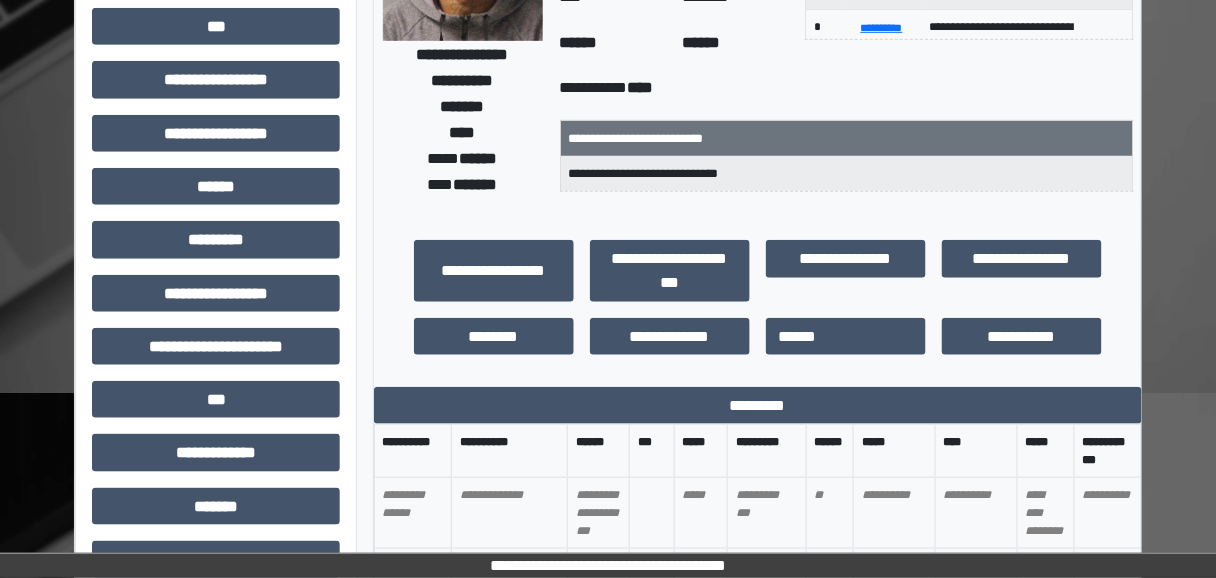 scroll, scrollTop: 0, scrollLeft: 0, axis: both 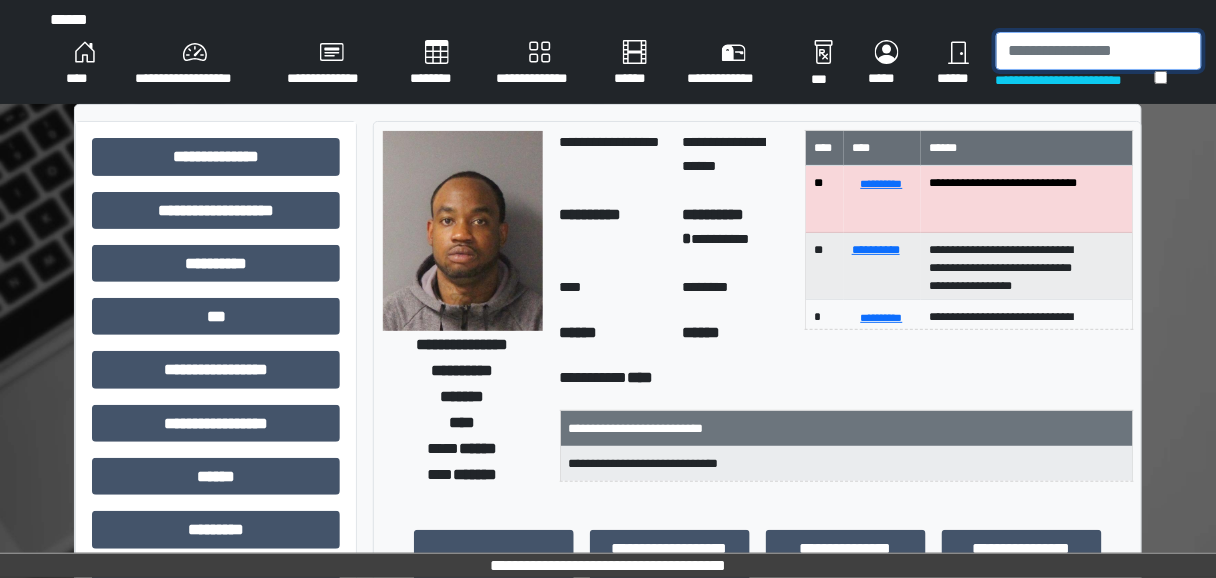 click at bounding box center [1099, 51] 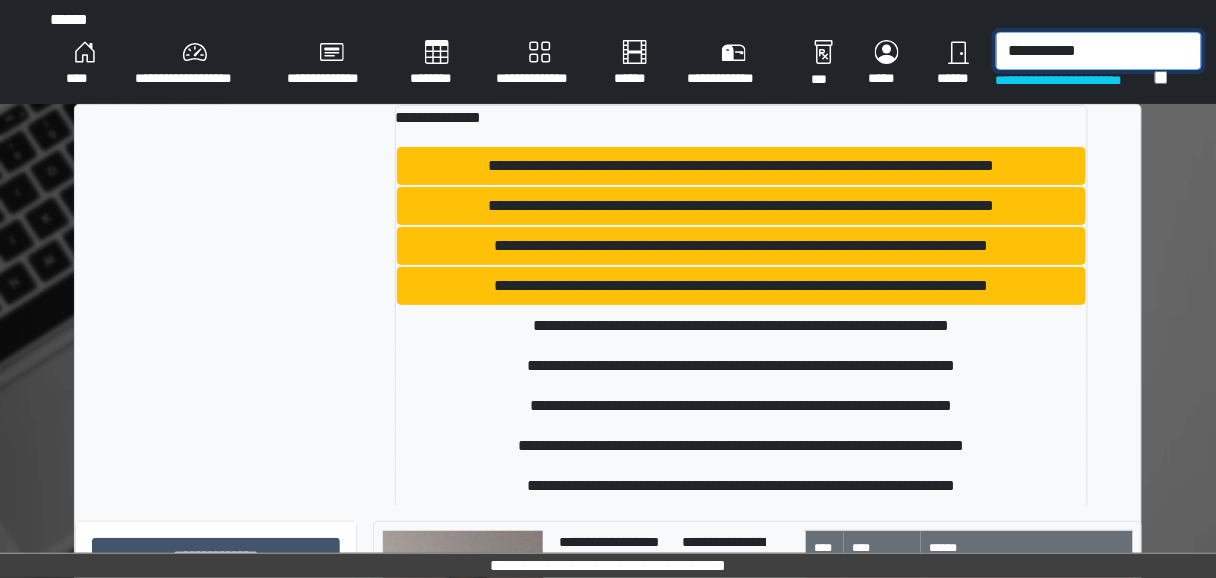 drag, startPoint x: 1143, startPoint y: 52, endPoint x: 972, endPoint y: 65, distance: 171.49344 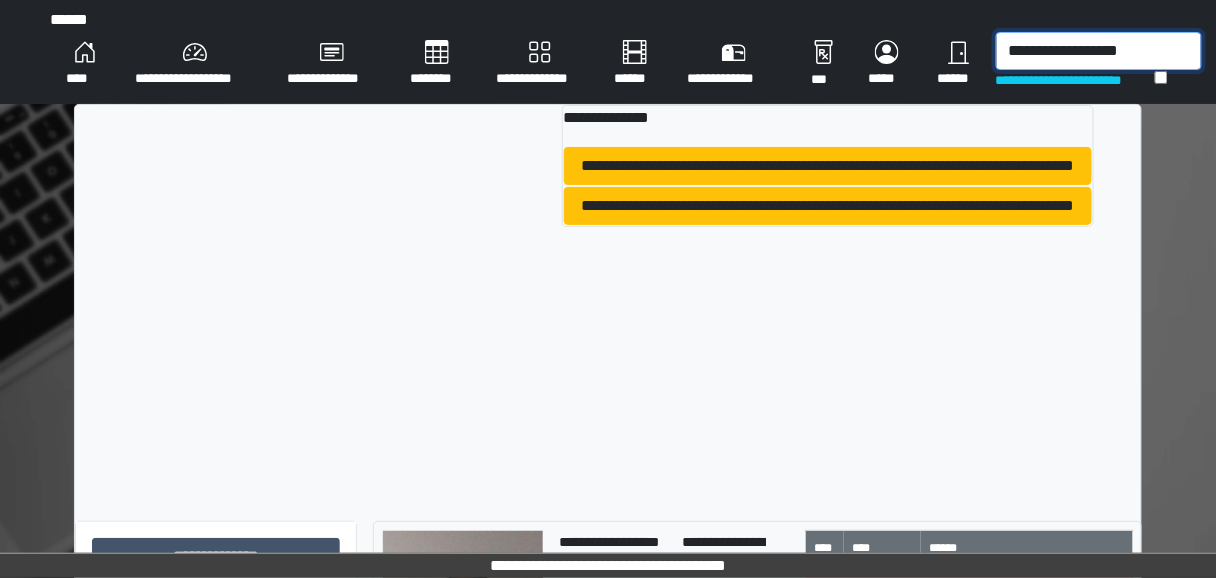 type on "**********" 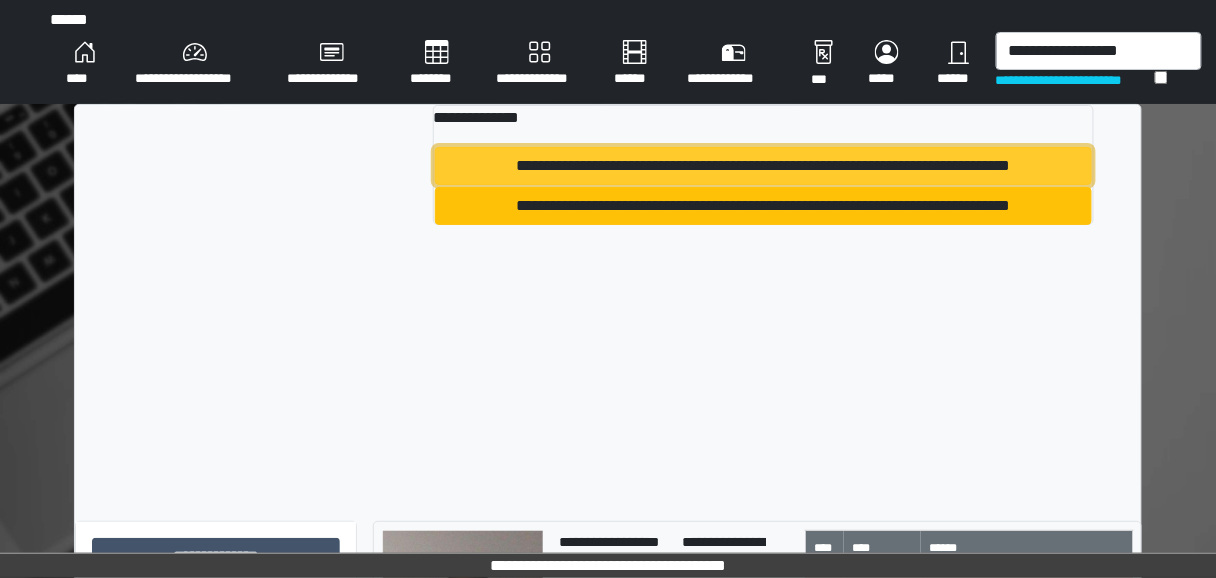 drag, startPoint x: 752, startPoint y: 181, endPoint x: 722, endPoint y: 162, distance: 35.510563 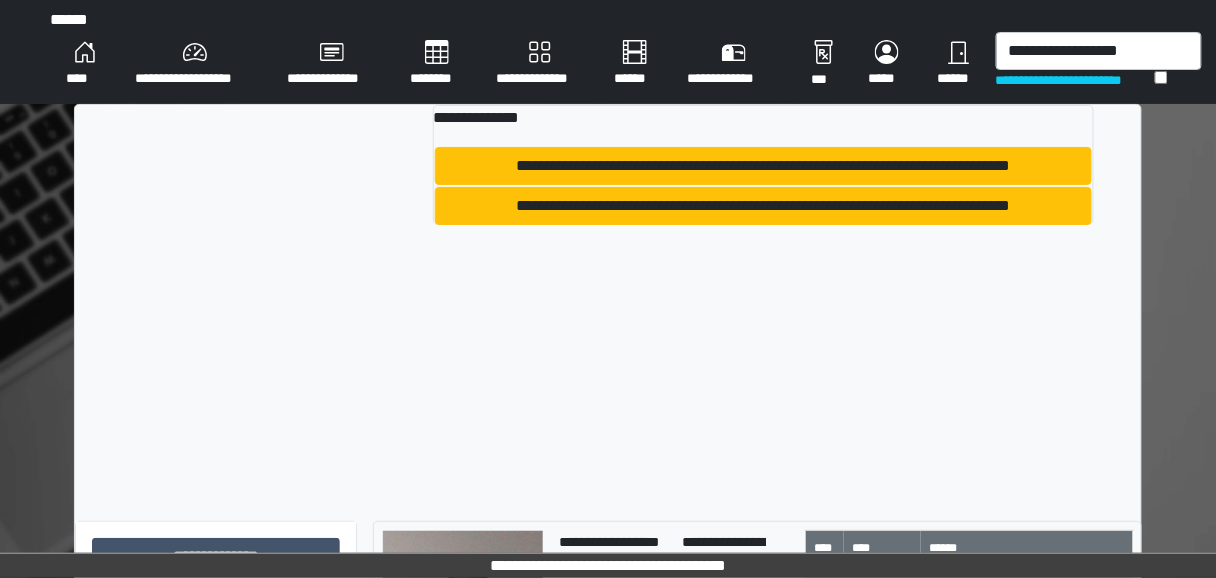type 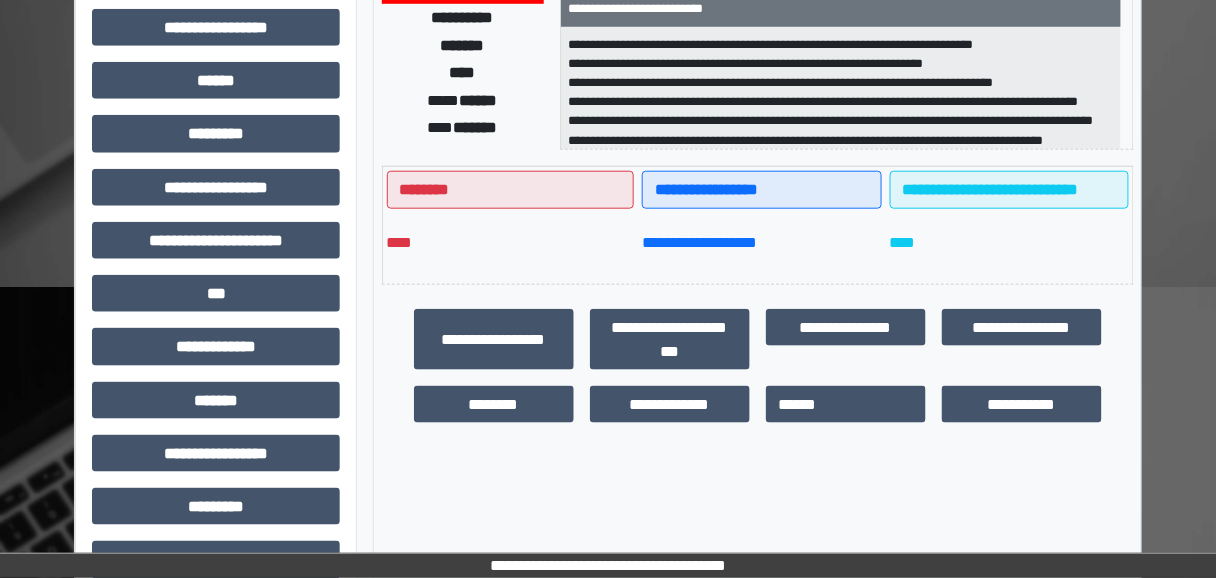 scroll, scrollTop: 400, scrollLeft: 0, axis: vertical 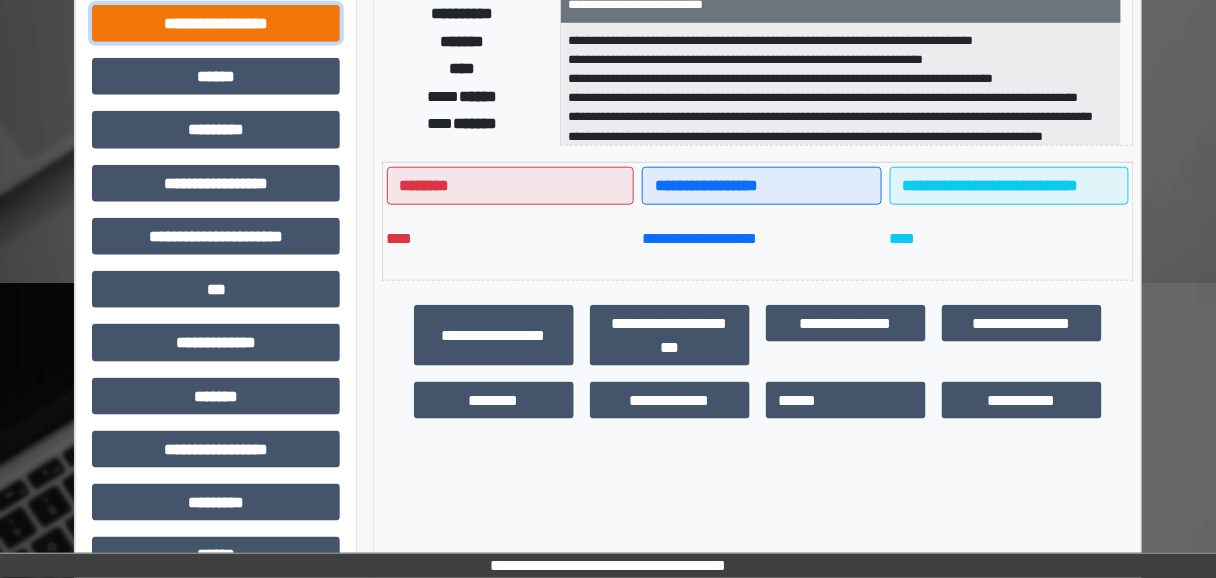 click on "**********" at bounding box center [216, 23] 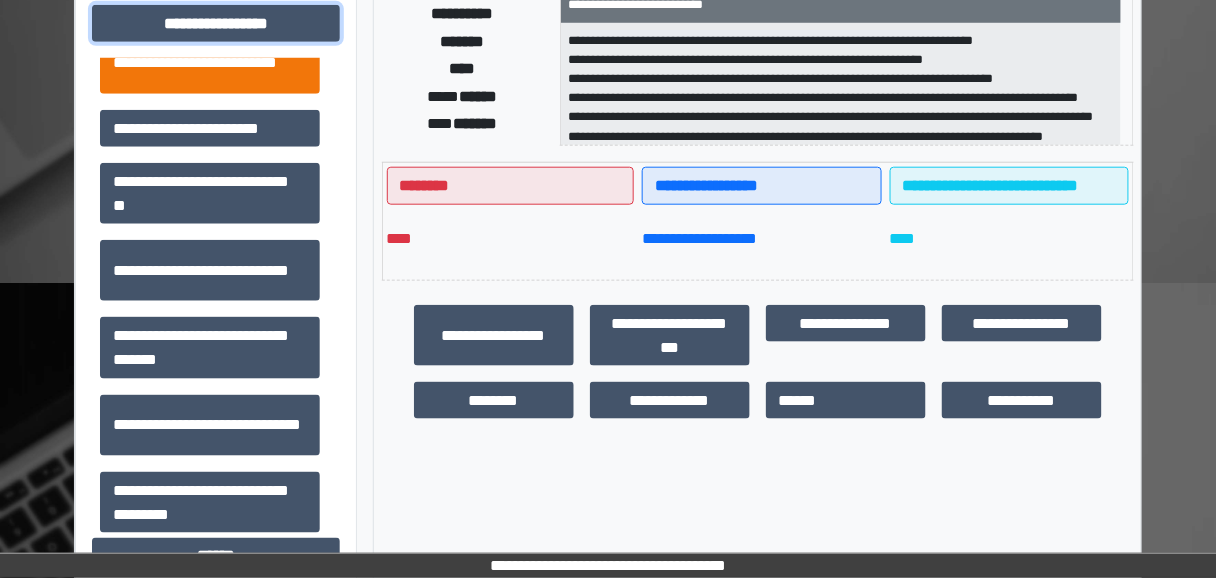 scroll, scrollTop: 1304, scrollLeft: 0, axis: vertical 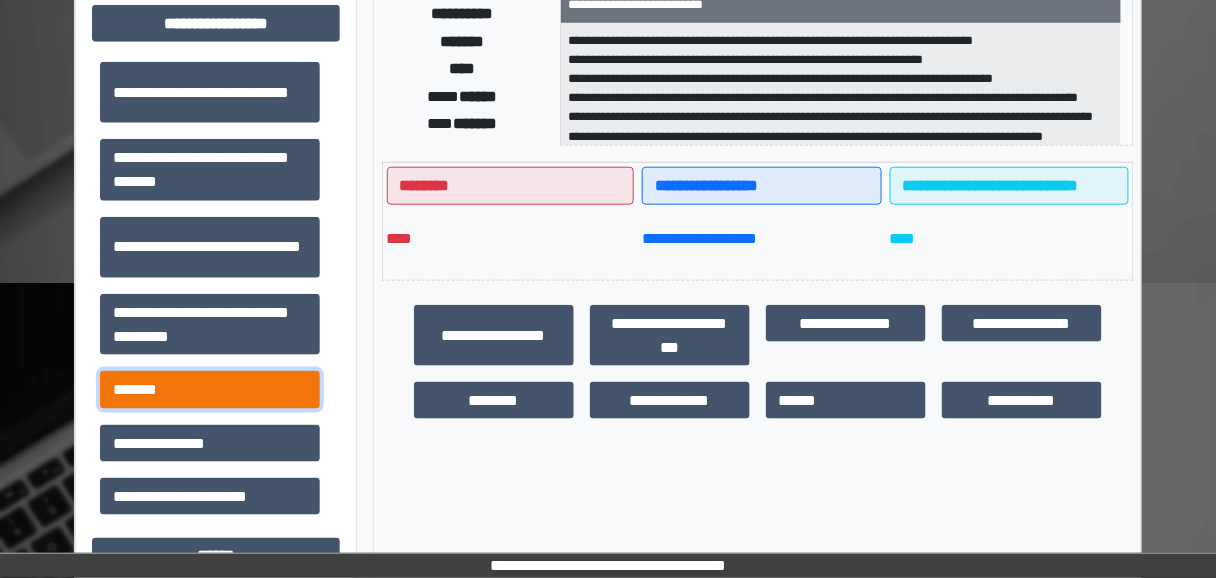 click on "*******" at bounding box center [210, 389] 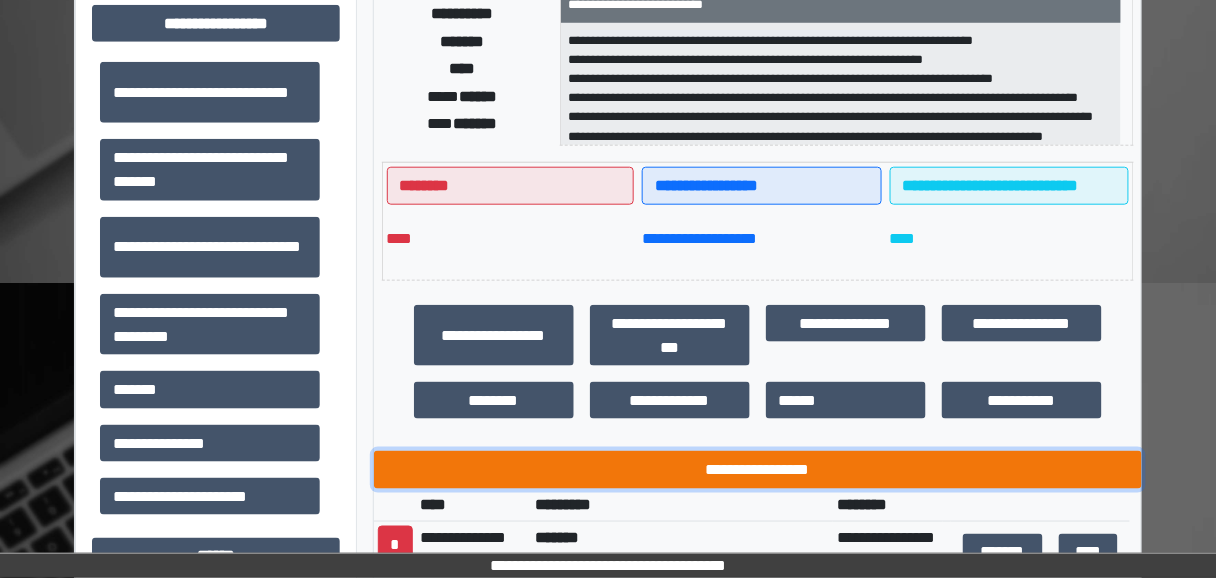 click on "**********" at bounding box center [758, 469] 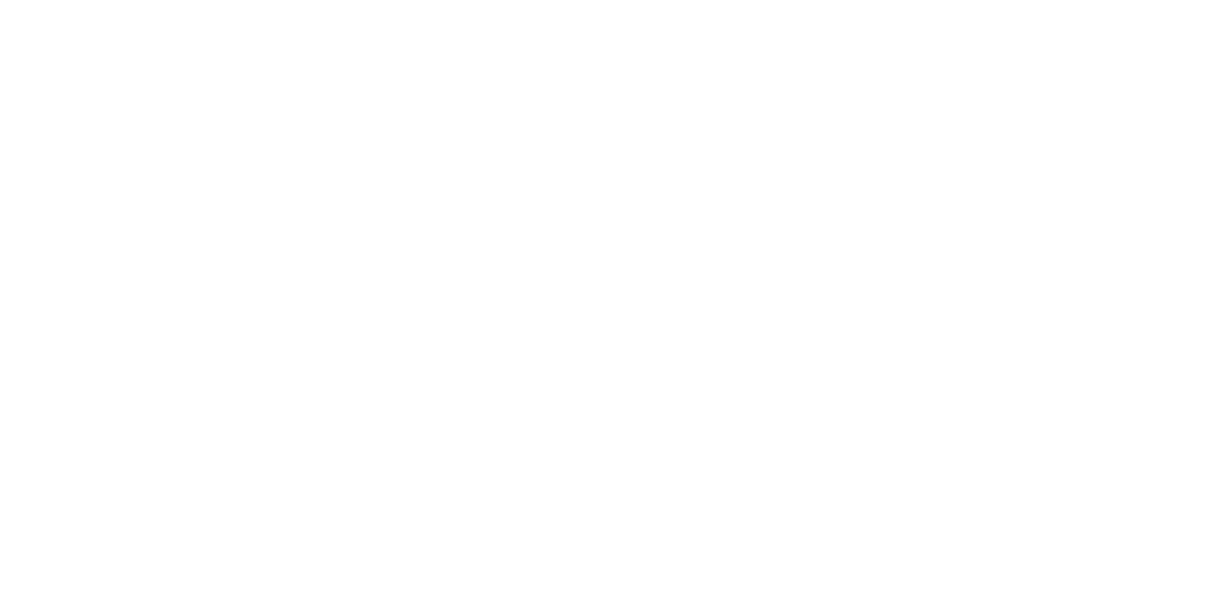 scroll, scrollTop: 0, scrollLeft: 0, axis: both 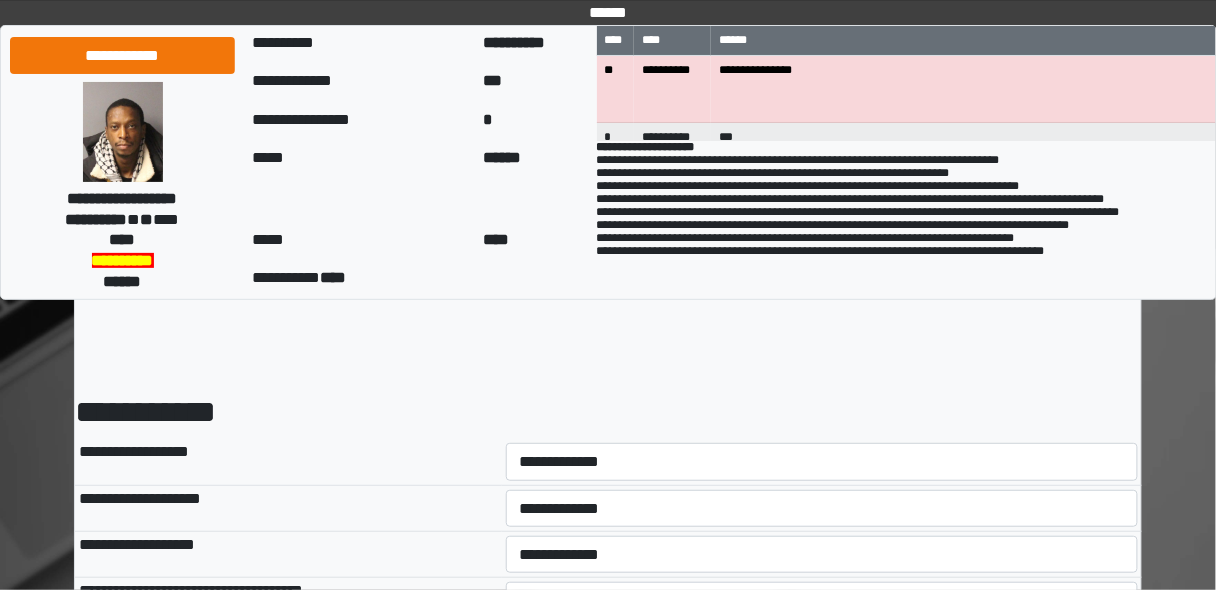 click on "**********" at bounding box center [608, 933] 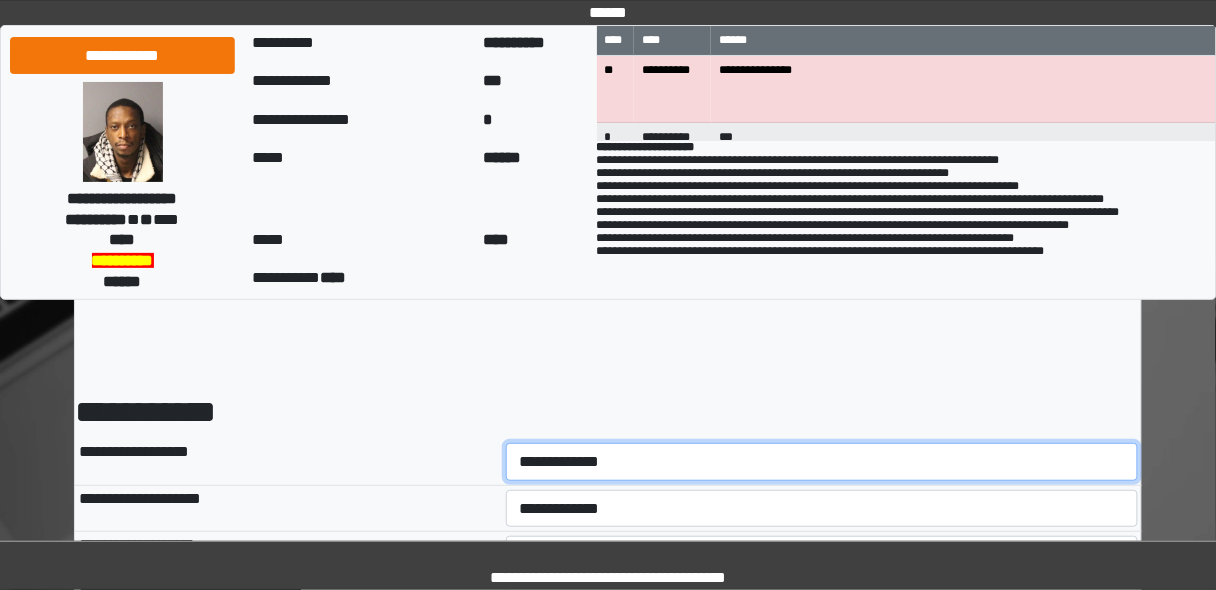 click on "**********" at bounding box center [822, 461] 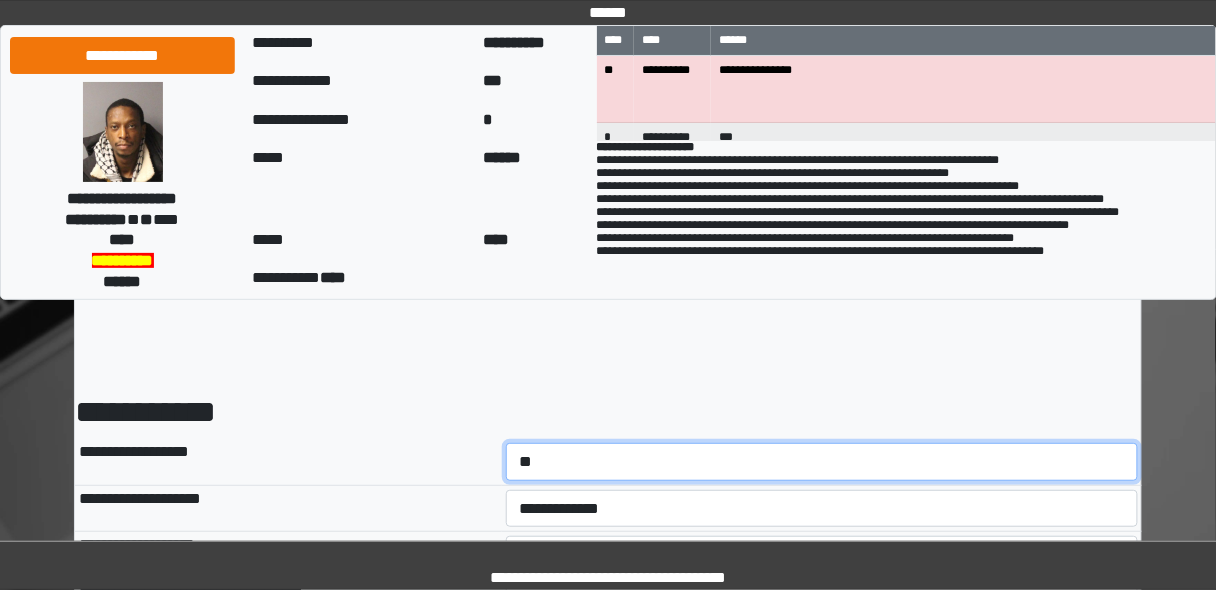 click on "**********" at bounding box center (822, 461) 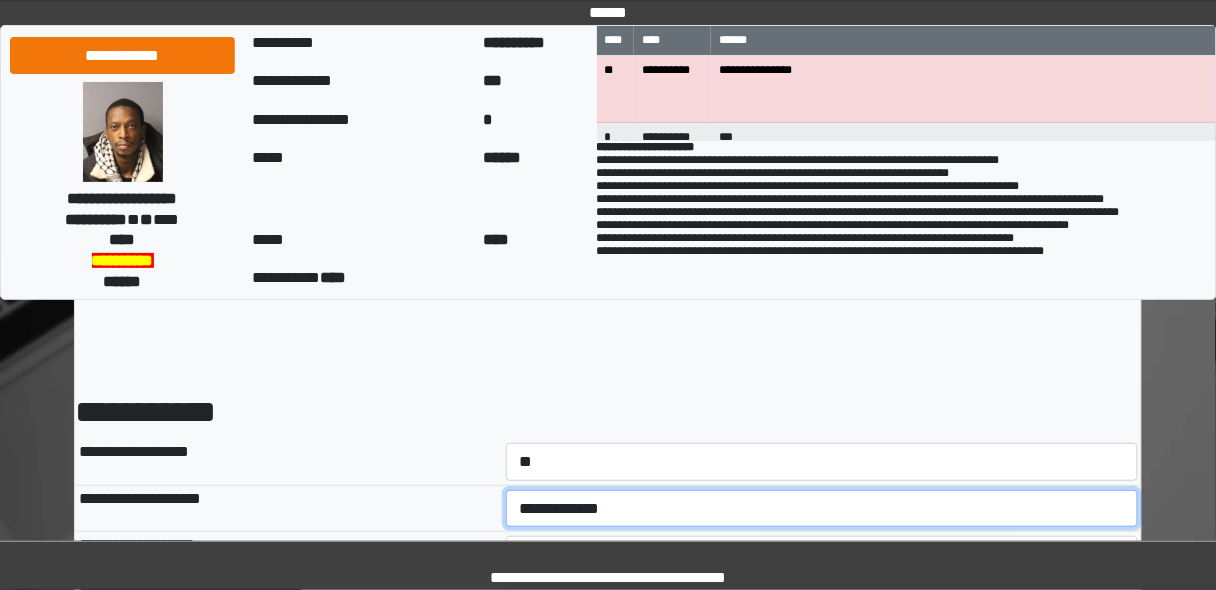 click on "**********" at bounding box center [822, 508] 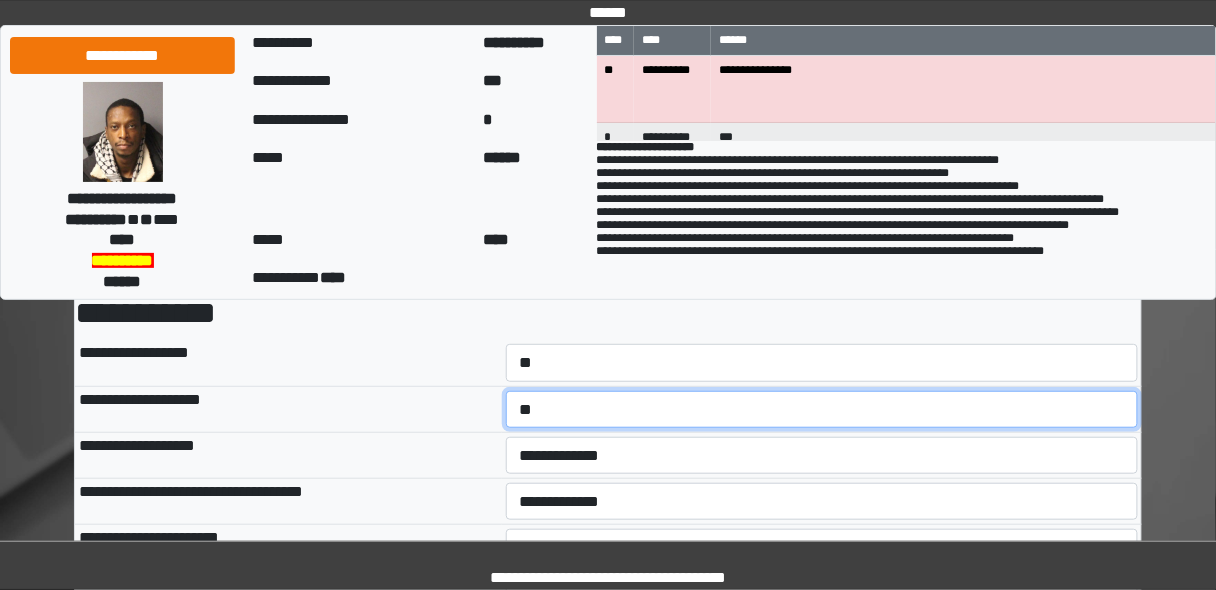 scroll, scrollTop: 240, scrollLeft: 0, axis: vertical 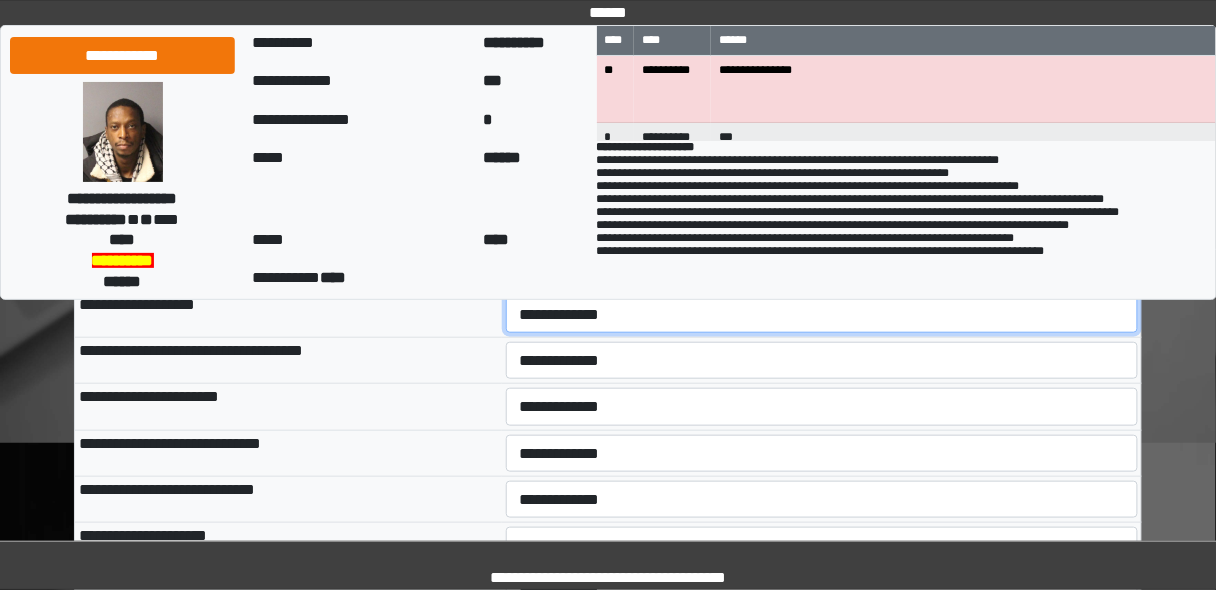 click on "**********" at bounding box center (822, 314) 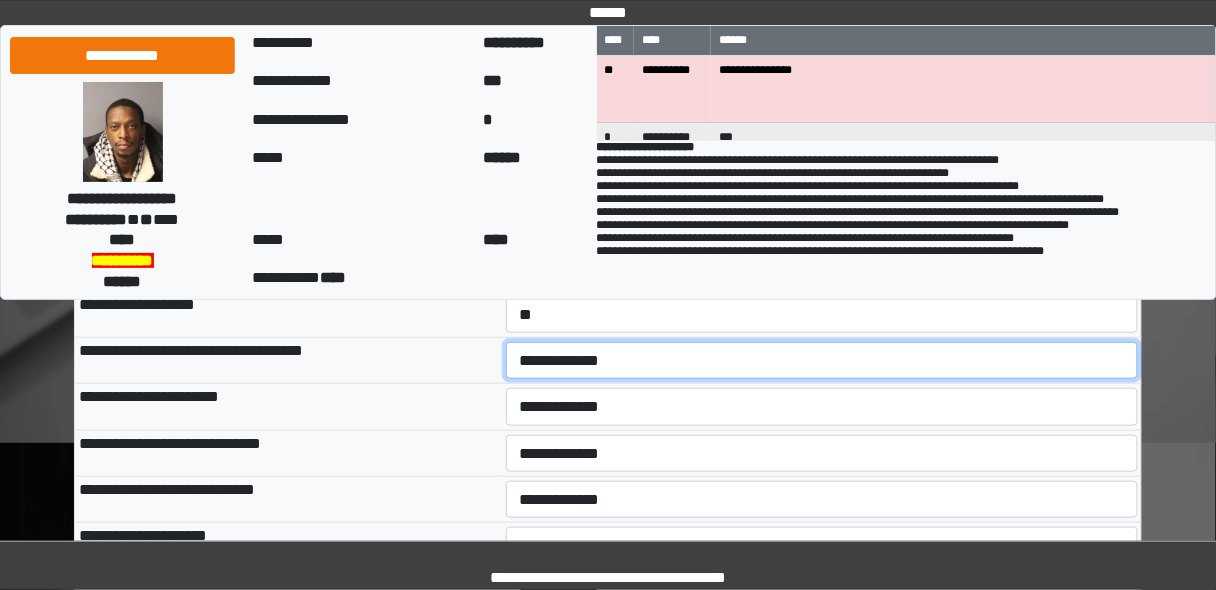click on "**********" at bounding box center [822, 360] 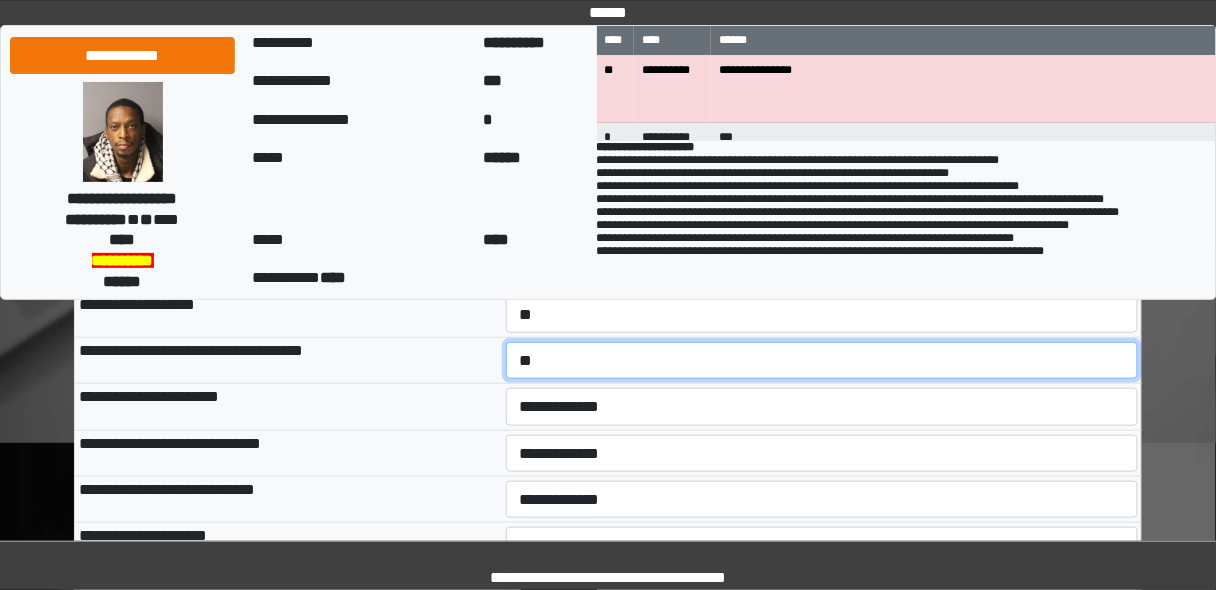 click on "**********" at bounding box center [822, 360] 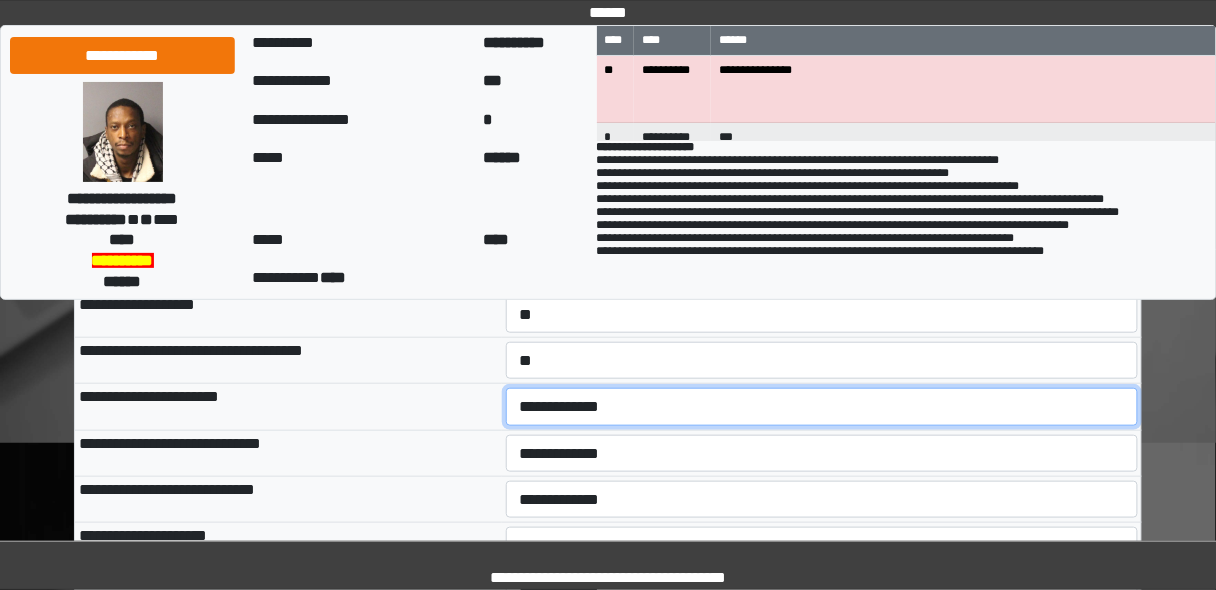 click on "**********" at bounding box center [822, 406] 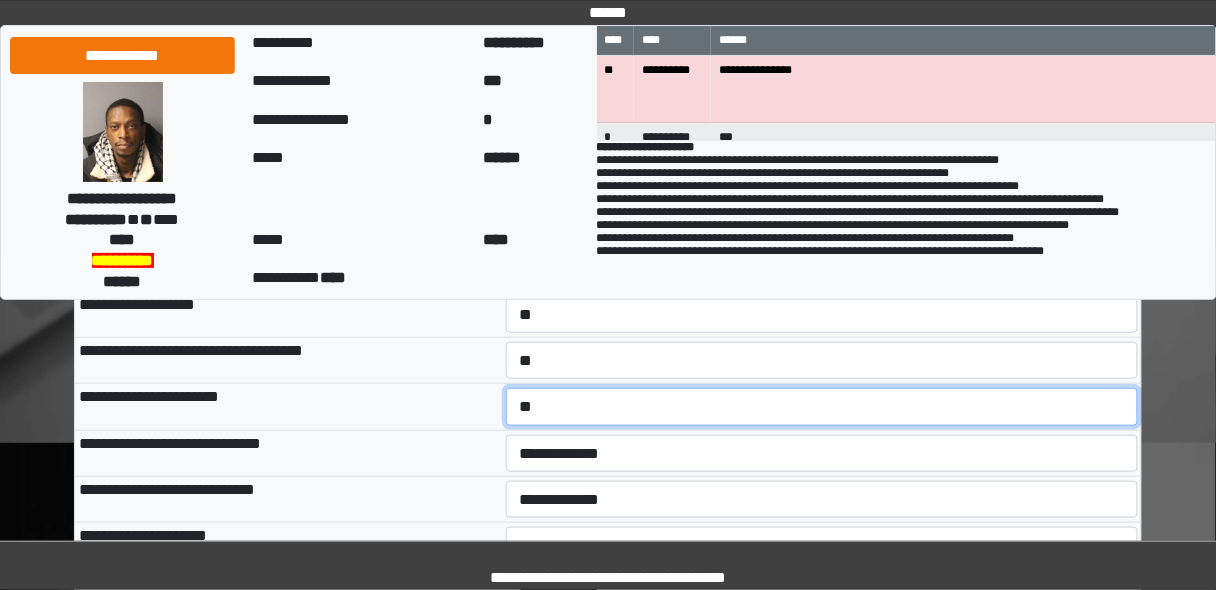 click on "**********" at bounding box center (822, 406) 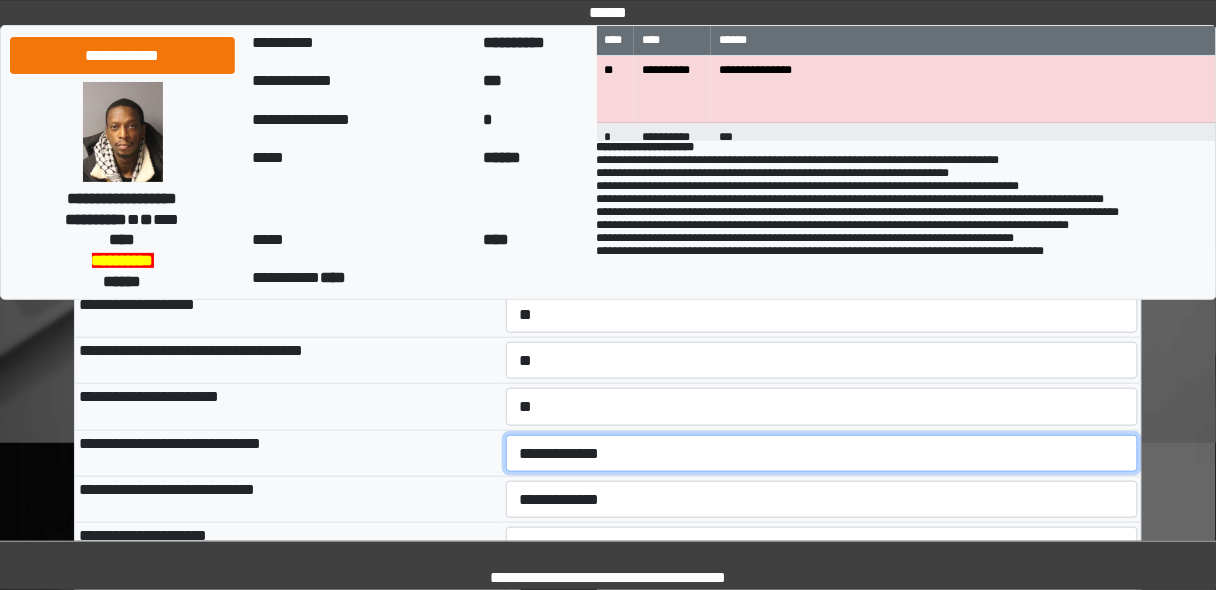 click on "**********" at bounding box center [822, 453] 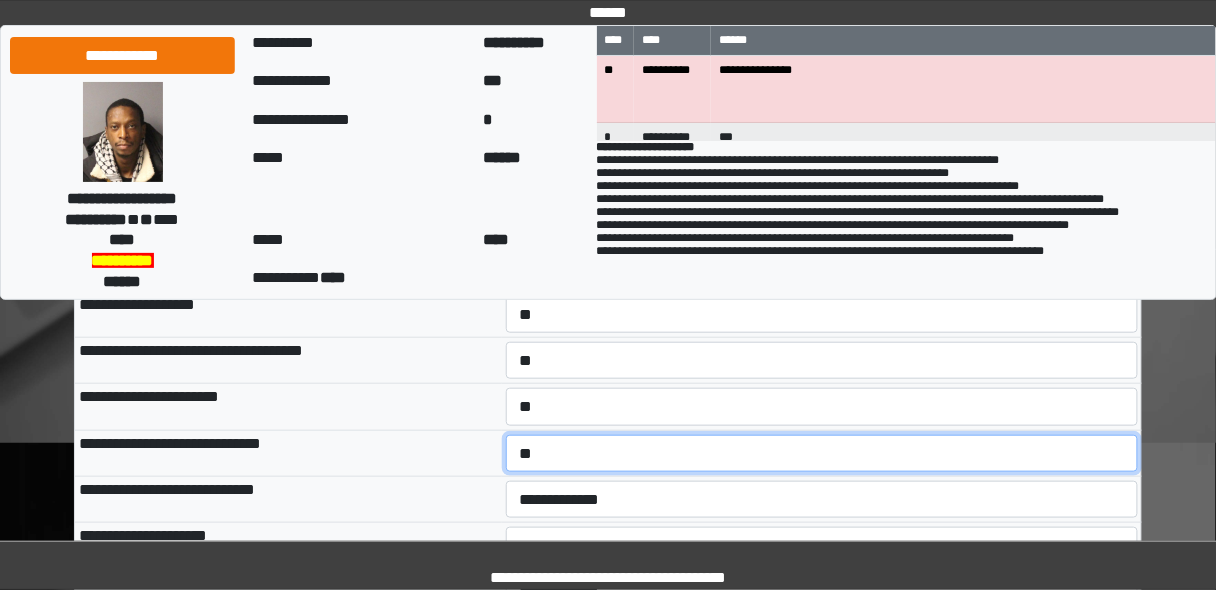 click on "**********" at bounding box center (822, 453) 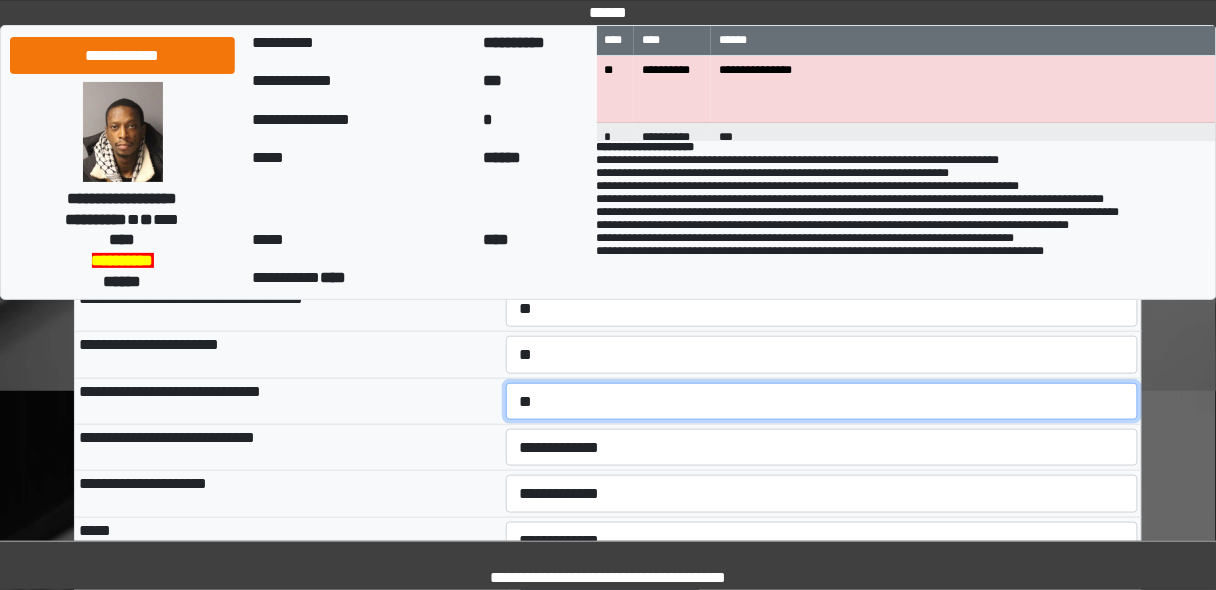 scroll, scrollTop: 320, scrollLeft: 0, axis: vertical 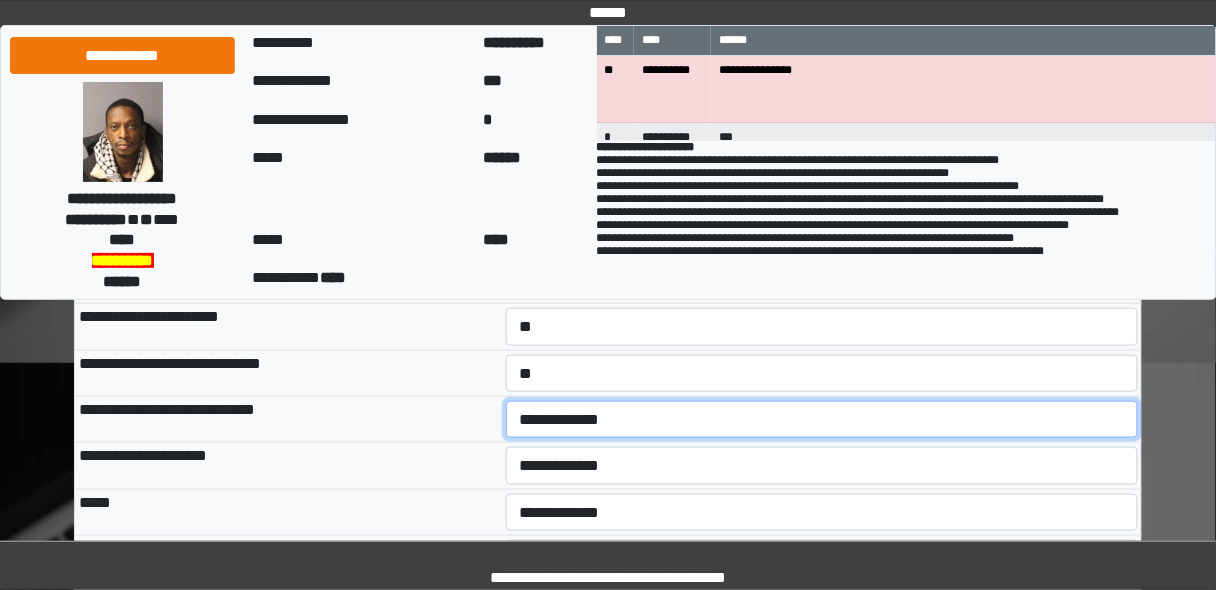 click on "**********" at bounding box center [822, 419] 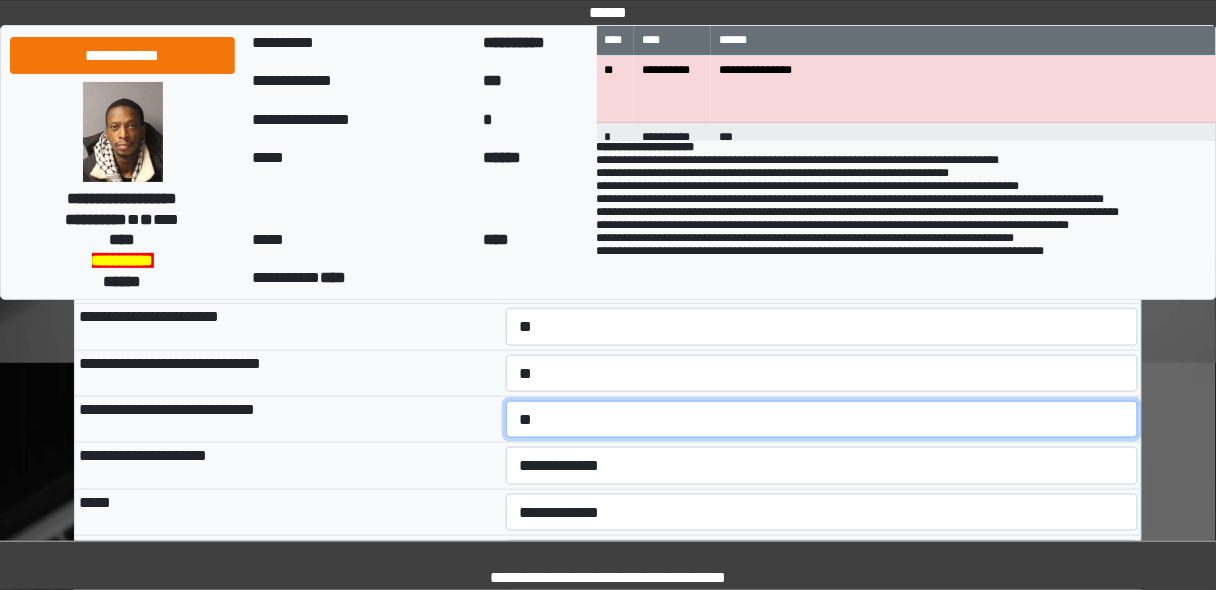 click on "**********" at bounding box center (822, 419) 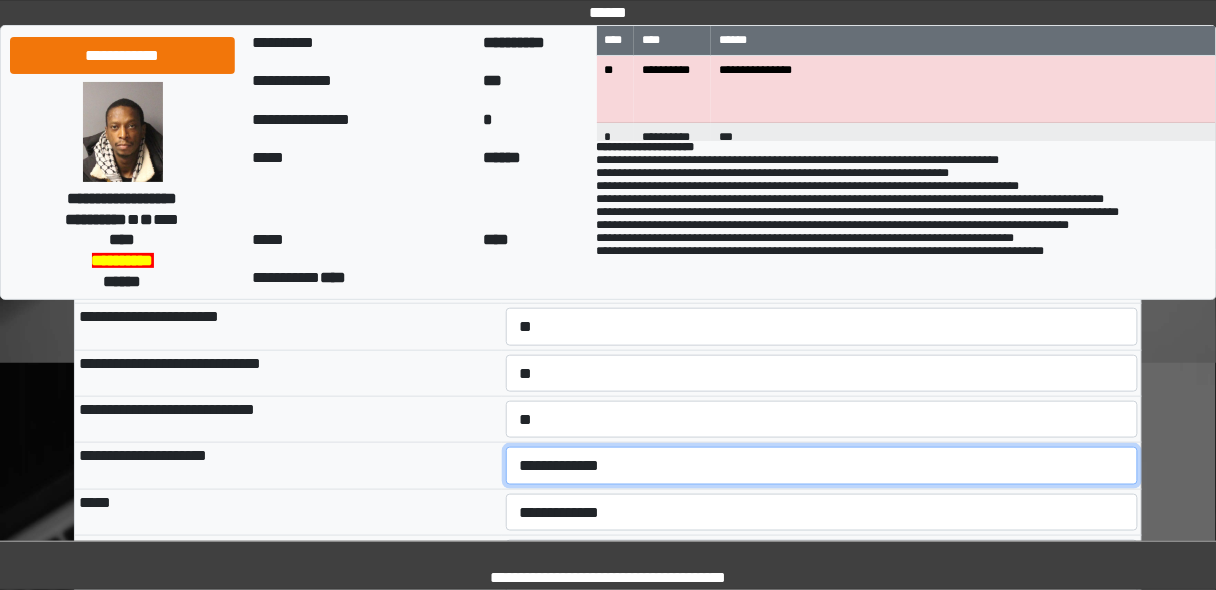 click on "**********" at bounding box center [822, 465] 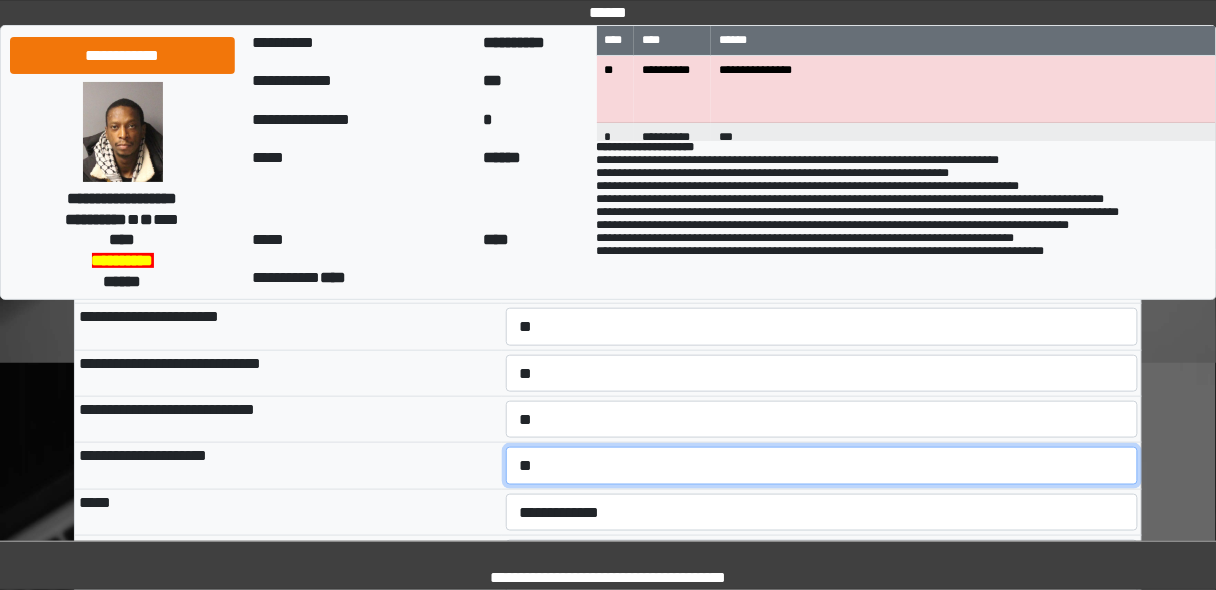 click on "**********" at bounding box center [822, 465] 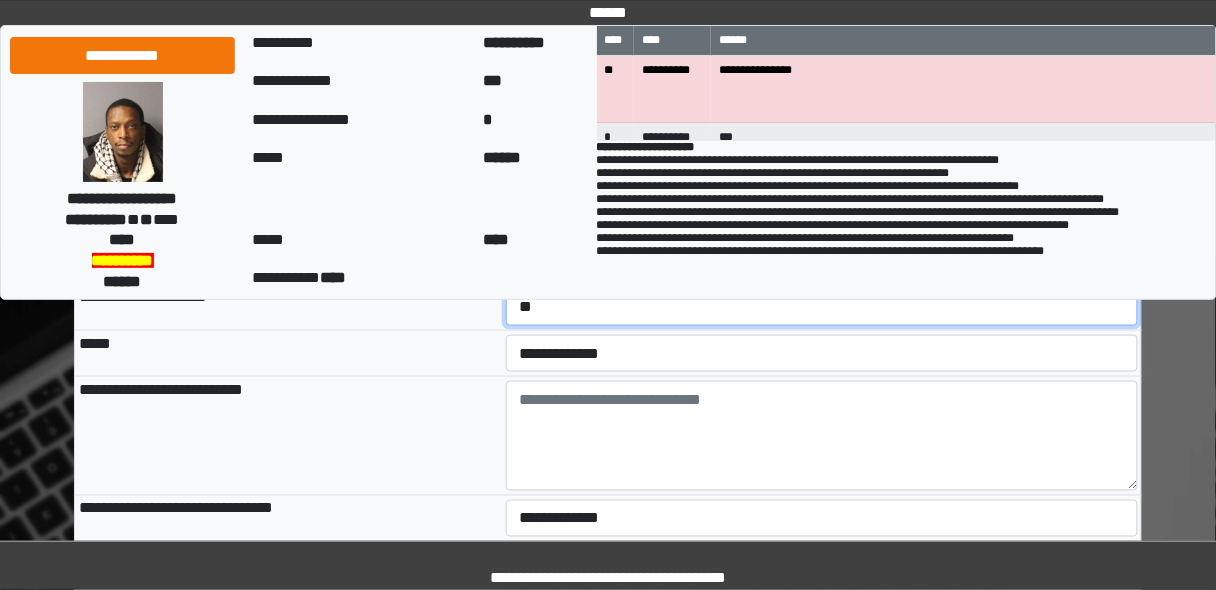 scroll, scrollTop: 480, scrollLeft: 0, axis: vertical 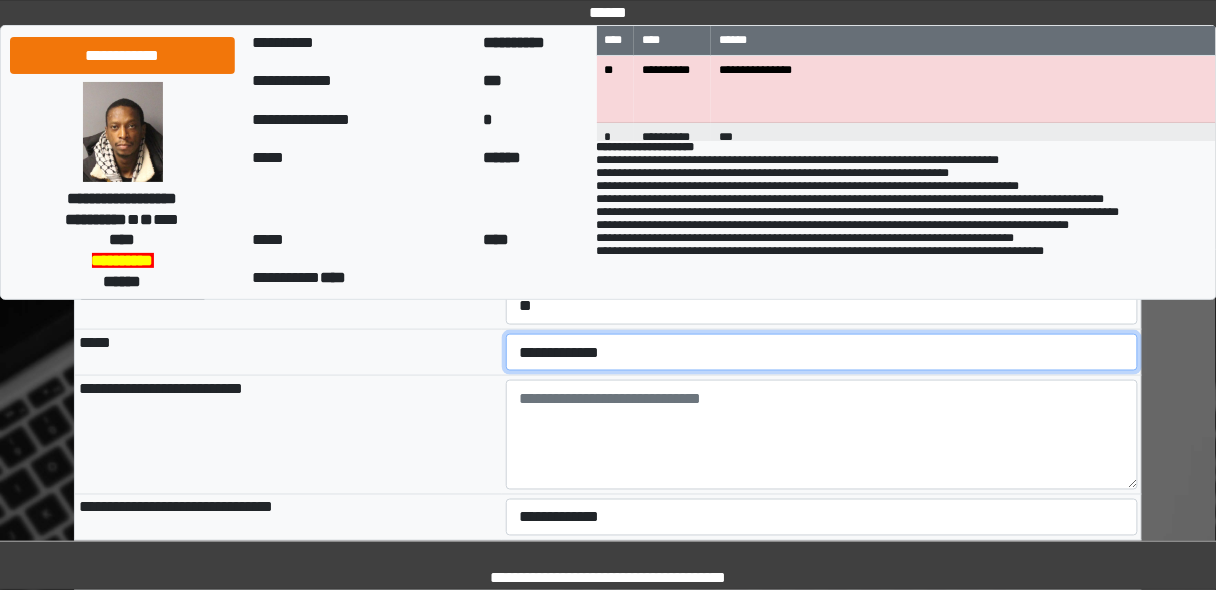 click on "**********" at bounding box center [822, 352] 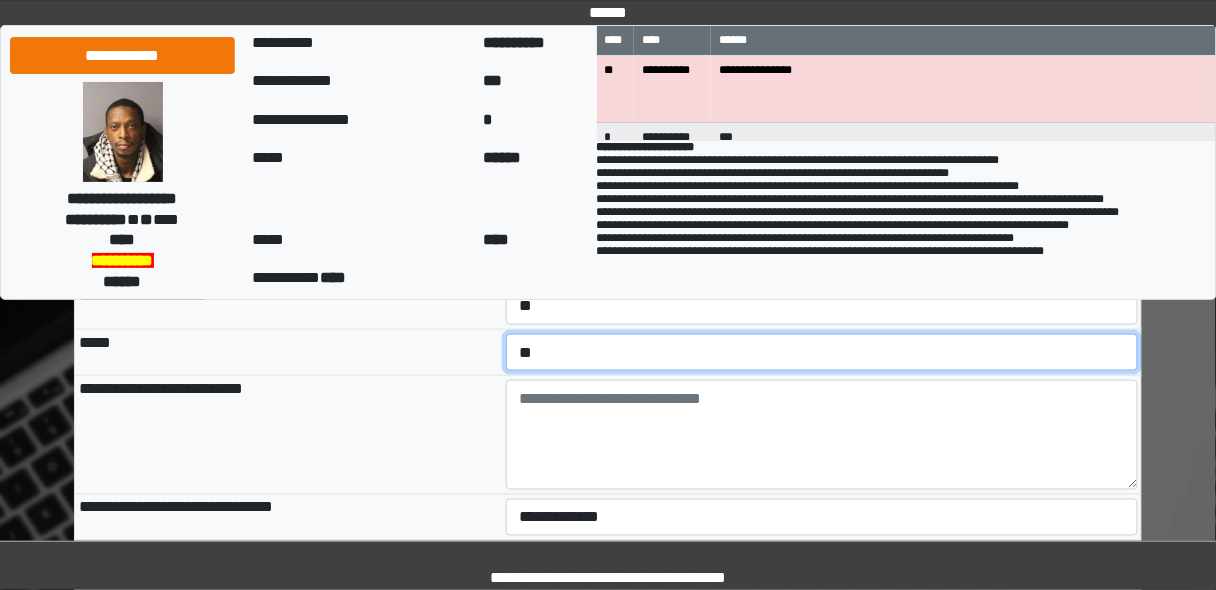 click on "**********" at bounding box center (822, 352) 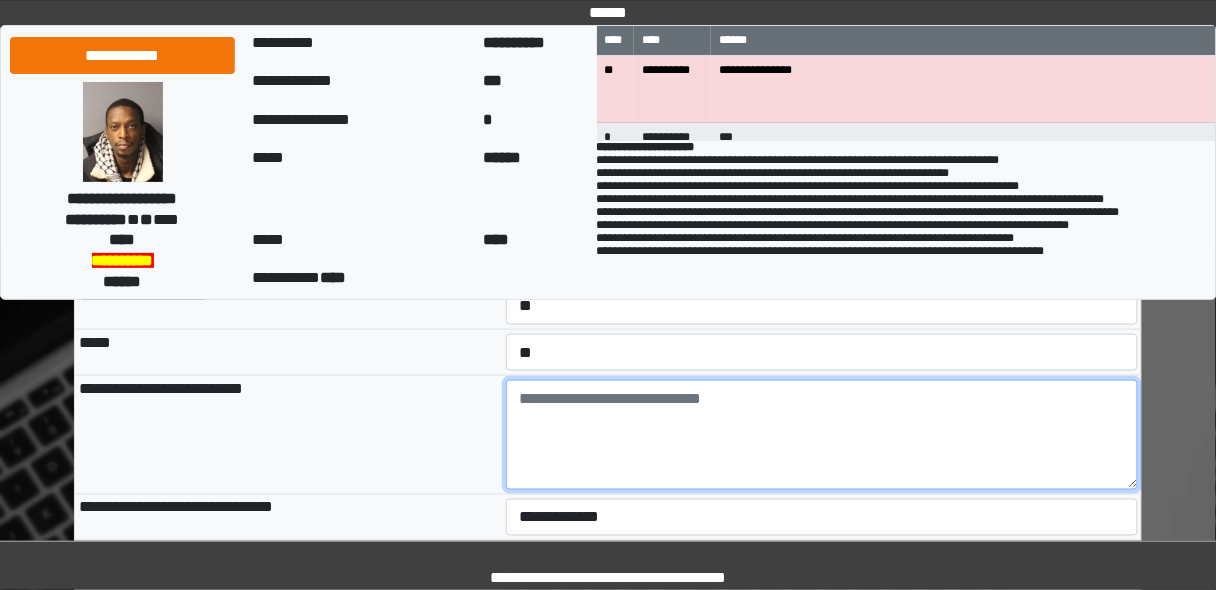 click at bounding box center (822, 435) 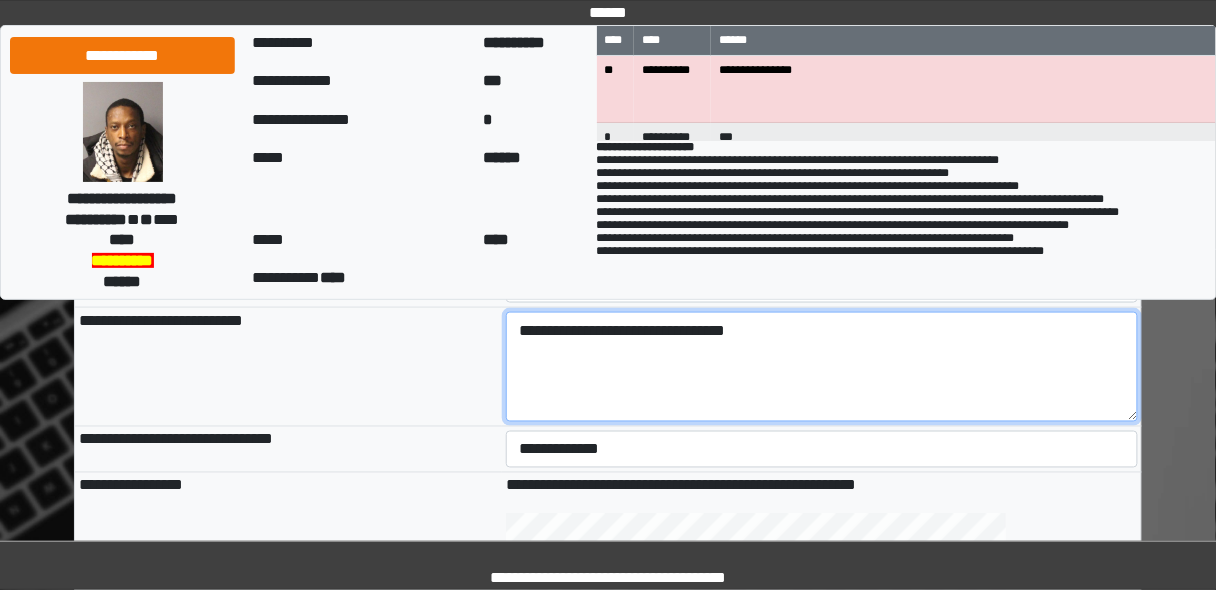 scroll, scrollTop: 560, scrollLeft: 0, axis: vertical 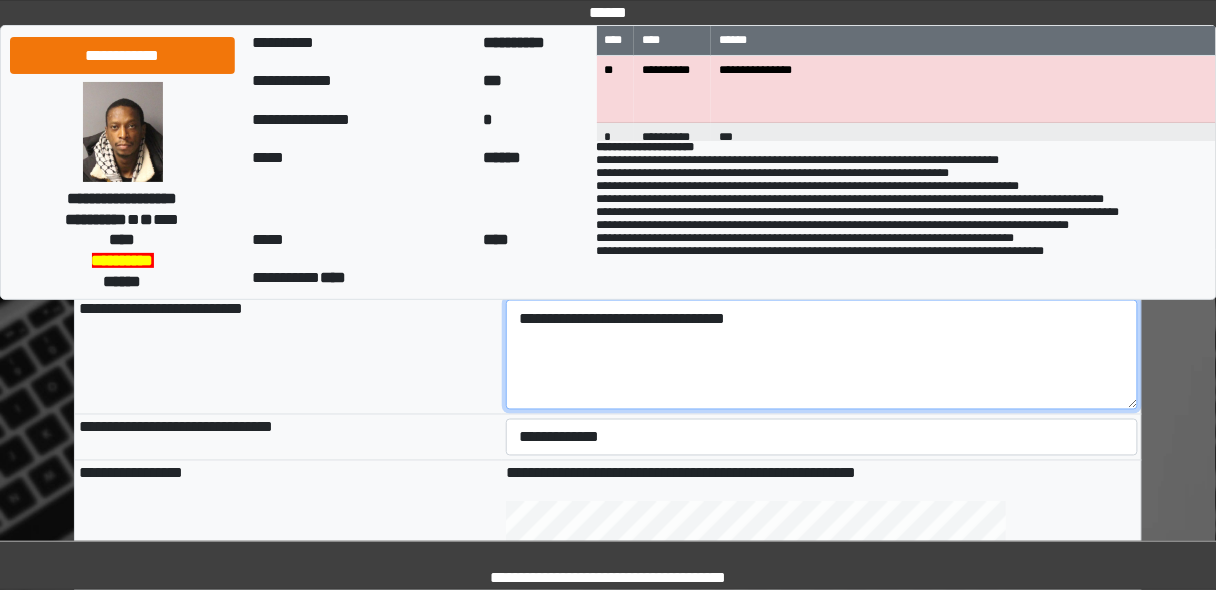type on "**********" 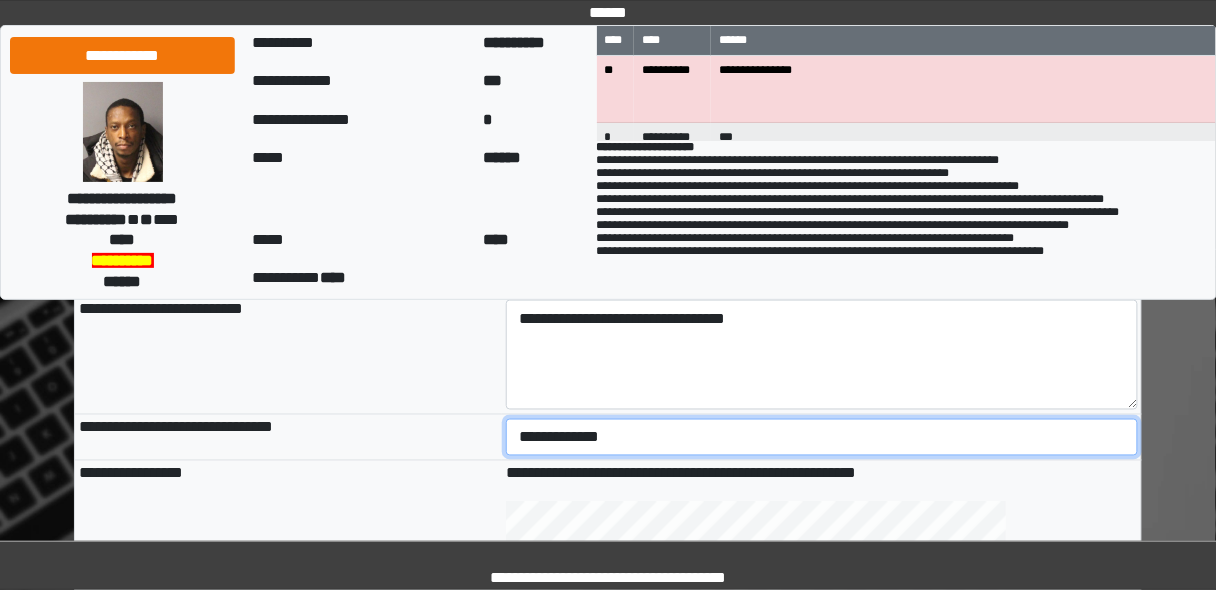 click on "**********" at bounding box center (822, 437) 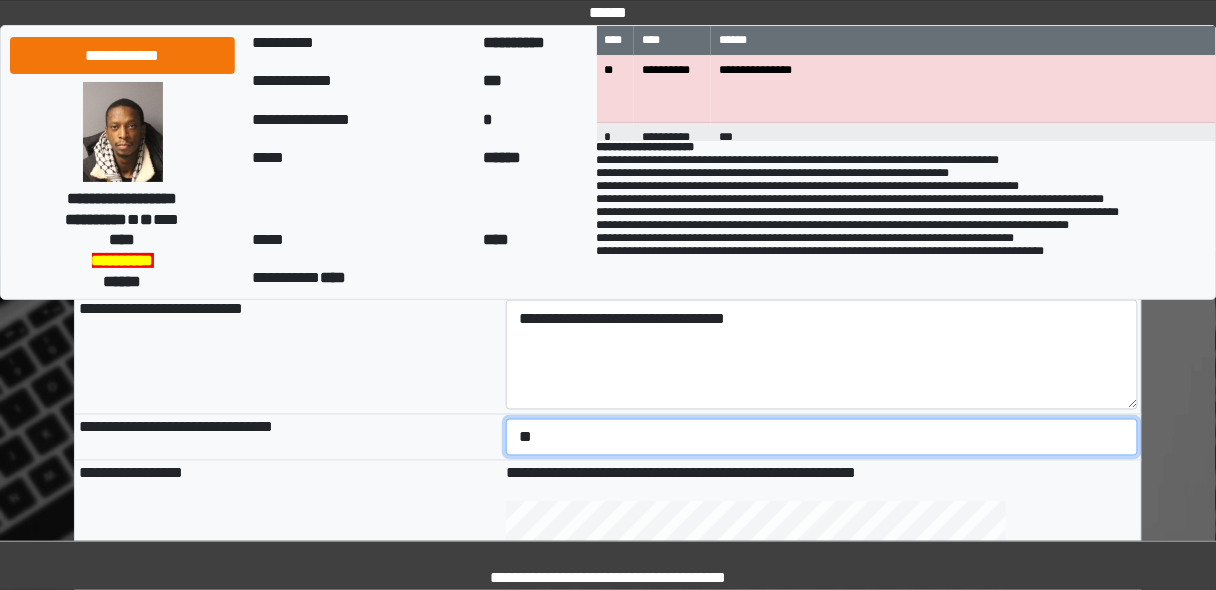 click on "**********" at bounding box center (822, 437) 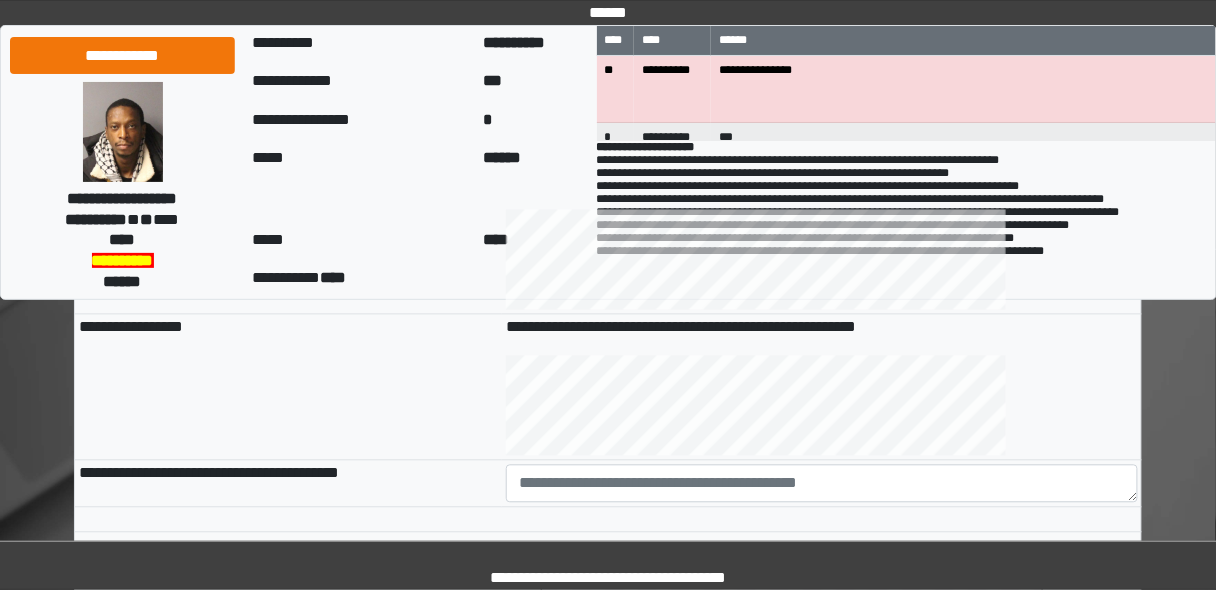 scroll, scrollTop: 880, scrollLeft: 0, axis: vertical 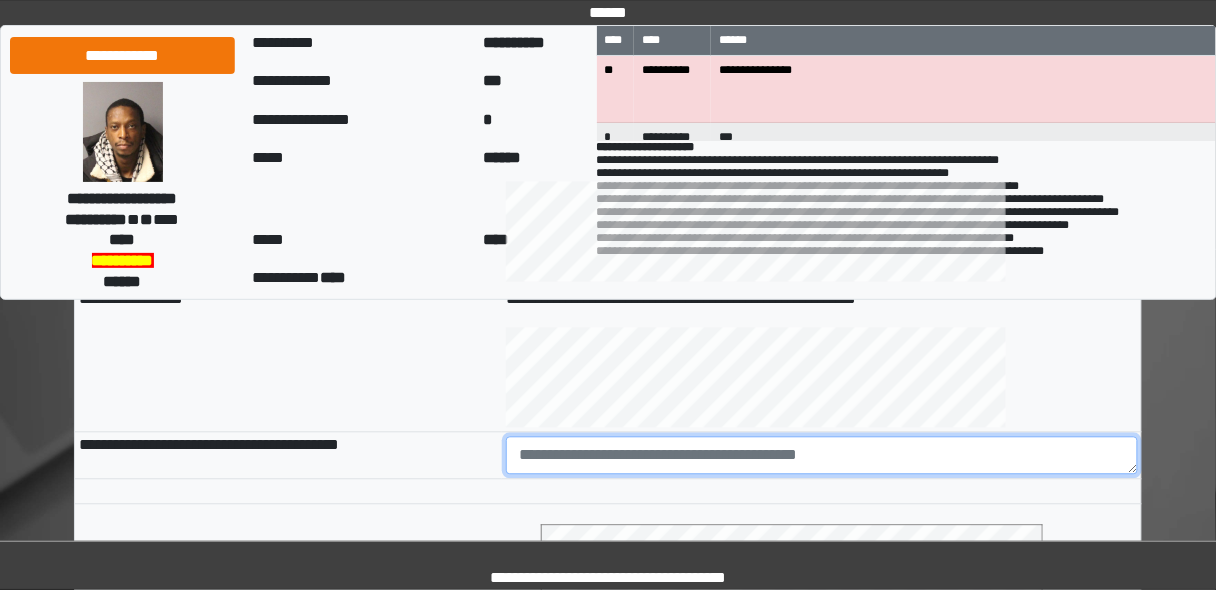 click at bounding box center (822, 456) 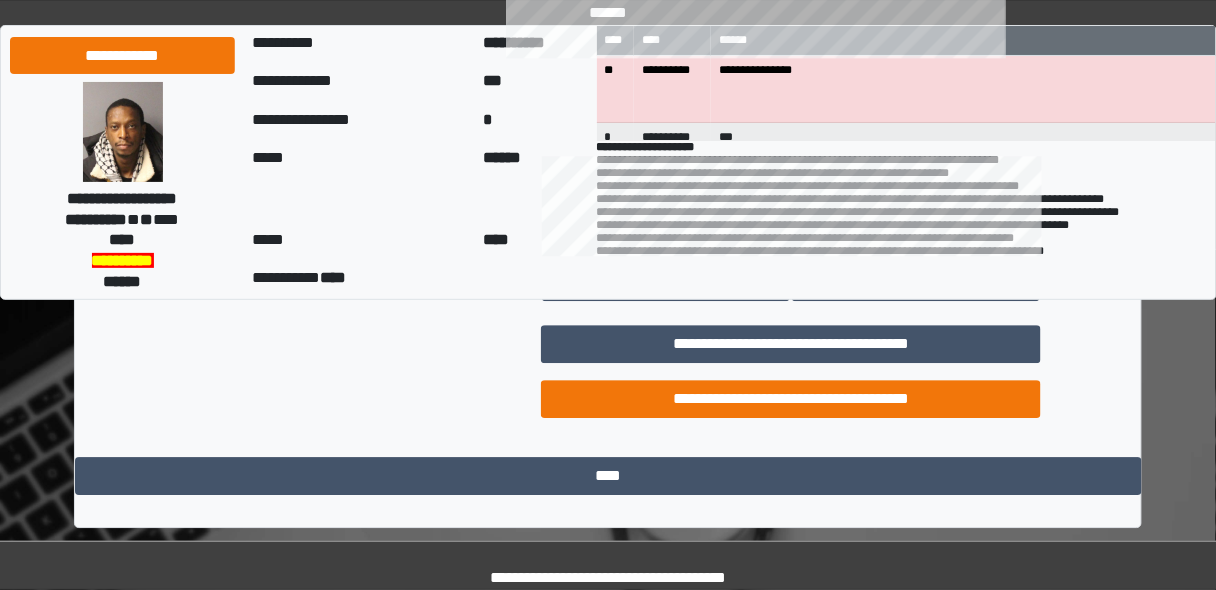 scroll, scrollTop: 1252, scrollLeft: 0, axis: vertical 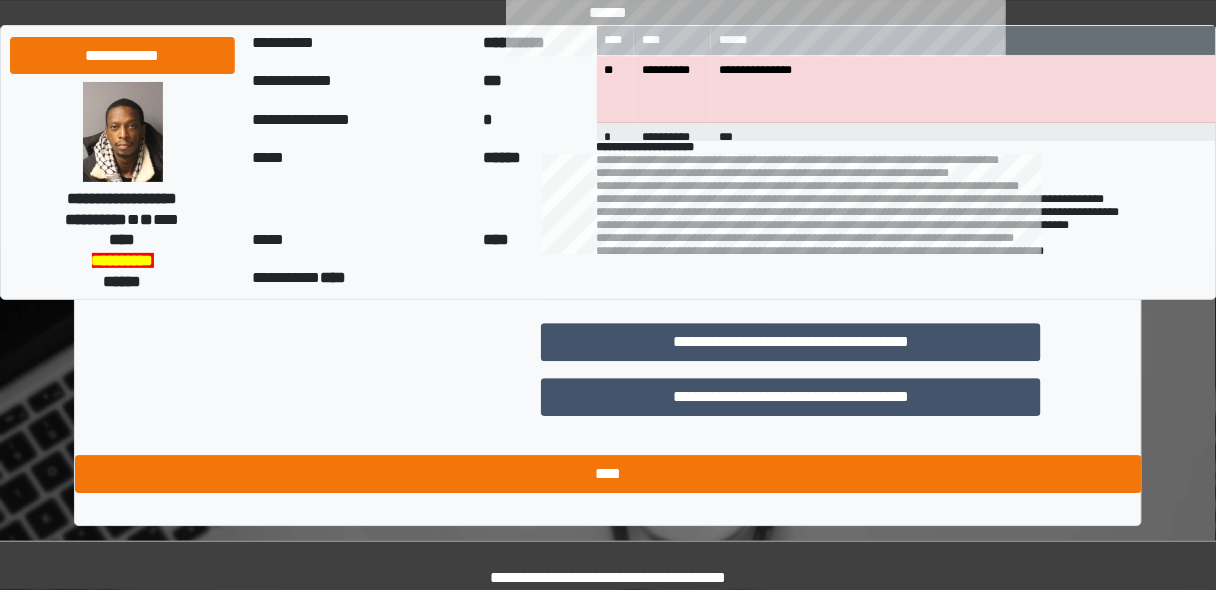 type on "********" 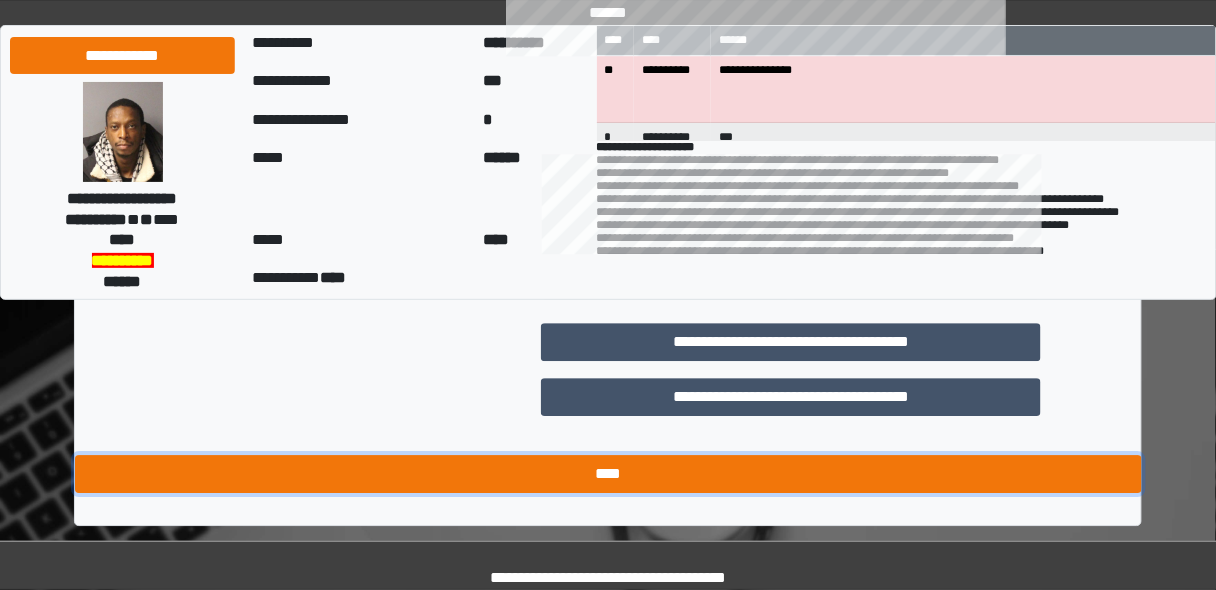 click on "****" at bounding box center [608, 474] 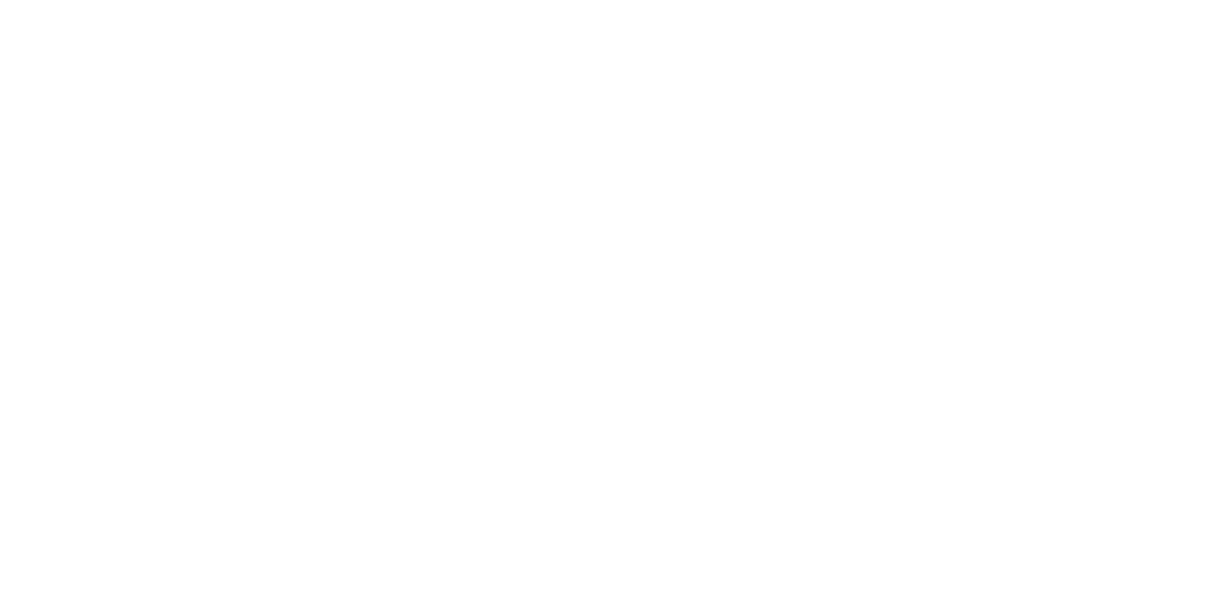 scroll, scrollTop: 0, scrollLeft: 0, axis: both 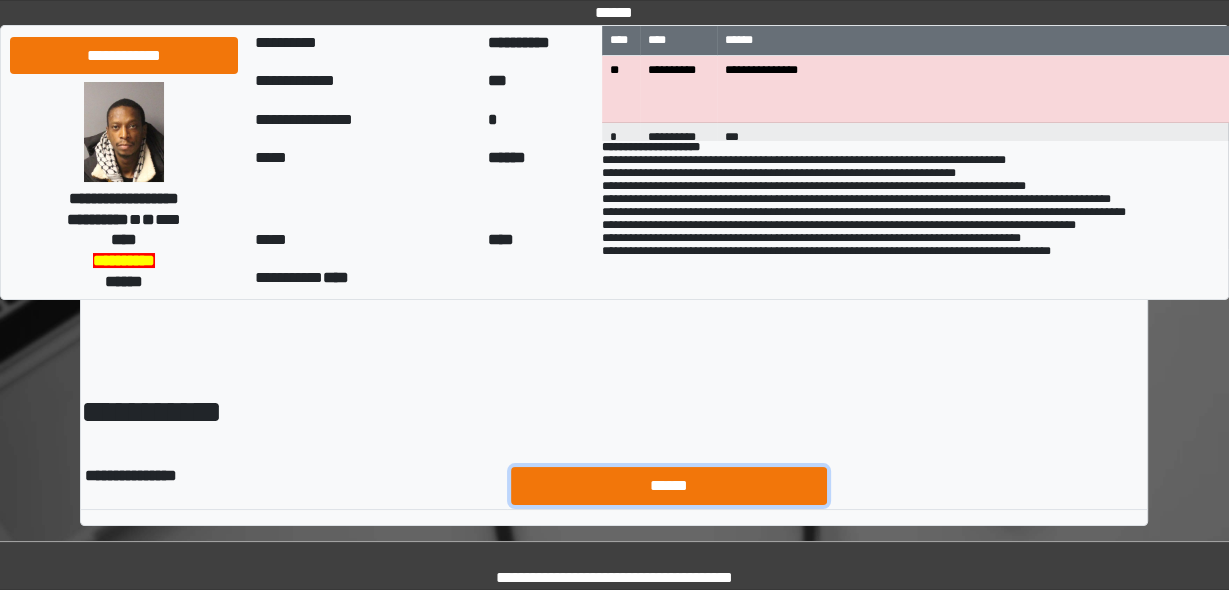 click on "******" at bounding box center [669, 485] 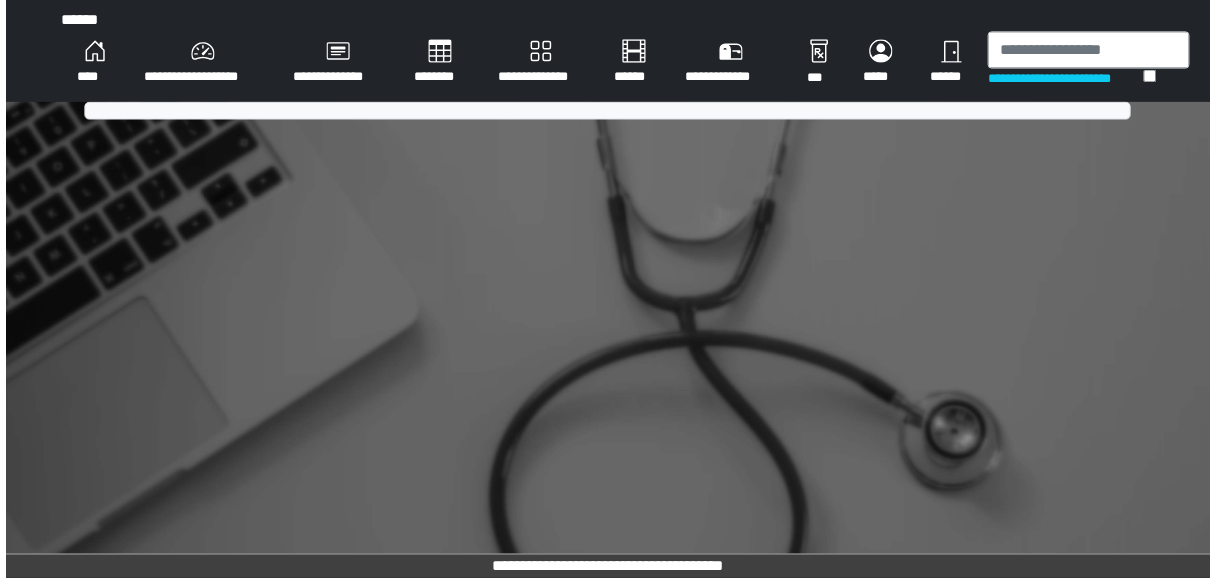 scroll, scrollTop: 0, scrollLeft: 0, axis: both 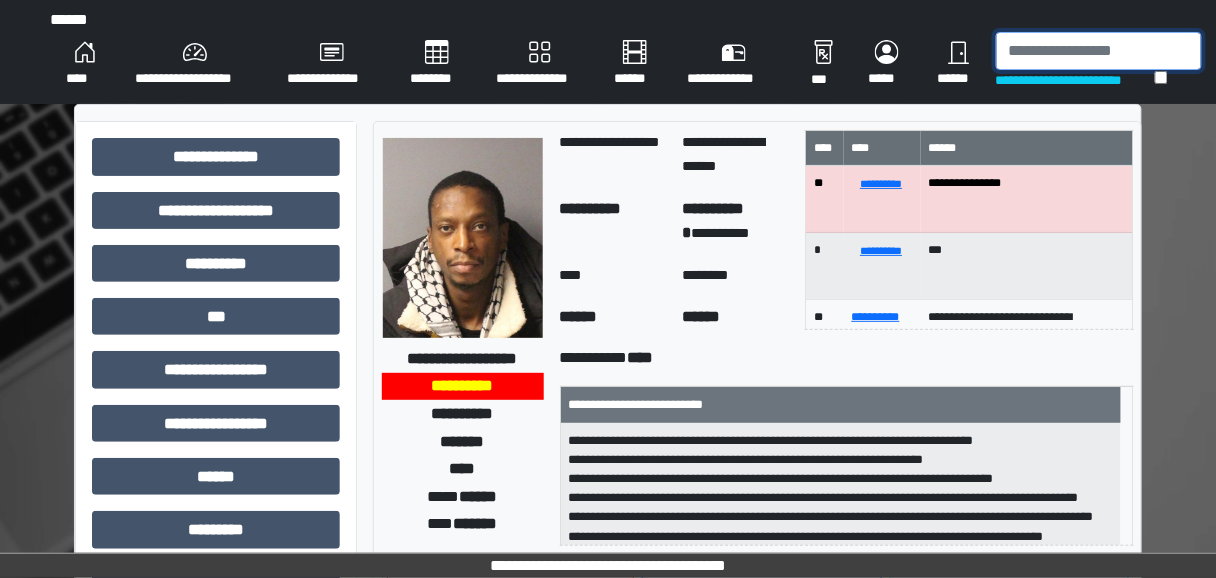 drag, startPoint x: 1023, startPoint y: 53, endPoint x: 973, endPoint y: 89, distance: 61.611687 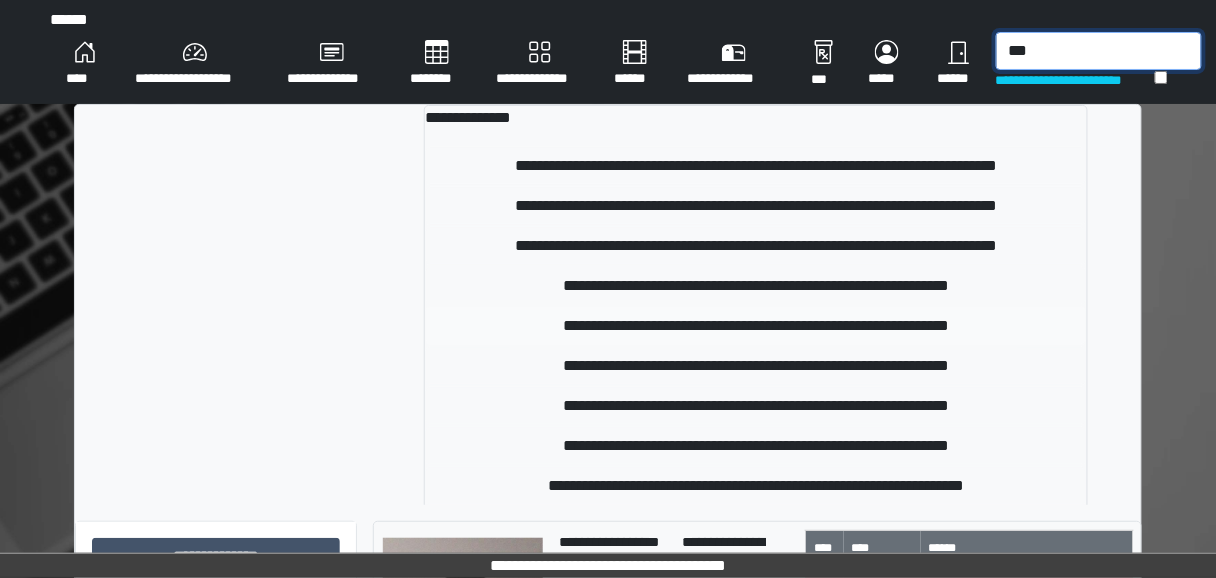 type on "***" 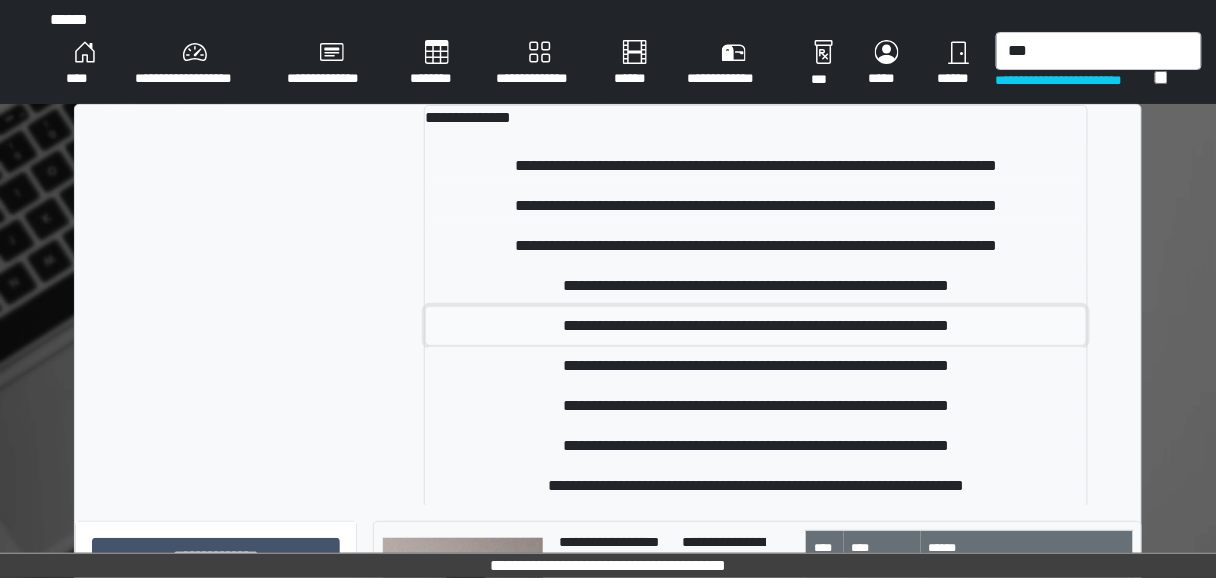 click on "**********" at bounding box center (756, 326) 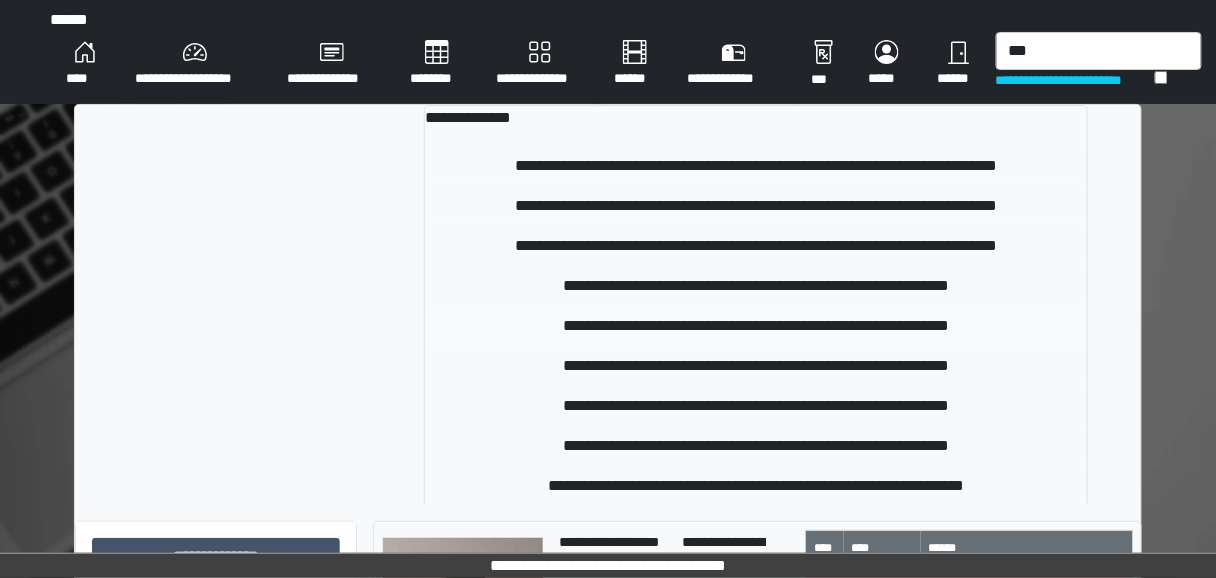 type 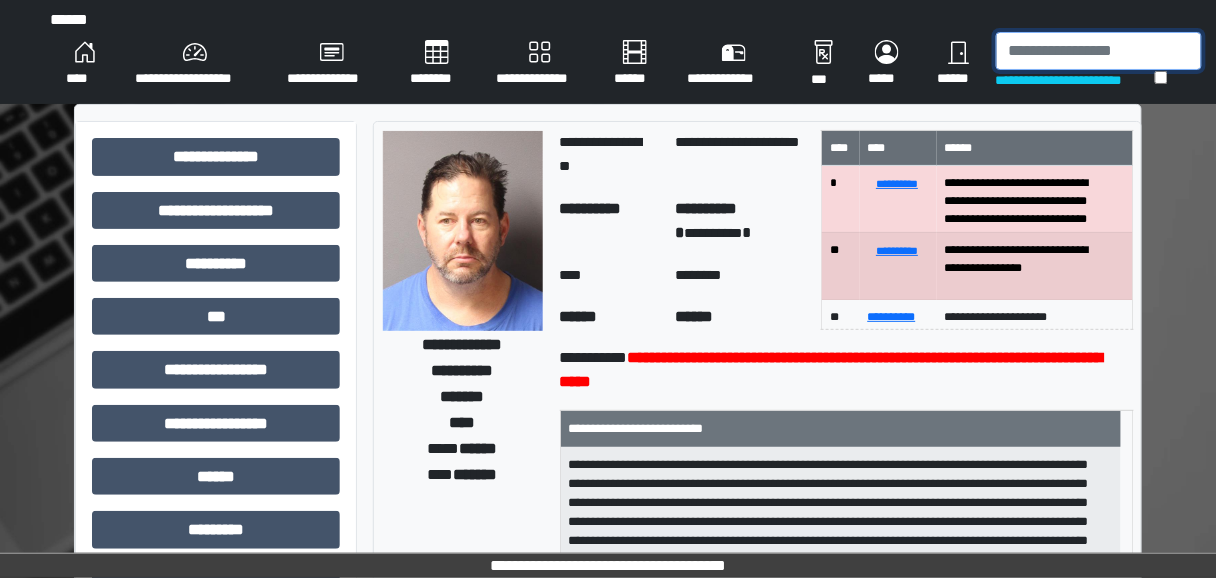 click at bounding box center (1099, 51) 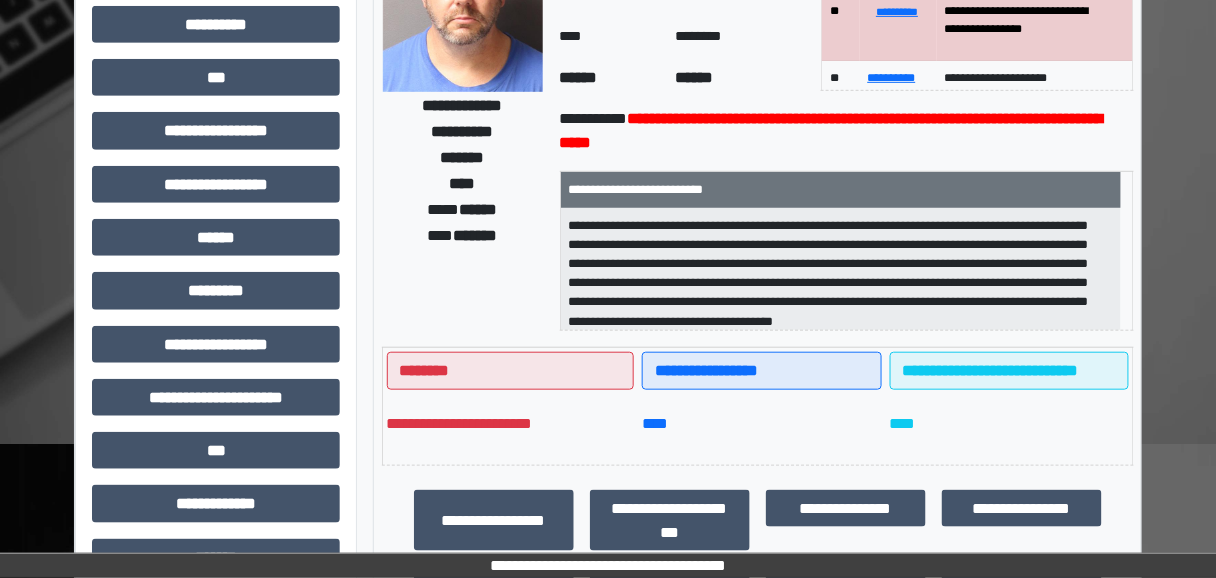scroll, scrollTop: 240, scrollLeft: 0, axis: vertical 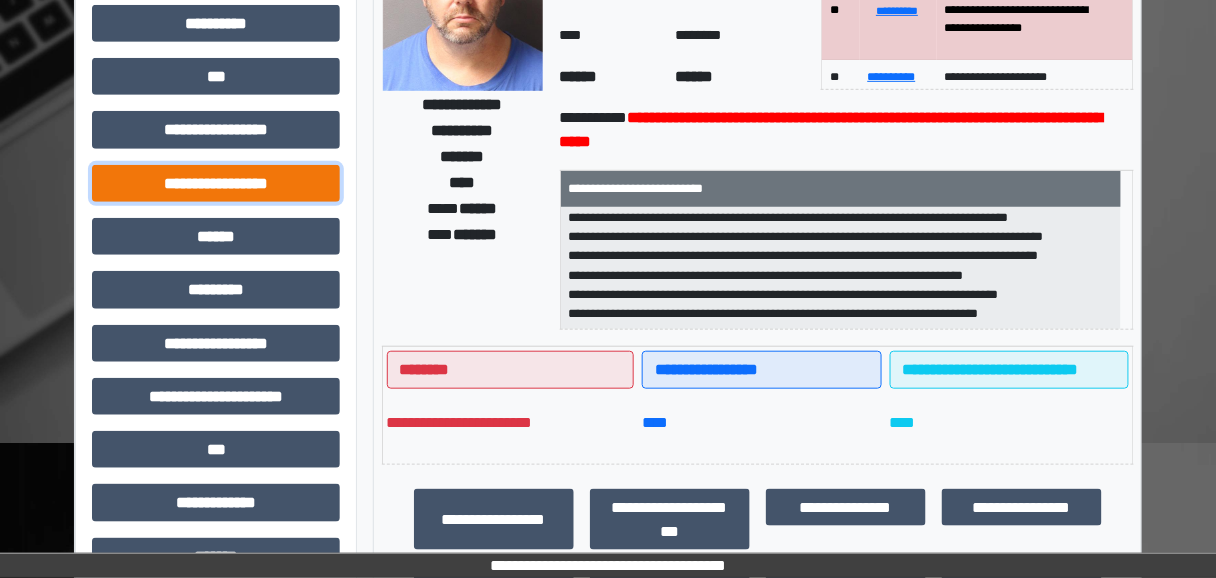 click on "**********" at bounding box center (216, 183) 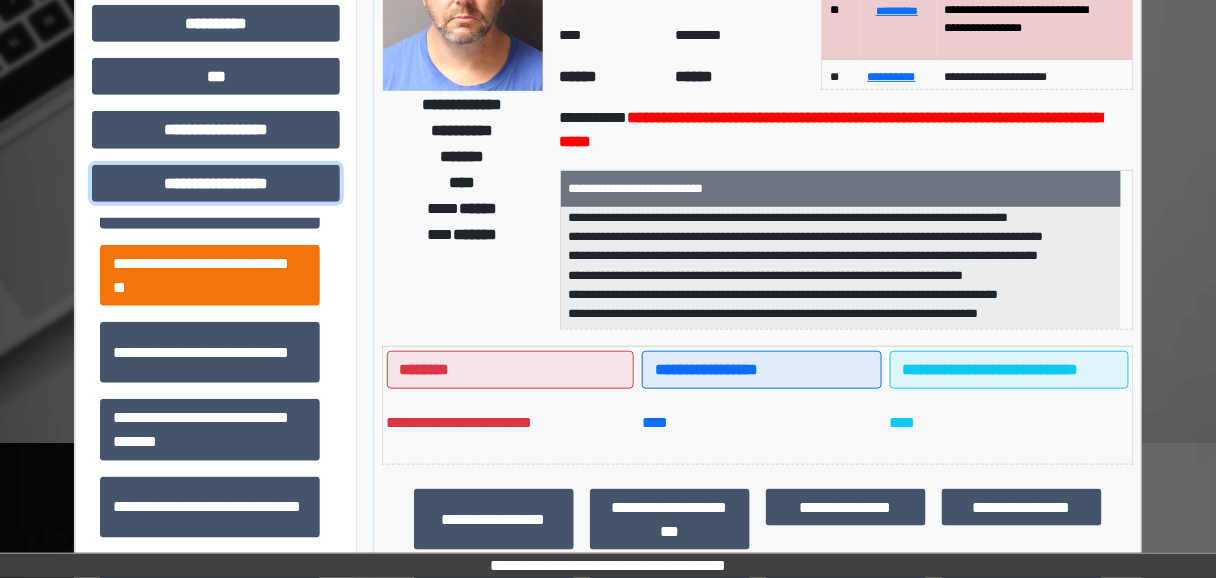 scroll, scrollTop: 1304, scrollLeft: 0, axis: vertical 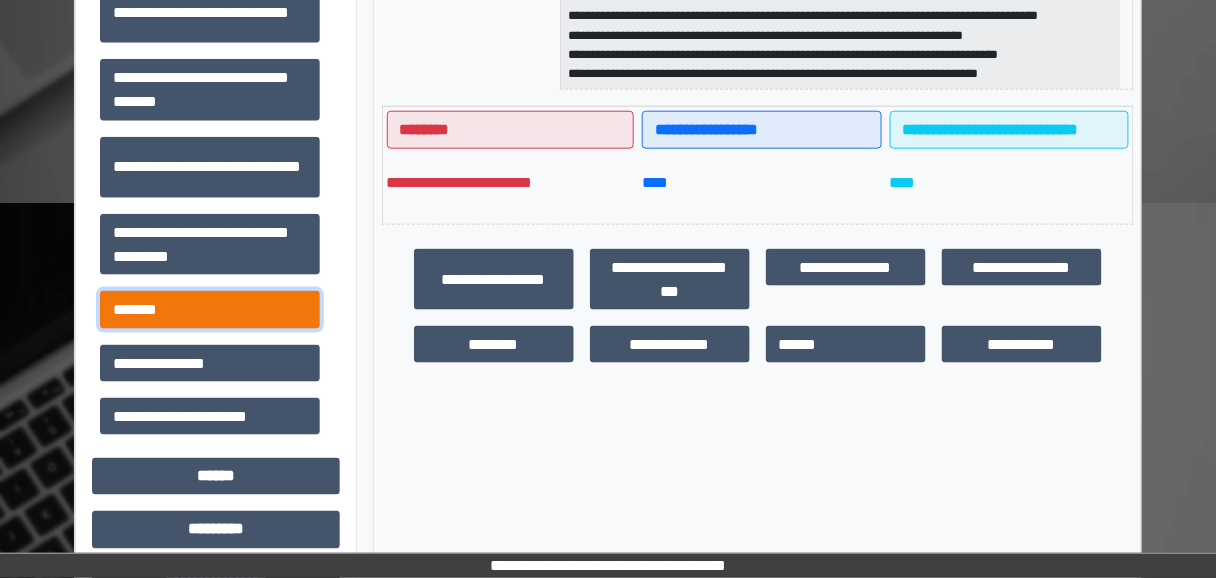 click on "*******" at bounding box center [210, 309] 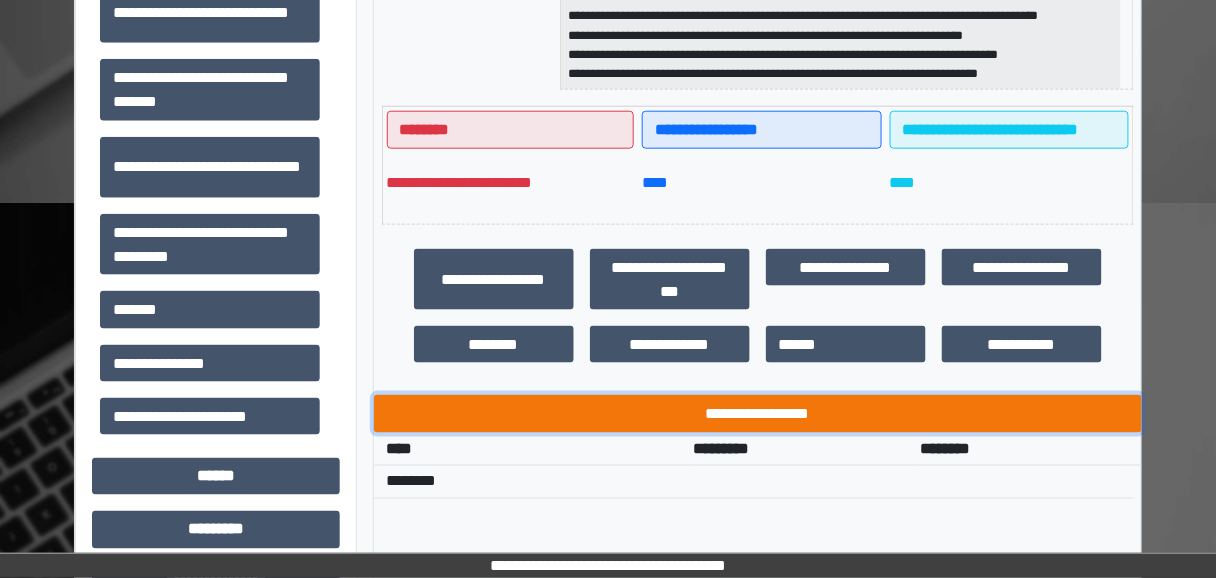click on "**********" at bounding box center [758, 413] 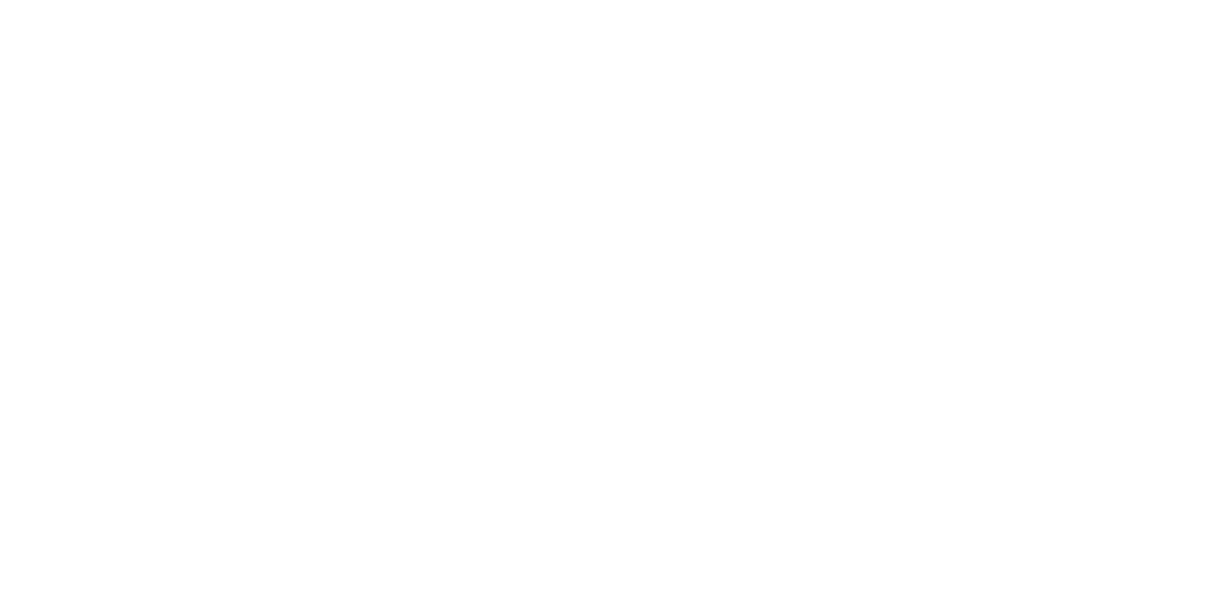 scroll, scrollTop: 80, scrollLeft: 0, axis: vertical 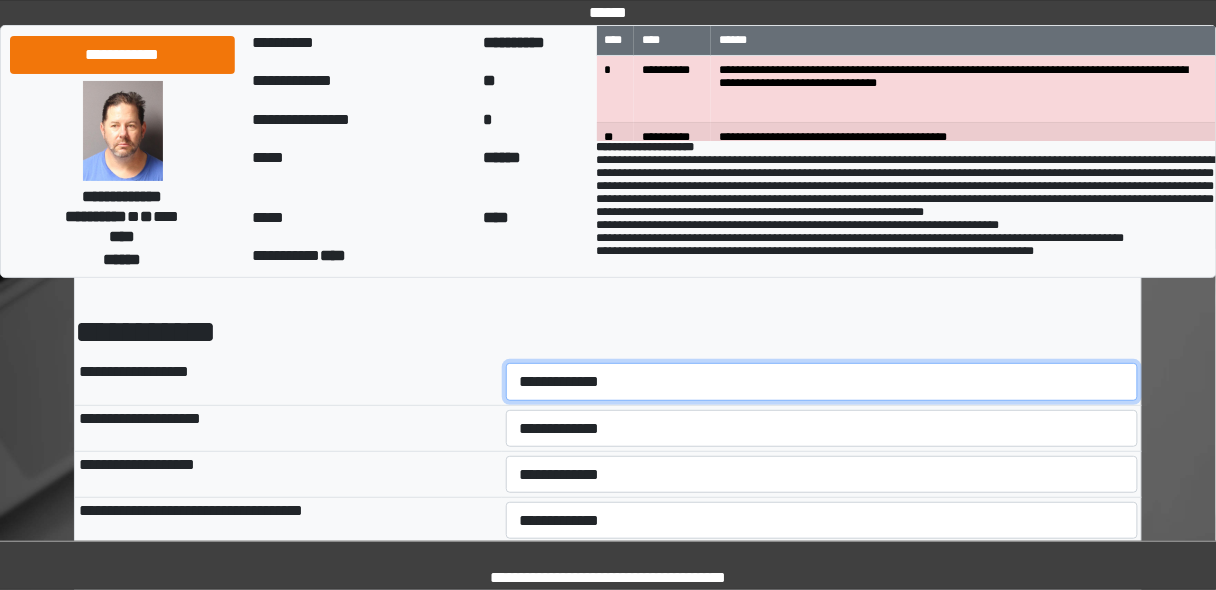 drag, startPoint x: 632, startPoint y: 387, endPoint x: 612, endPoint y: 385, distance: 20.09975 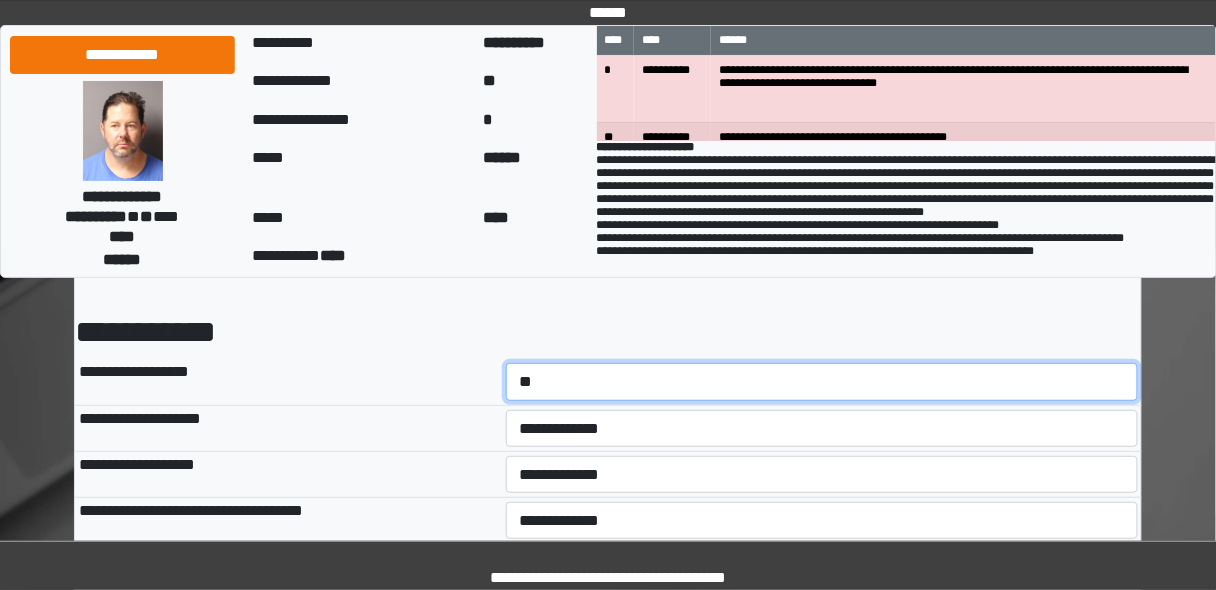 click on "**********" at bounding box center [822, 381] 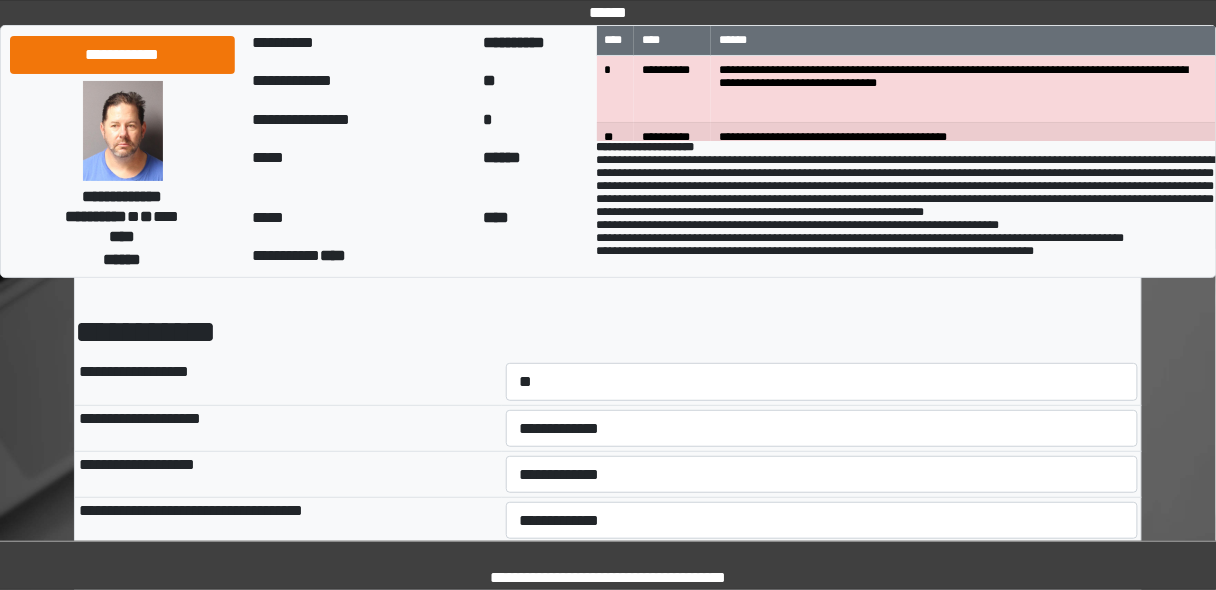 click on "**********" at bounding box center (822, 428) 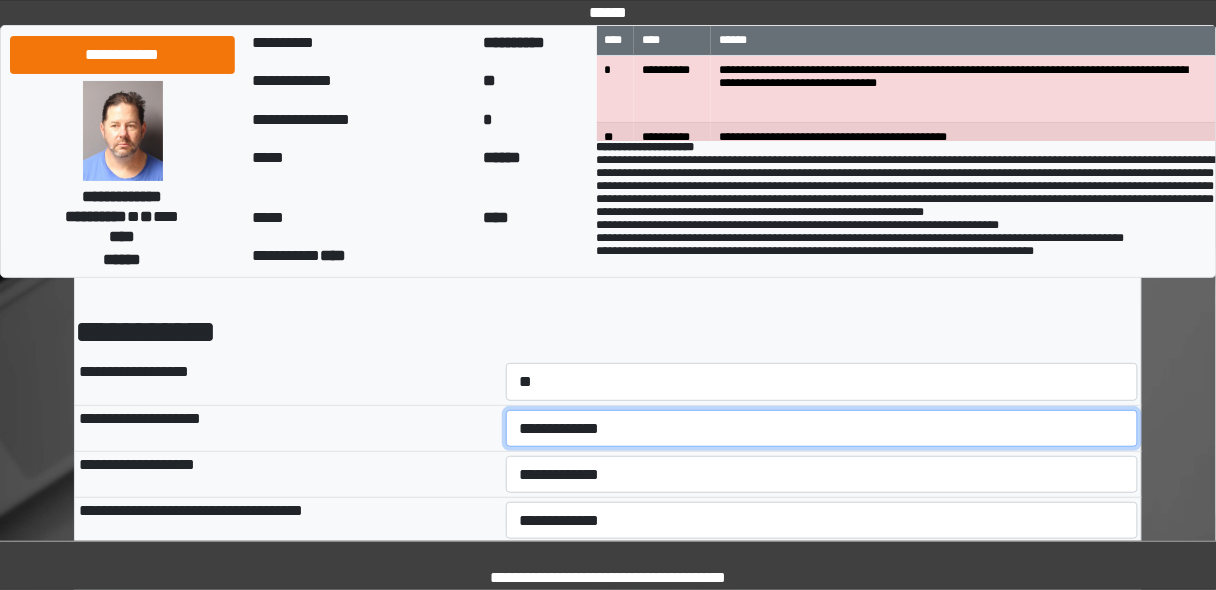 drag, startPoint x: 535, startPoint y: 430, endPoint x: 535, endPoint y: 443, distance: 13 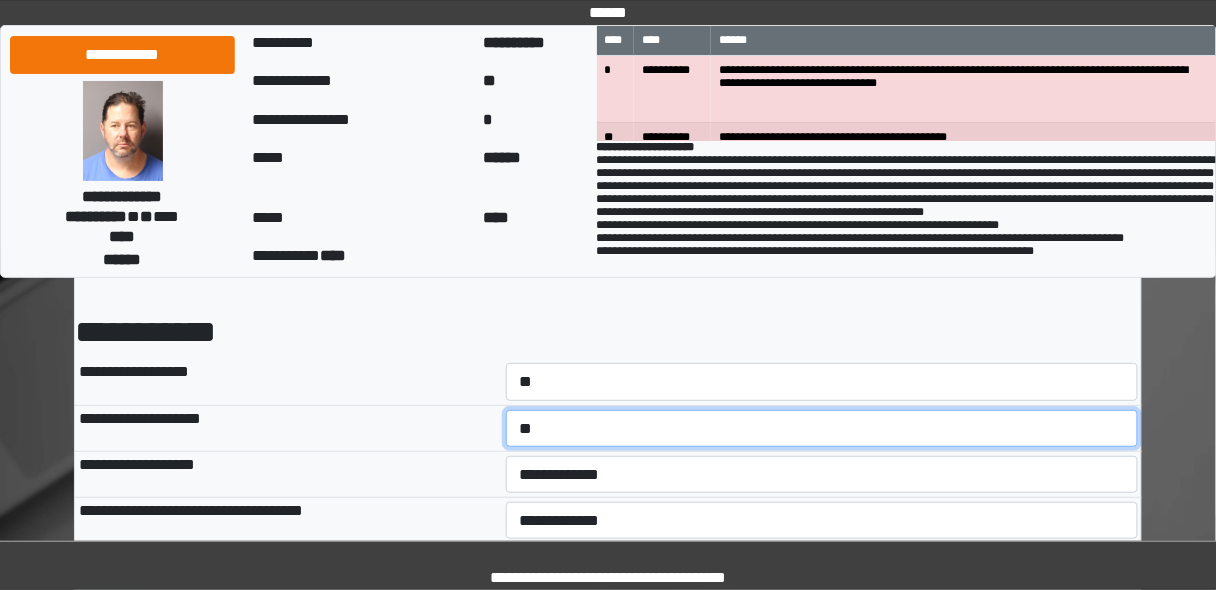 click on "**********" at bounding box center [822, 428] 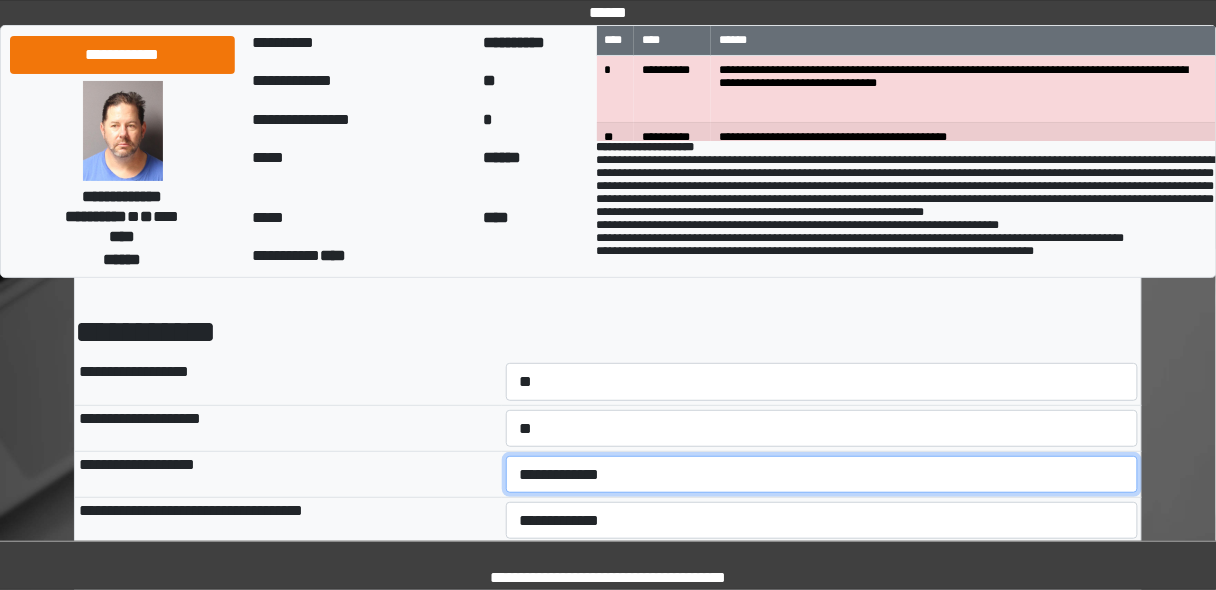 click on "**********" at bounding box center (822, 474) 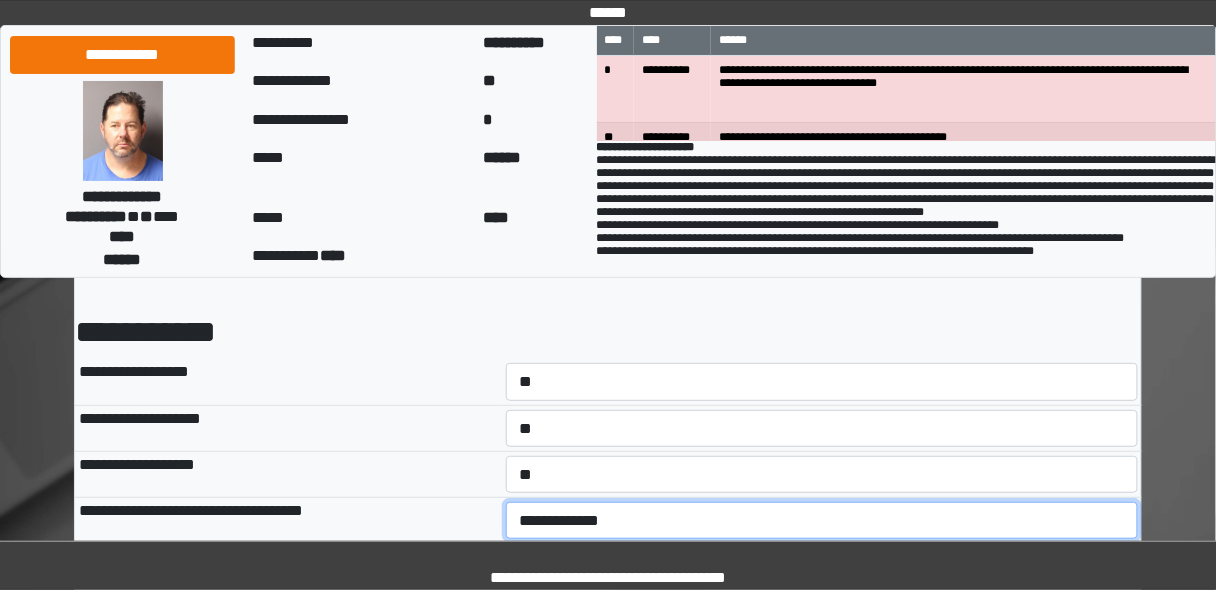 click on "**********" at bounding box center [822, 520] 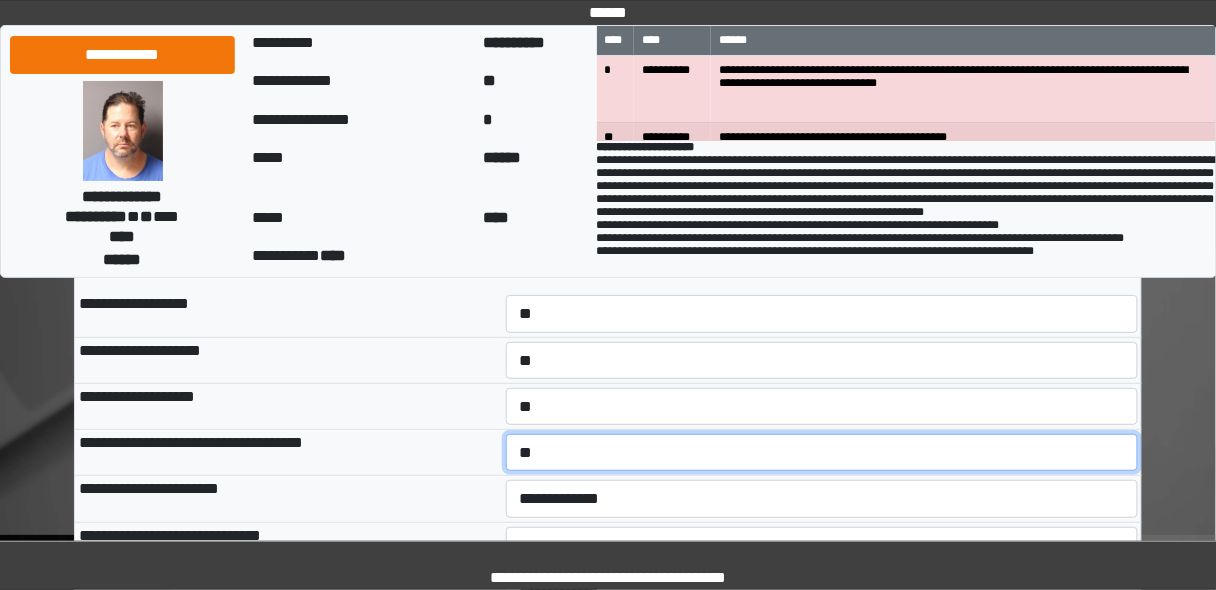 scroll, scrollTop: 320, scrollLeft: 0, axis: vertical 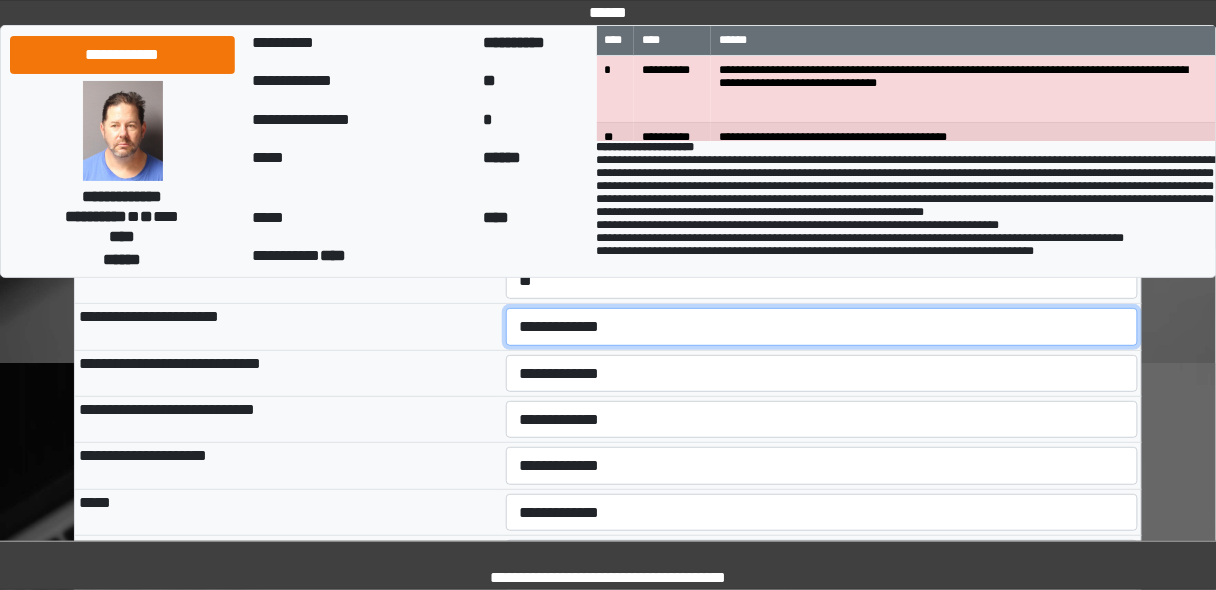 drag, startPoint x: 524, startPoint y: 329, endPoint x: 521, endPoint y: 339, distance: 10.440307 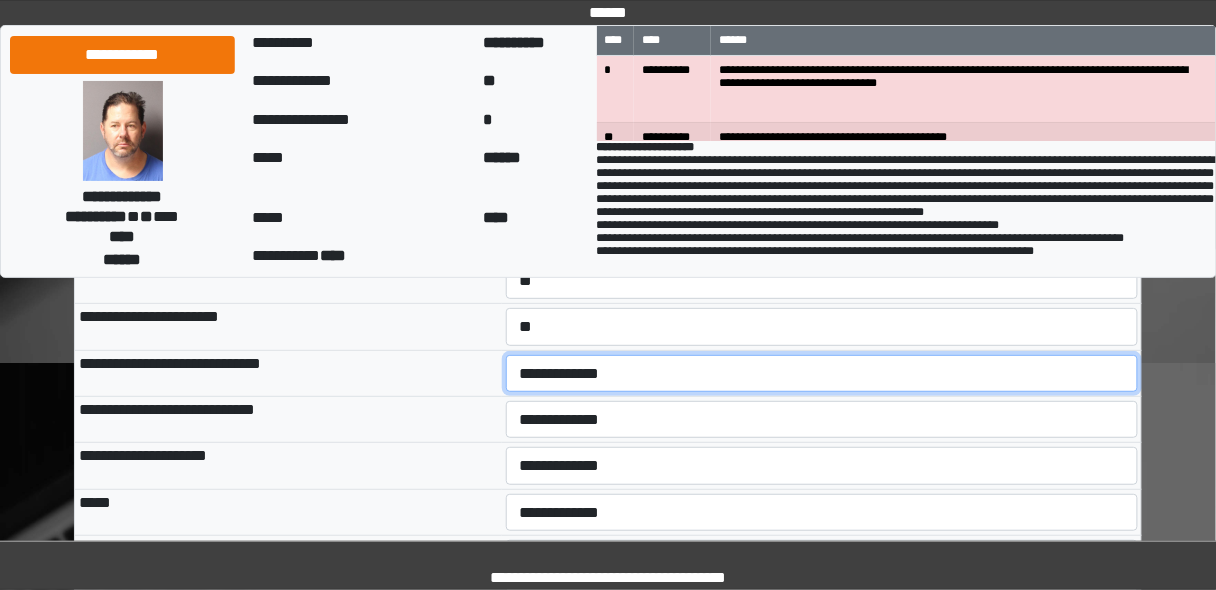 click on "**********" at bounding box center (822, 373) 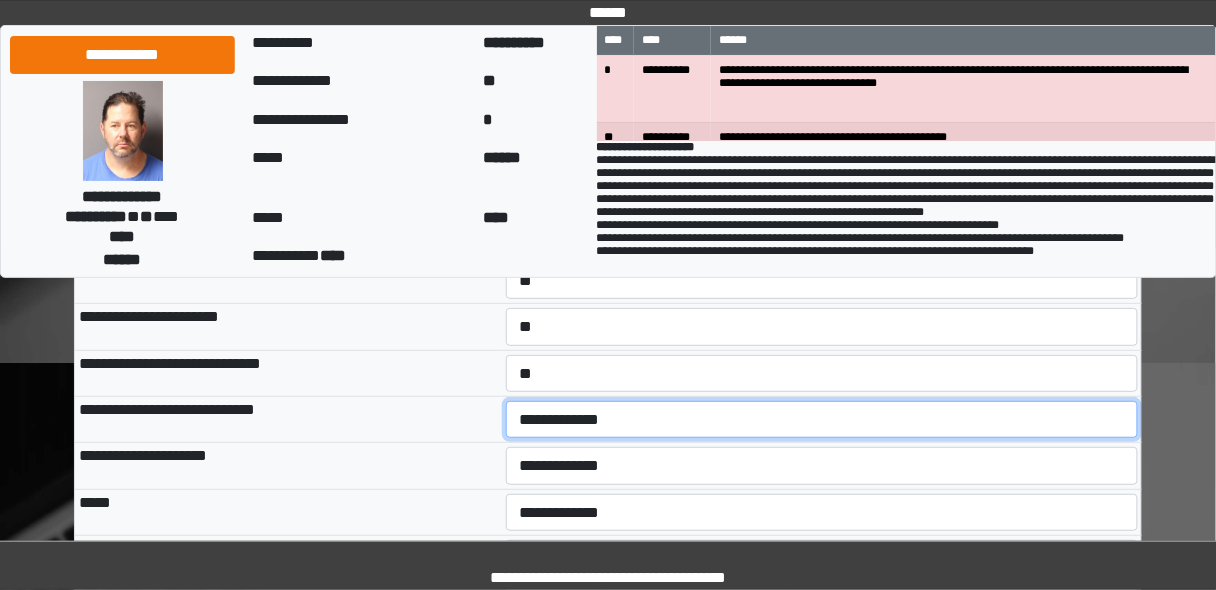 click on "**********" at bounding box center (822, 419) 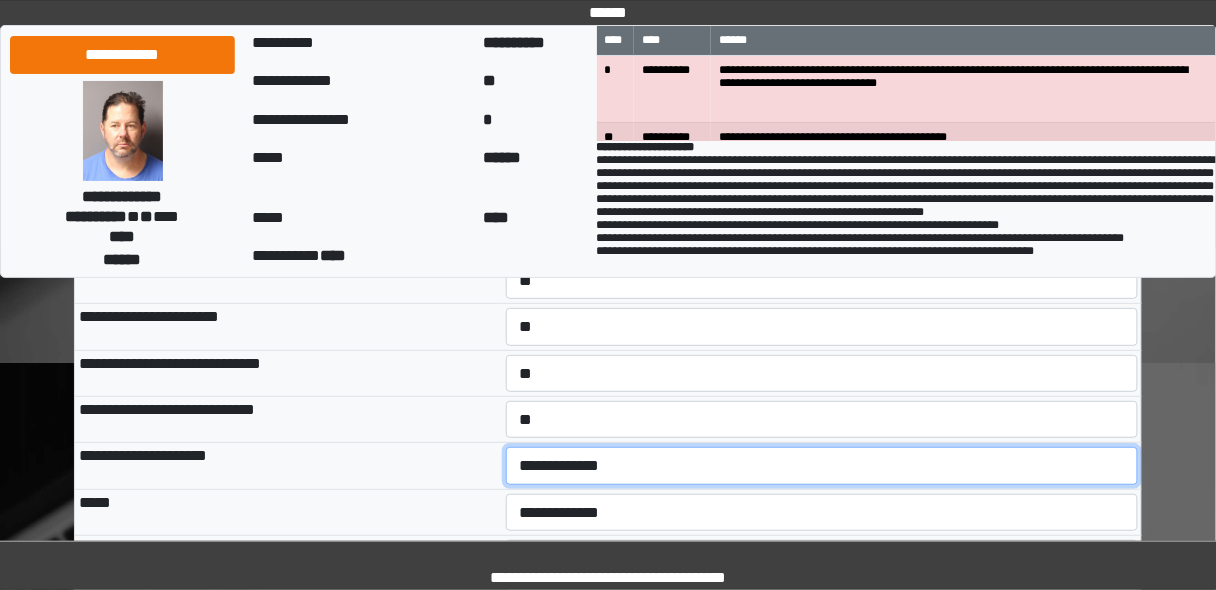 click on "**********" at bounding box center (822, 465) 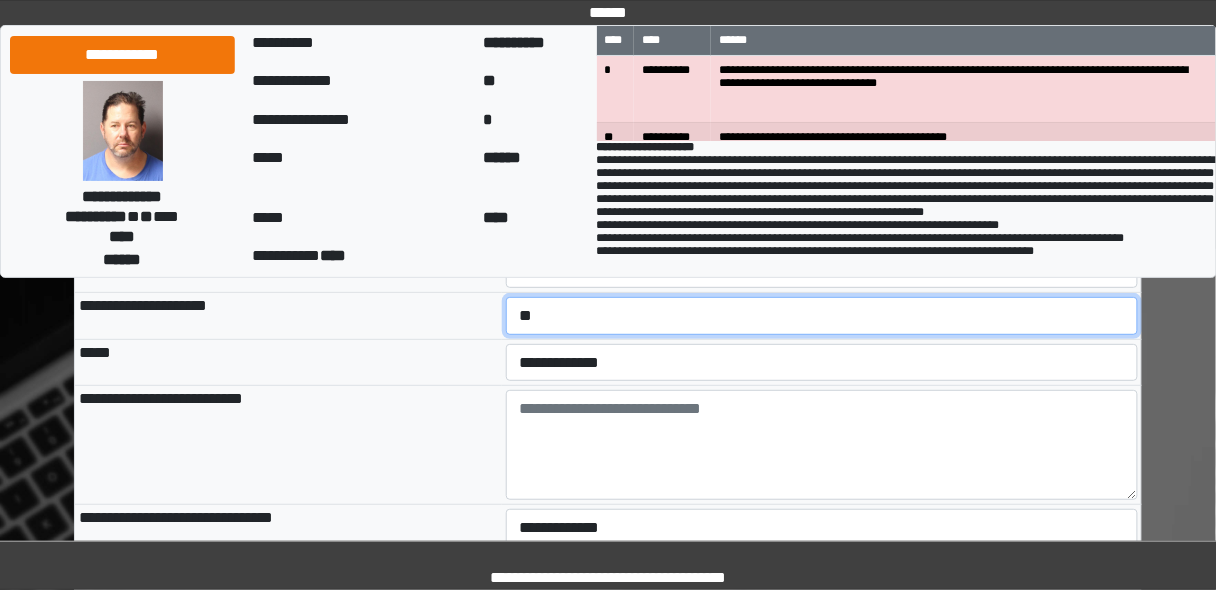 scroll, scrollTop: 480, scrollLeft: 0, axis: vertical 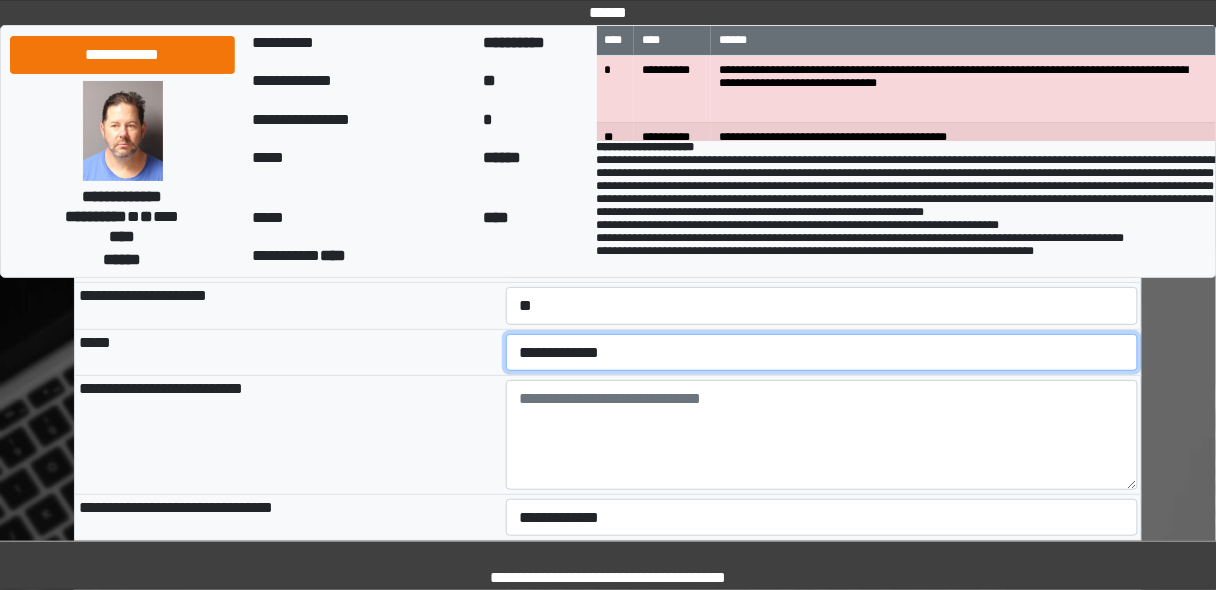 click on "**********" at bounding box center [822, 352] 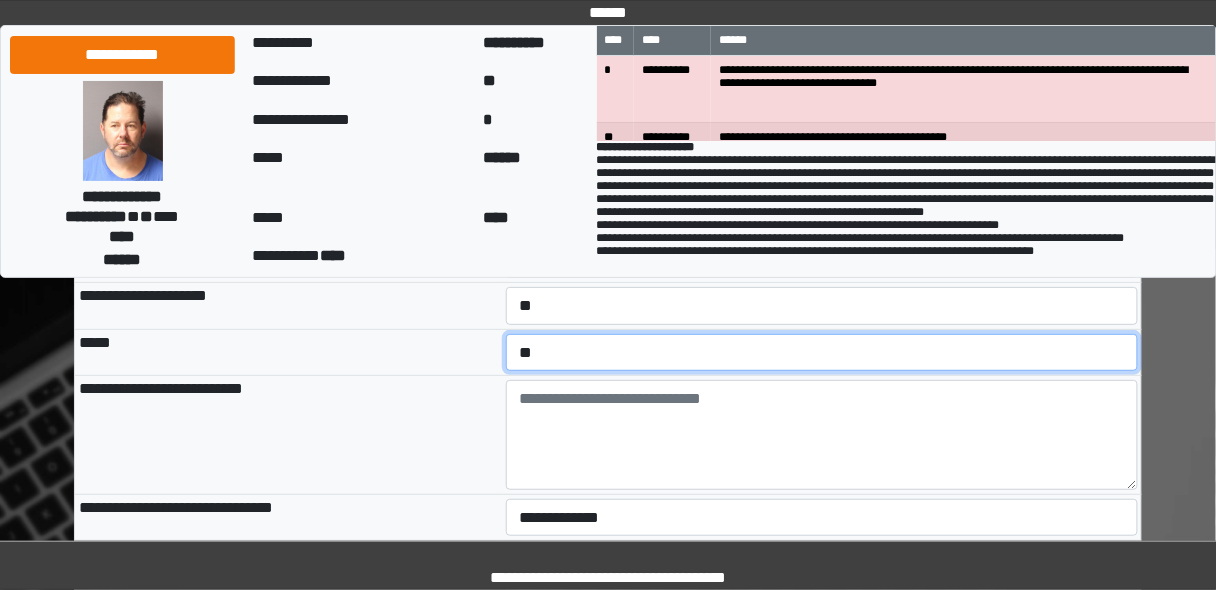 click on "**********" at bounding box center (822, 352) 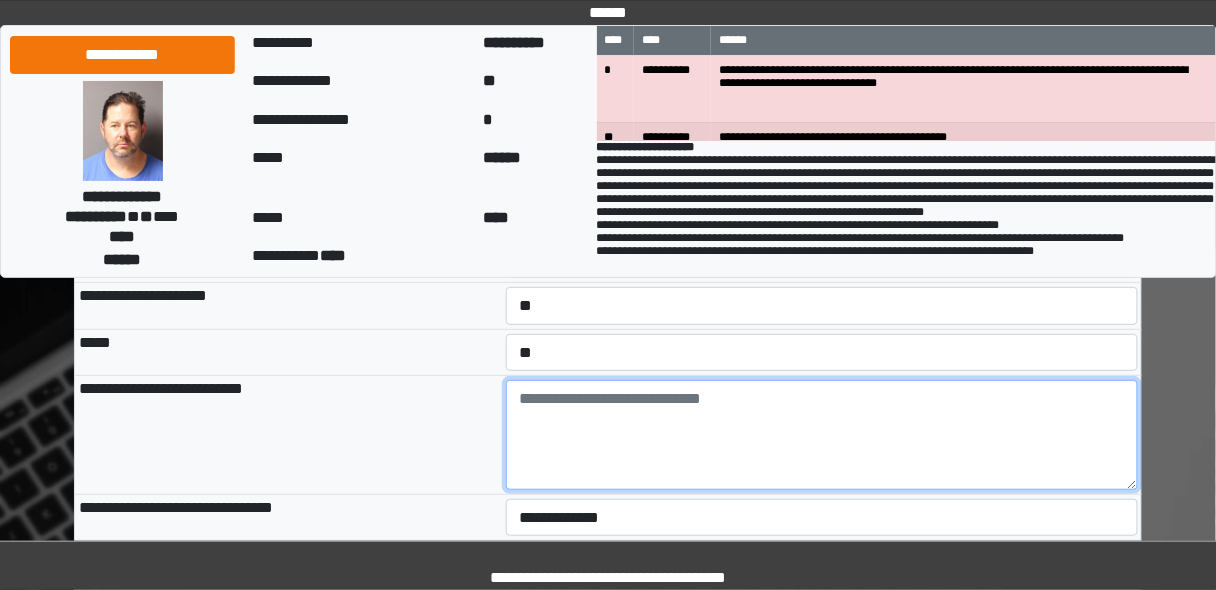 click at bounding box center [822, 435] 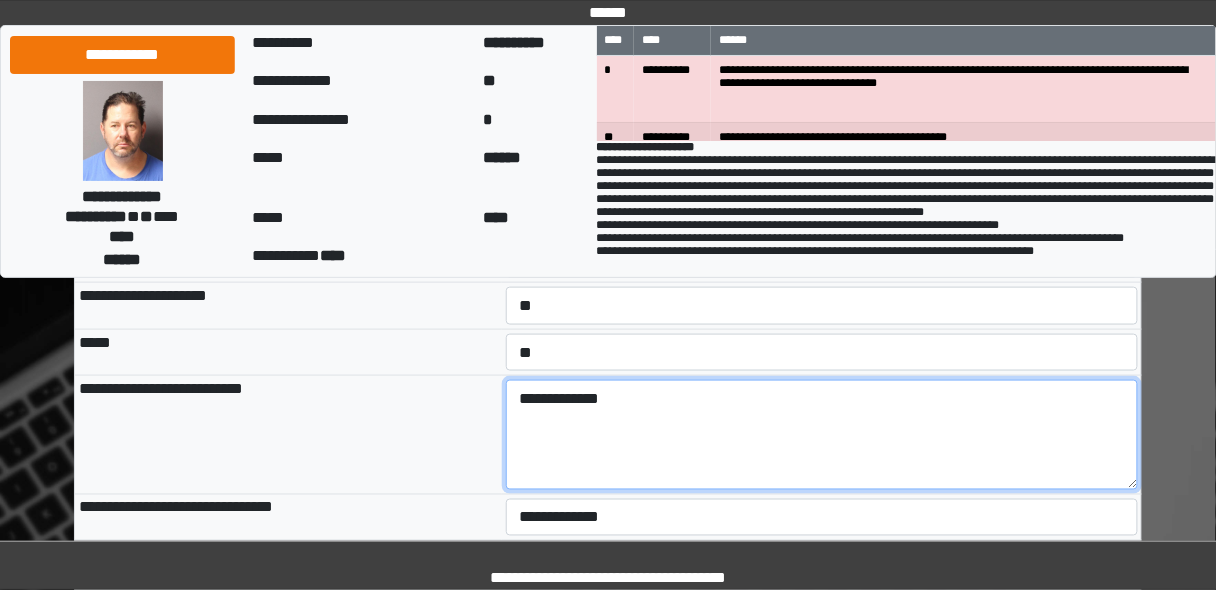 click on "**********" at bounding box center (822, 435) 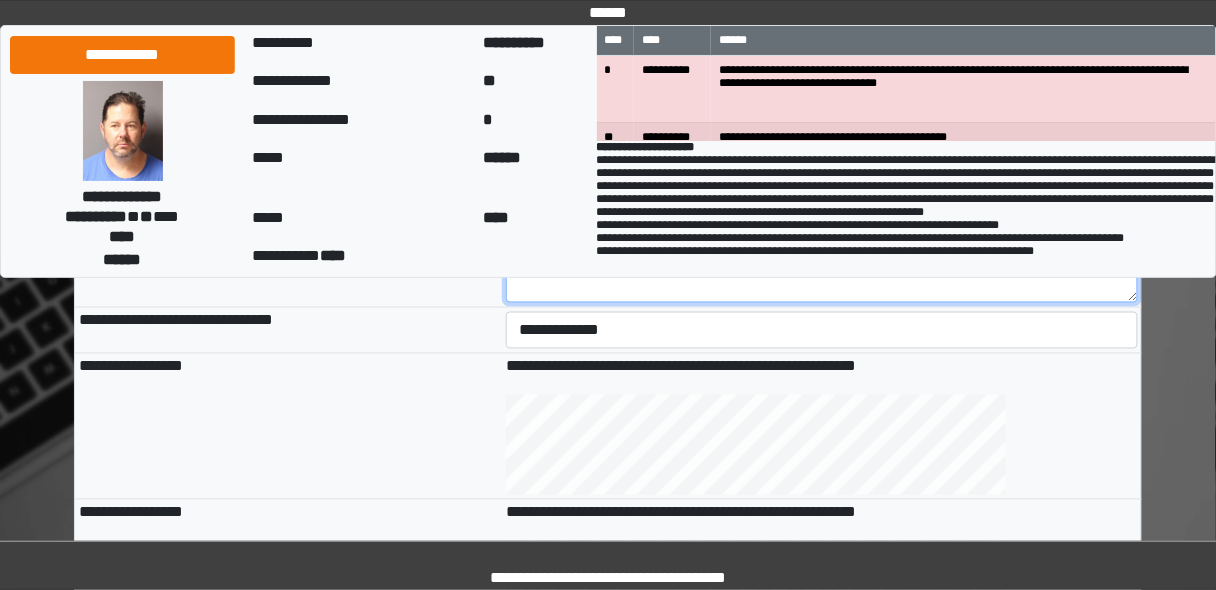 scroll, scrollTop: 560, scrollLeft: 0, axis: vertical 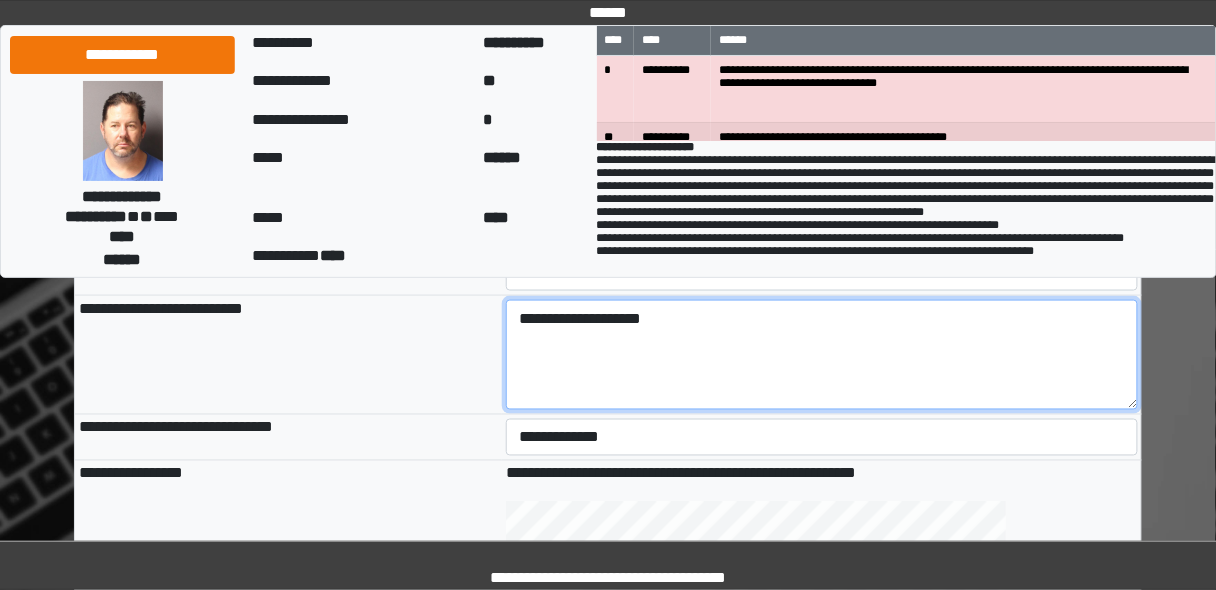 type on "**********" 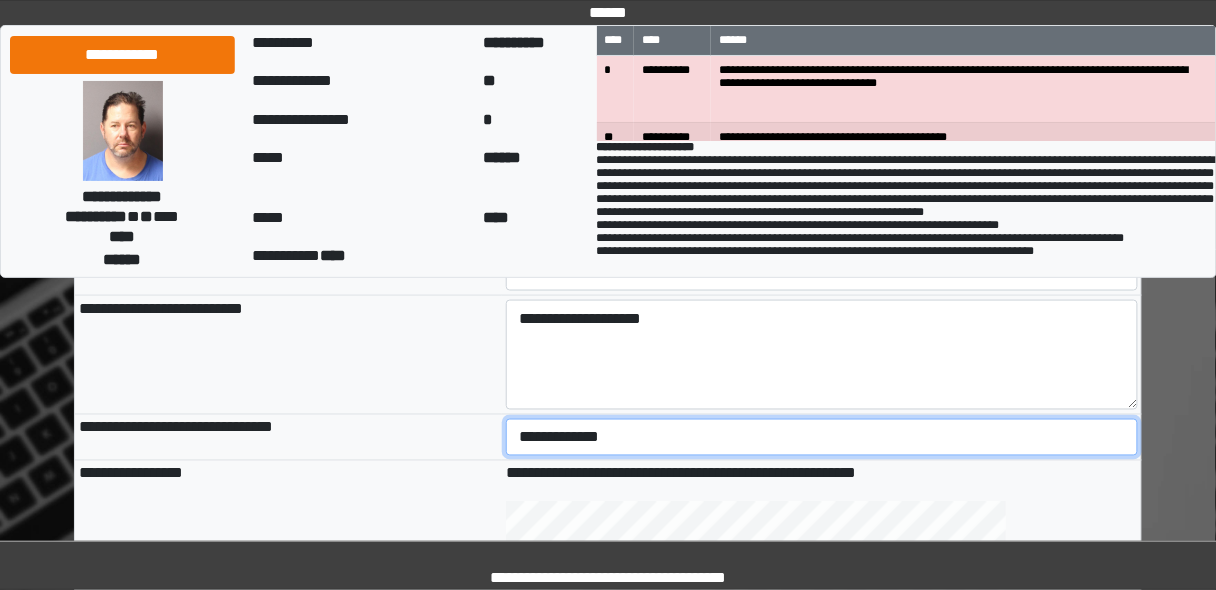 click on "**********" at bounding box center (822, 437) 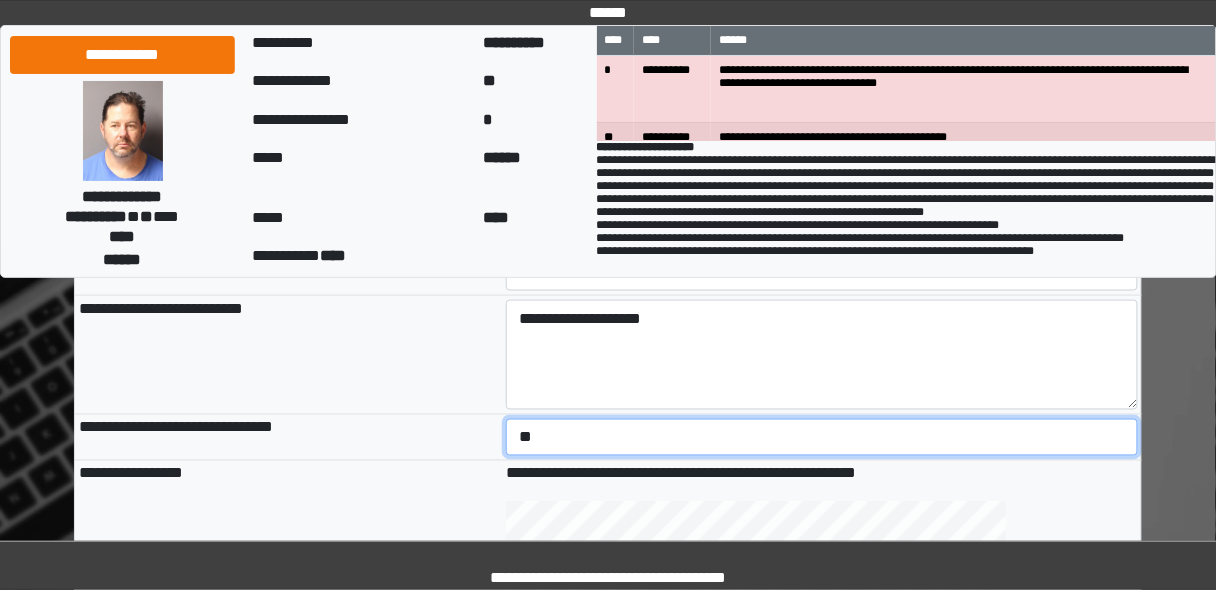 click on "**********" at bounding box center (822, 437) 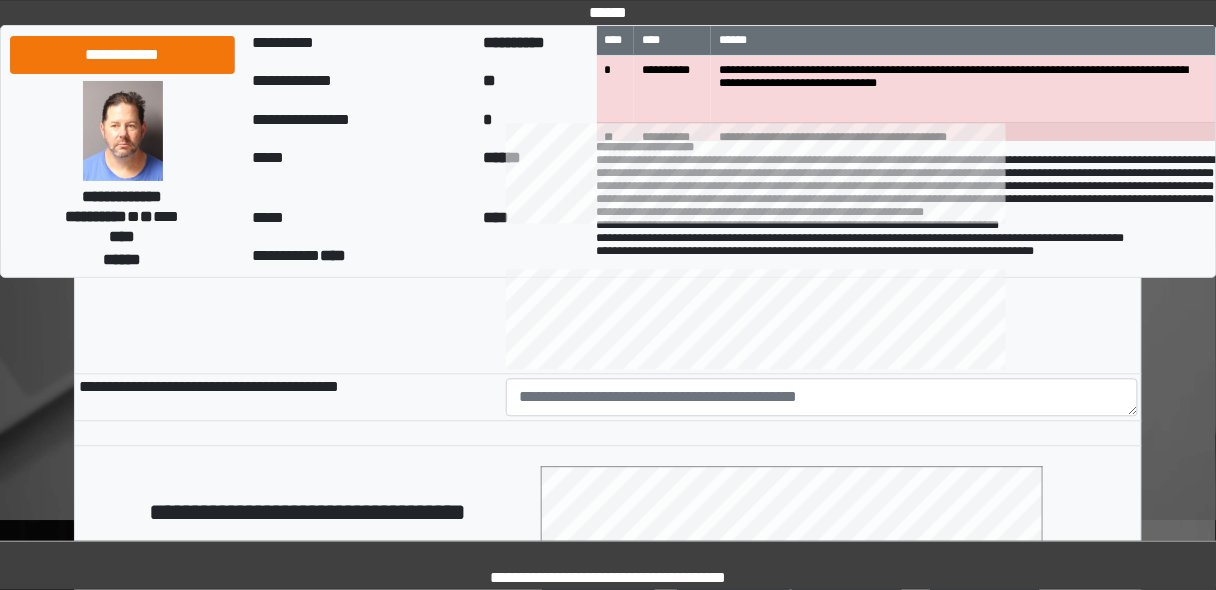 scroll, scrollTop: 960, scrollLeft: 0, axis: vertical 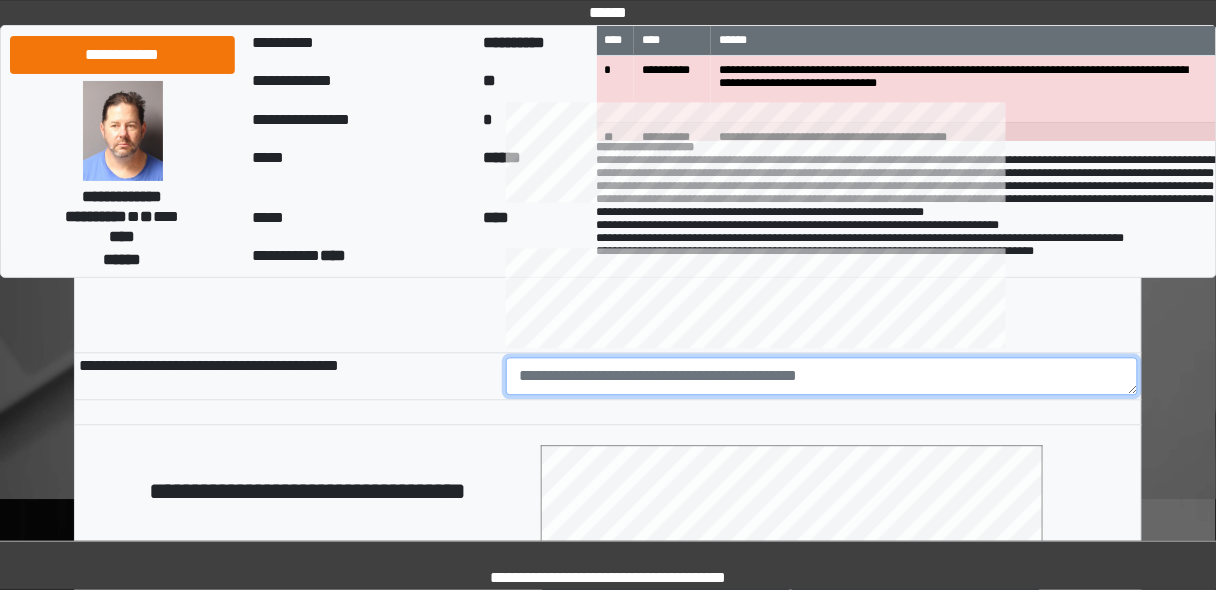 click at bounding box center [822, 376] 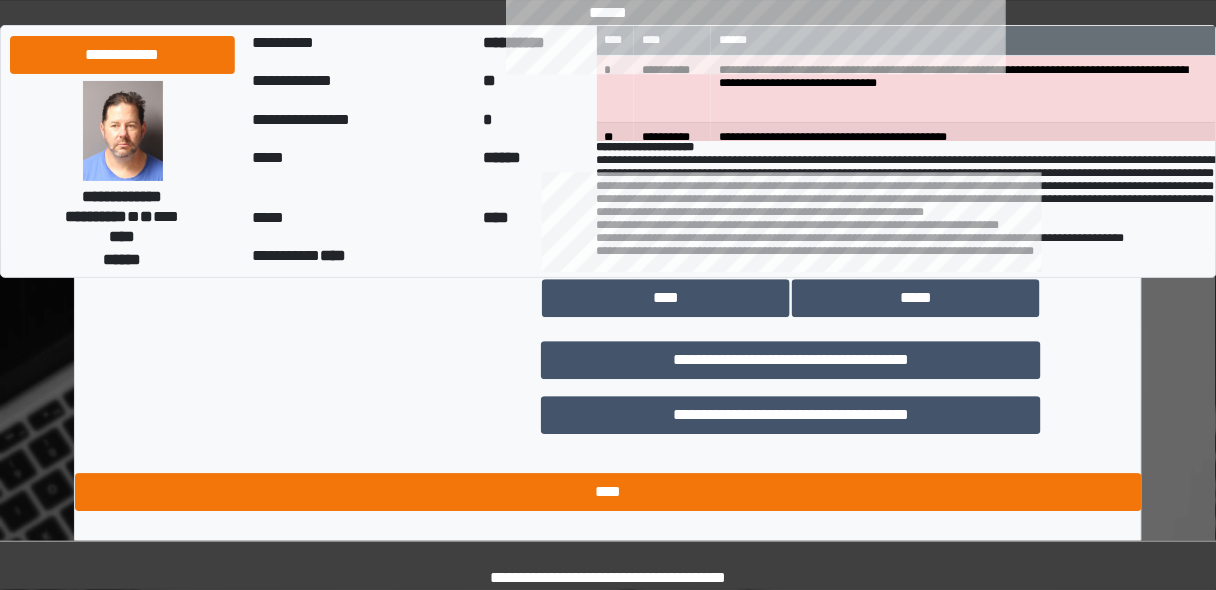 scroll, scrollTop: 1252, scrollLeft: 0, axis: vertical 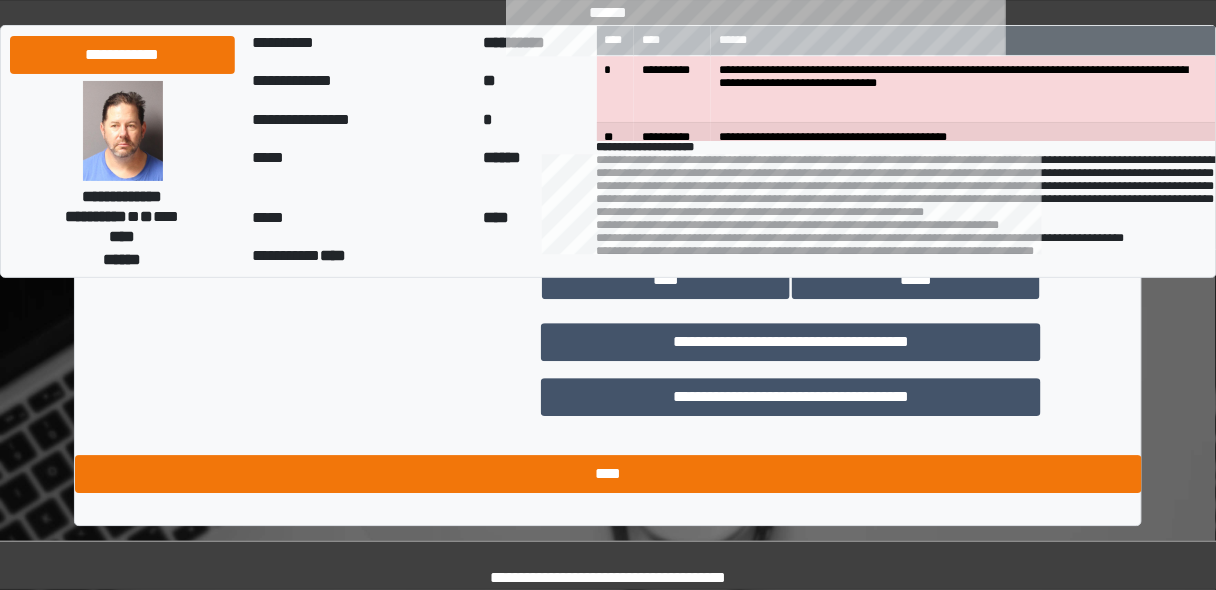 type on "********" 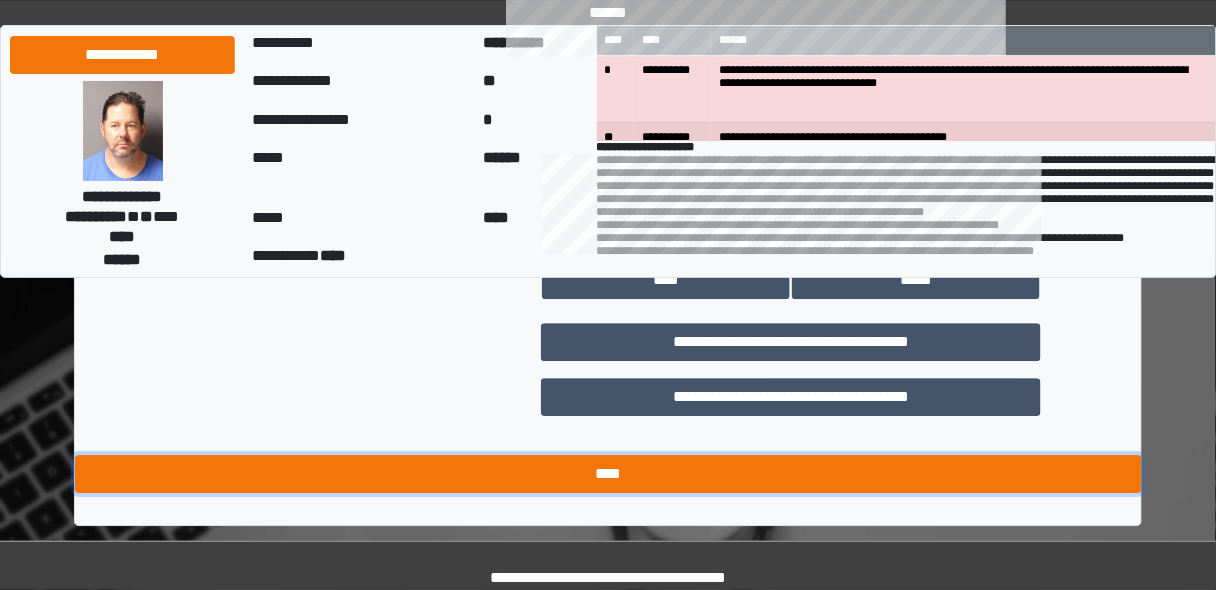 click on "****" at bounding box center [608, 474] 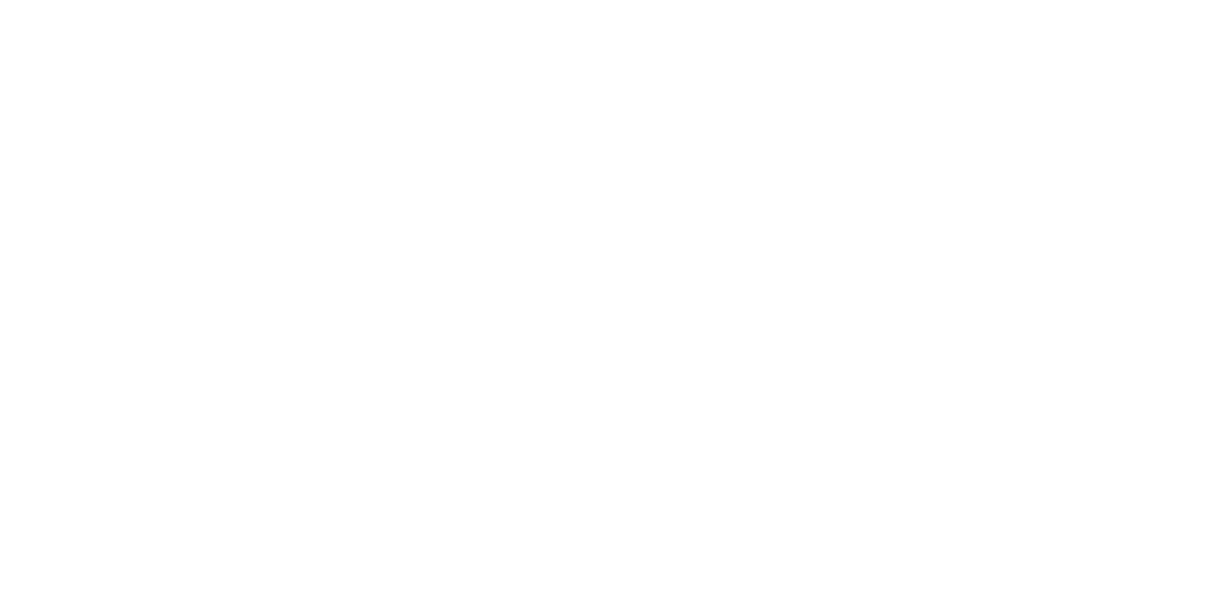 scroll, scrollTop: 0, scrollLeft: 0, axis: both 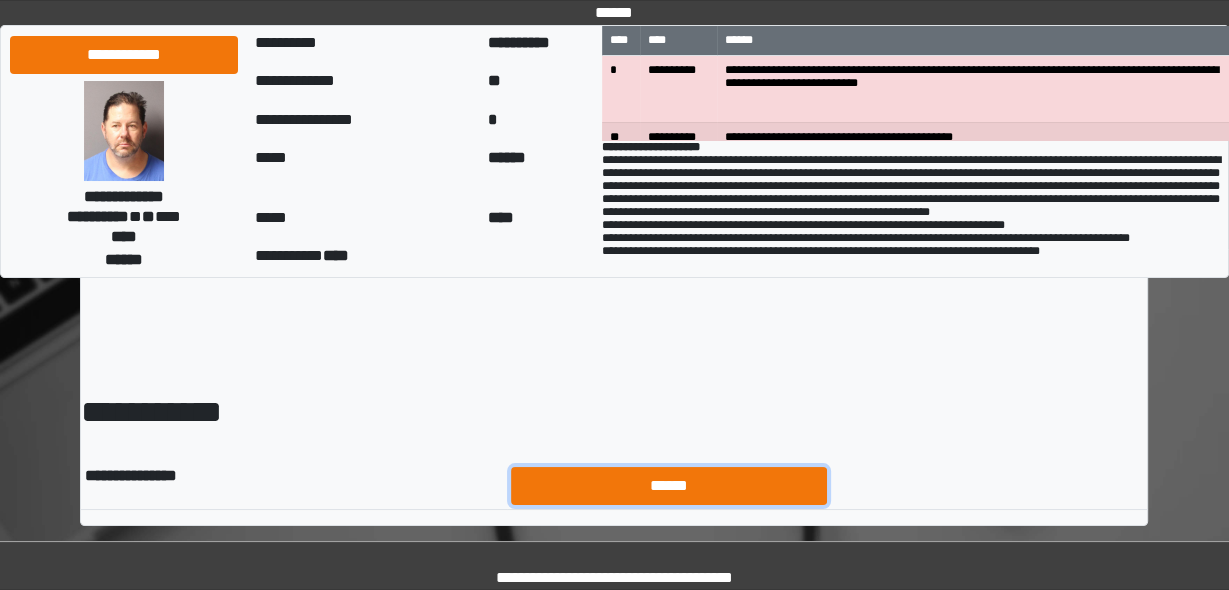 click on "******" at bounding box center [669, 485] 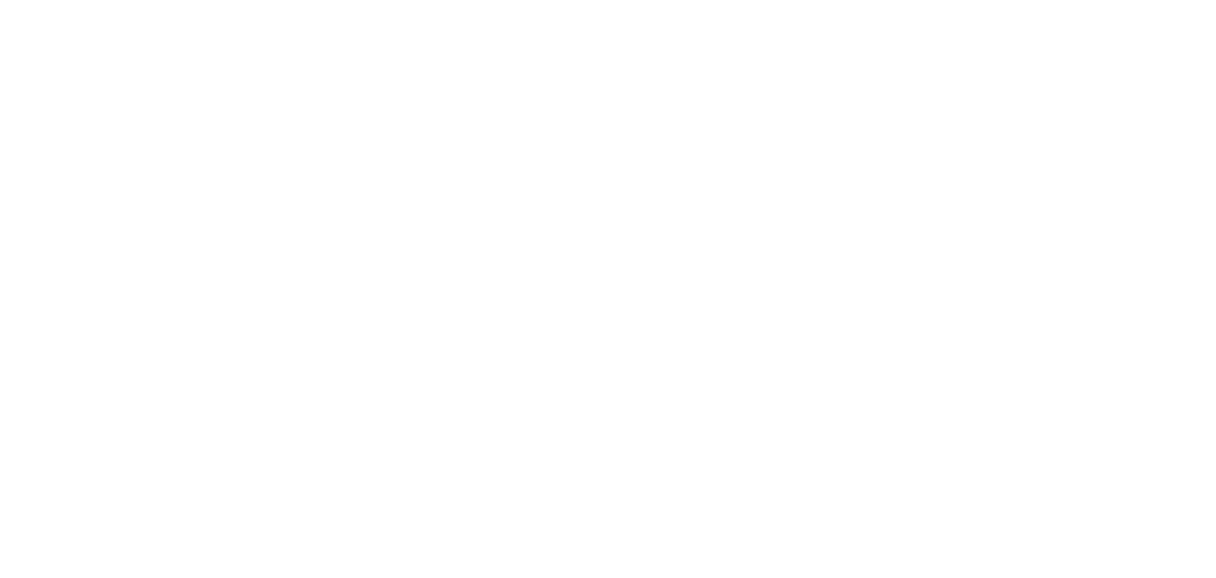 scroll, scrollTop: 0, scrollLeft: 0, axis: both 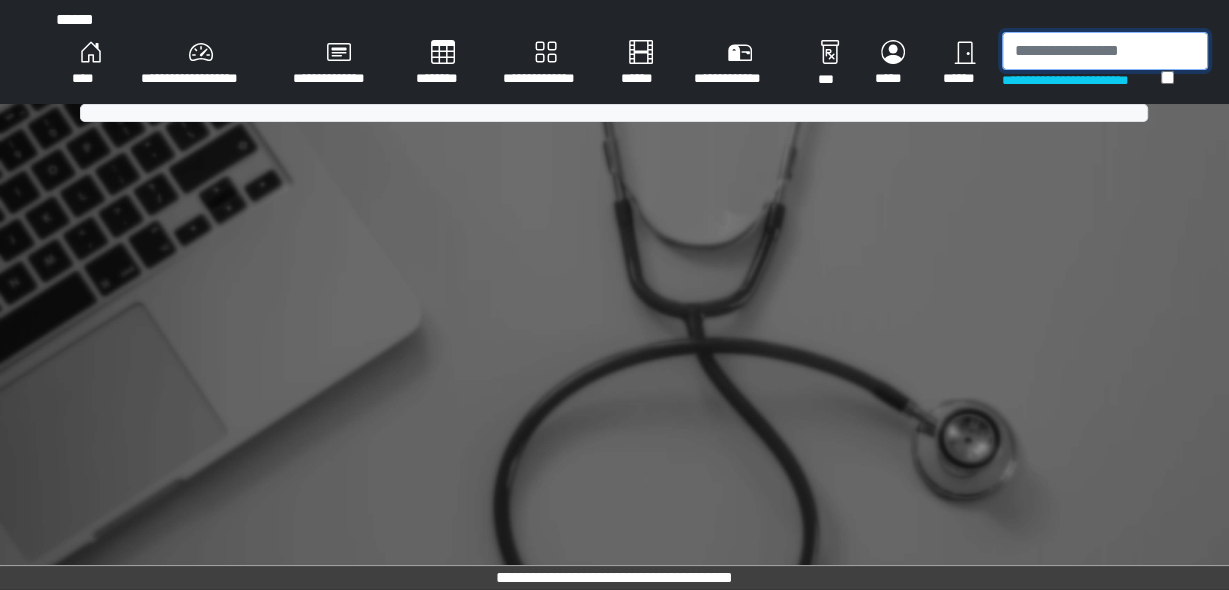 click at bounding box center (1105, 51) 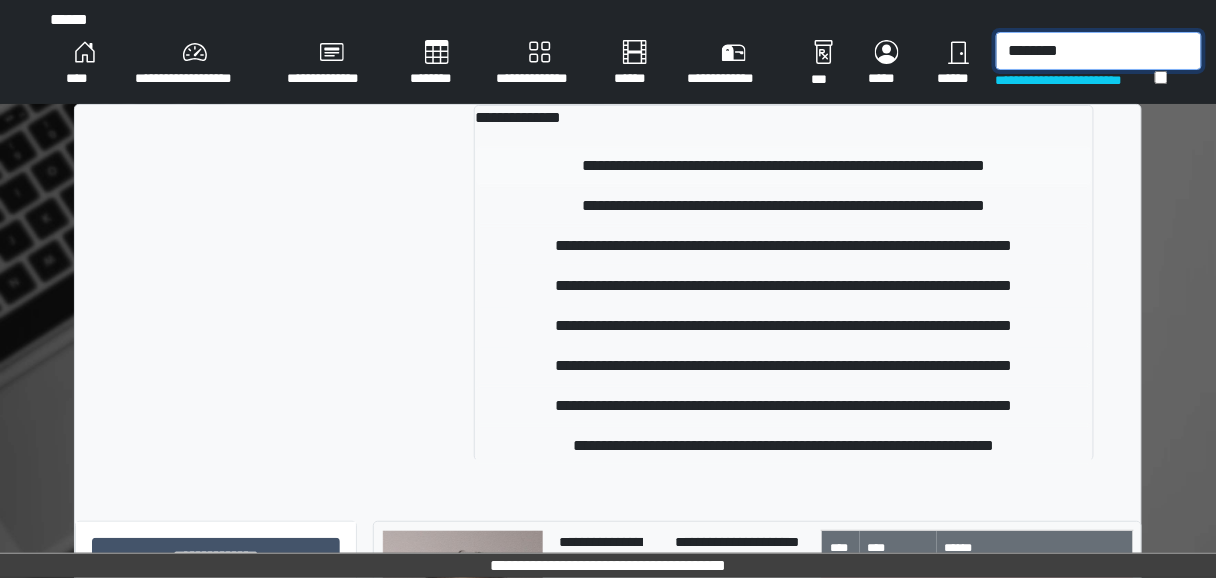 type on "********" 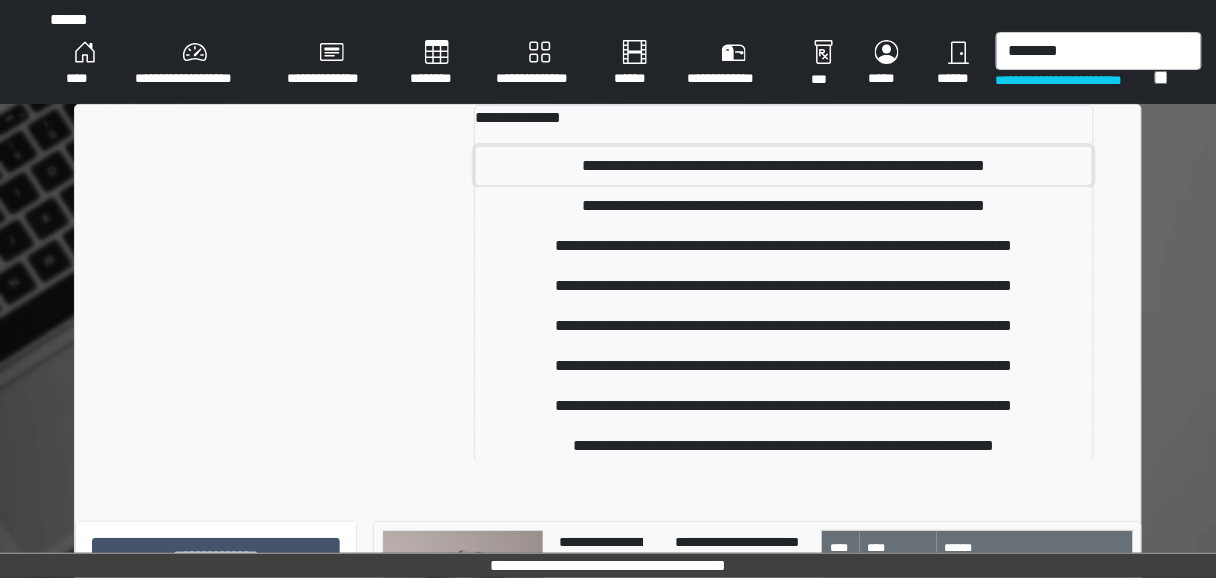 click on "**********" at bounding box center [784, 166] 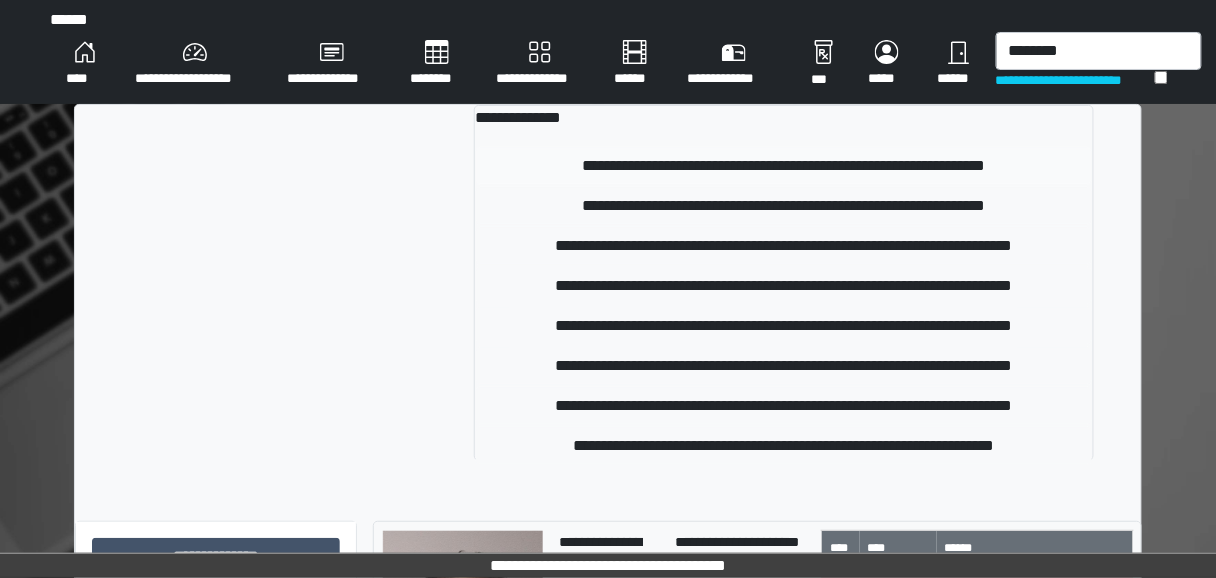 type 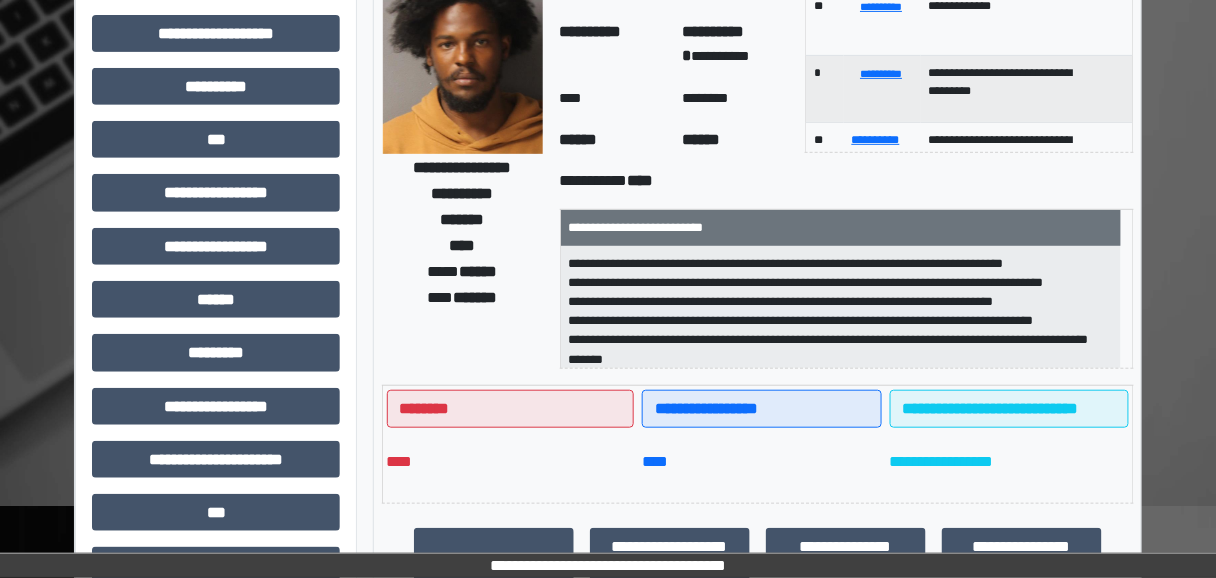 scroll, scrollTop: 160, scrollLeft: 0, axis: vertical 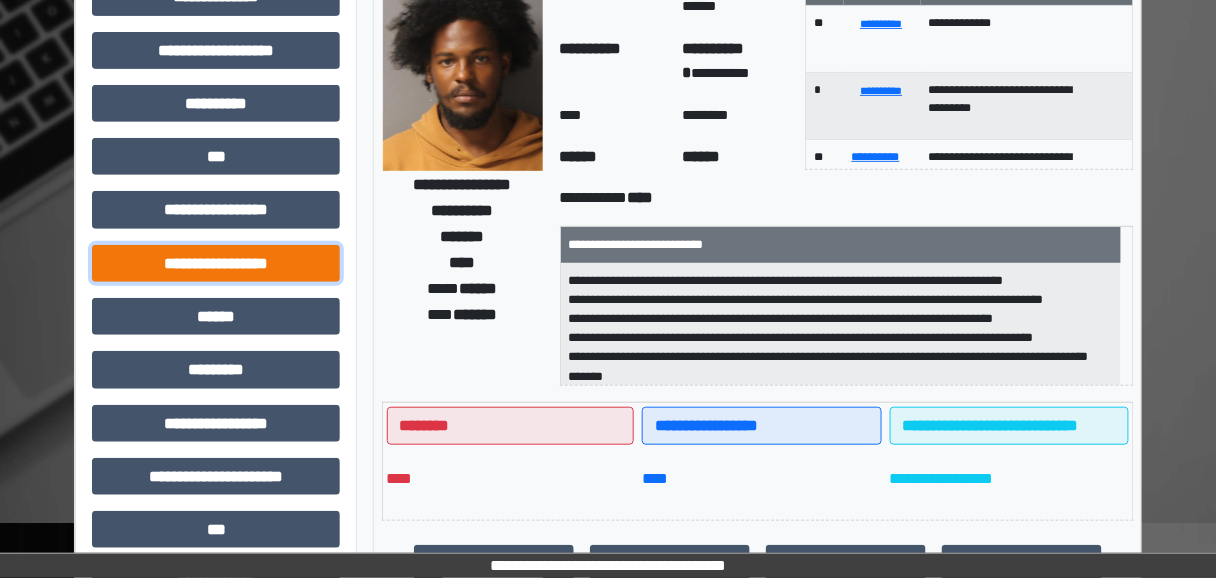 click on "**********" at bounding box center (216, 263) 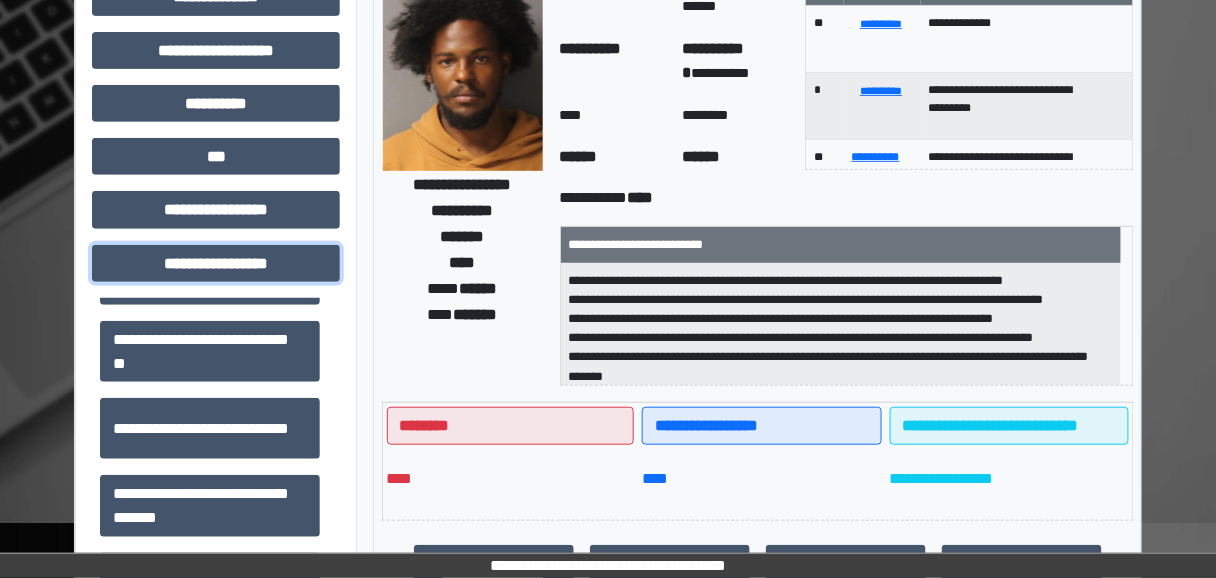 scroll, scrollTop: 1304, scrollLeft: 0, axis: vertical 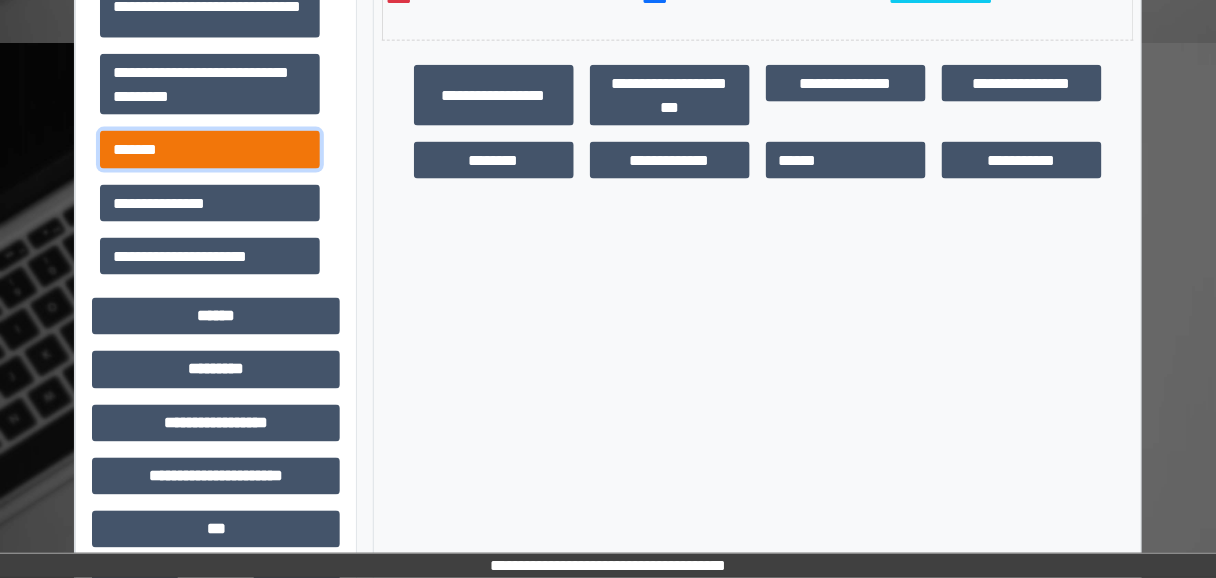 click on "*******" at bounding box center [210, 149] 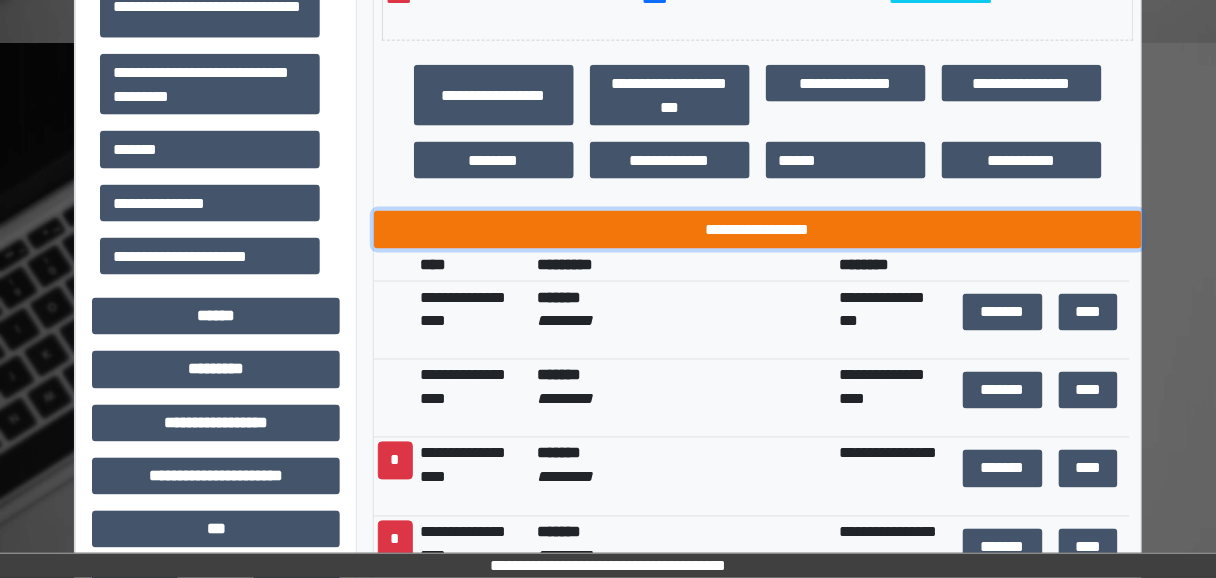 click on "**********" at bounding box center (758, 229) 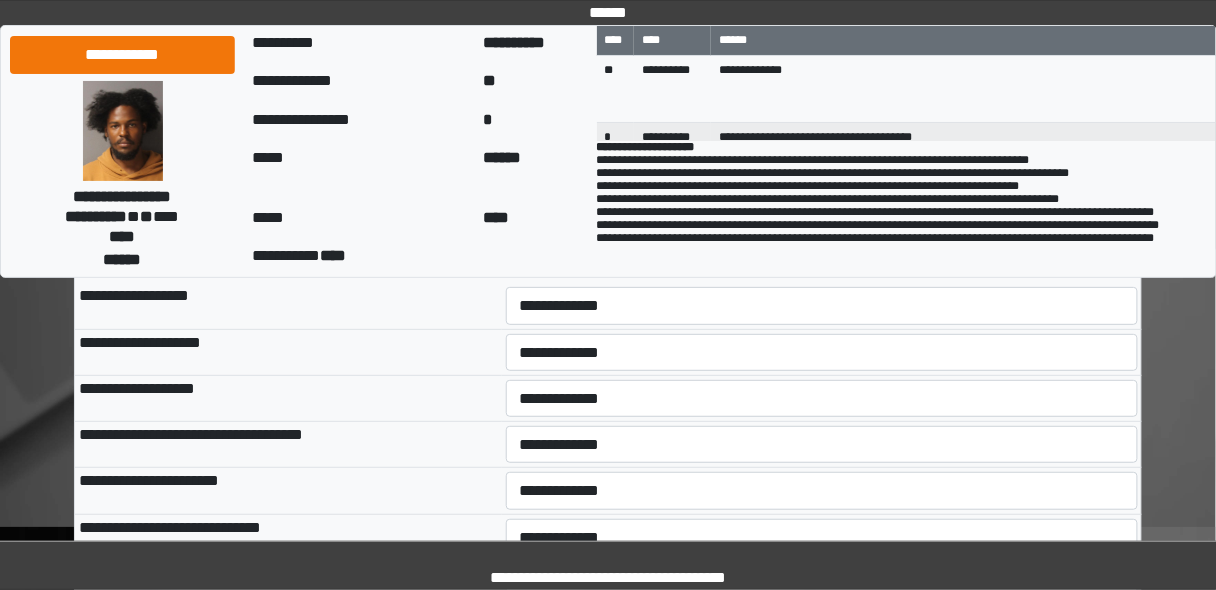 scroll, scrollTop: 160, scrollLeft: 0, axis: vertical 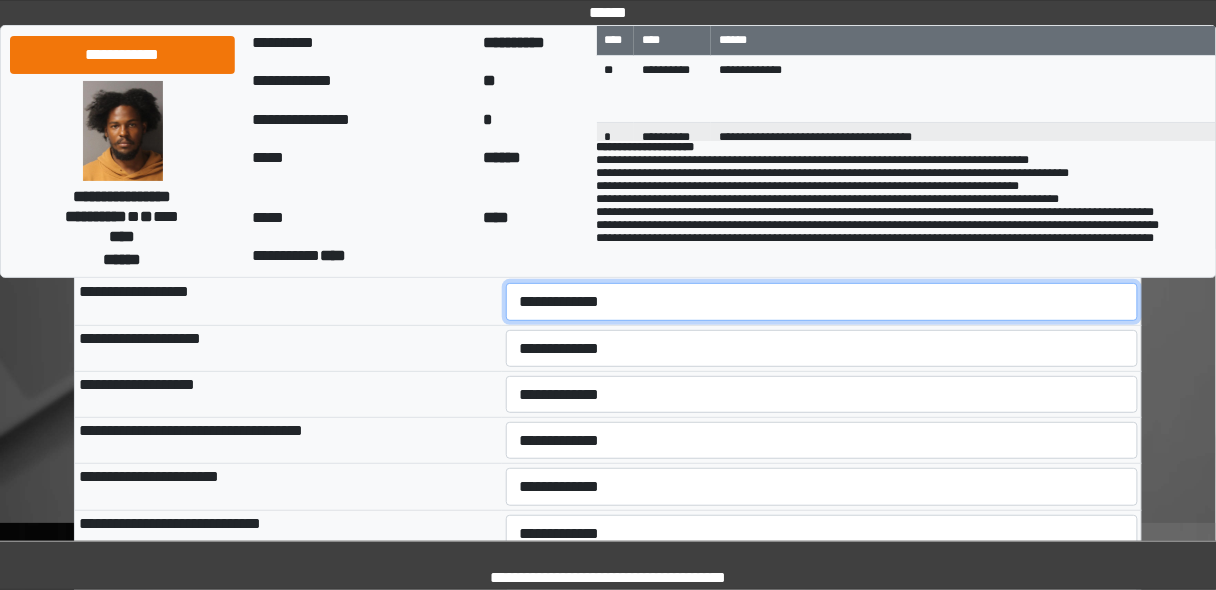 click on "**********" at bounding box center (822, 301) 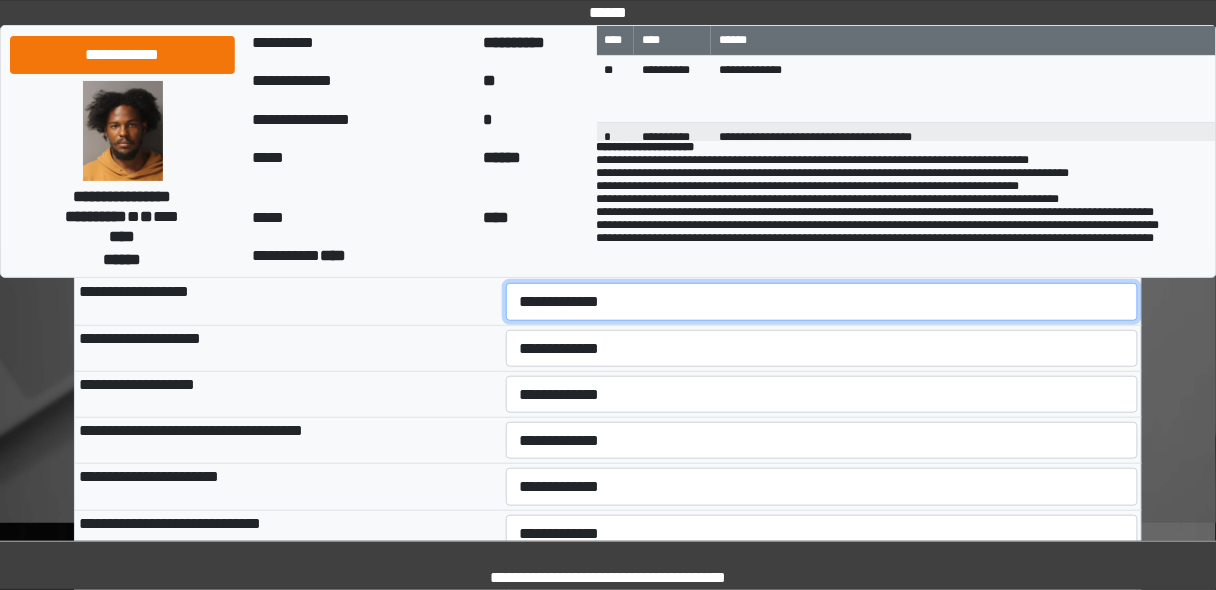 select on "*" 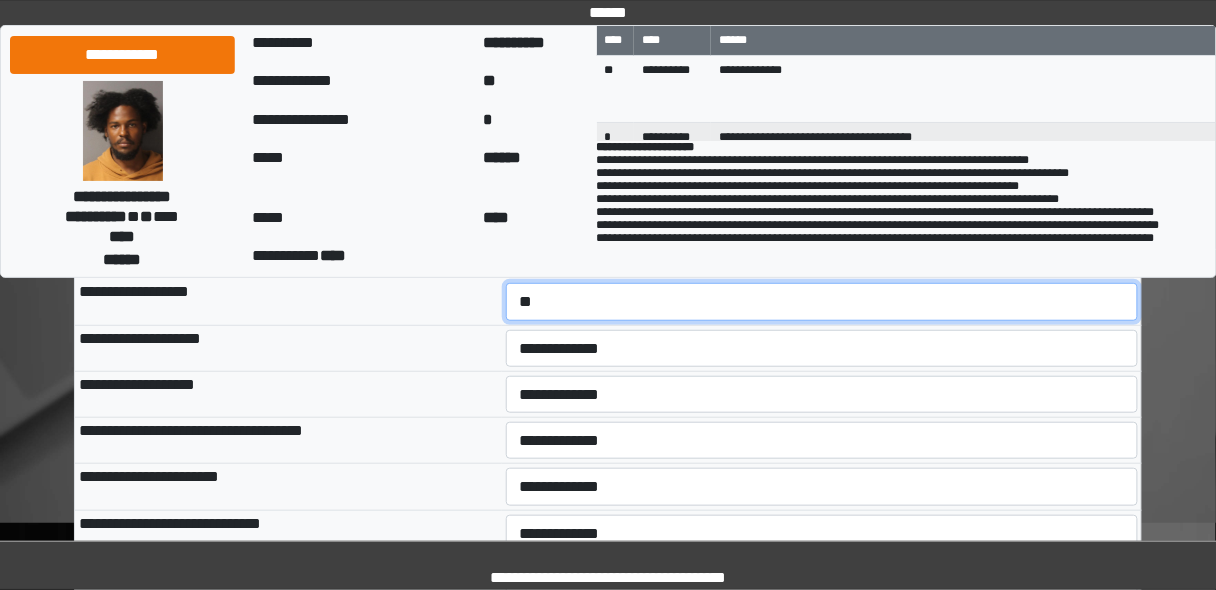 click on "**********" at bounding box center (822, 301) 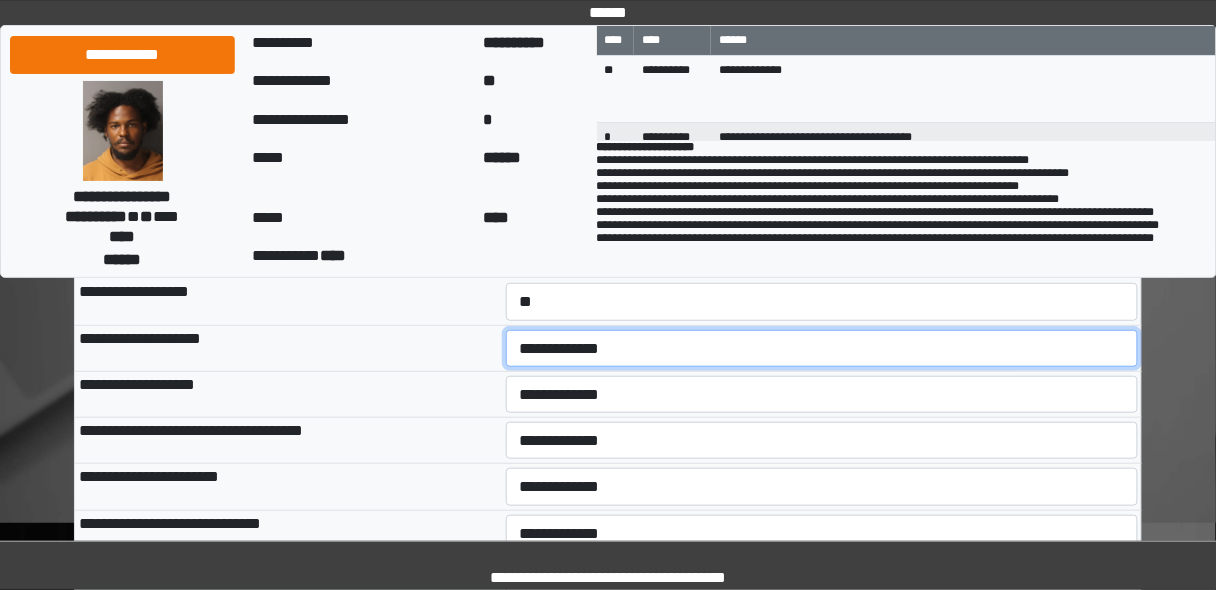 click on "**********" at bounding box center [822, 348] 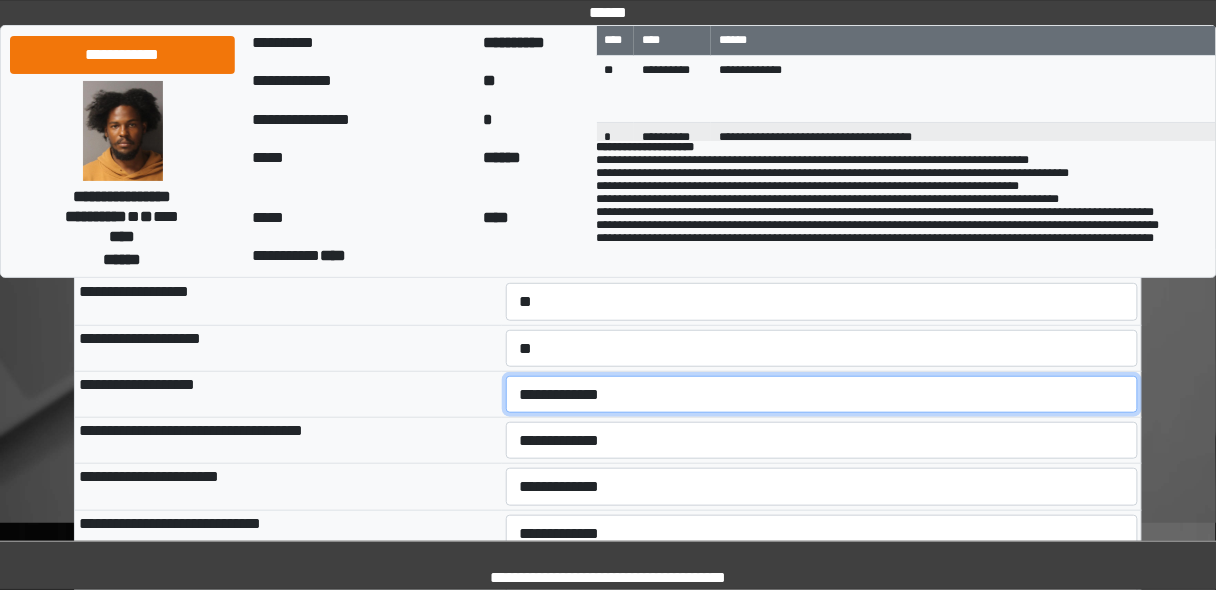 click on "**********" at bounding box center [822, 394] 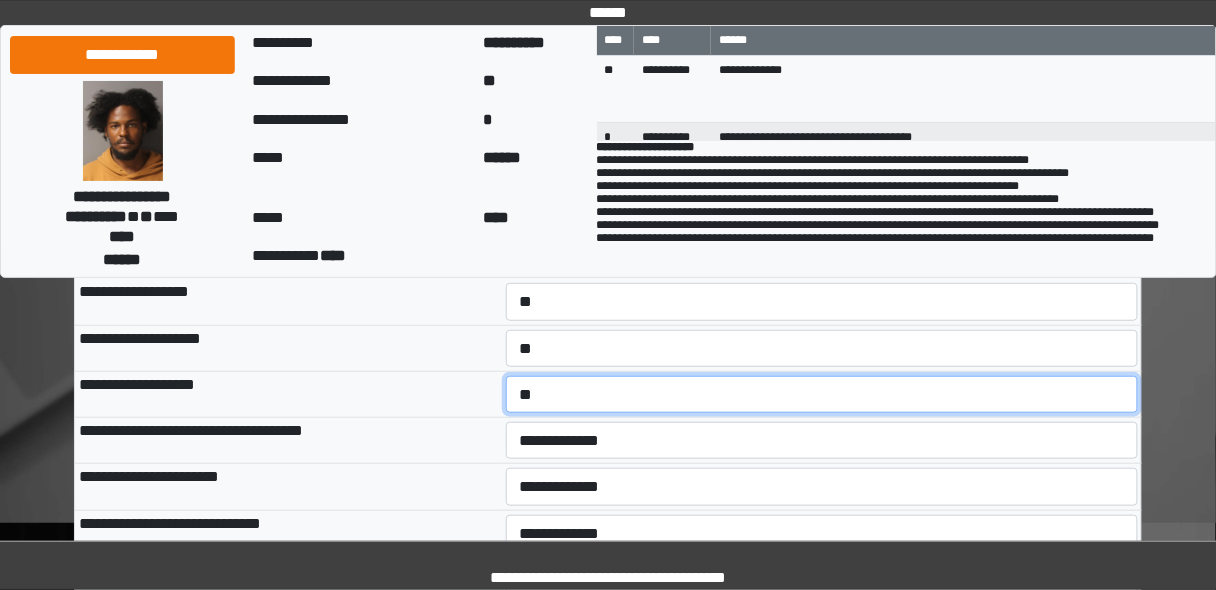 click on "**********" at bounding box center (822, 394) 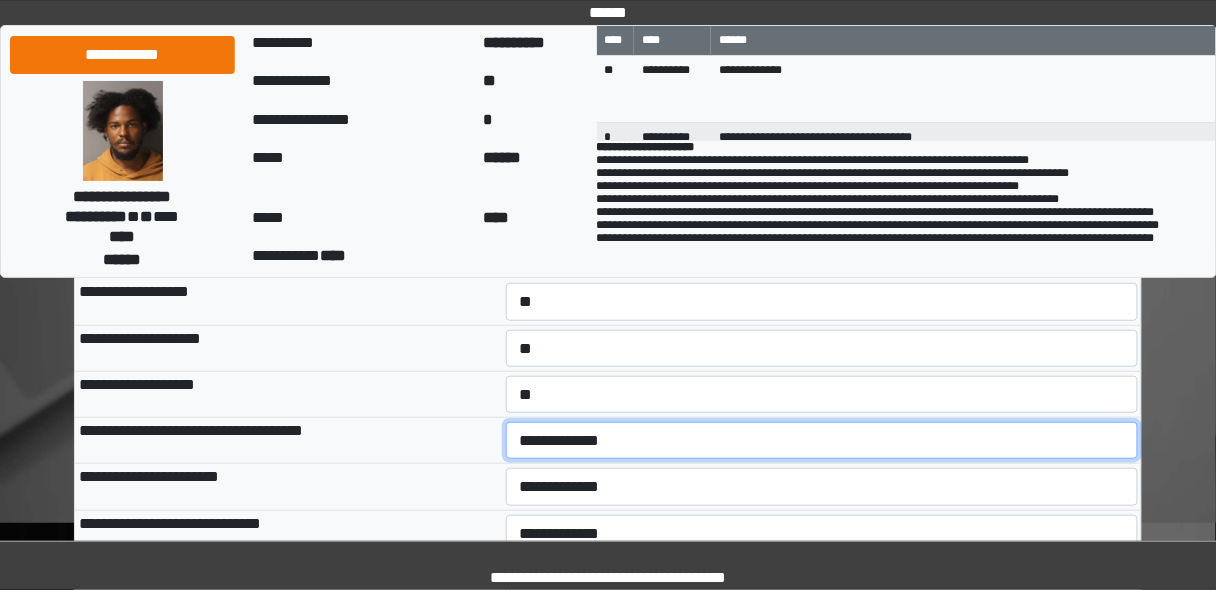 click on "**********" at bounding box center (822, 440) 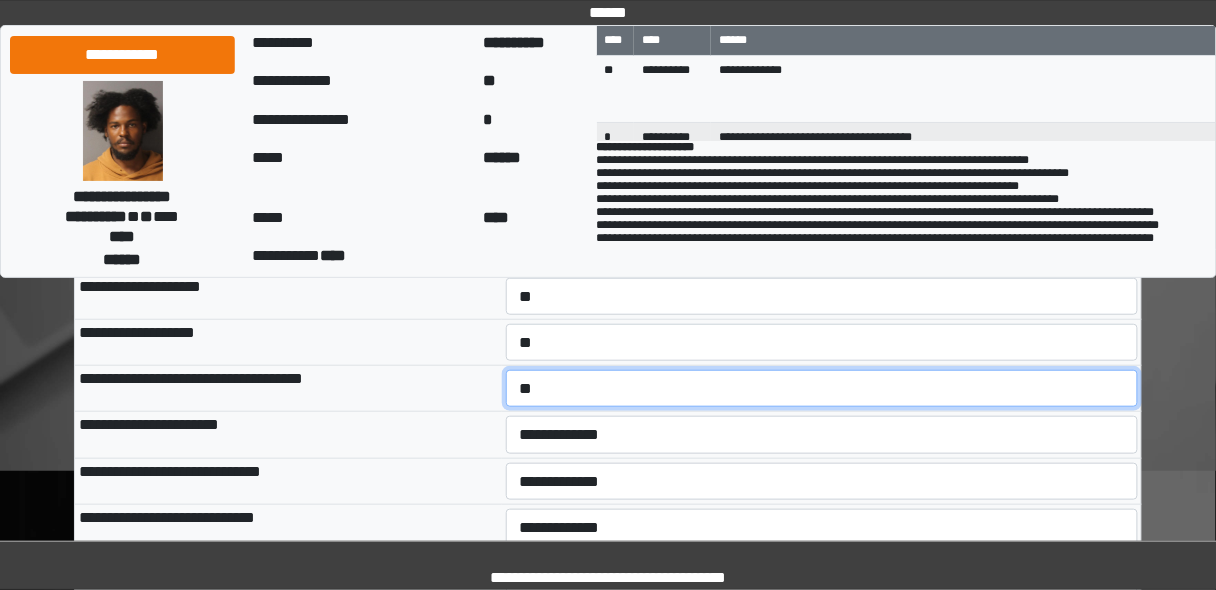 scroll, scrollTop: 240, scrollLeft: 0, axis: vertical 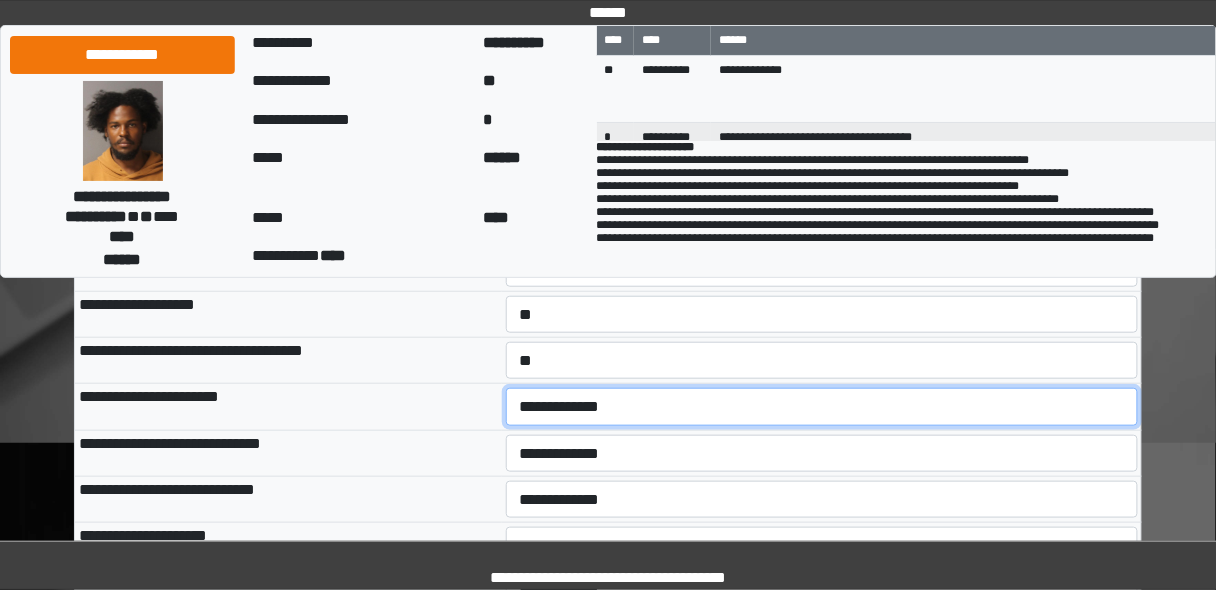 click on "**********" at bounding box center [822, 406] 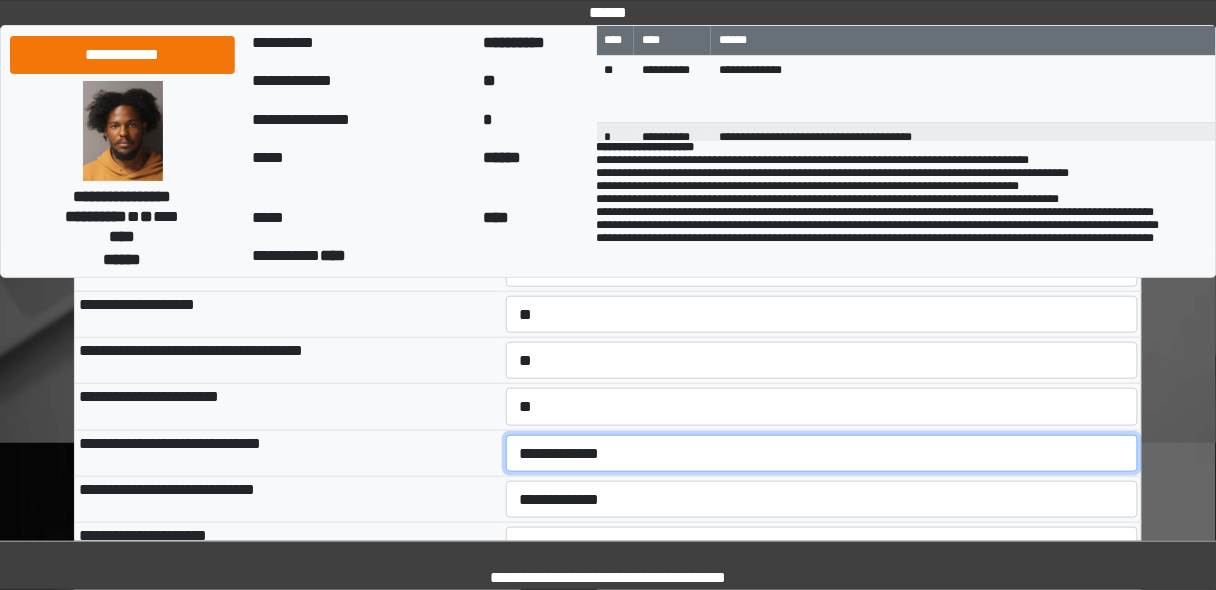 click on "**********" at bounding box center [822, 453] 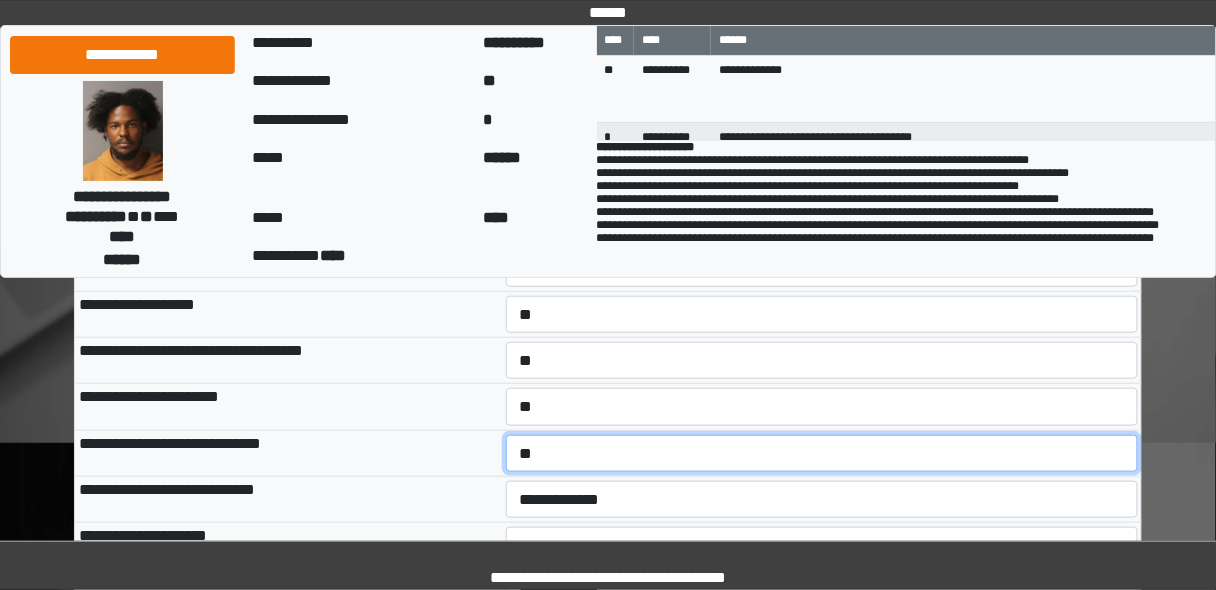 click on "**********" at bounding box center [822, 453] 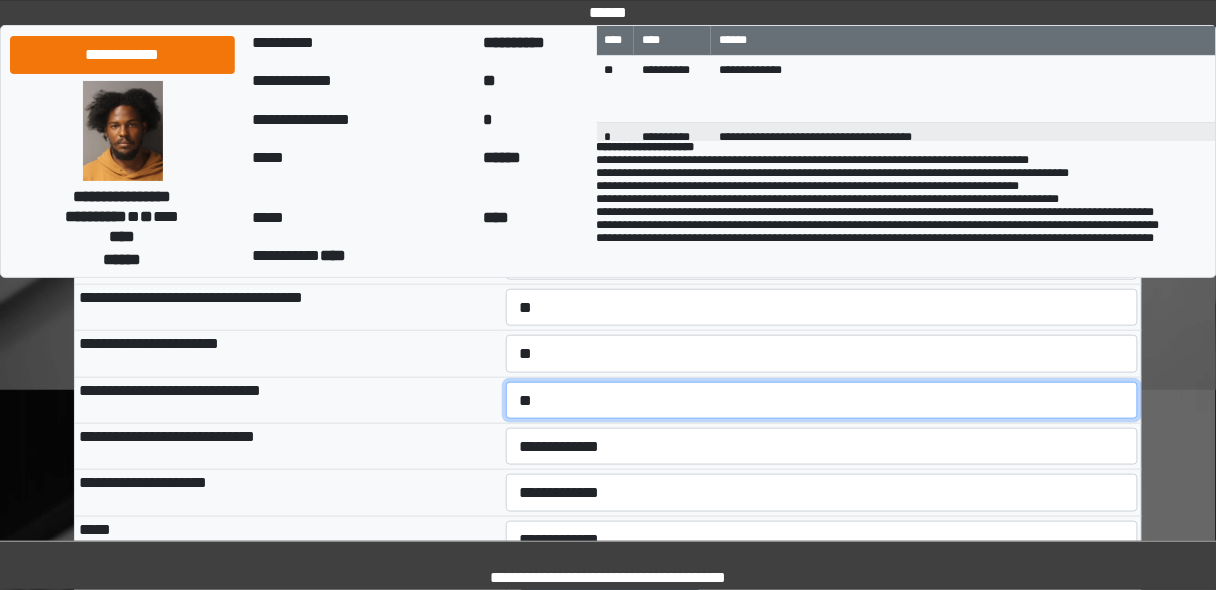 scroll, scrollTop: 400, scrollLeft: 0, axis: vertical 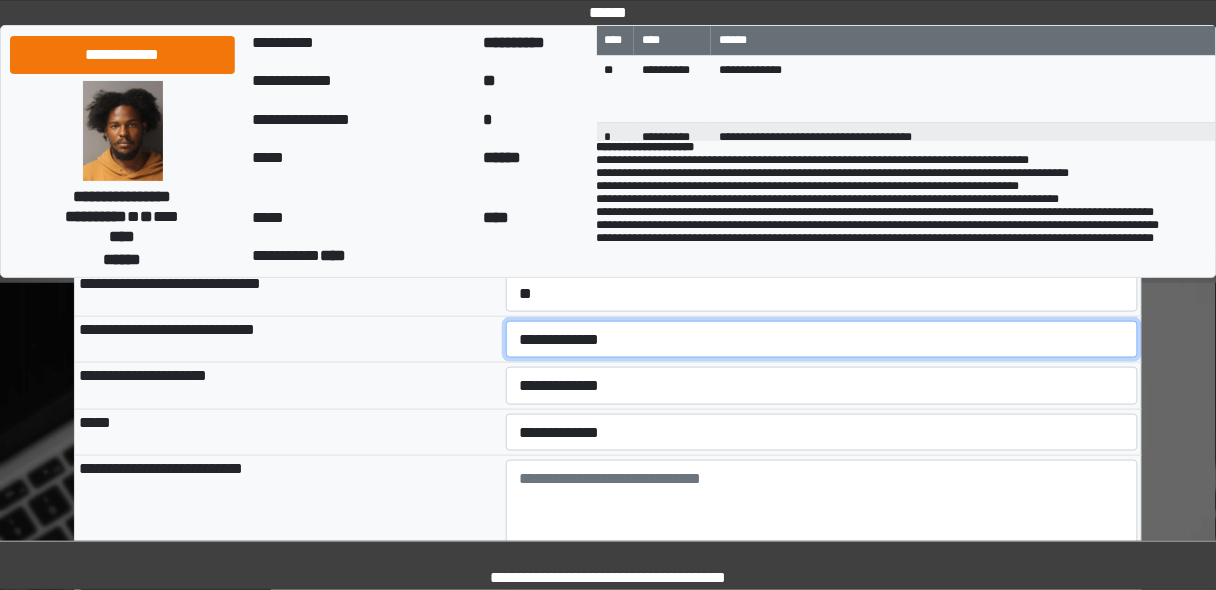 drag, startPoint x: 544, startPoint y: 340, endPoint x: 542, endPoint y: 351, distance: 11.18034 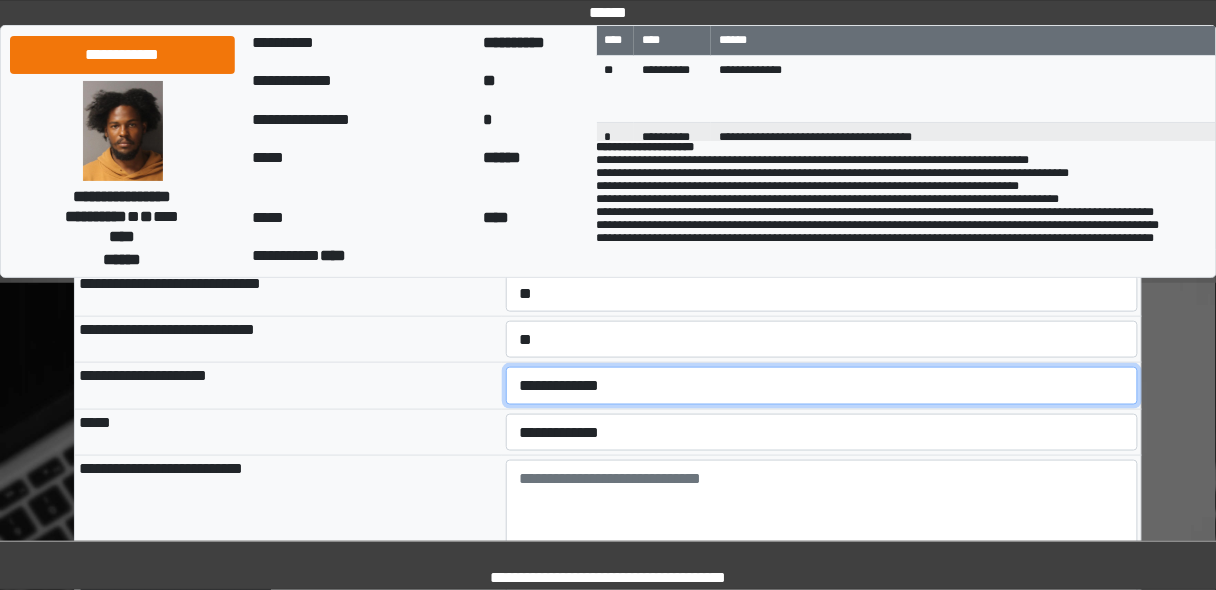 click on "**********" at bounding box center (822, 385) 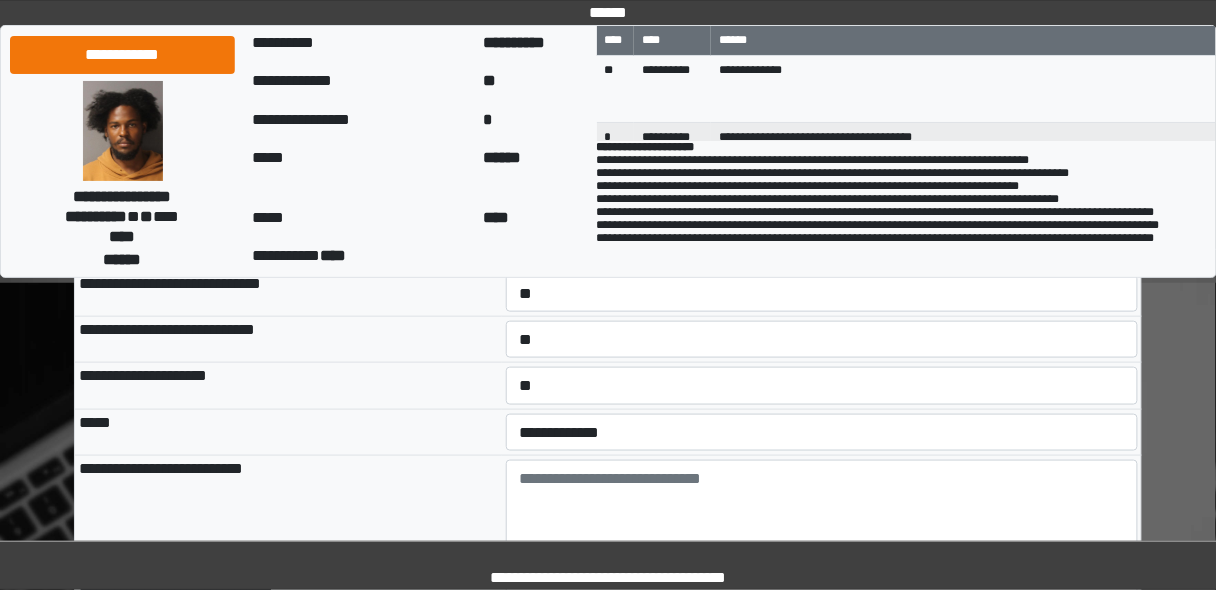 click on "**********" at bounding box center (822, 432) 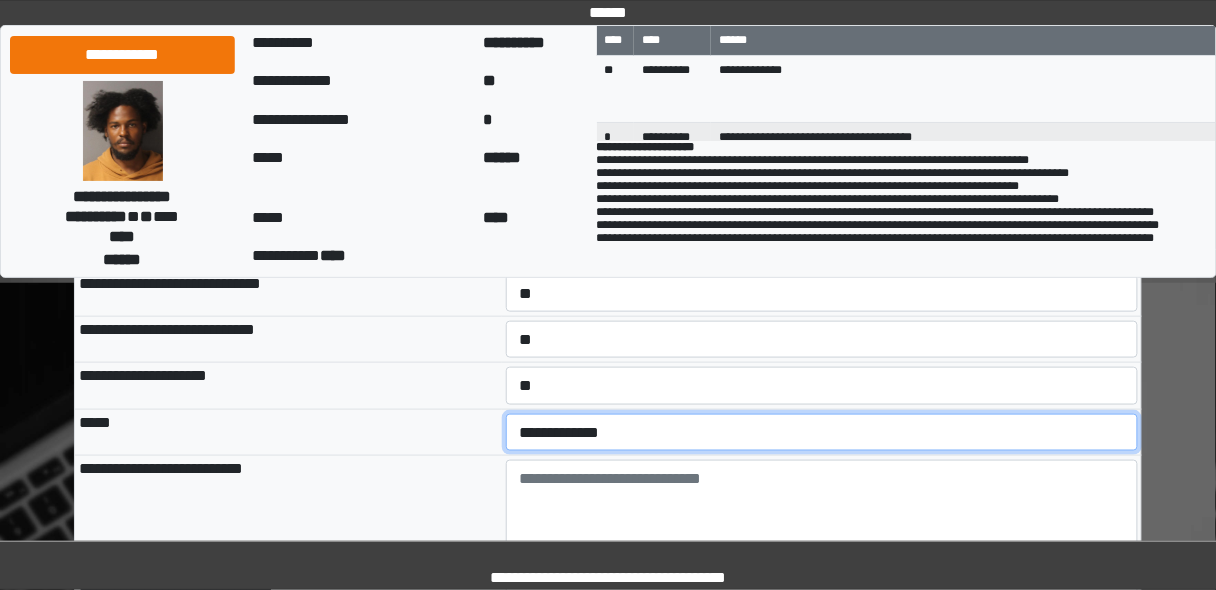 click on "**********" at bounding box center (822, 432) 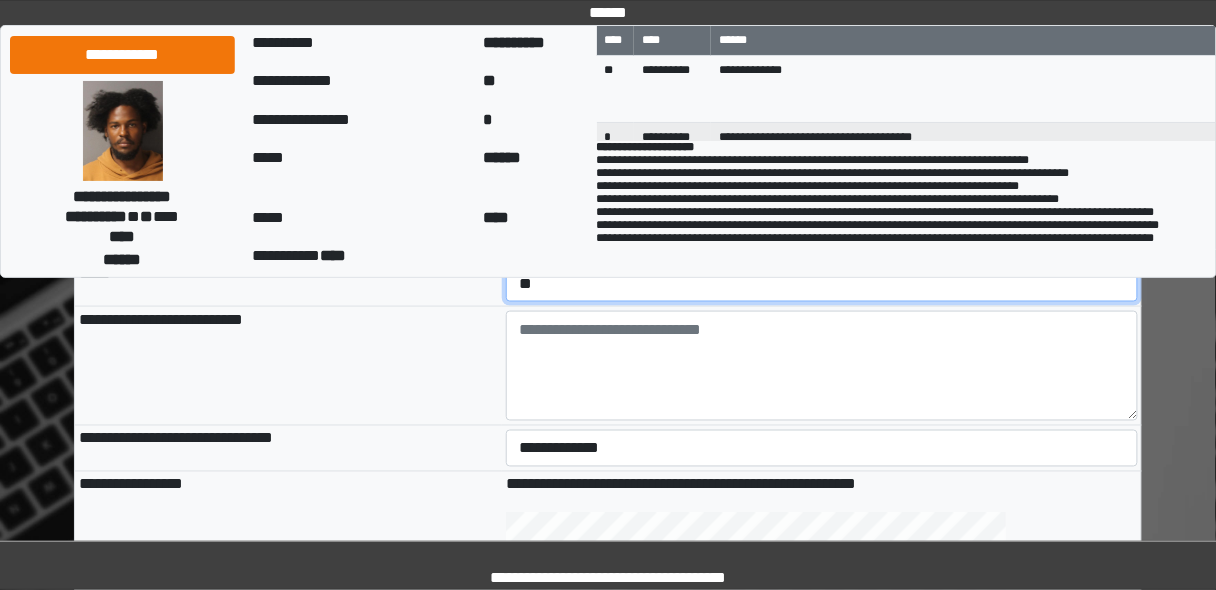 scroll, scrollTop: 560, scrollLeft: 0, axis: vertical 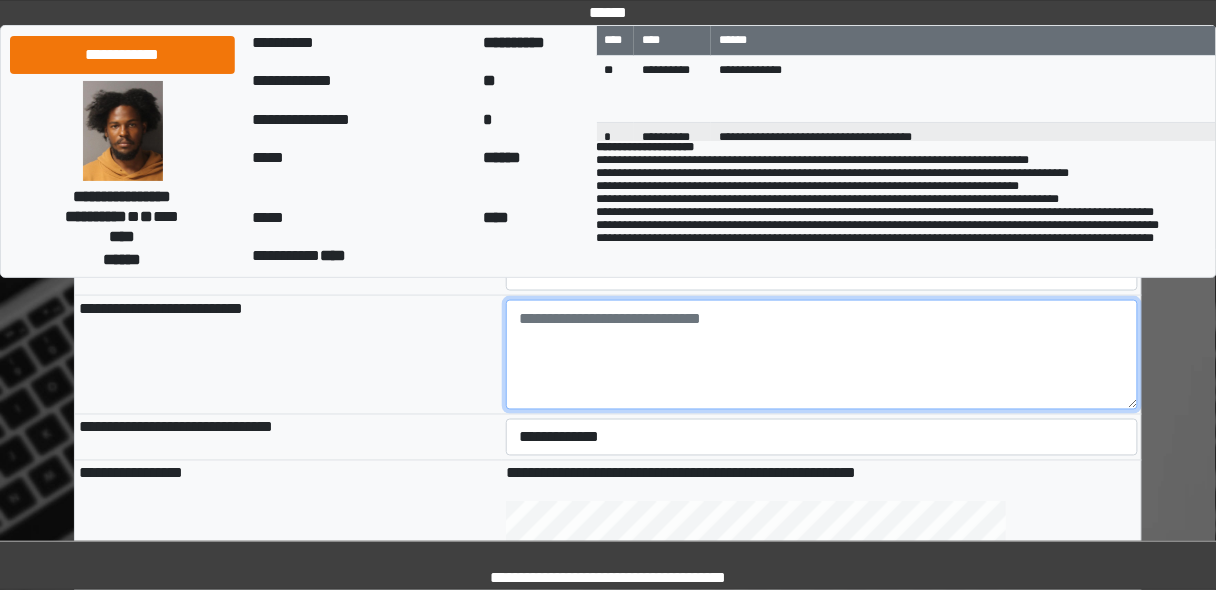 drag, startPoint x: 559, startPoint y: 347, endPoint x: 575, endPoint y: 342, distance: 16.763054 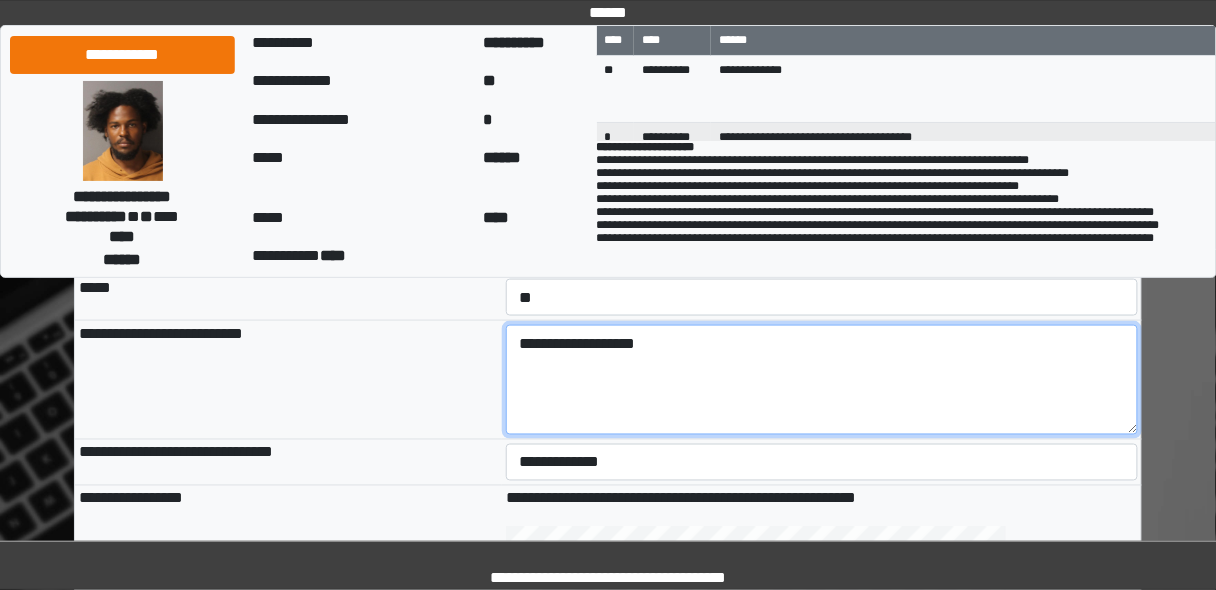 scroll, scrollTop: 640, scrollLeft: 0, axis: vertical 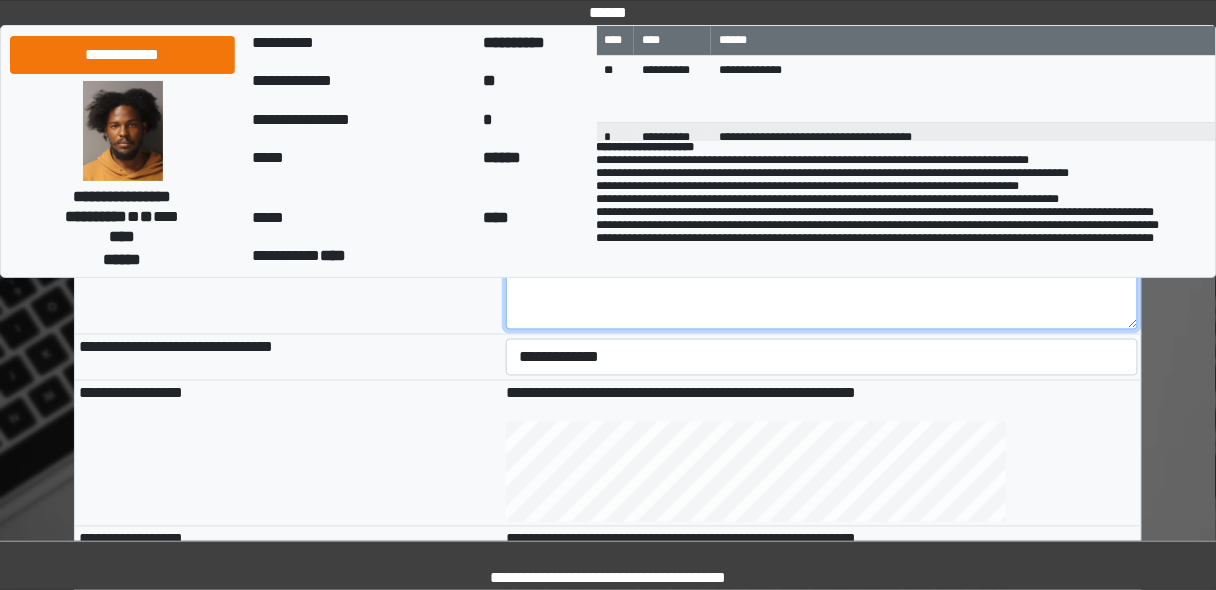 type on "**********" 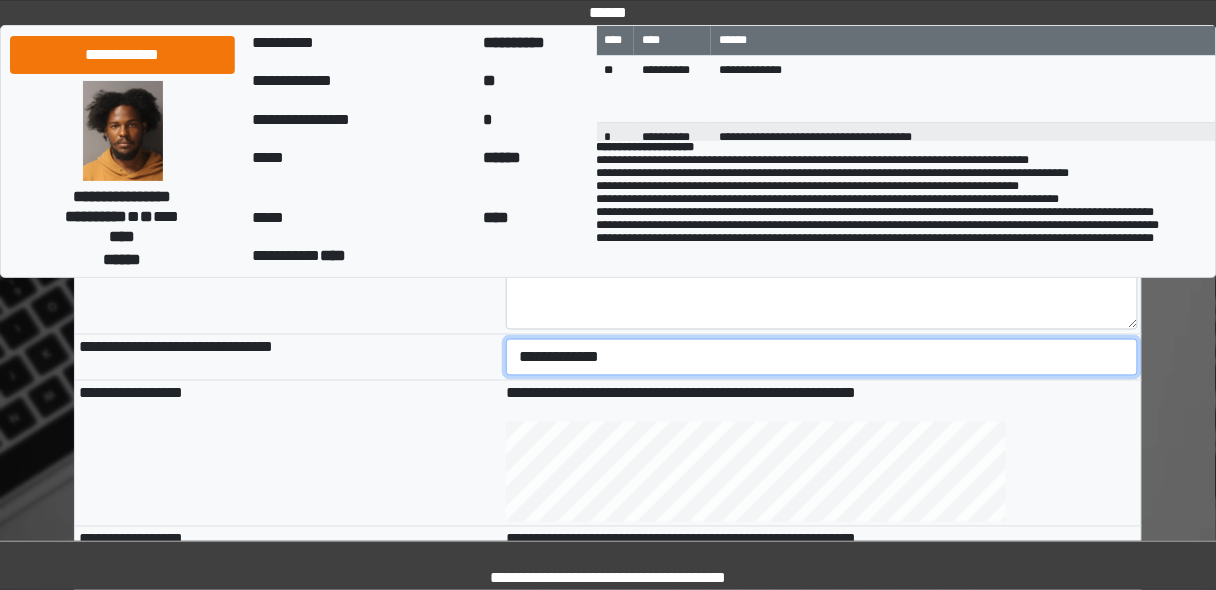 drag, startPoint x: 587, startPoint y: 358, endPoint x: 573, endPoint y: 357, distance: 14.035668 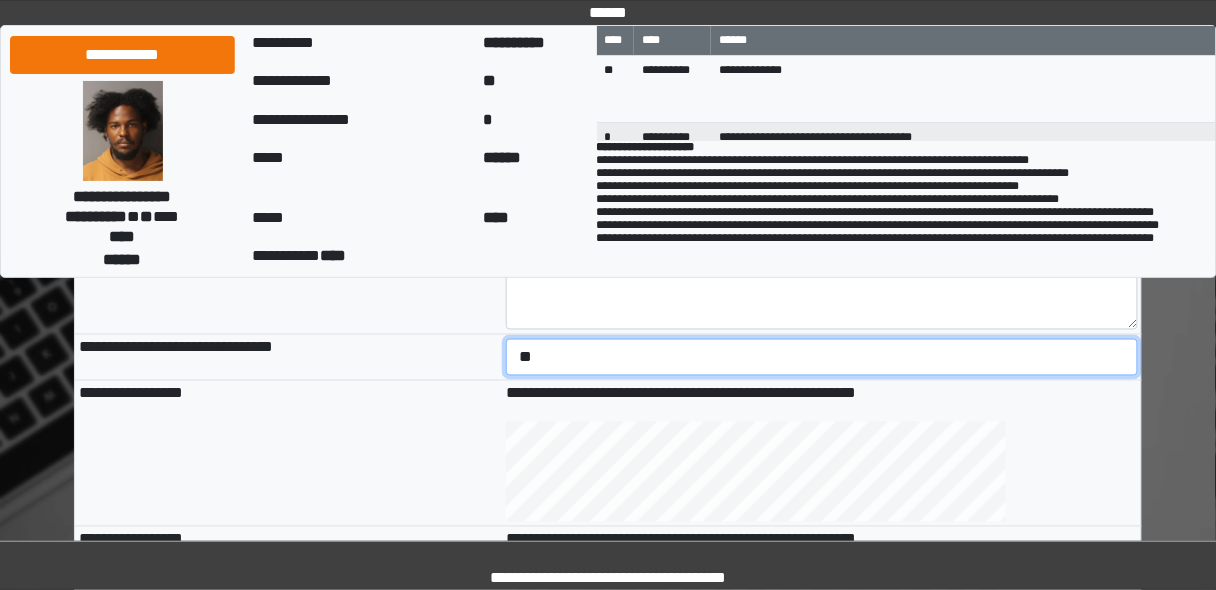click on "**********" at bounding box center (822, 357) 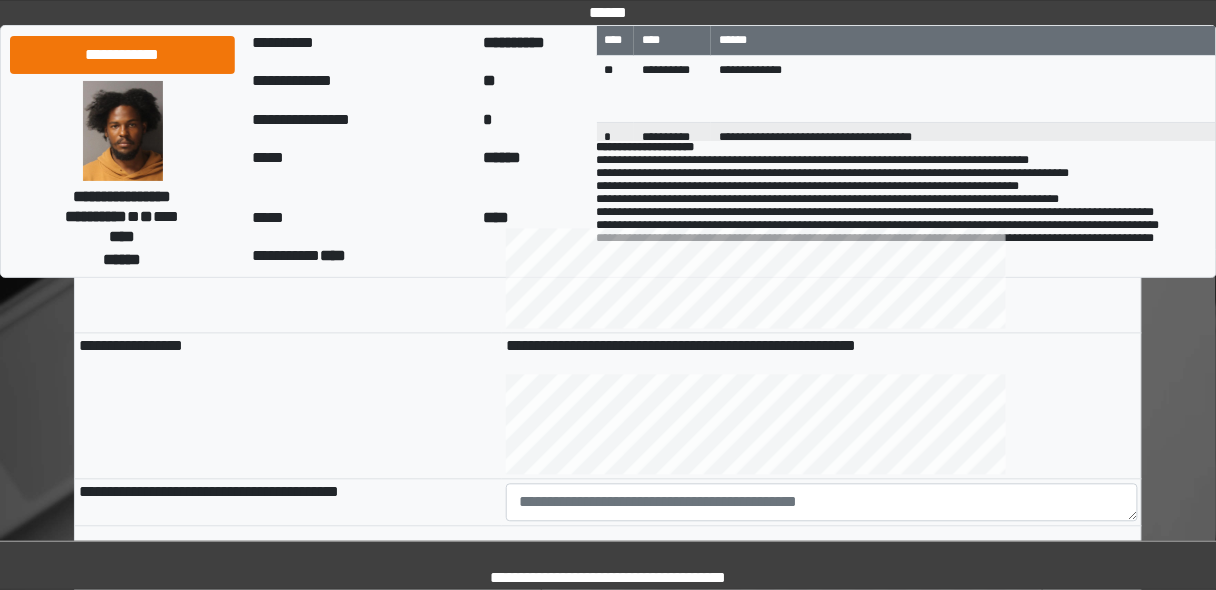 scroll, scrollTop: 880, scrollLeft: 0, axis: vertical 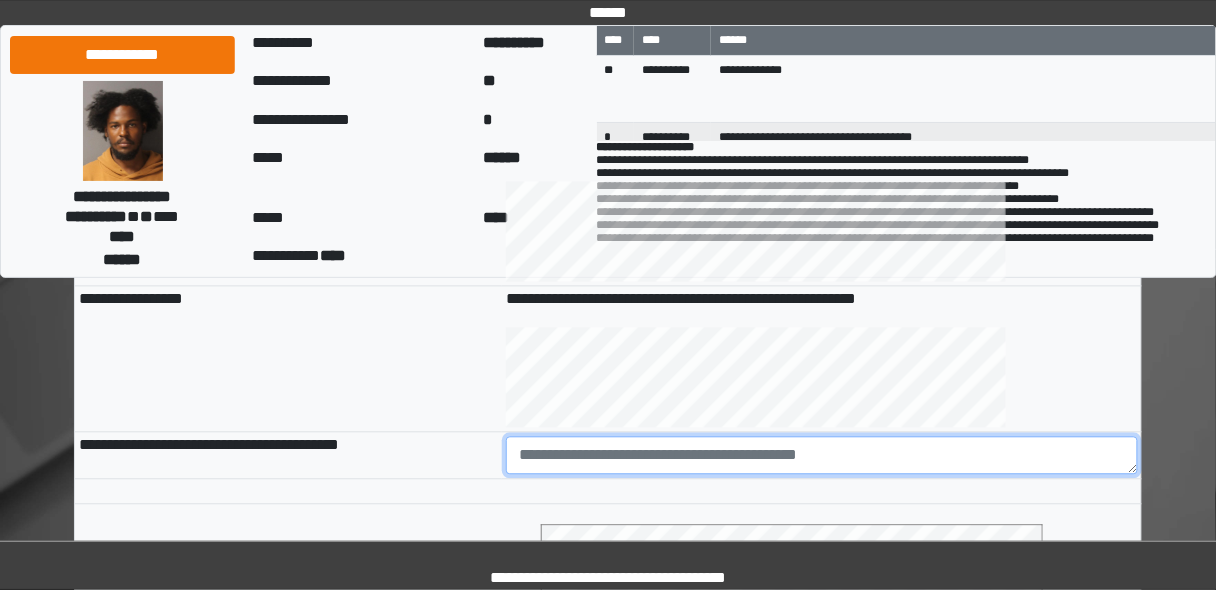 click at bounding box center [822, 456] 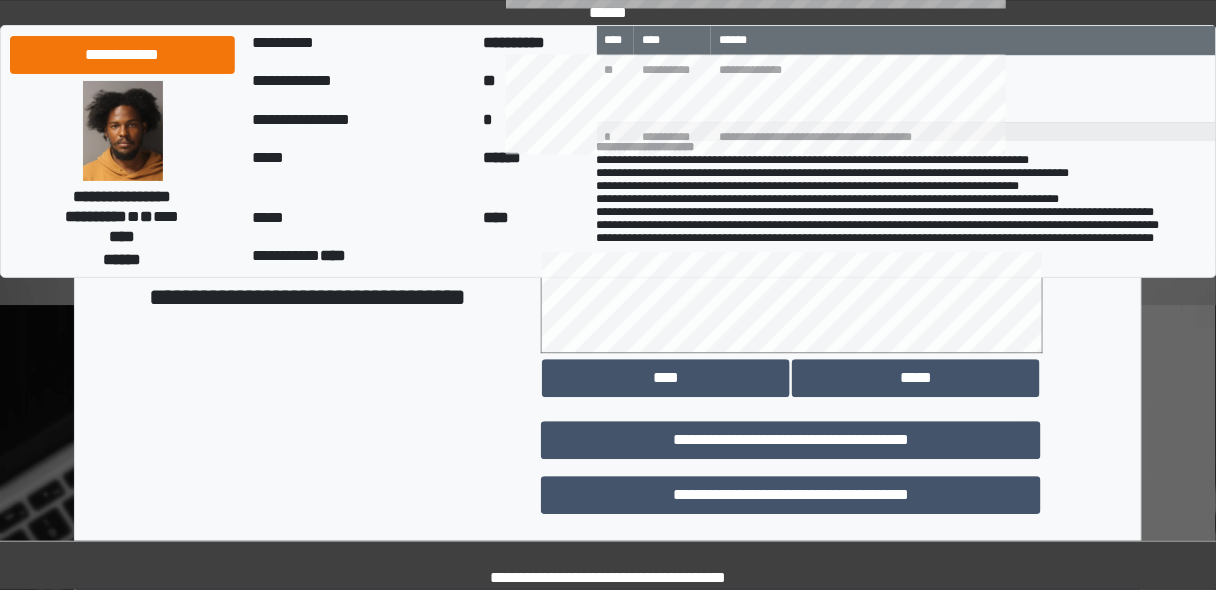 scroll, scrollTop: 1200, scrollLeft: 0, axis: vertical 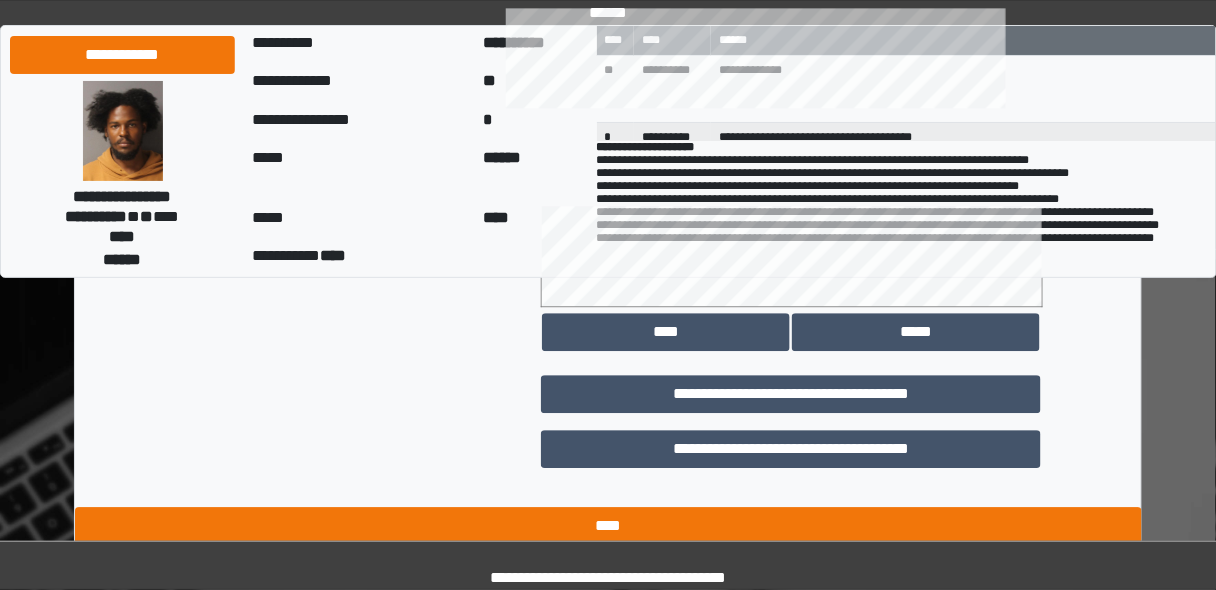 type on "********" 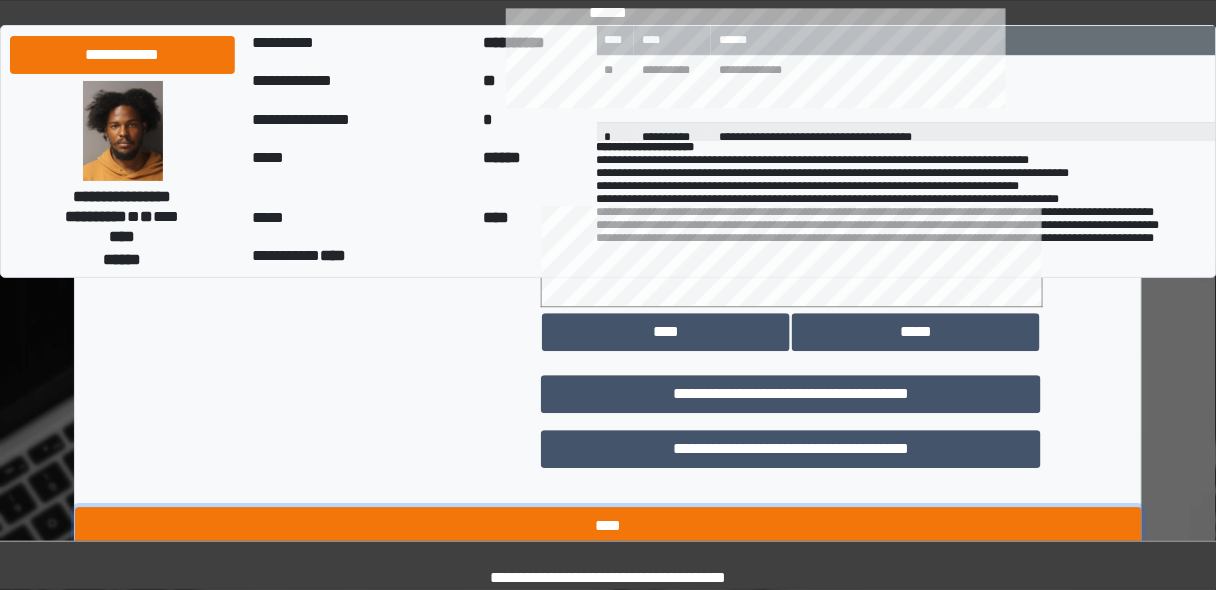click on "****" at bounding box center (608, 526) 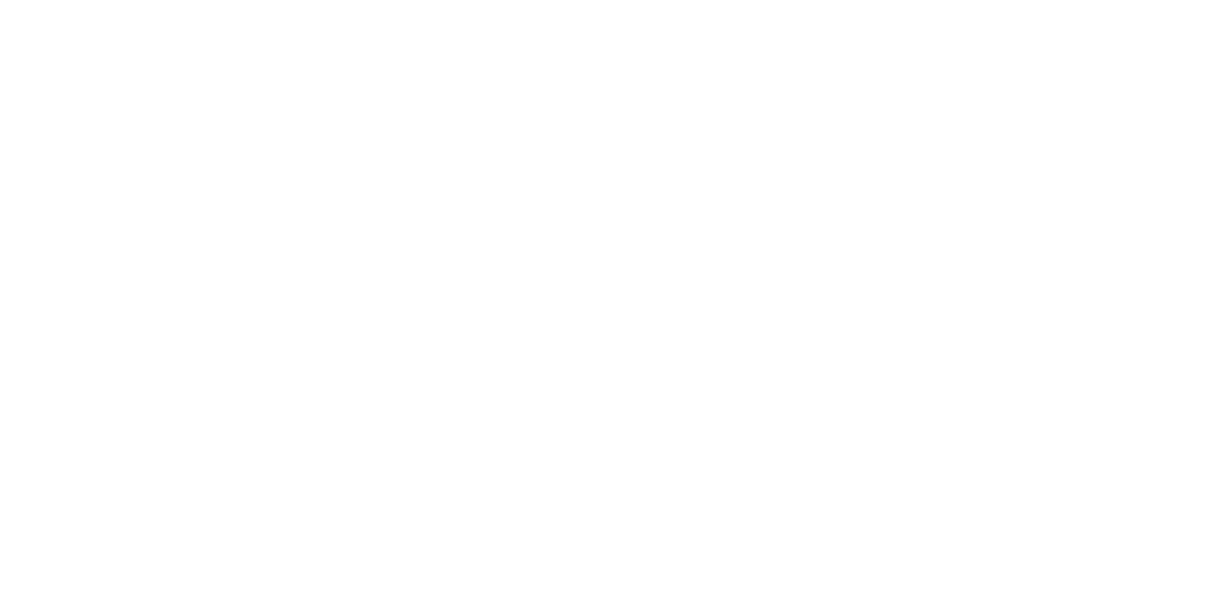 scroll, scrollTop: 0, scrollLeft: 0, axis: both 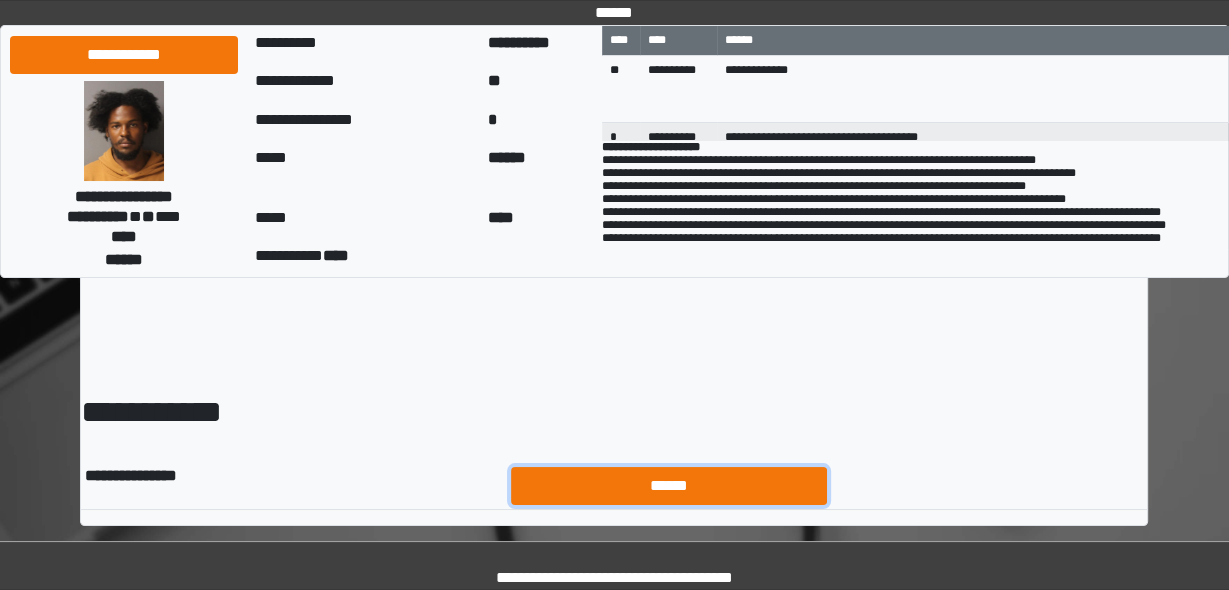 click on "******" at bounding box center [669, 485] 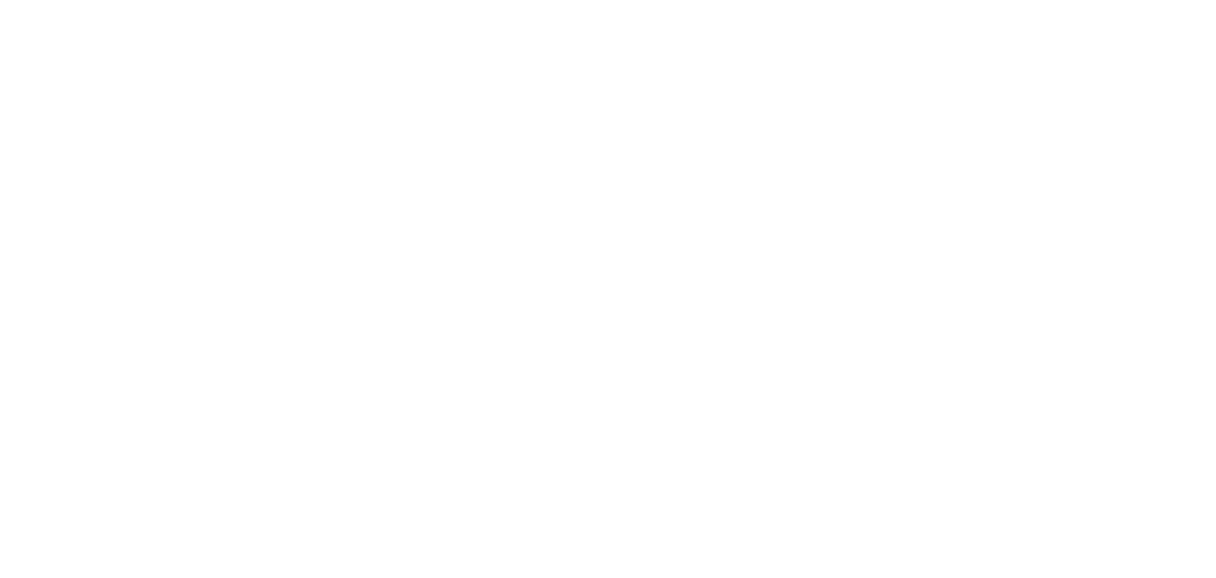 scroll, scrollTop: 0, scrollLeft: 0, axis: both 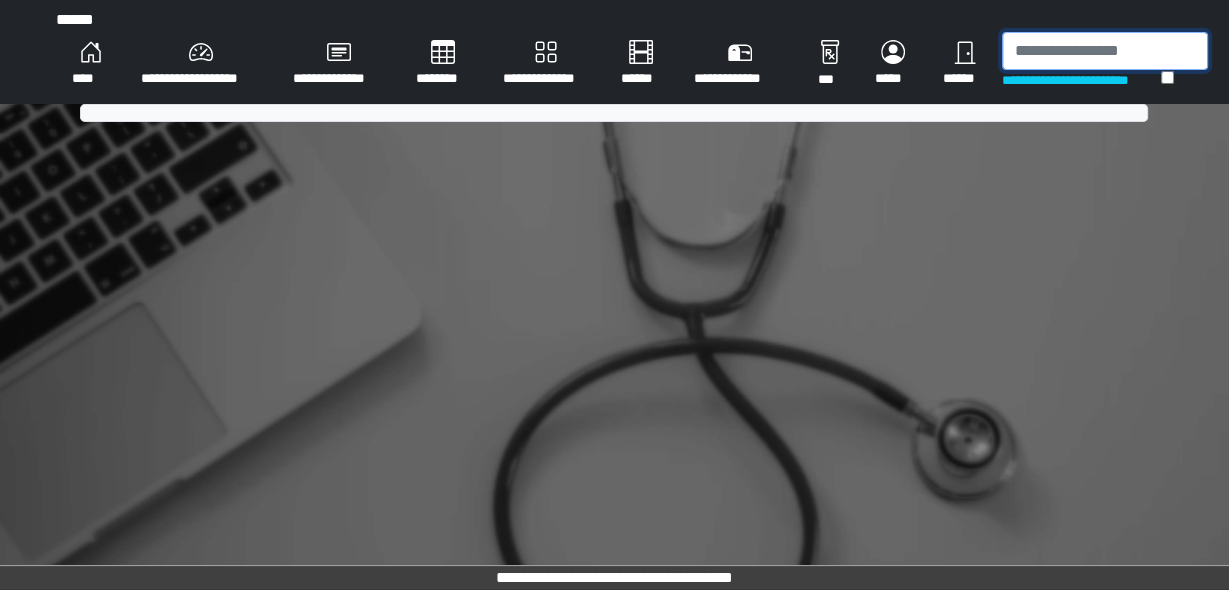 click at bounding box center (1105, 51) 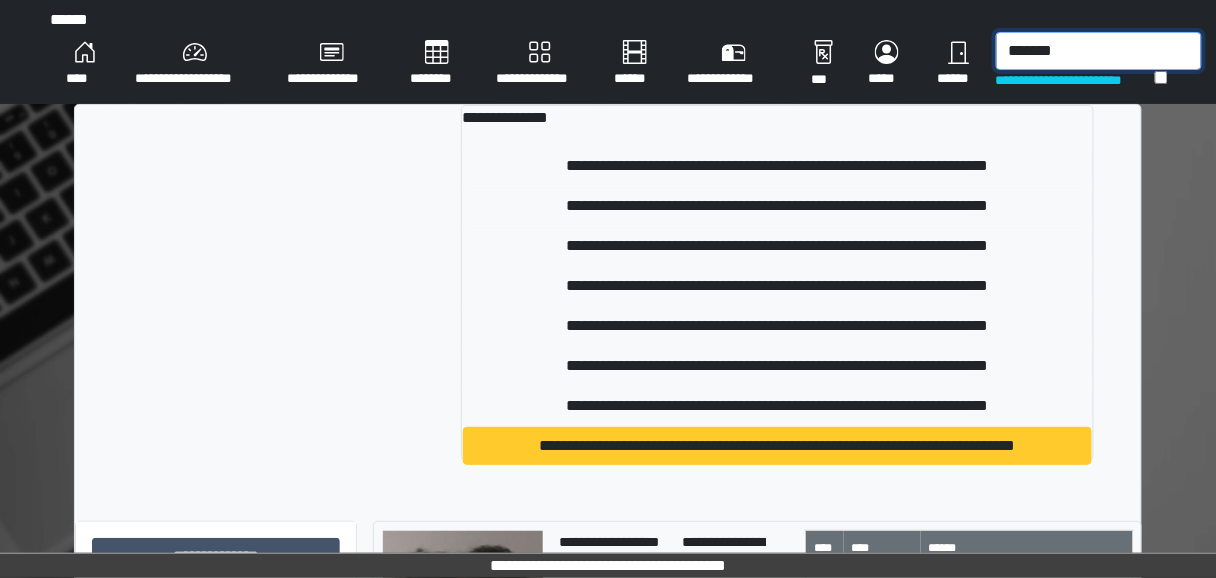 type on "*******" 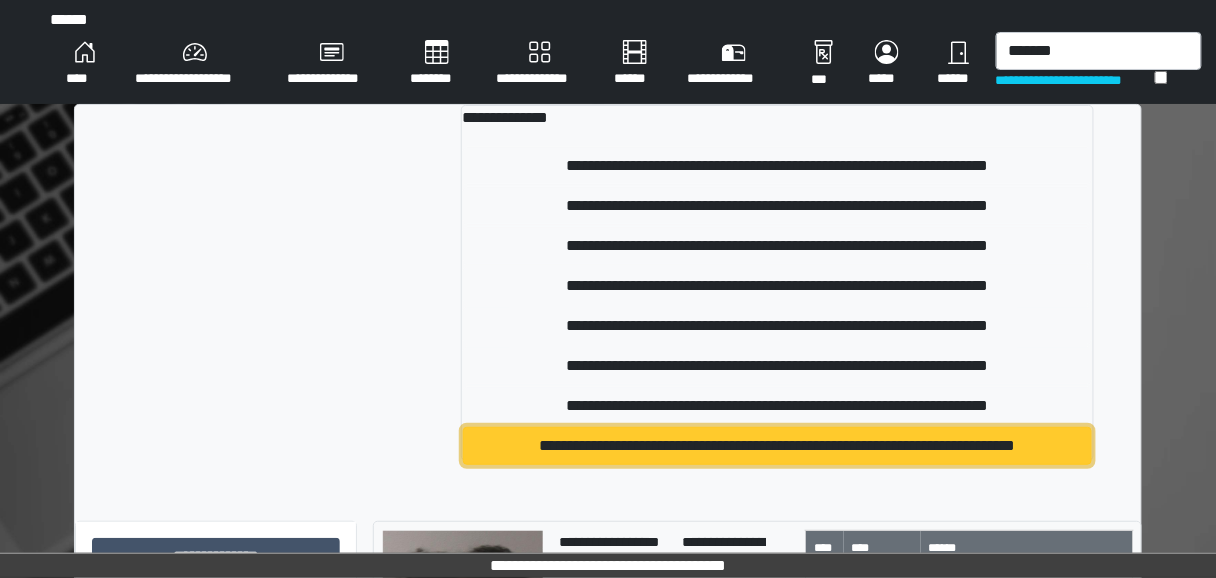 click on "**********" at bounding box center (777, 446) 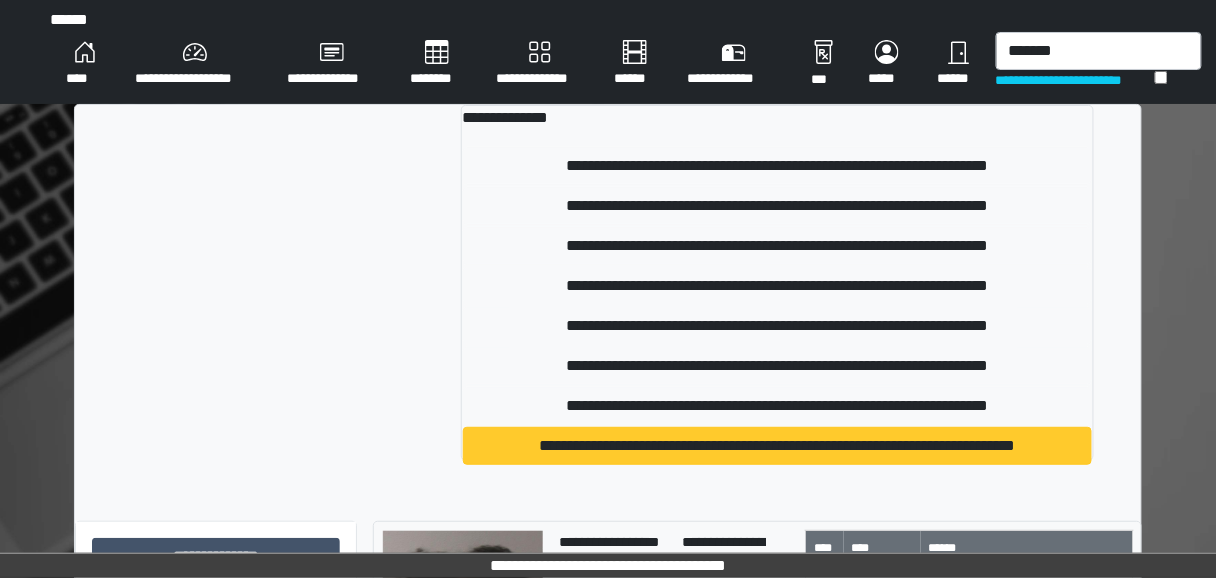 type 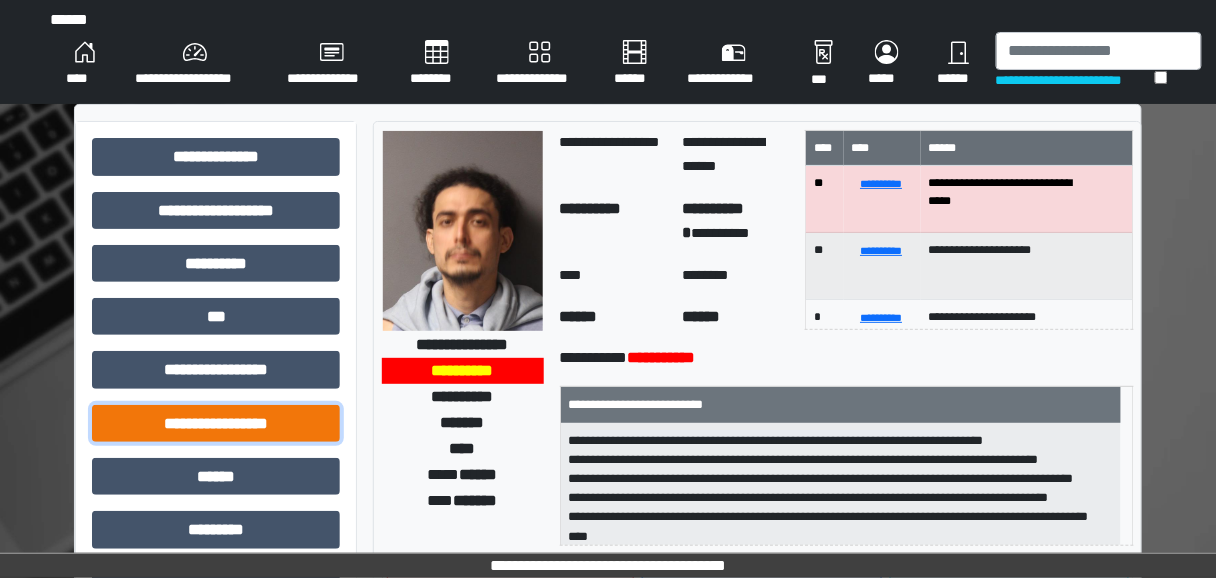 click on "**********" at bounding box center [216, 423] 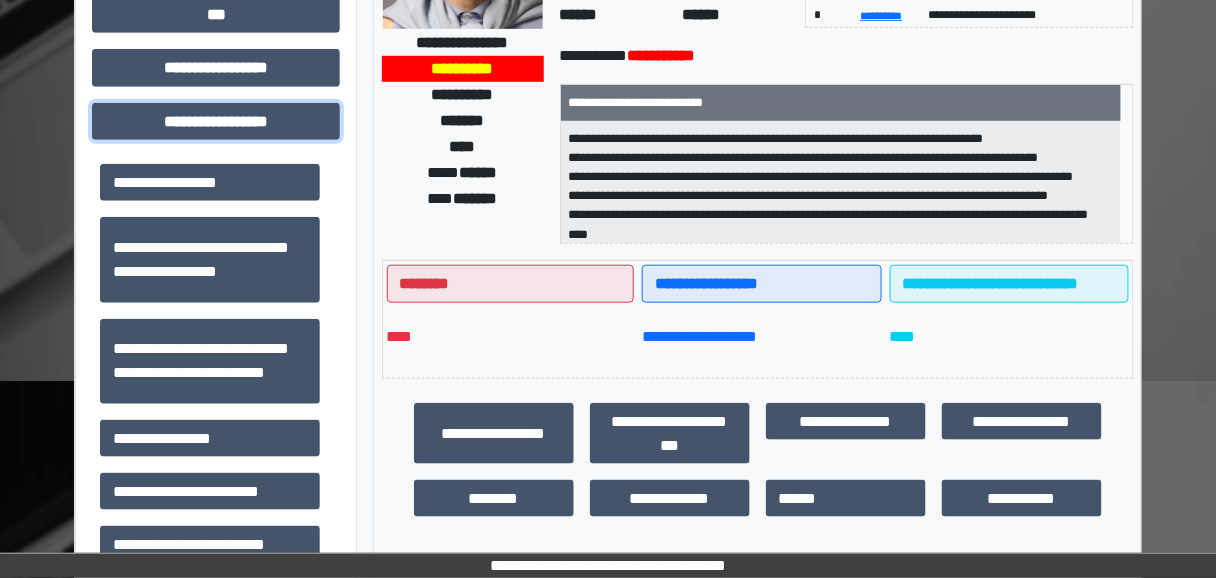 scroll, scrollTop: 480, scrollLeft: 0, axis: vertical 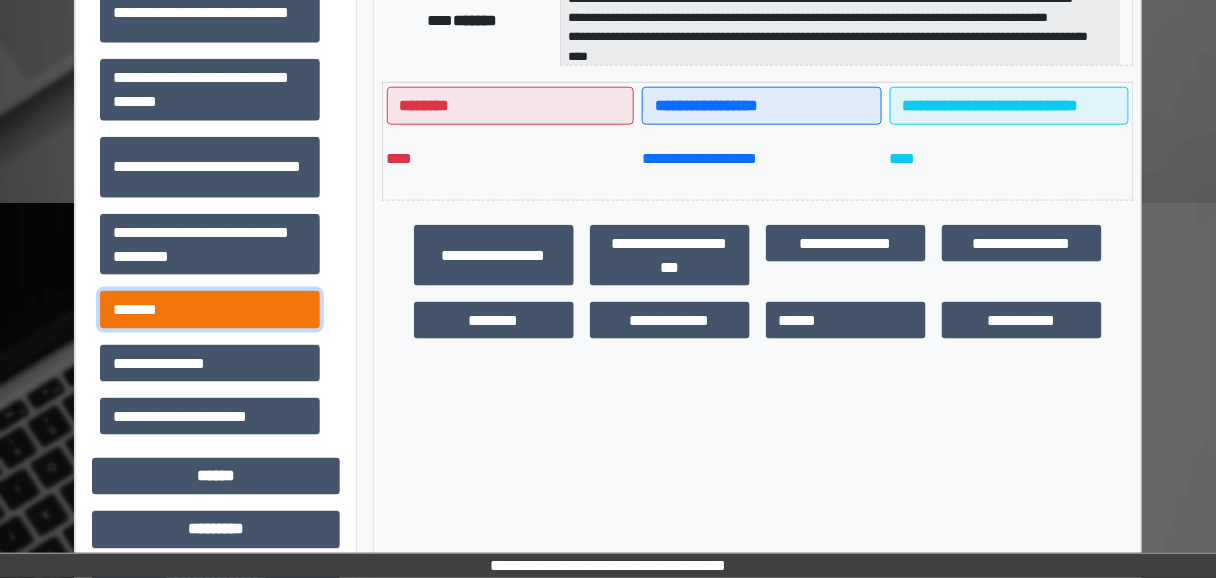 click on "*******" at bounding box center [210, 309] 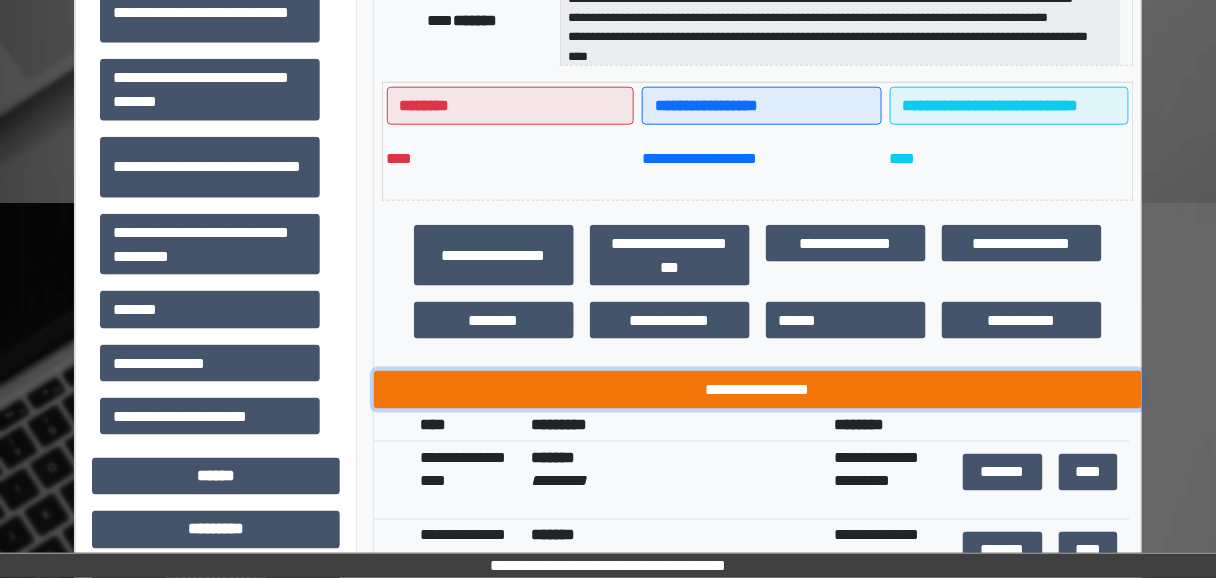 click on "**********" at bounding box center [758, 389] 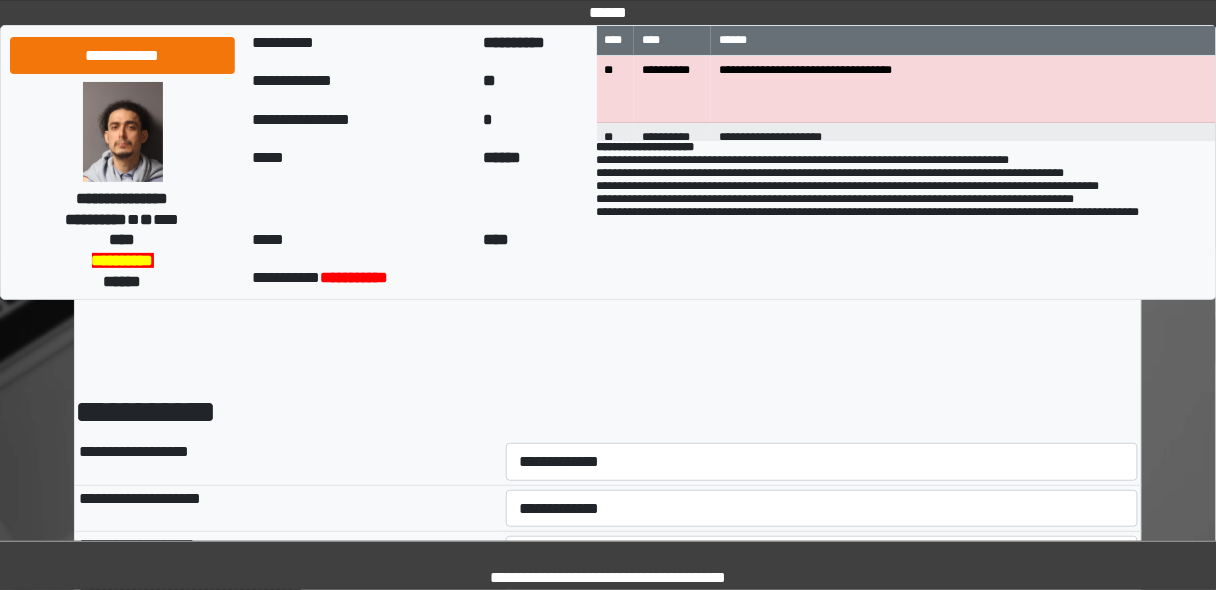 scroll, scrollTop: 80, scrollLeft: 0, axis: vertical 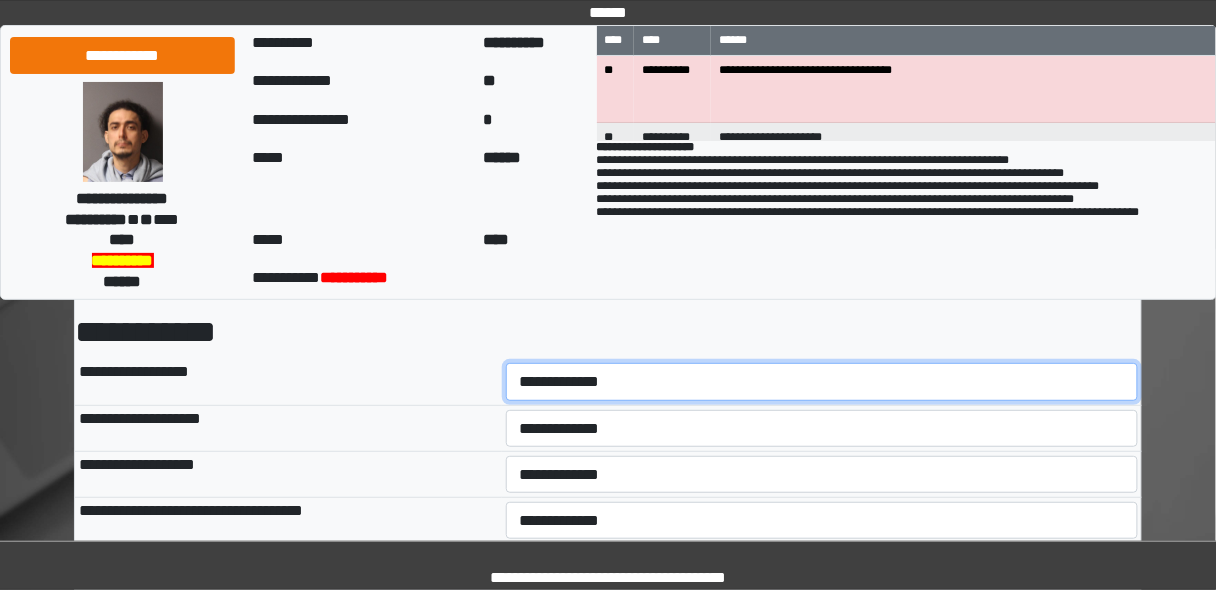 drag, startPoint x: 585, startPoint y: 381, endPoint x: 565, endPoint y: 395, distance: 24.41311 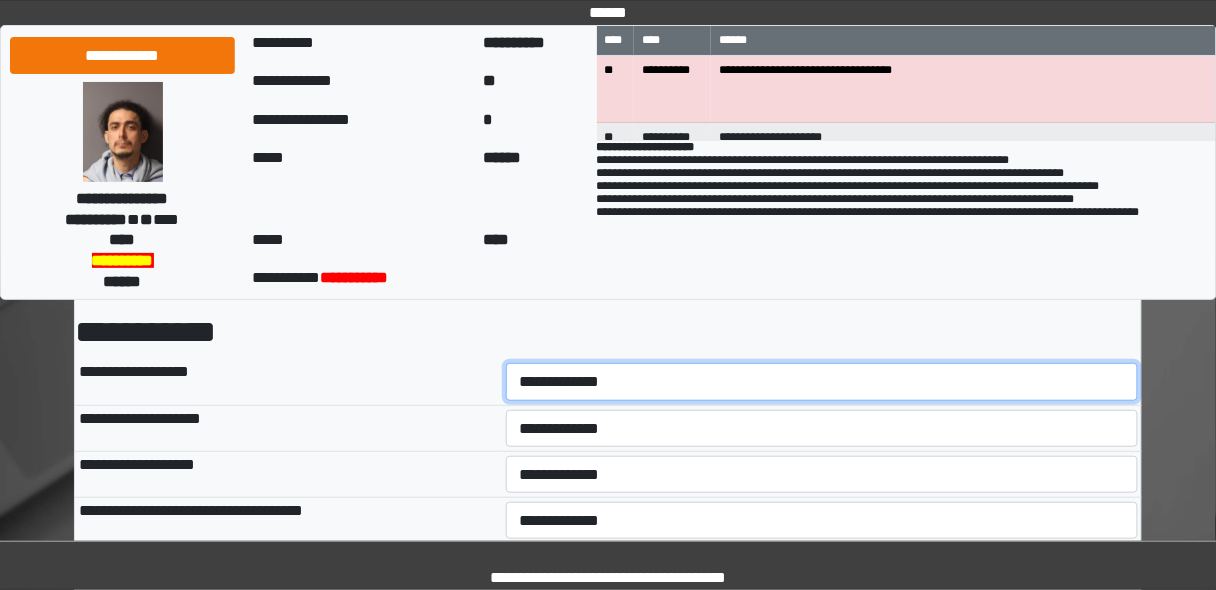select on "*" 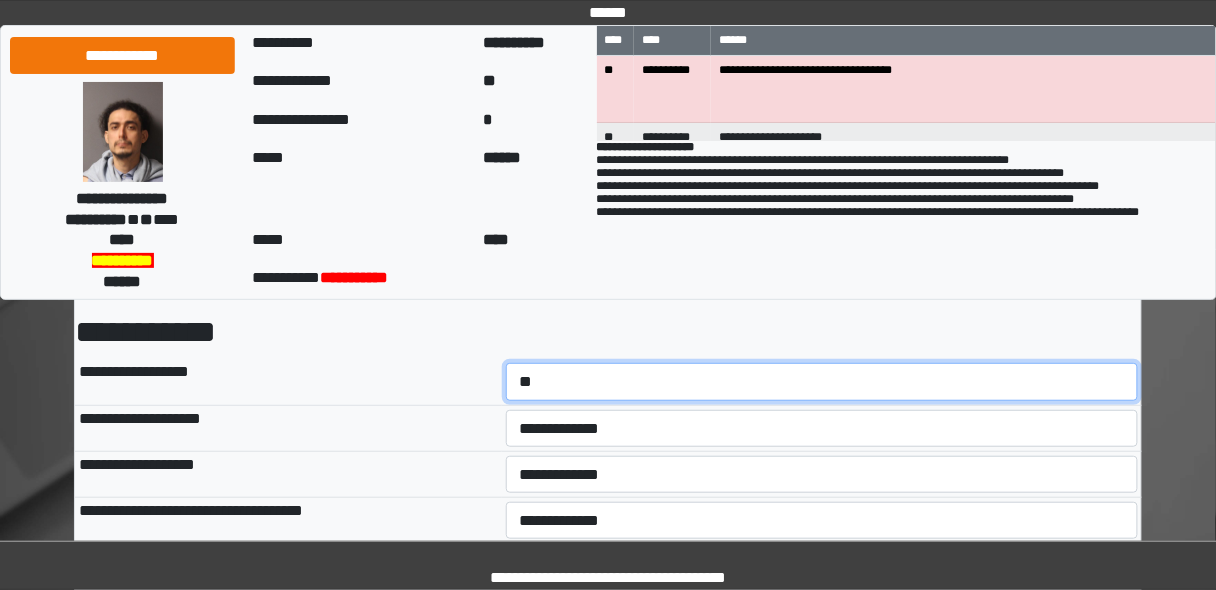 click on "**********" at bounding box center (822, 381) 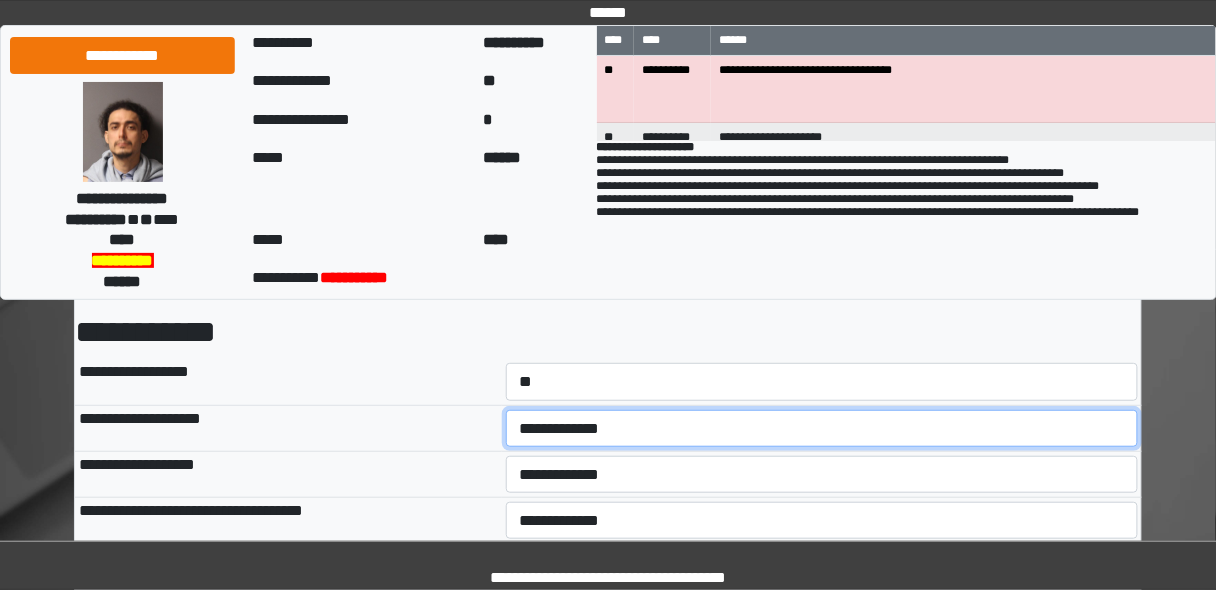 click on "**********" at bounding box center [822, 428] 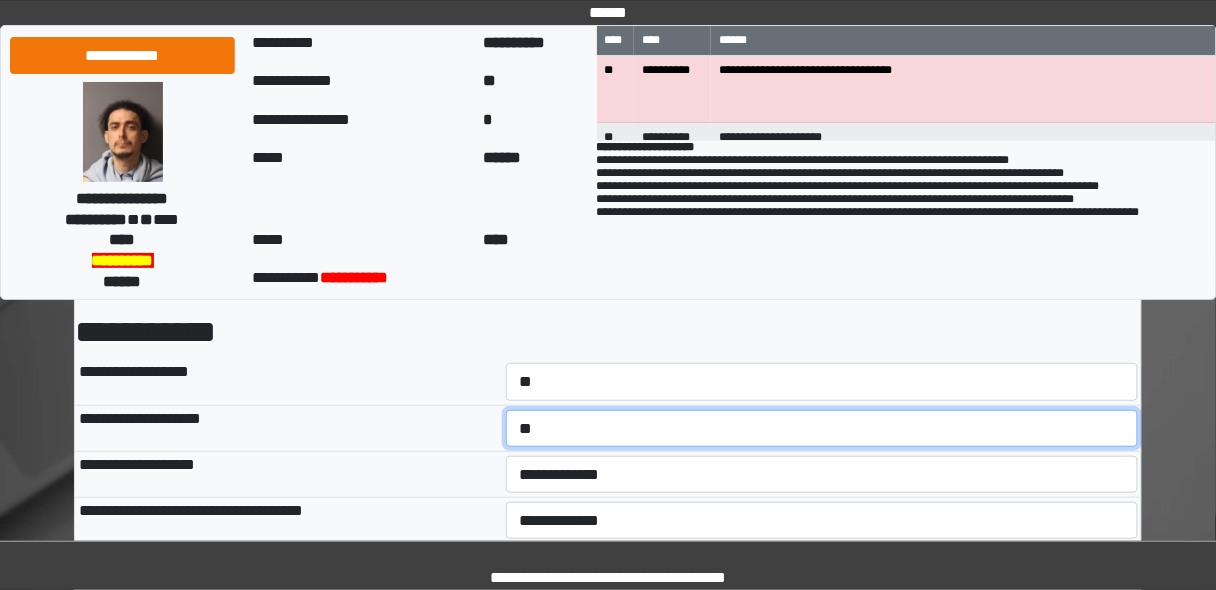 click on "**********" at bounding box center (822, 428) 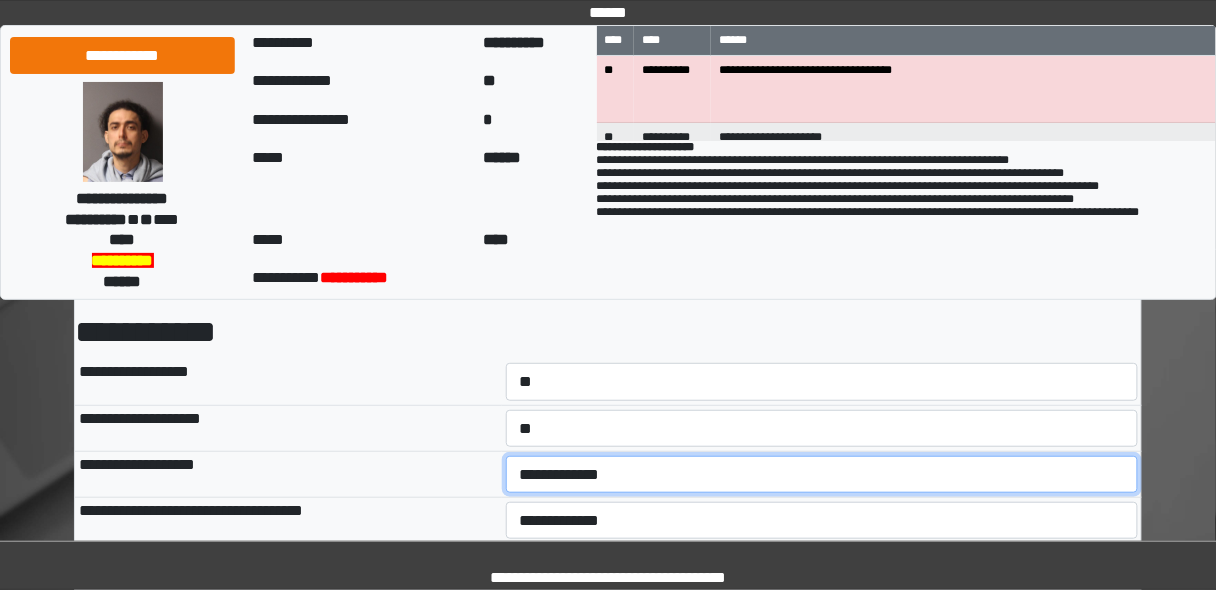 drag, startPoint x: 536, startPoint y: 454, endPoint x: 540, endPoint y: 470, distance: 16.492422 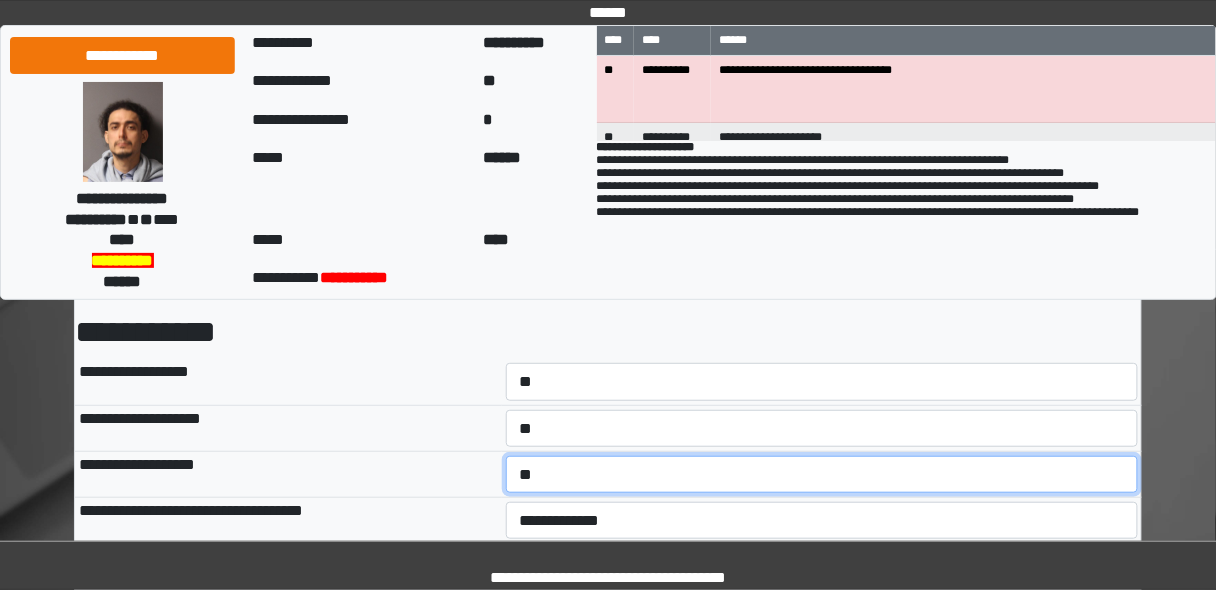 click on "**********" at bounding box center [822, 474] 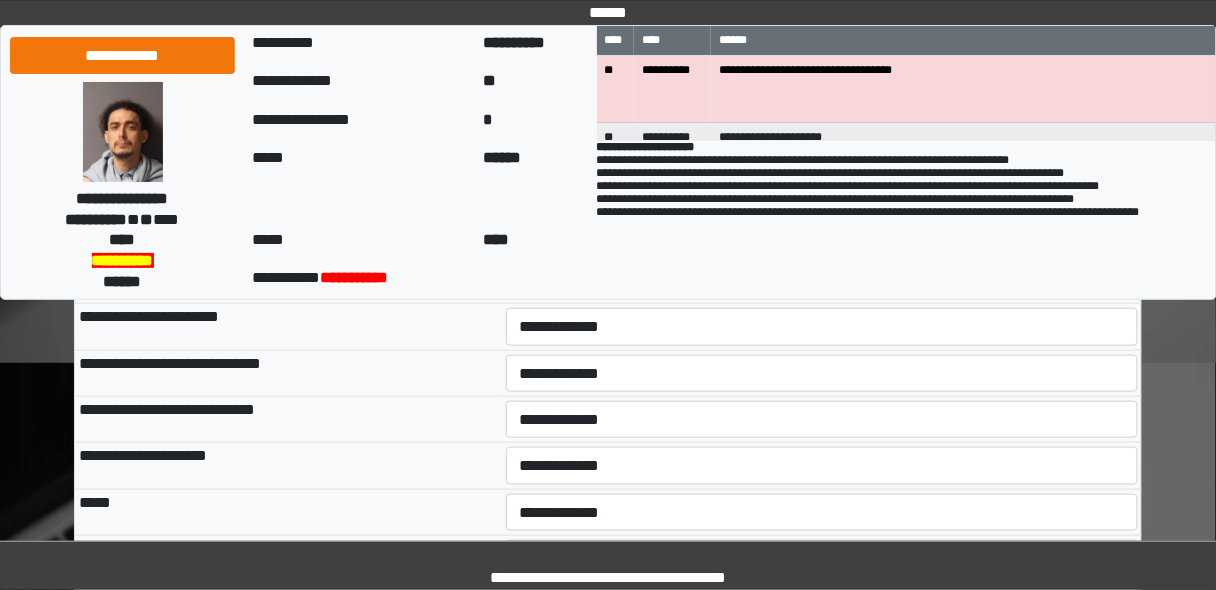 scroll, scrollTop: 240, scrollLeft: 0, axis: vertical 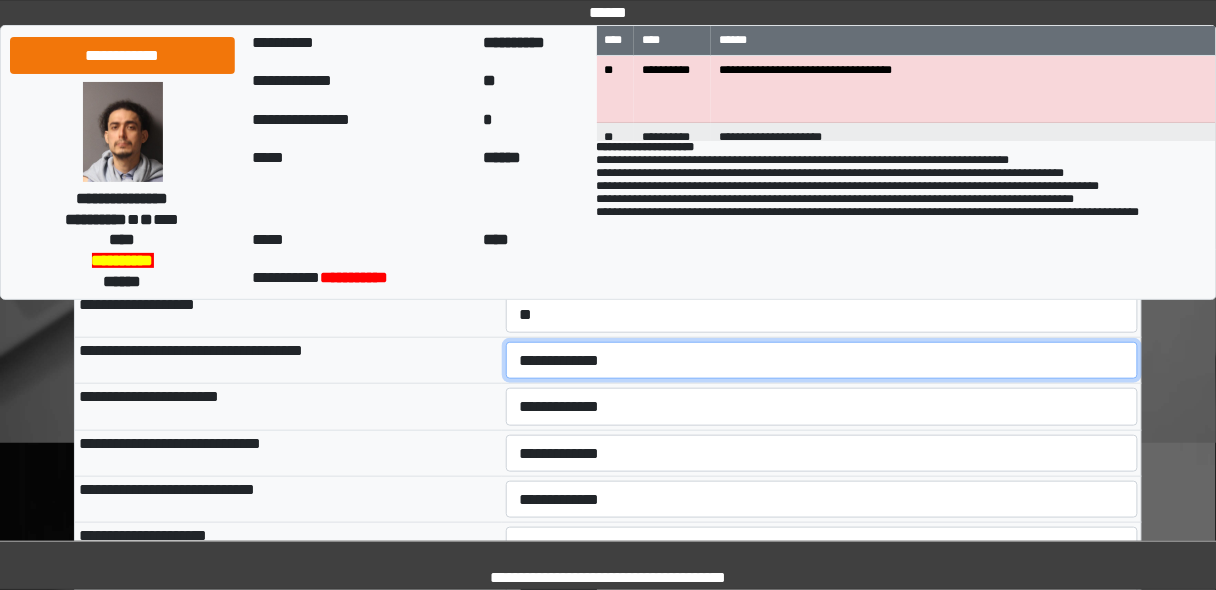 click on "**********" at bounding box center (822, 360) 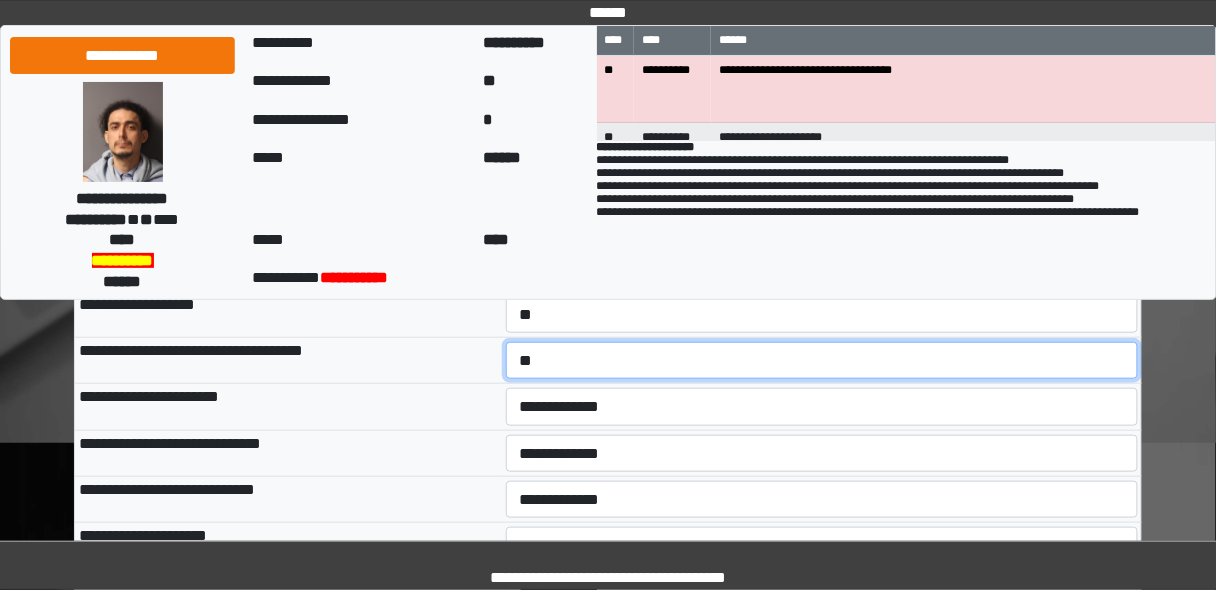 click on "**********" at bounding box center [822, 360] 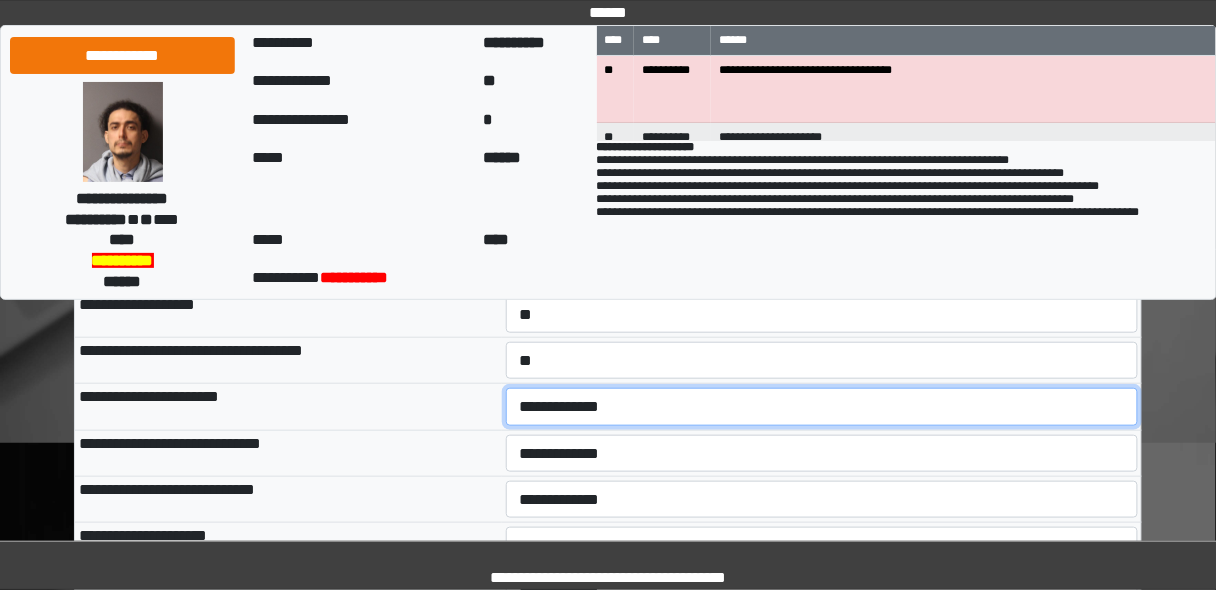 click on "**********" at bounding box center [822, 406] 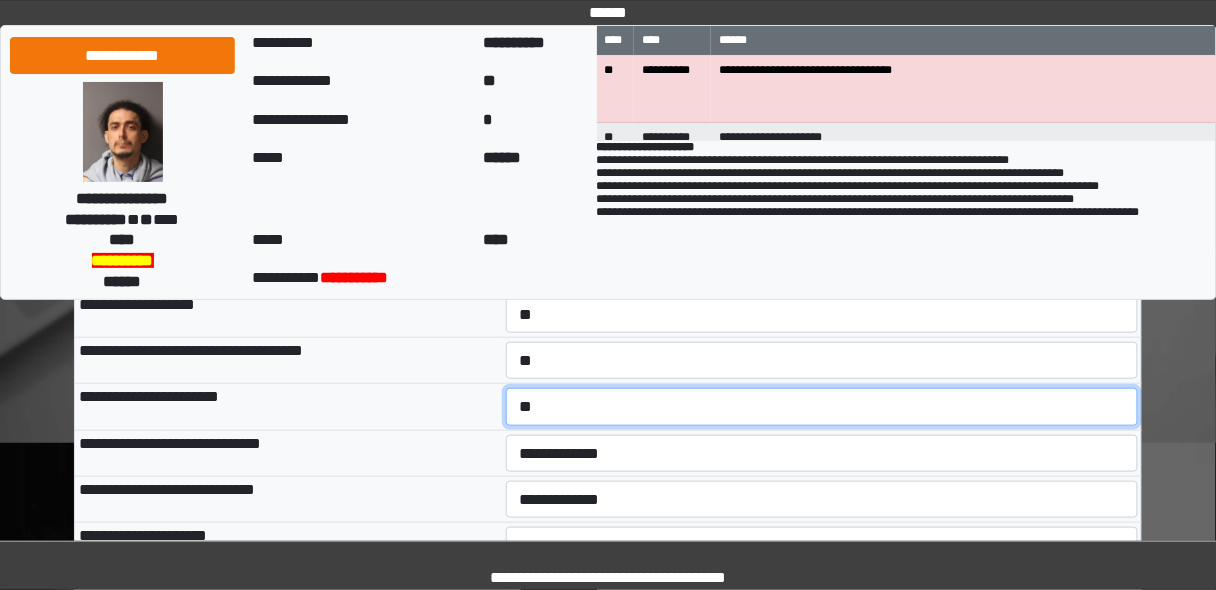 click on "**********" at bounding box center [822, 406] 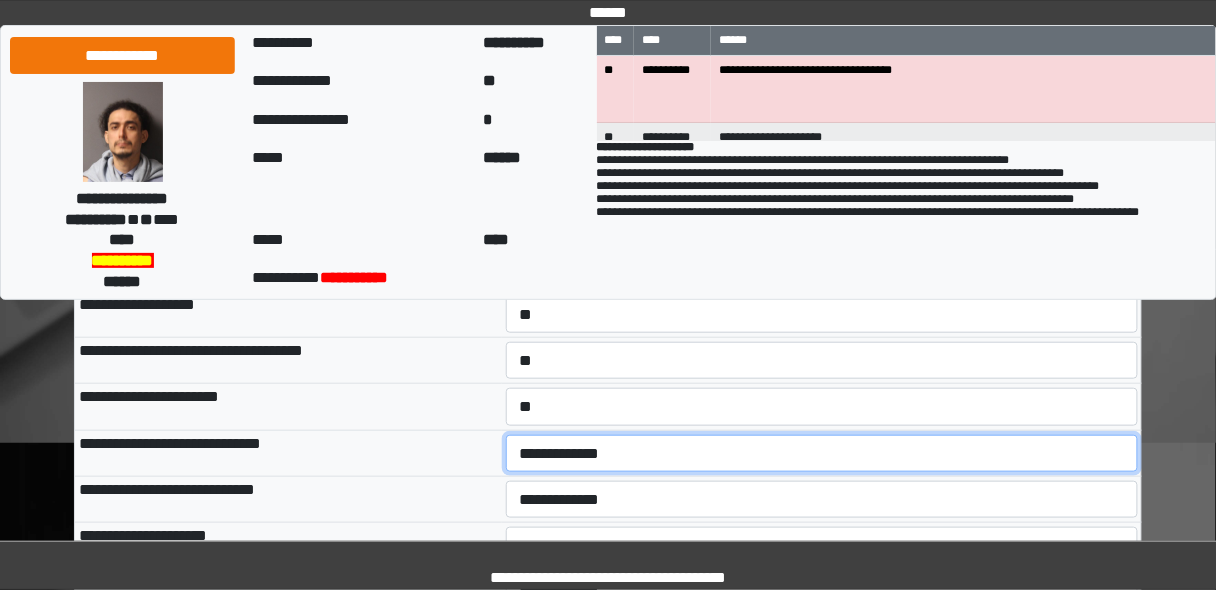 click on "**********" at bounding box center [822, 453] 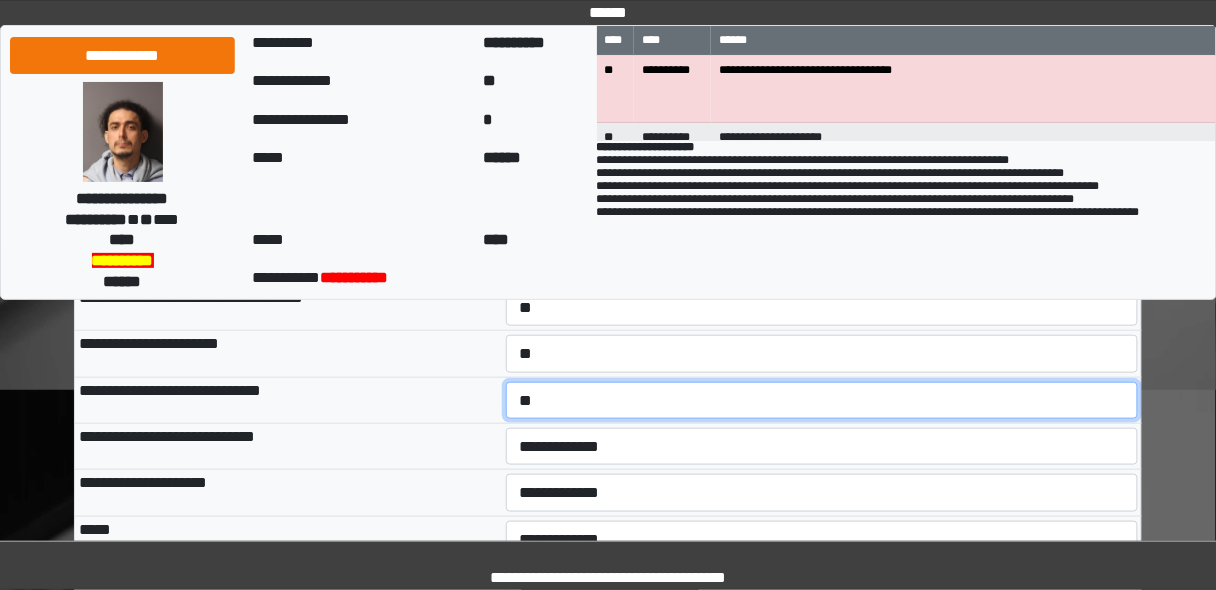 scroll, scrollTop: 320, scrollLeft: 0, axis: vertical 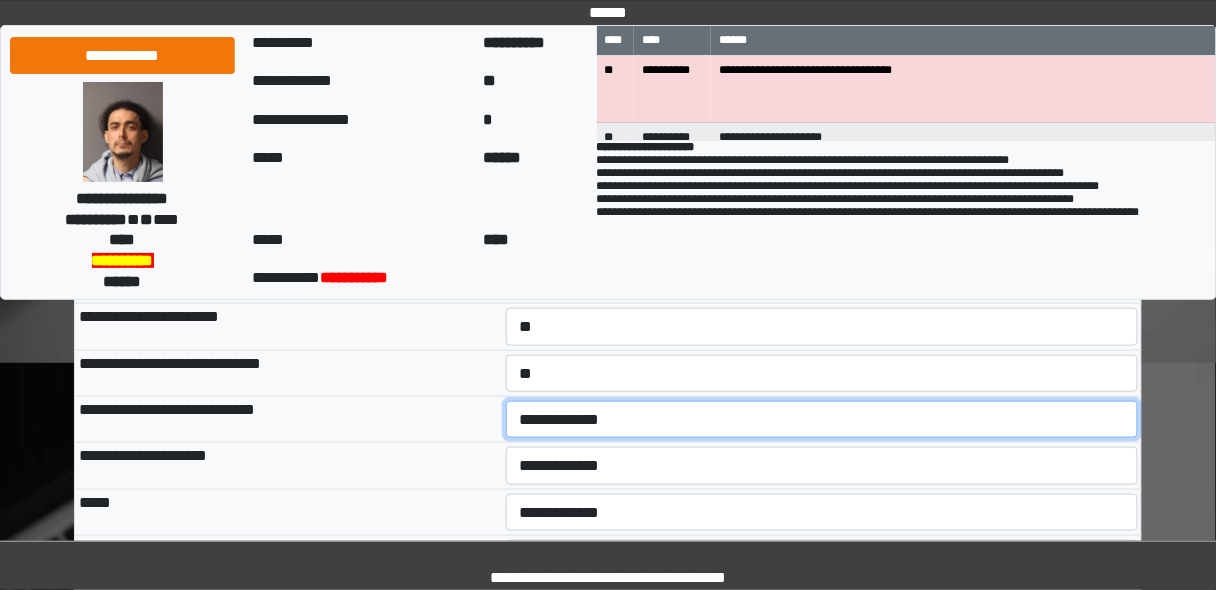 drag, startPoint x: 591, startPoint y: 407, endPoint x: 579, endPoint y: 428, distance: 24.186773 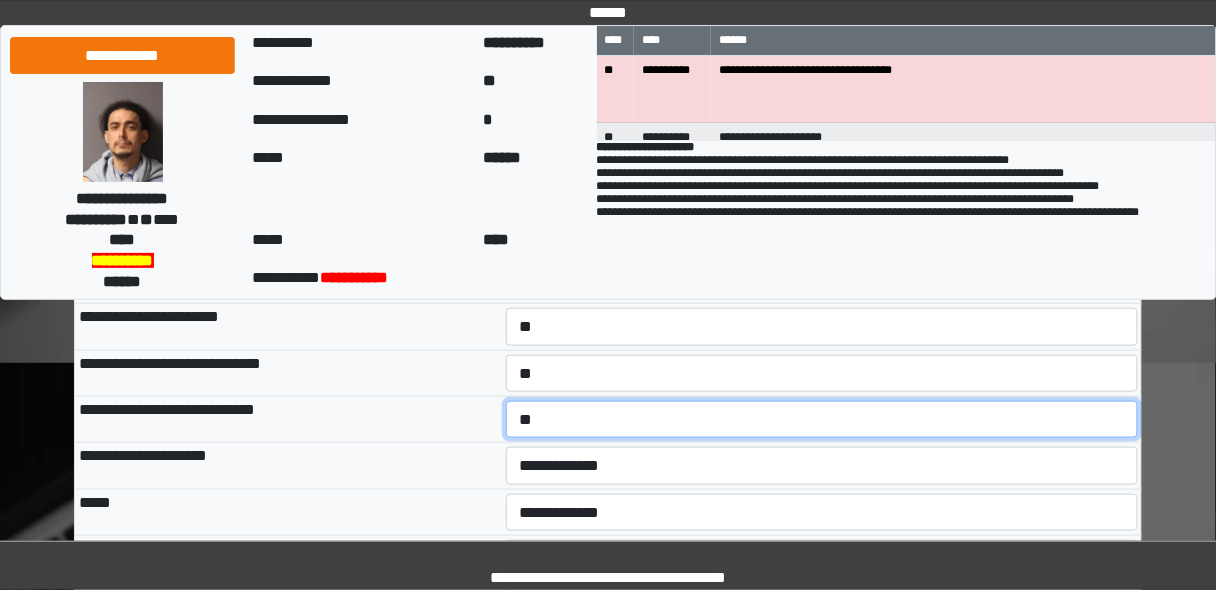 click on "**********" at bounding box center [822, 419] 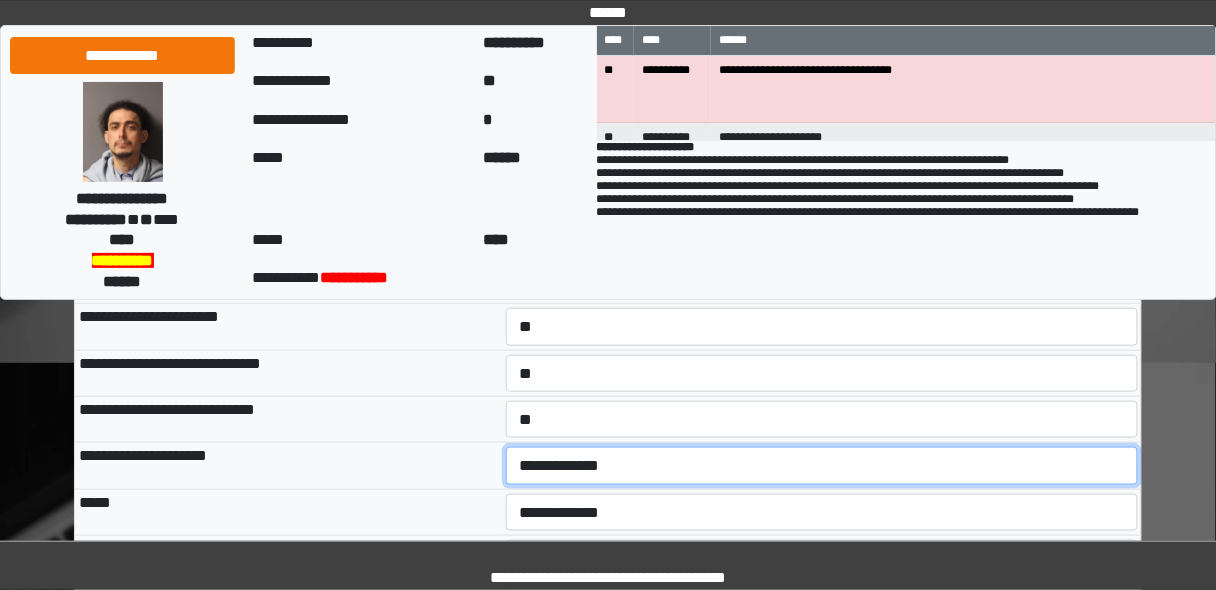 click on "**********" at bounding box center (822, 465) 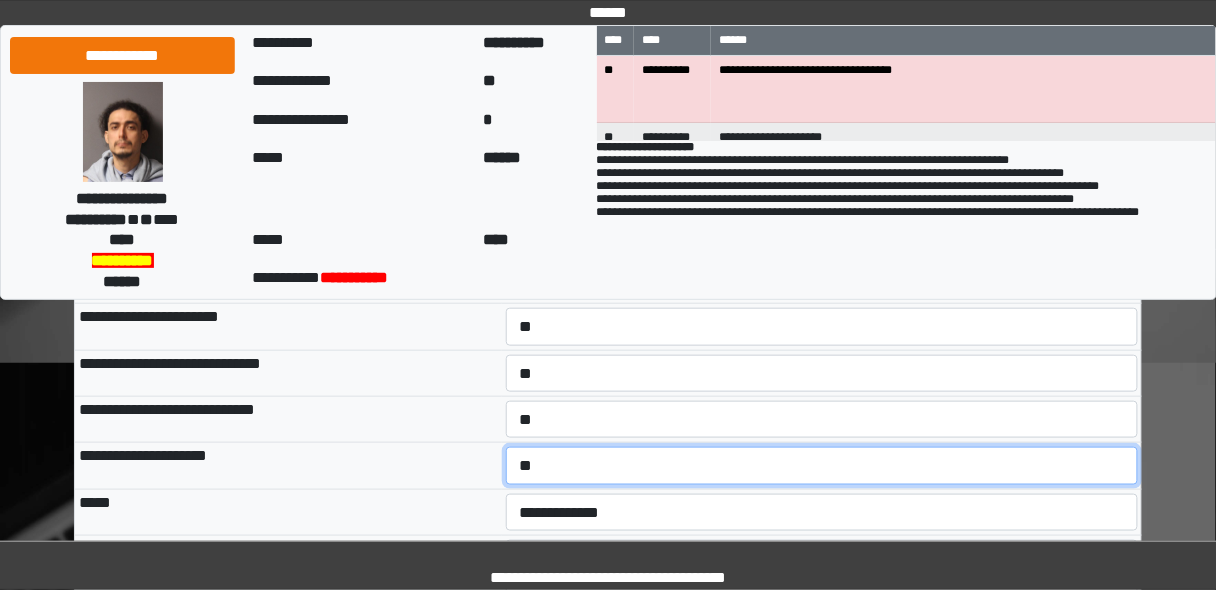 click on "**********" at bounding box center [822, 465] 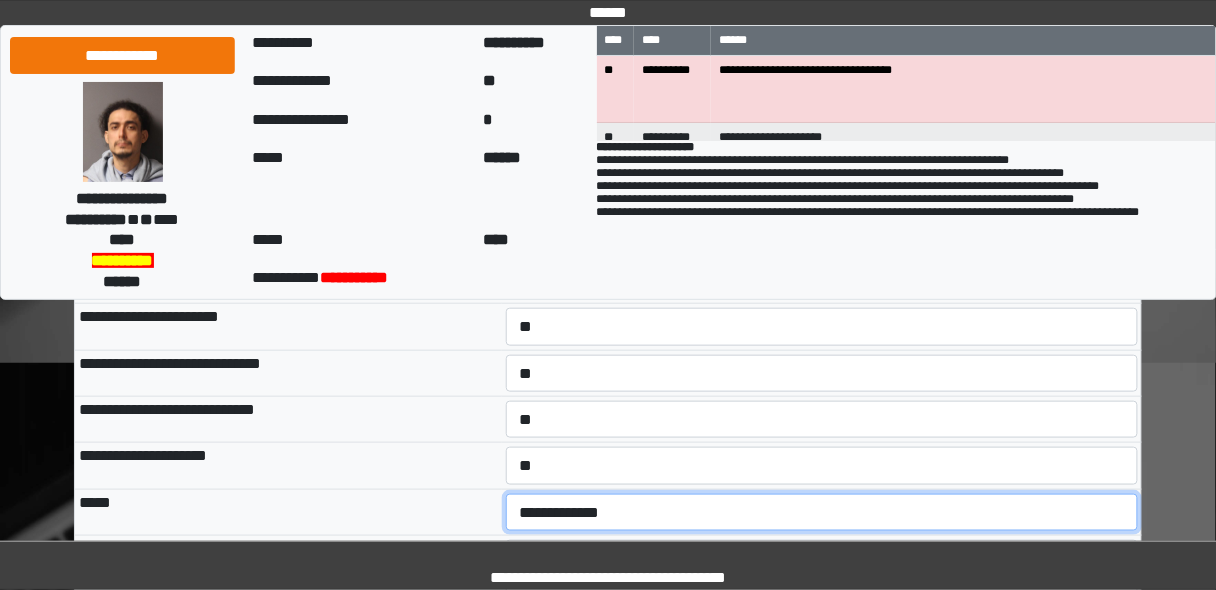 drag, startPoint x: 549, startPoint y: 510, endPoint x: 554, endPoint y: 519, distance: 10.29563 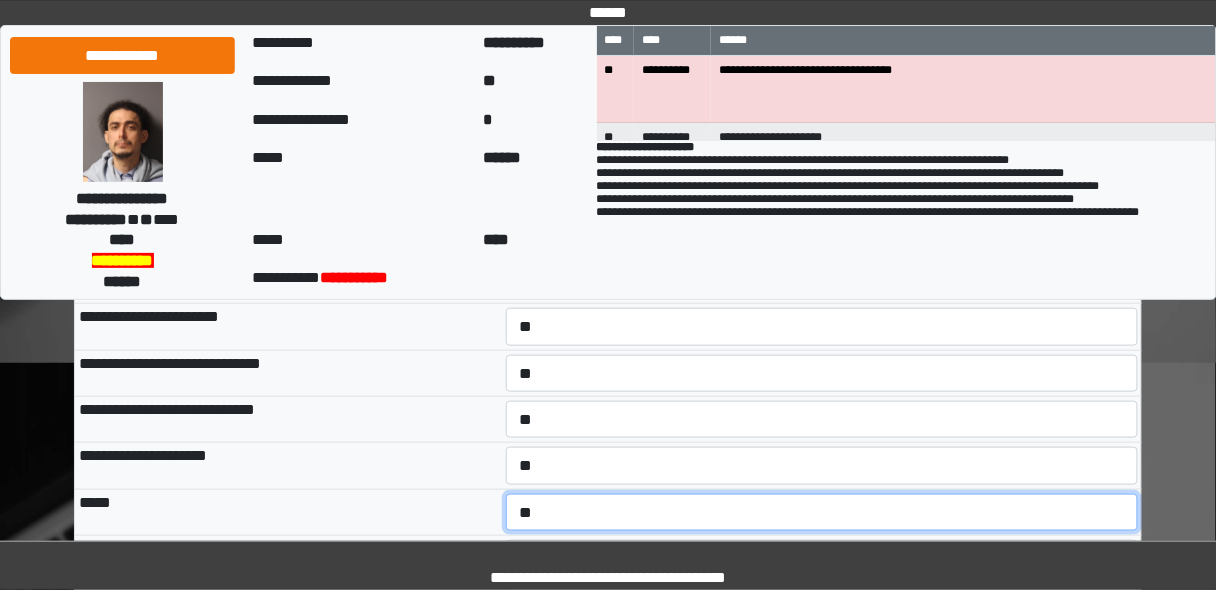 click on "**********" at bounding box center [822, 512] 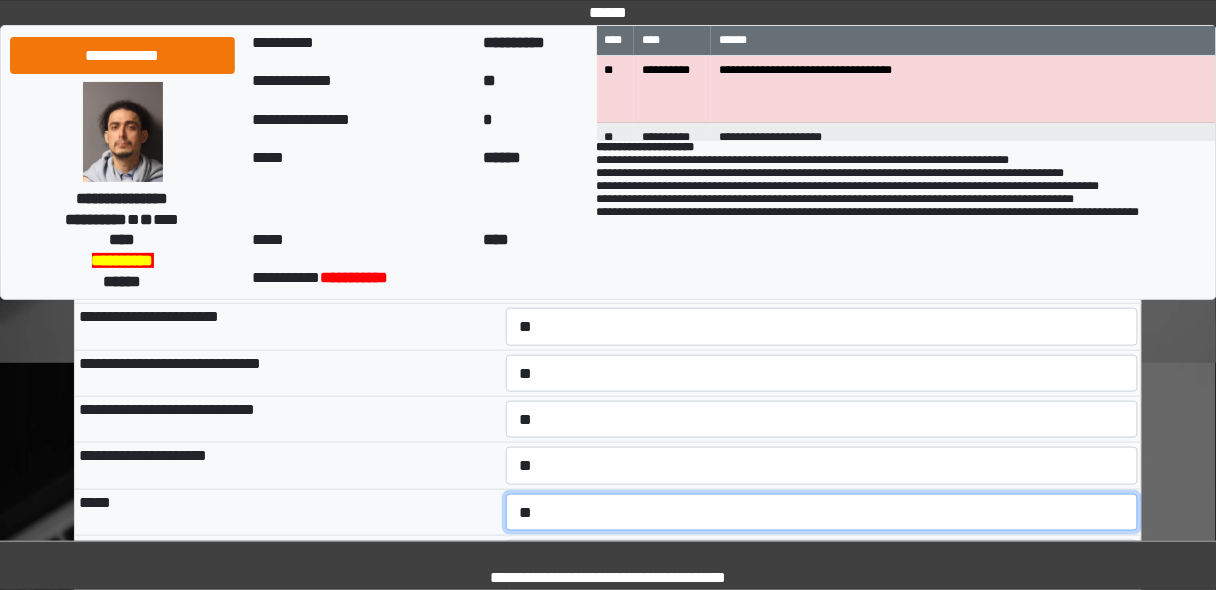 scroll, scrollTop: 480, scrollLeft: 0, axis: vertical 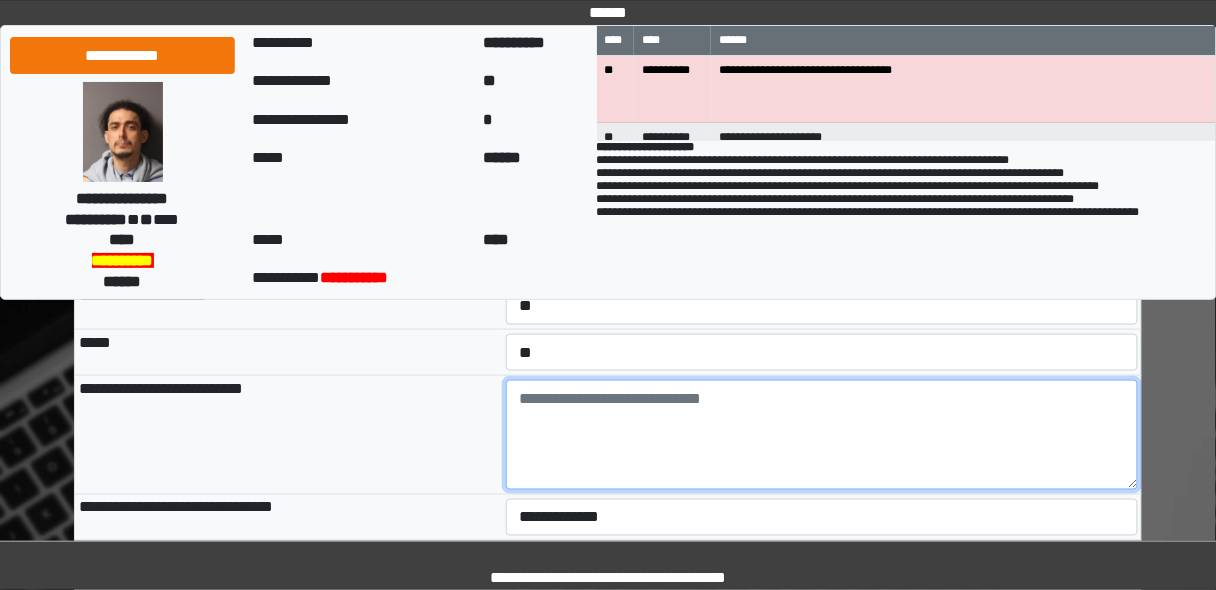 click at bounding box center [822, 435] 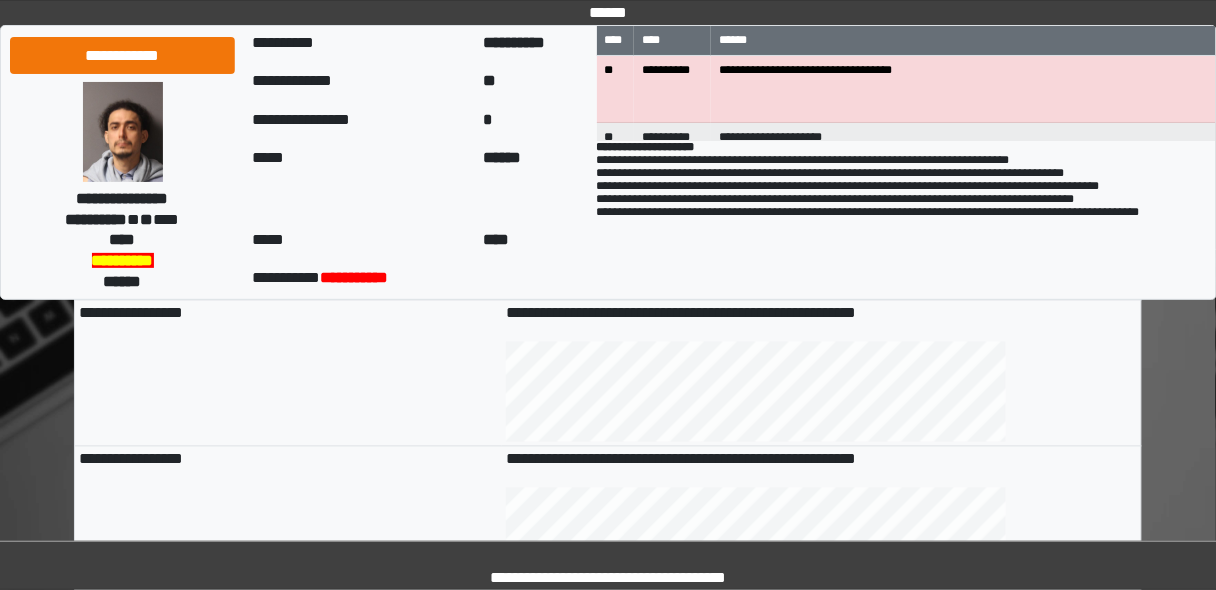 scroll, scrollTop: 480, scrollLeft: 0, axis: vertical 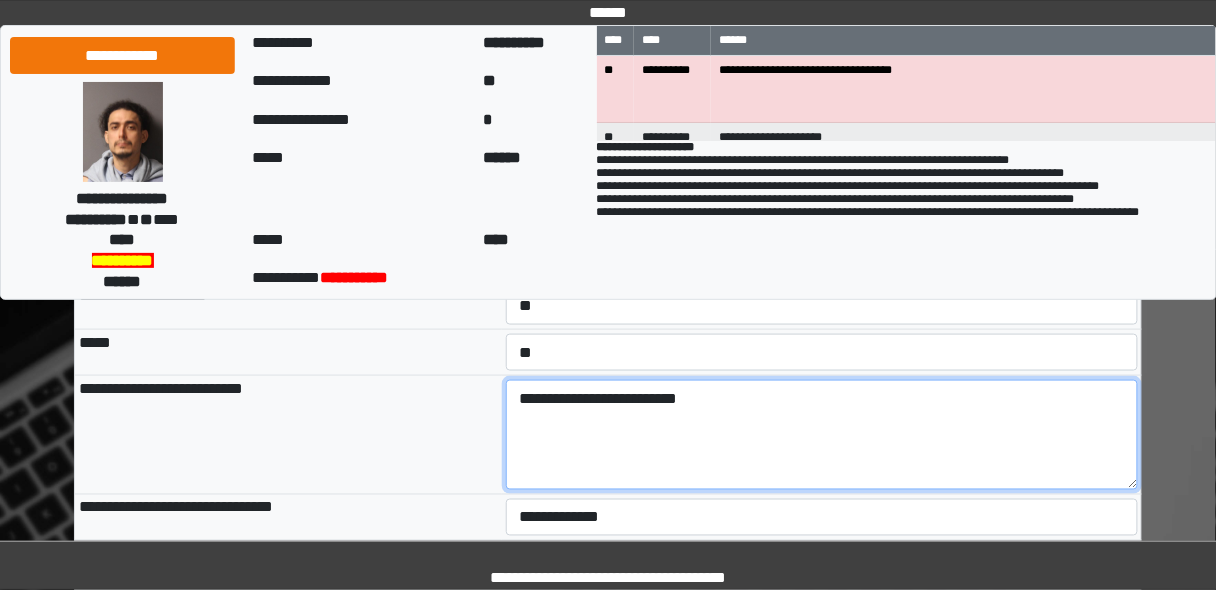 drag, startPoint x: 579, startPoint y: 399, endPoint x: 560, endPoint y: 385, distance: 23.600847 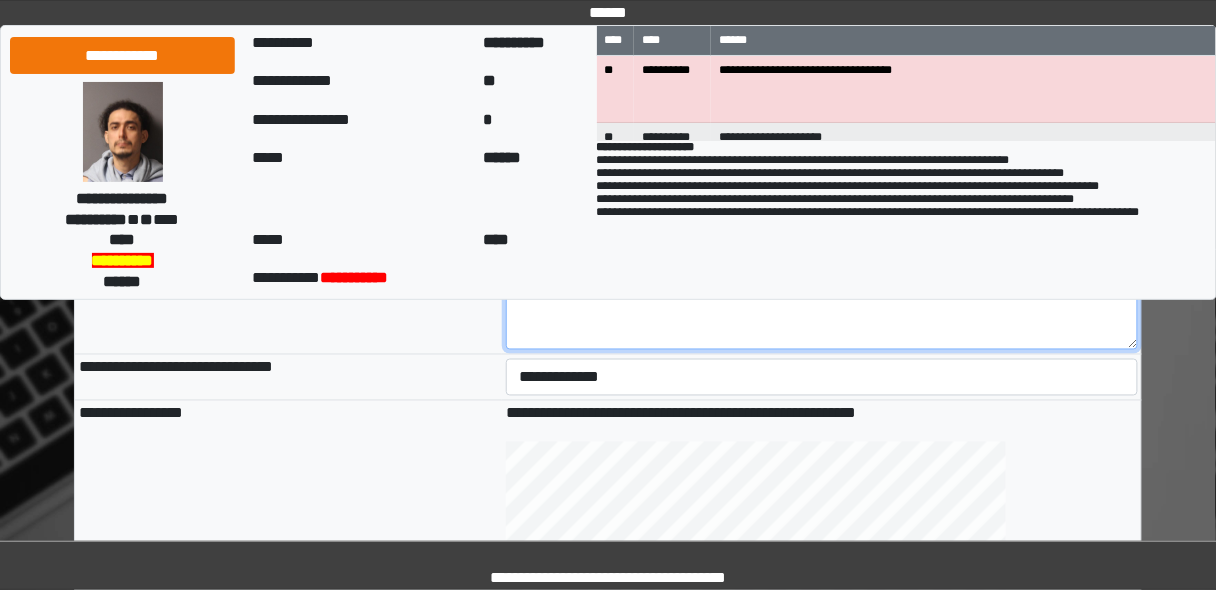 scroll, scrollTop: 640, scrollLeft: 0, axis: vertical 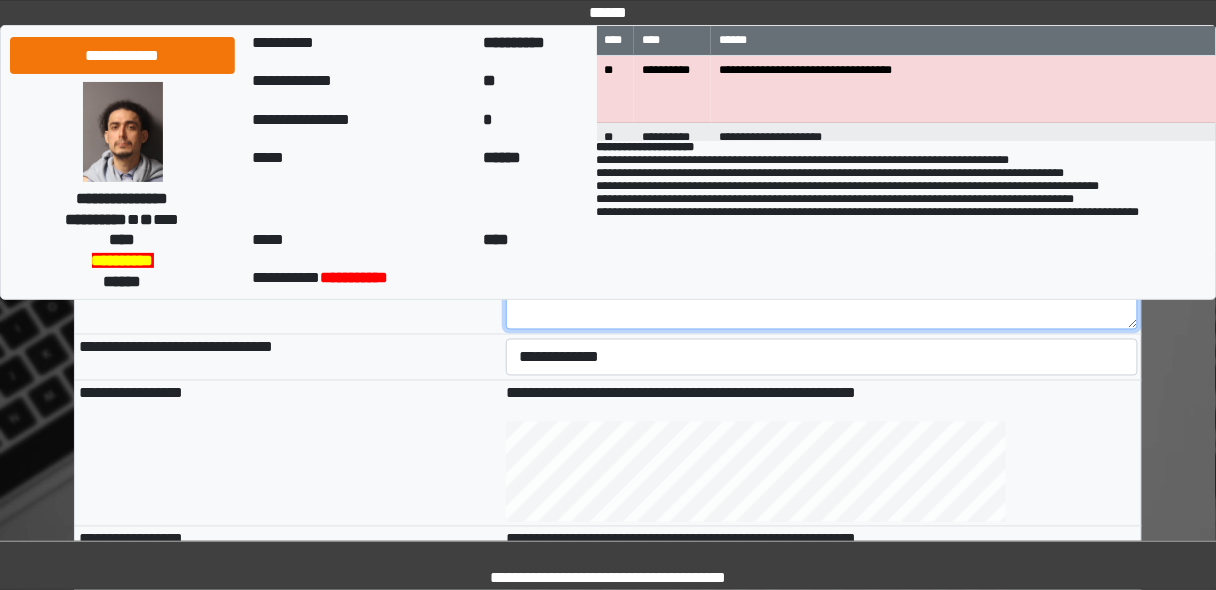 type on "**********" 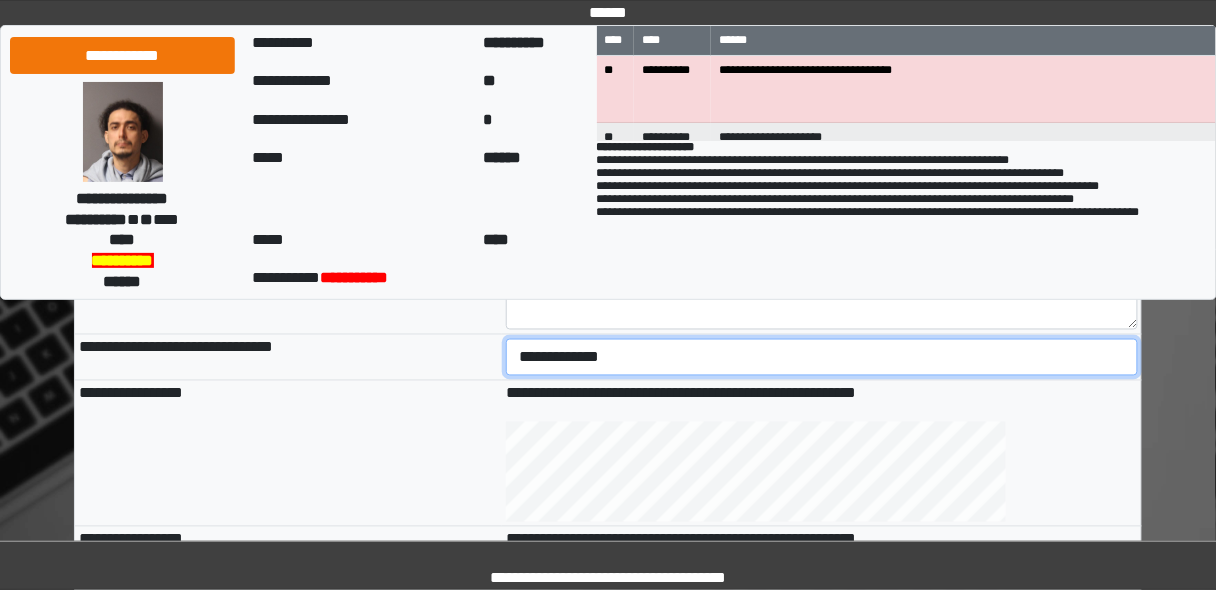 click on "**********" at bounding box center (822, 357) 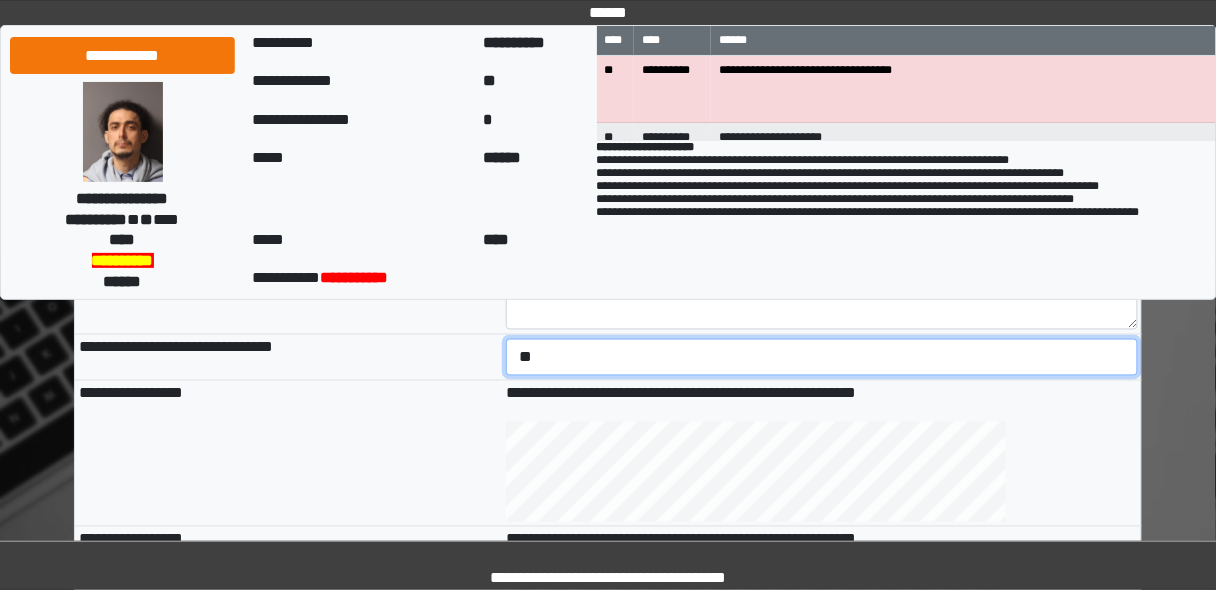 click on "**********" at bounding box center [822, 357] 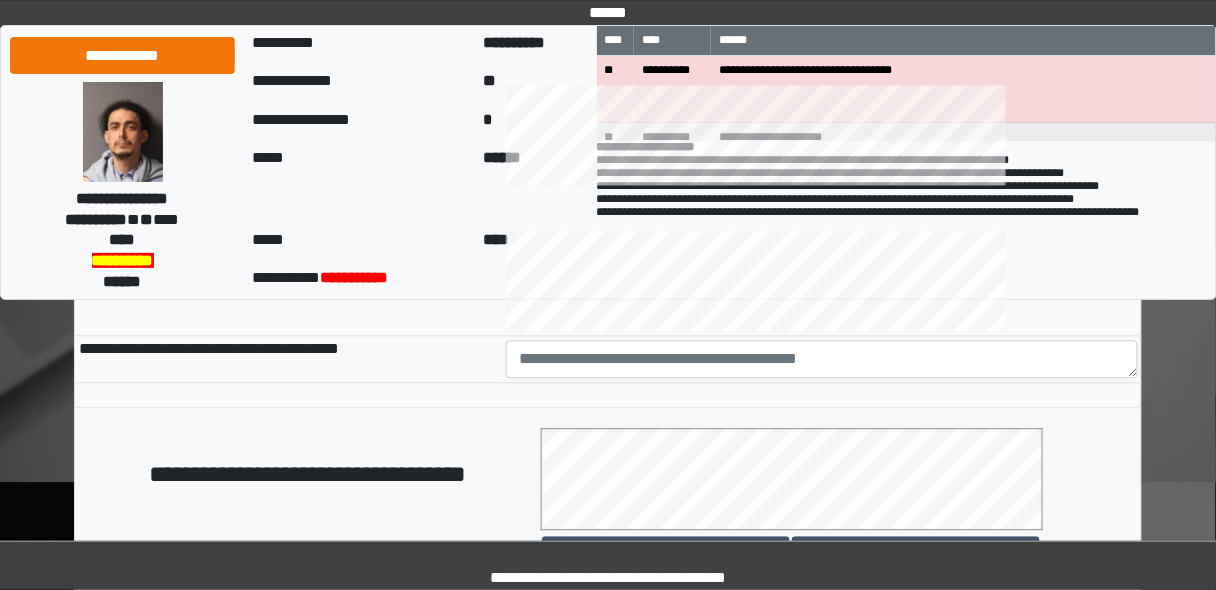 scroll, scrollTop: 960, scrollLeft: 0, axis: vertical 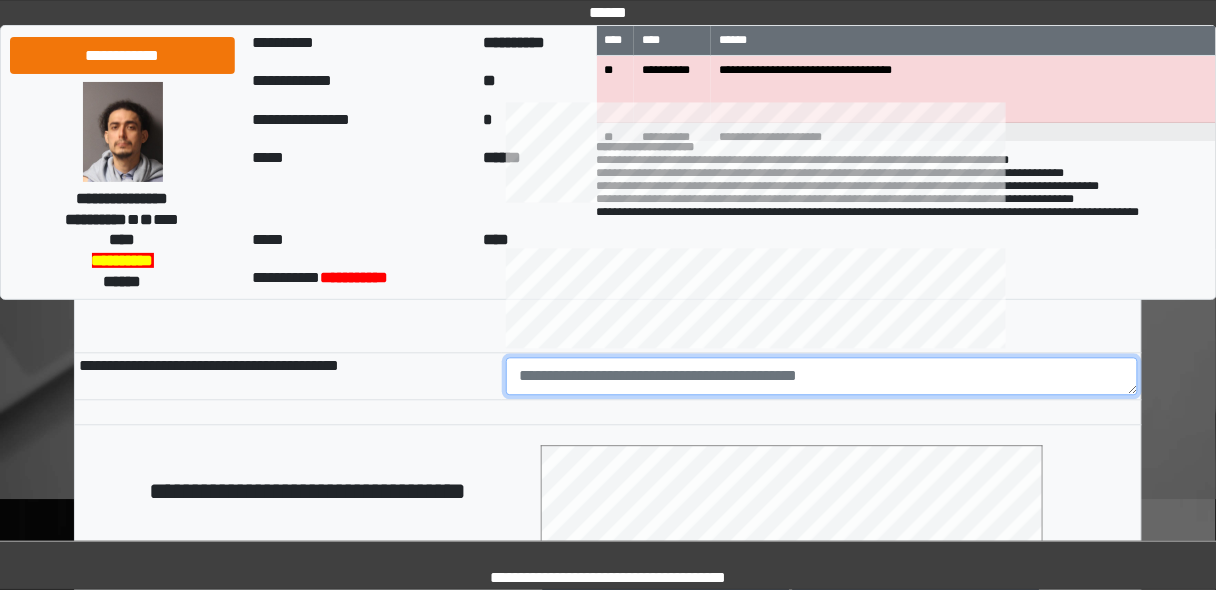 drag, startPoint x: 558, startPoint y: 382, endPoint x: 563, endPoint y: 370, distance: 13 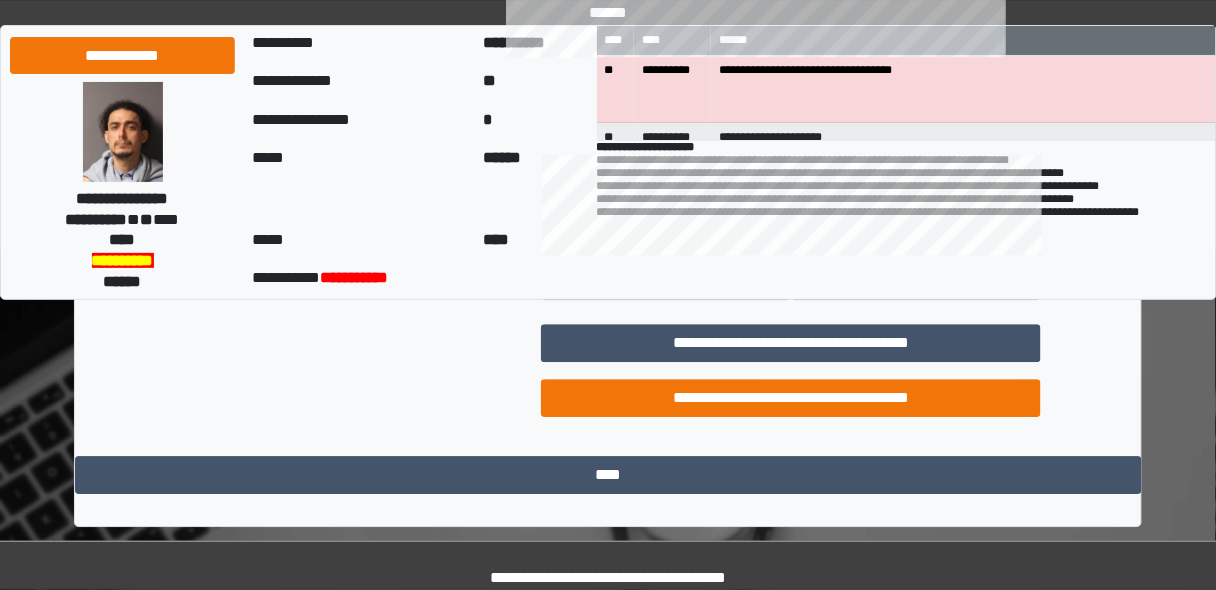 scroll, scrollTop: 1252, scrollLeft: 0, axis: vertical 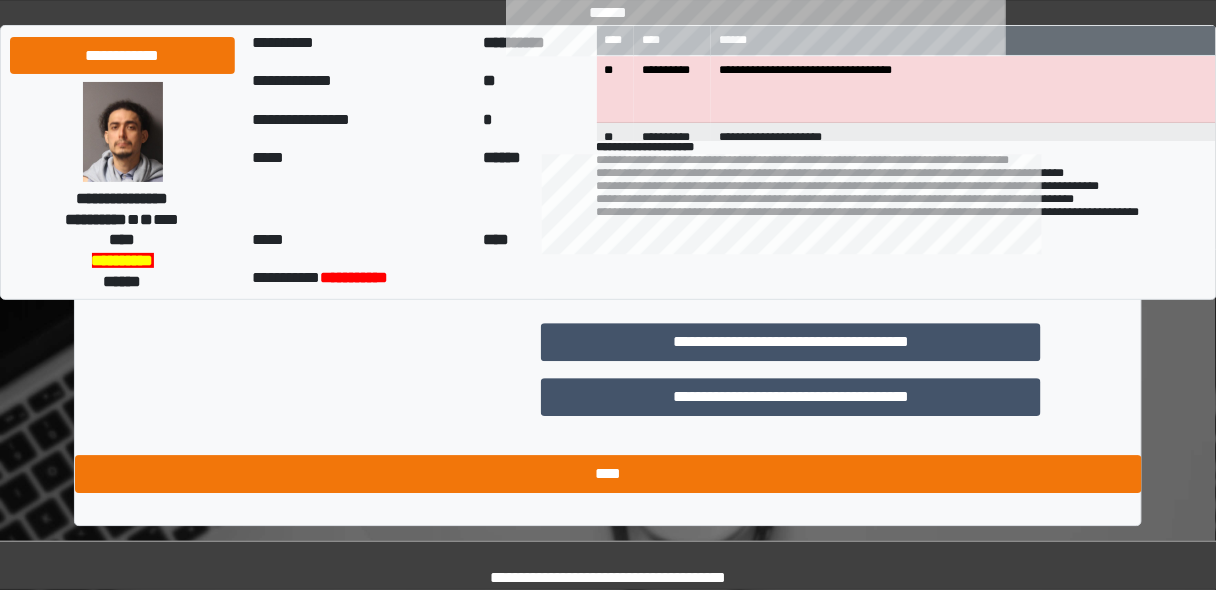 type on "********" 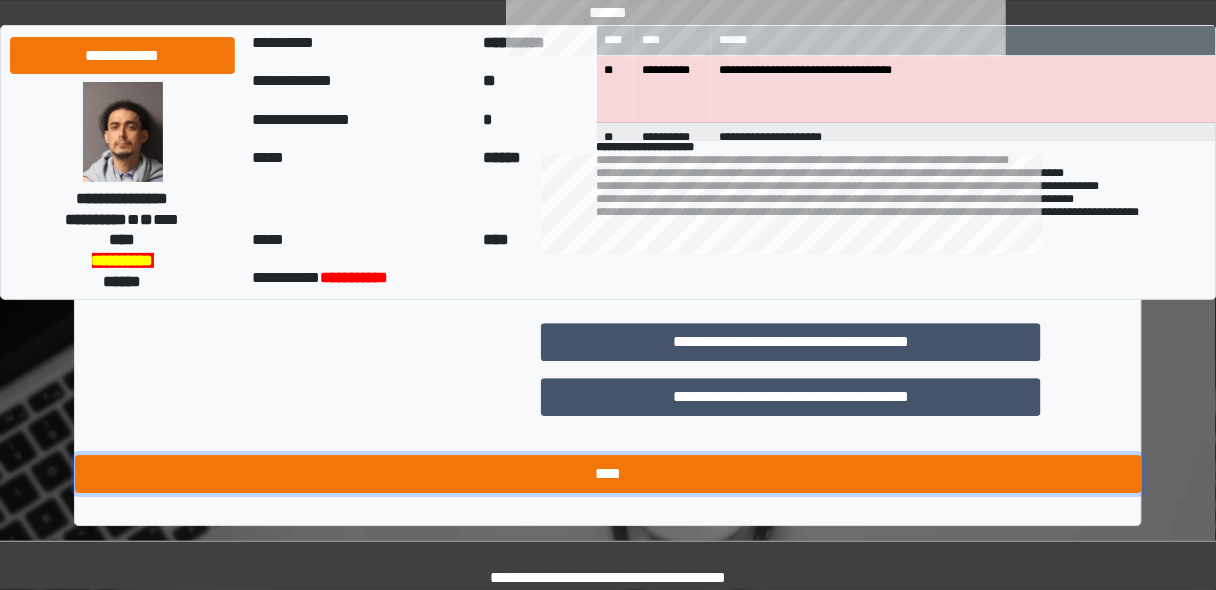 click on "****" at bounding box center (608, 474) 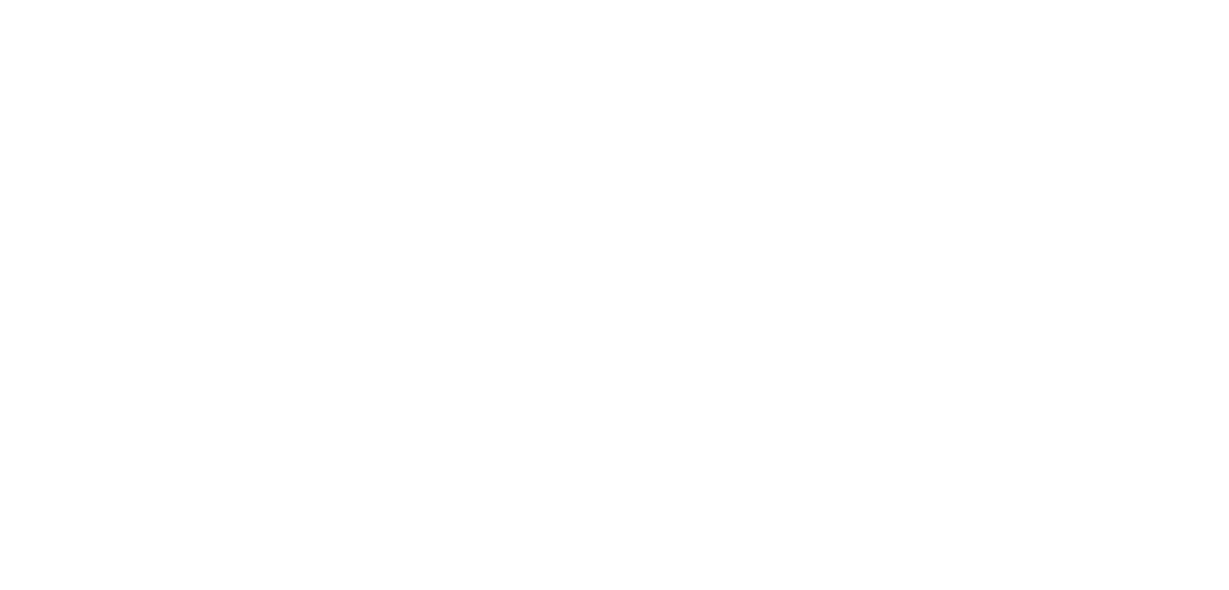 scroll, scrollTop: 0, scrollLeft: 0, axis: both 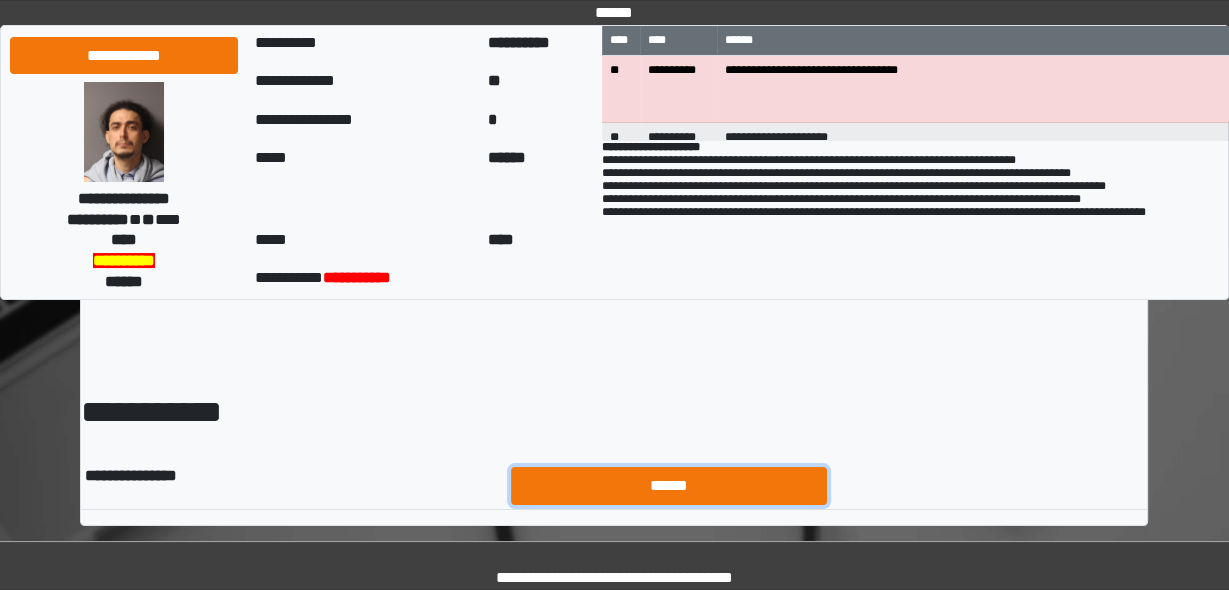 click on "******" at bounding box center (669, 485) 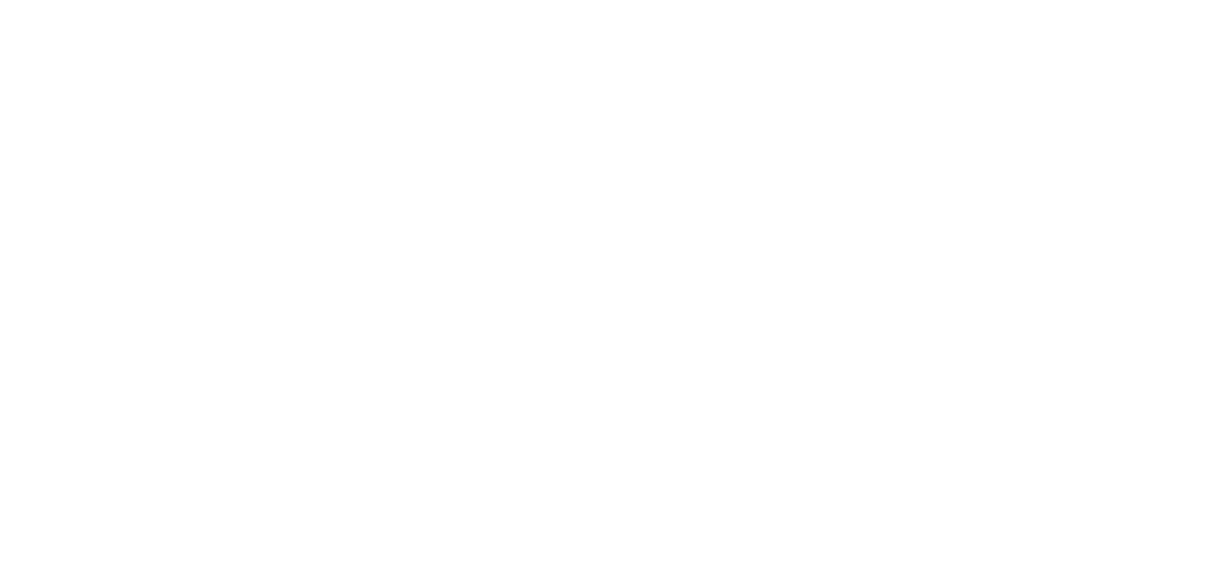 scroll, scrollTop: 0, scrollLeft: 0, axis: both 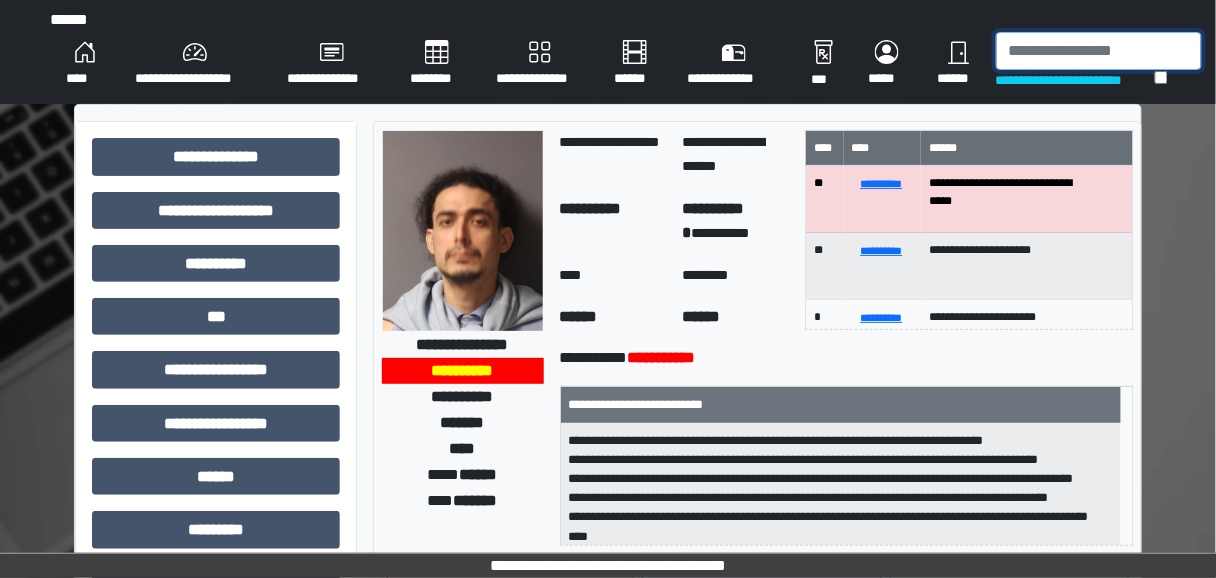 drag, startPoint x: 1009, startPoint y: 33, endPoint x: 997, endPoint y: 44, distance: 16.27882 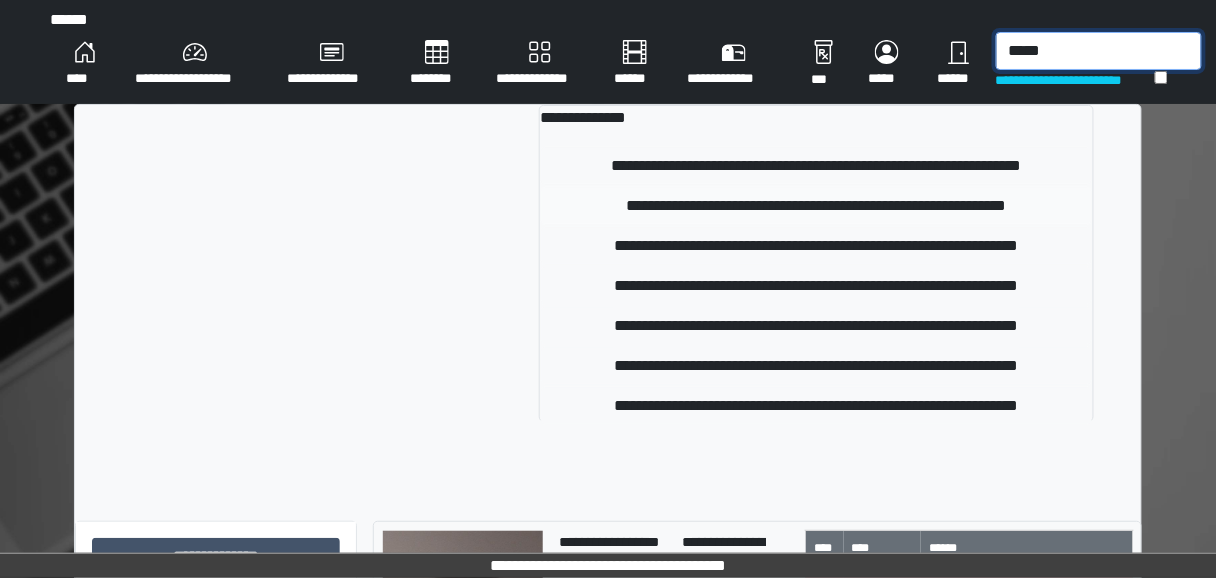 type on "*****" 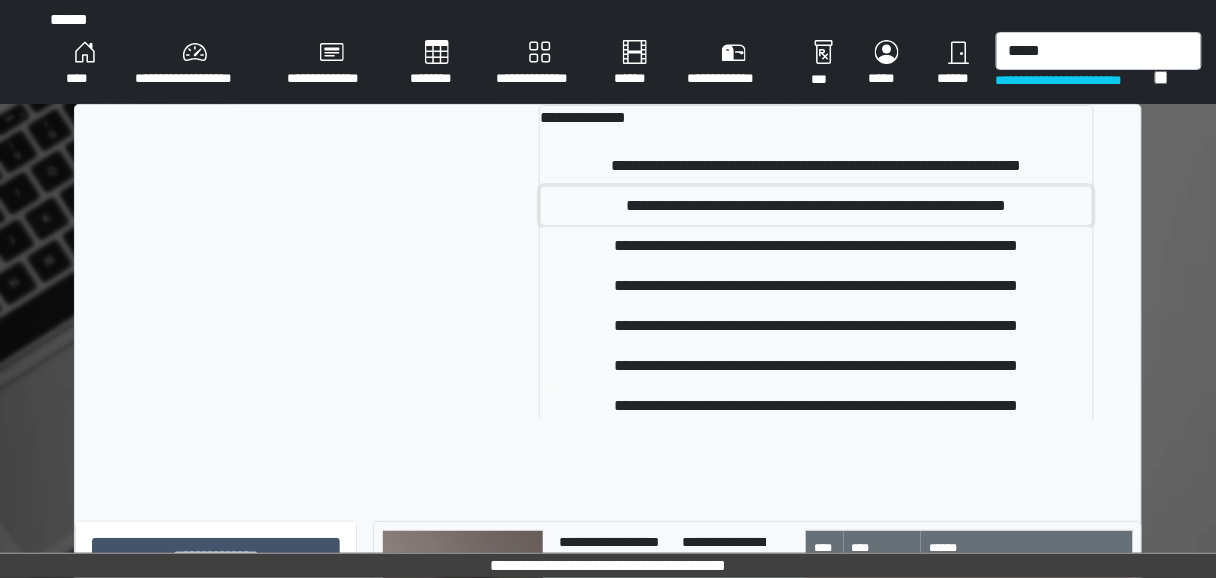 click on "**********" at bounding box center [816, 206] 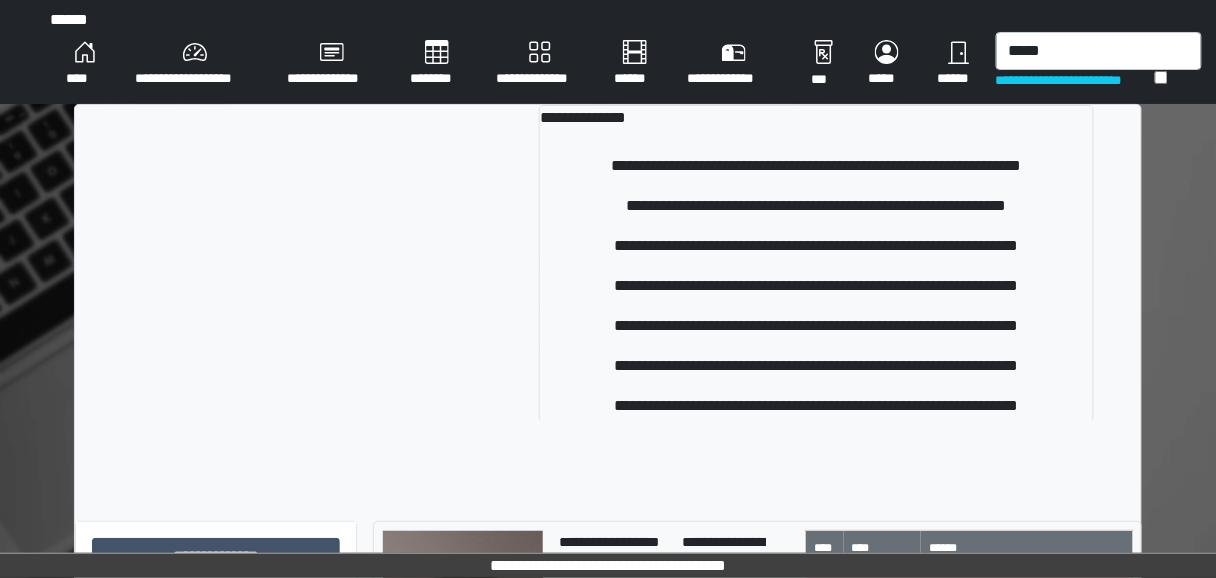 type 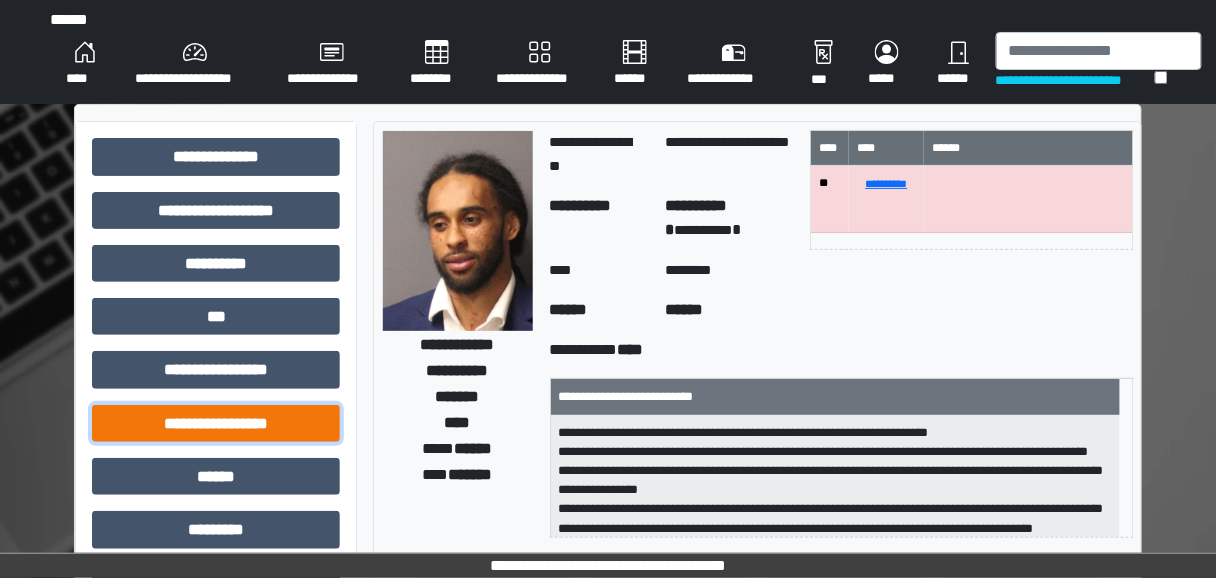 click on "**********" at bounding box center (216, 423) 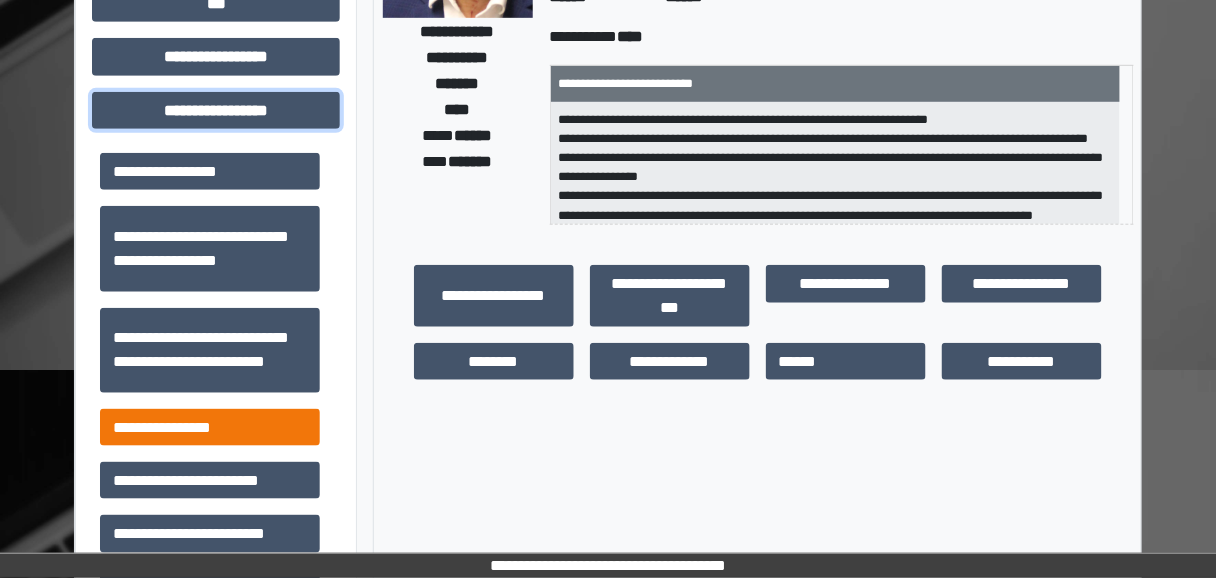 scroll, scrollTop: 320, scrollLeft: 0, axis: vertical 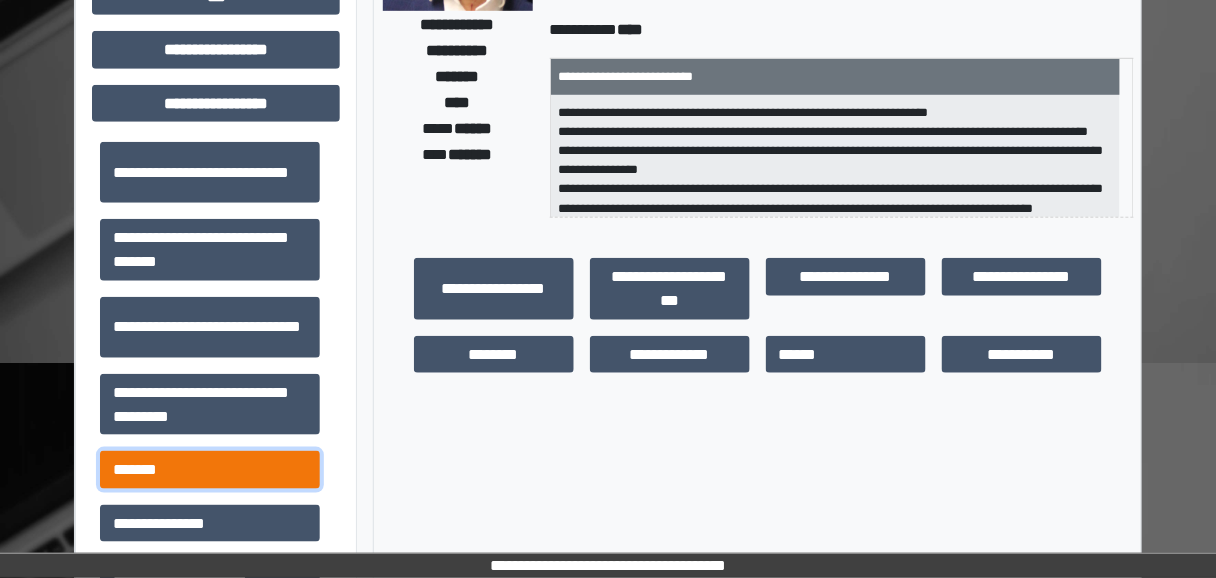 click on "*******" at bounding box center [210, 469] 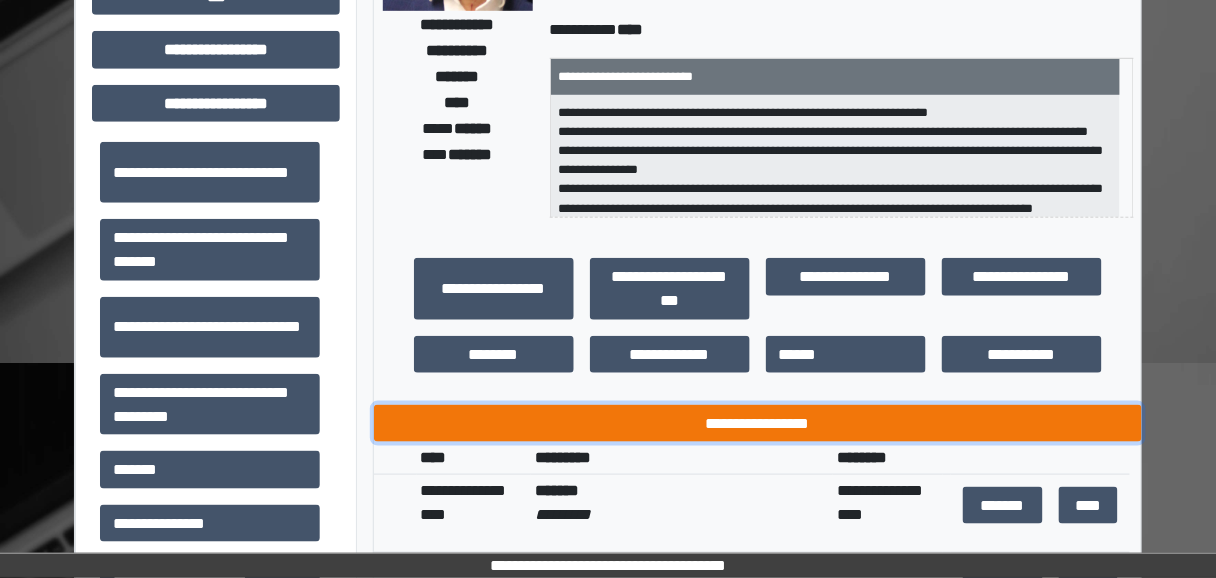 click on "**********" at bounding box center [758, 423] 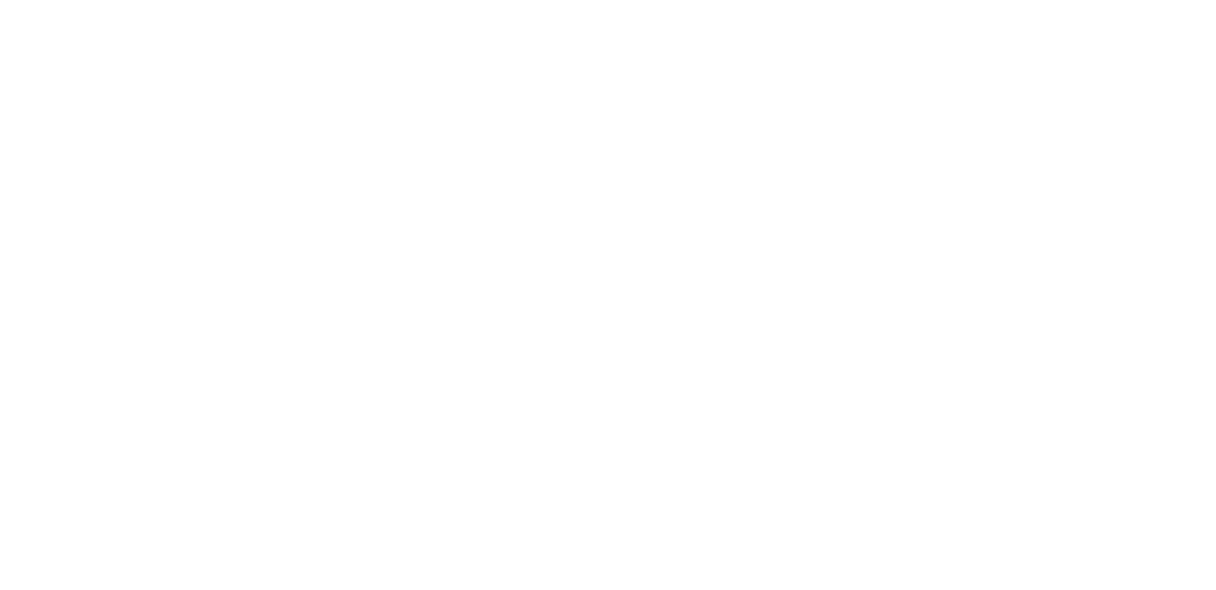 scroll, scrollTop: 0, scrollLeft: 0, axis: both 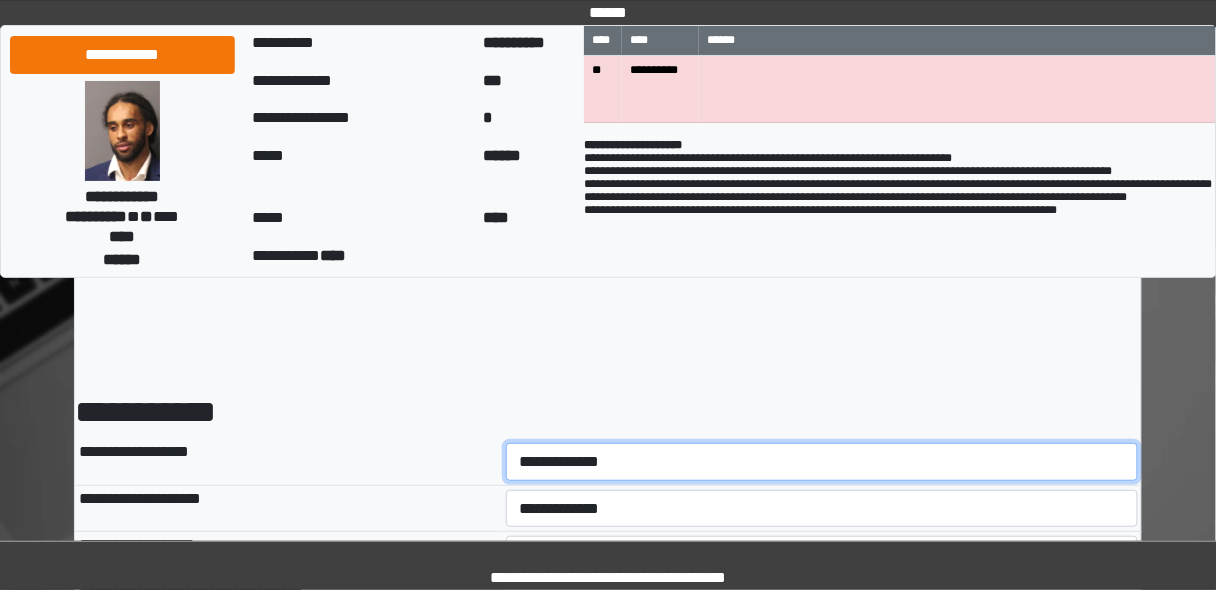 click on "**********" at bounding box center [822, 461] 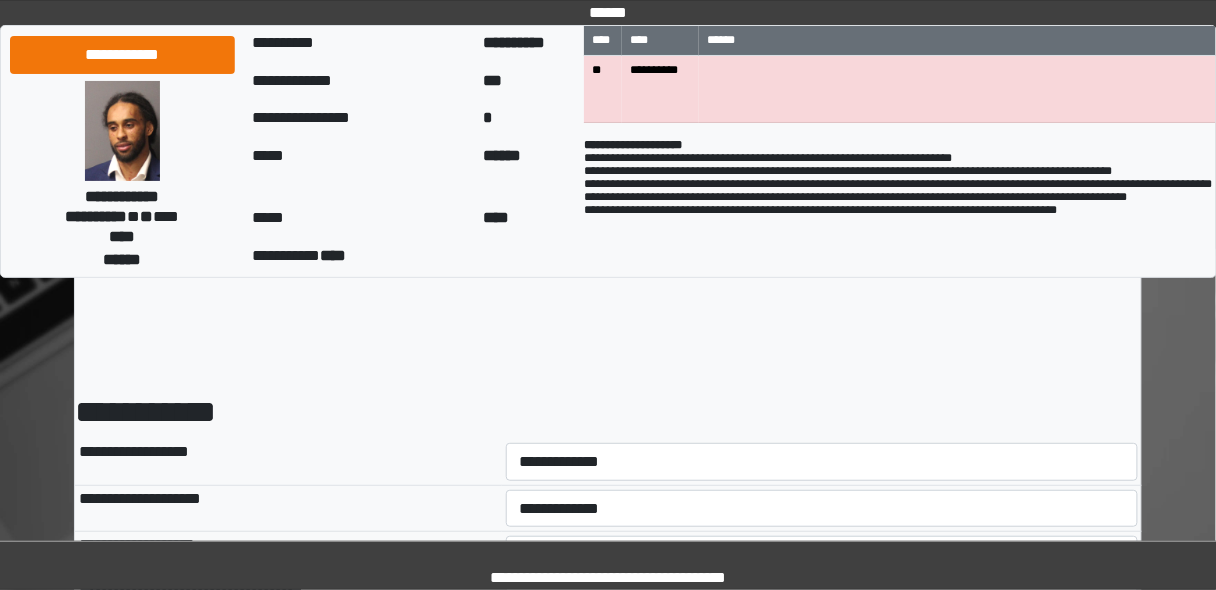 scroll, scrollTop: 80, scrollLeft: 0, axis: vertical 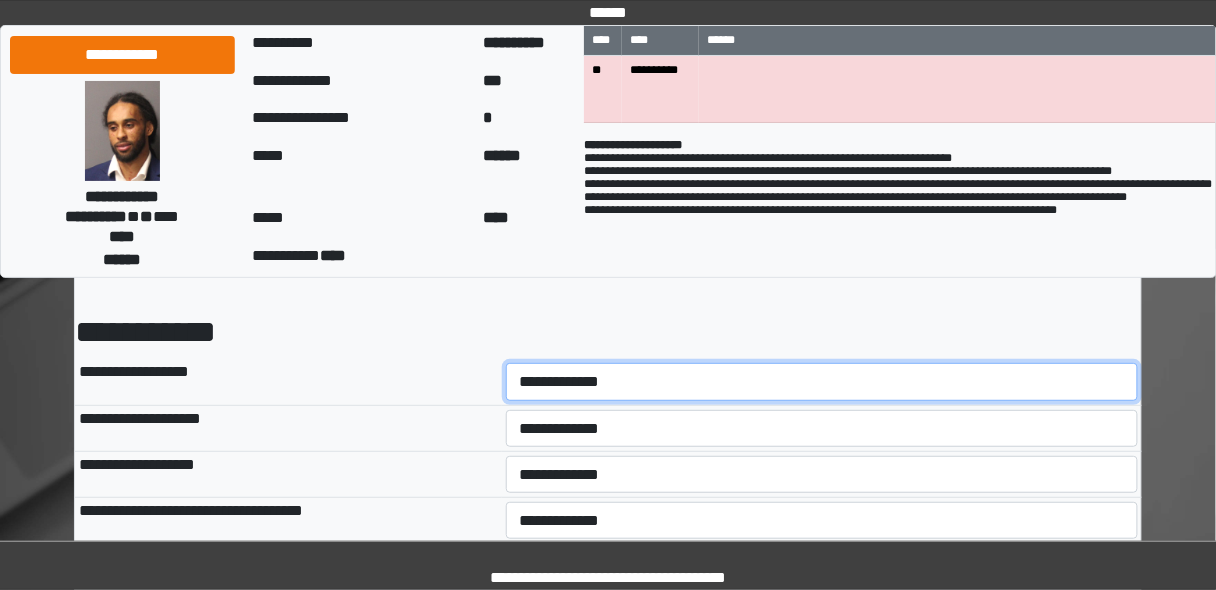drag, startPoint x: 591, startPoint y: 395, endPoint x: 574, endPoint y: 389, distance: 18.027756 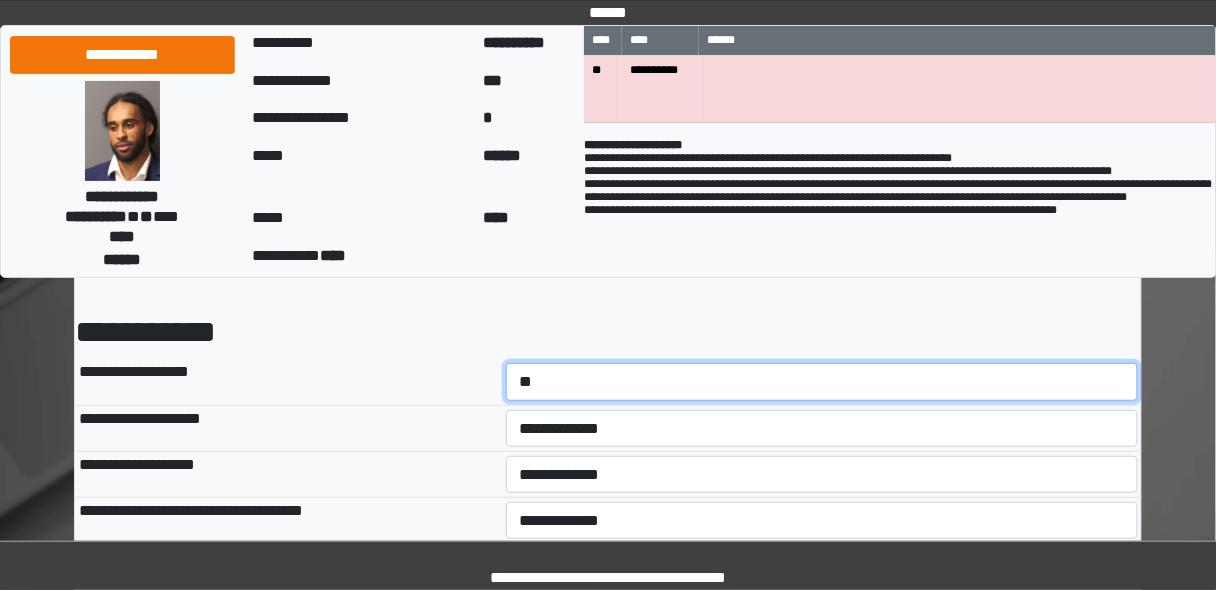 click on "**********" at bounding box center [822, 381] 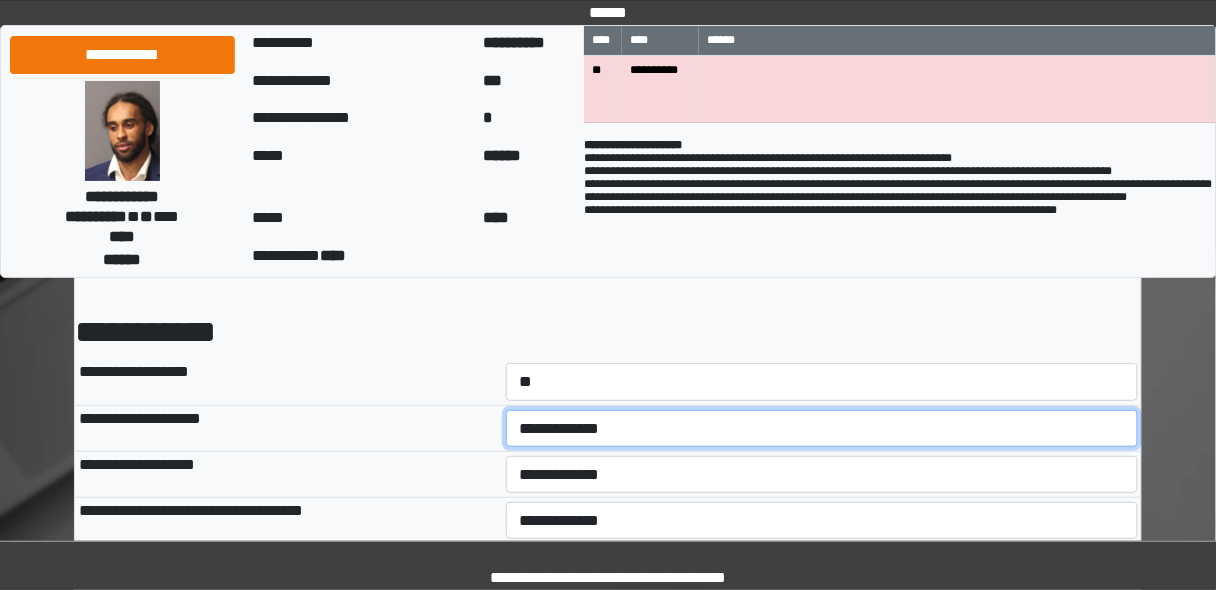 click on "**********" at bounding box center (822, 428) 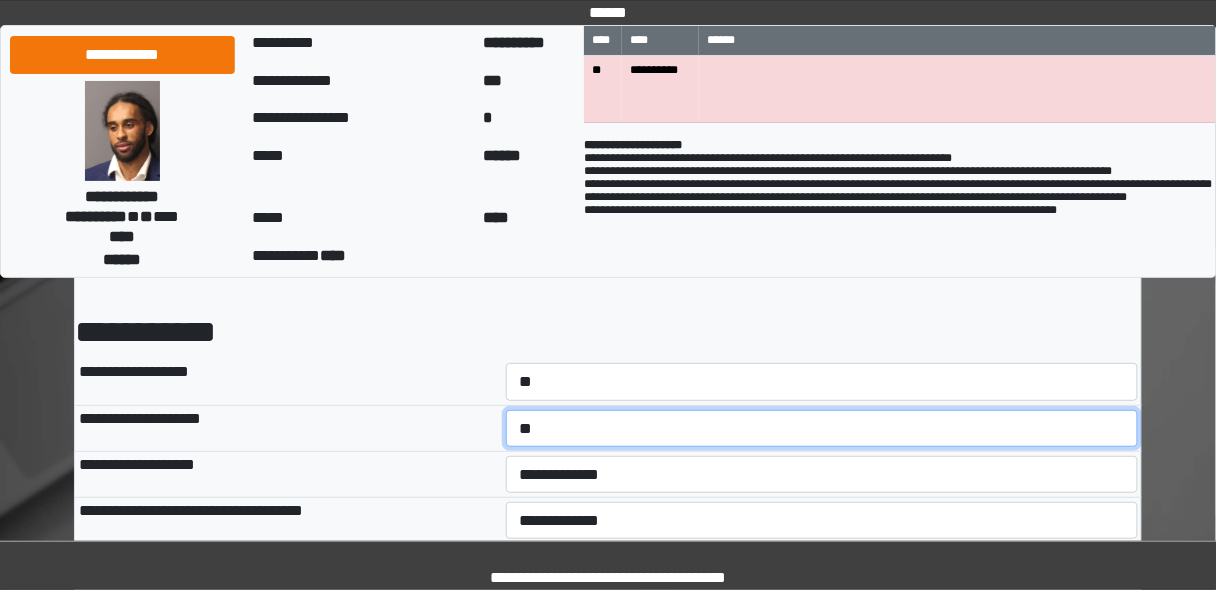 click on "**********" at bounding box center [822, 428] 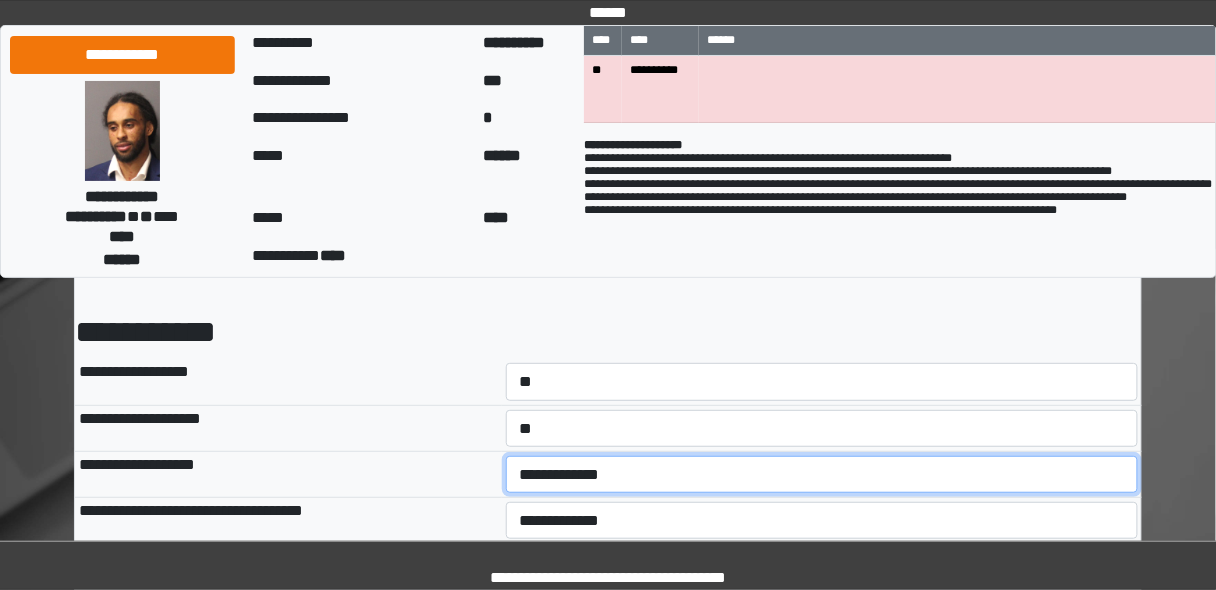 click on "**********" at bounding box center (822, 474) 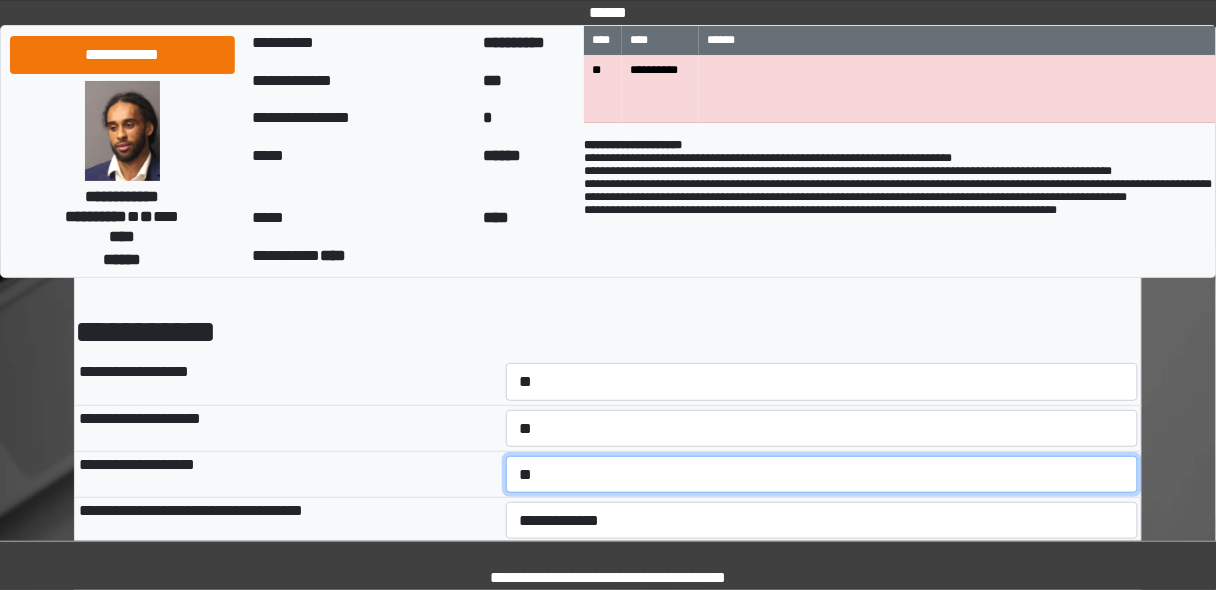 click on "**********" at bounding box center (822, 474) 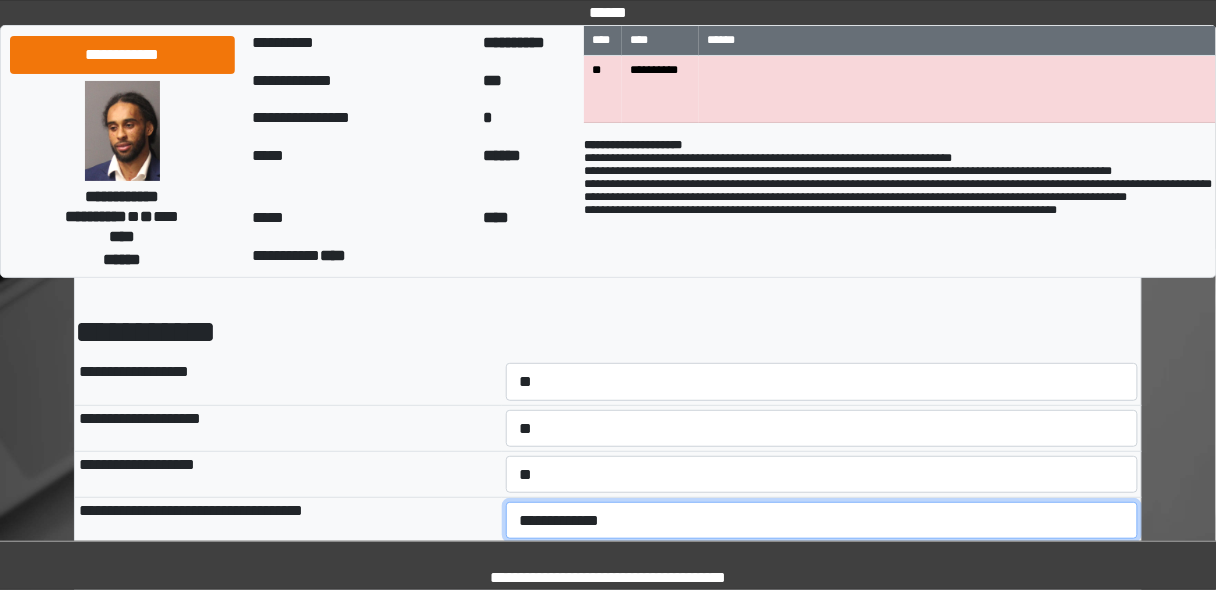 click on "**********" at bounding box center (822, 520) 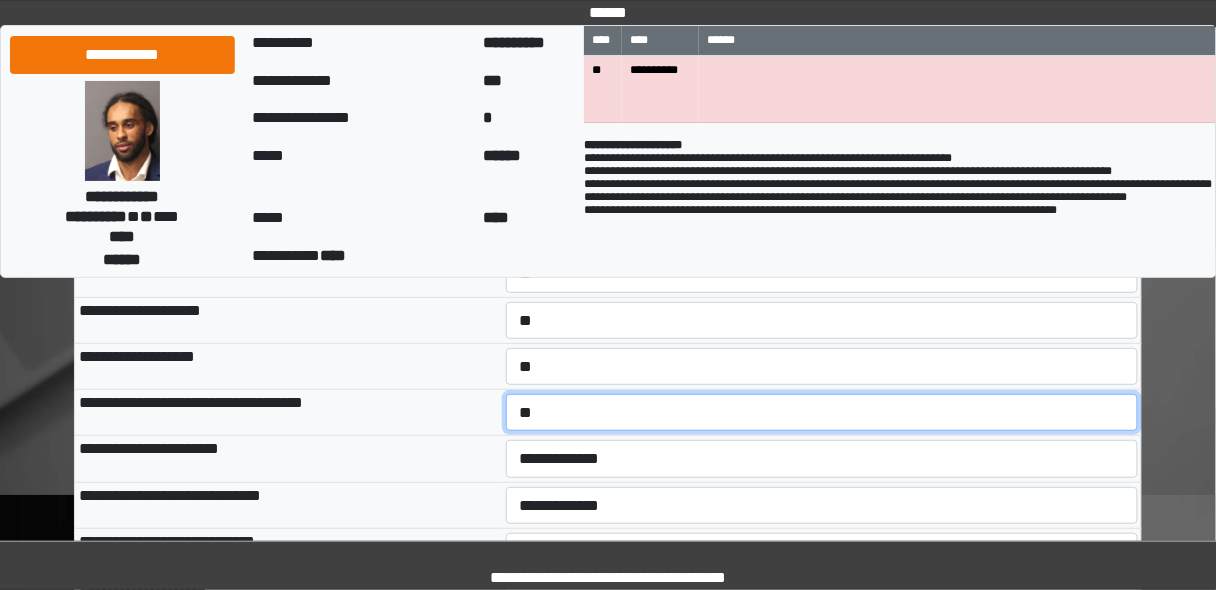 scroll, scrollTop: 320, scrollLeft: 0, axis: vertical 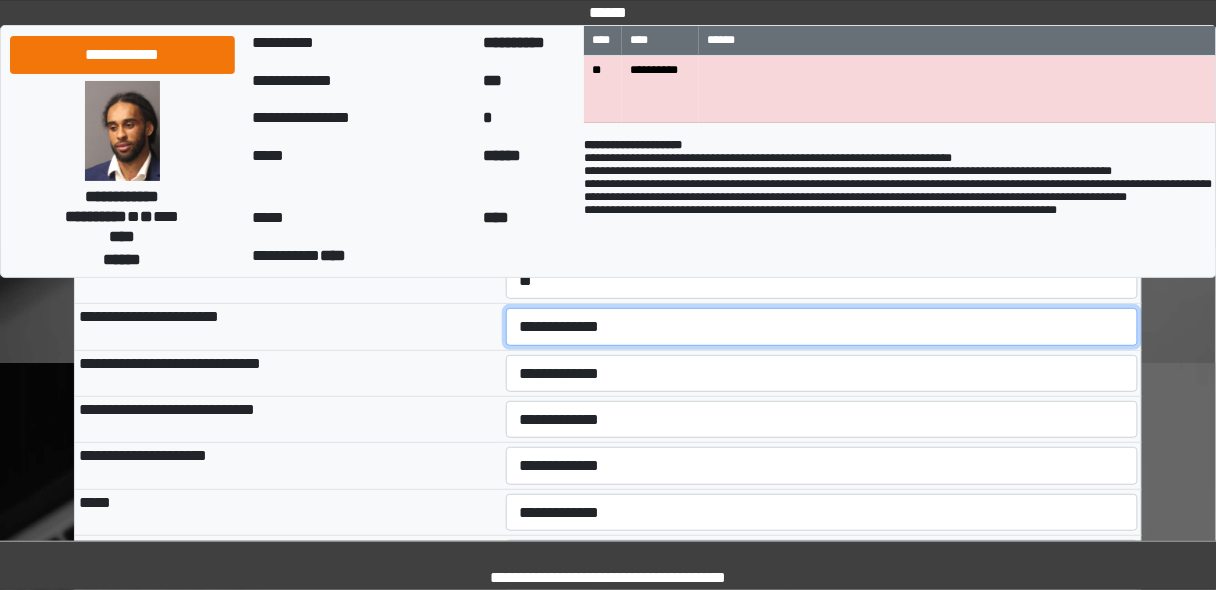 drag, startPoint x: 522, startPoint y: 327, endPoint x: 522, endPoint y: 338, distance: 11 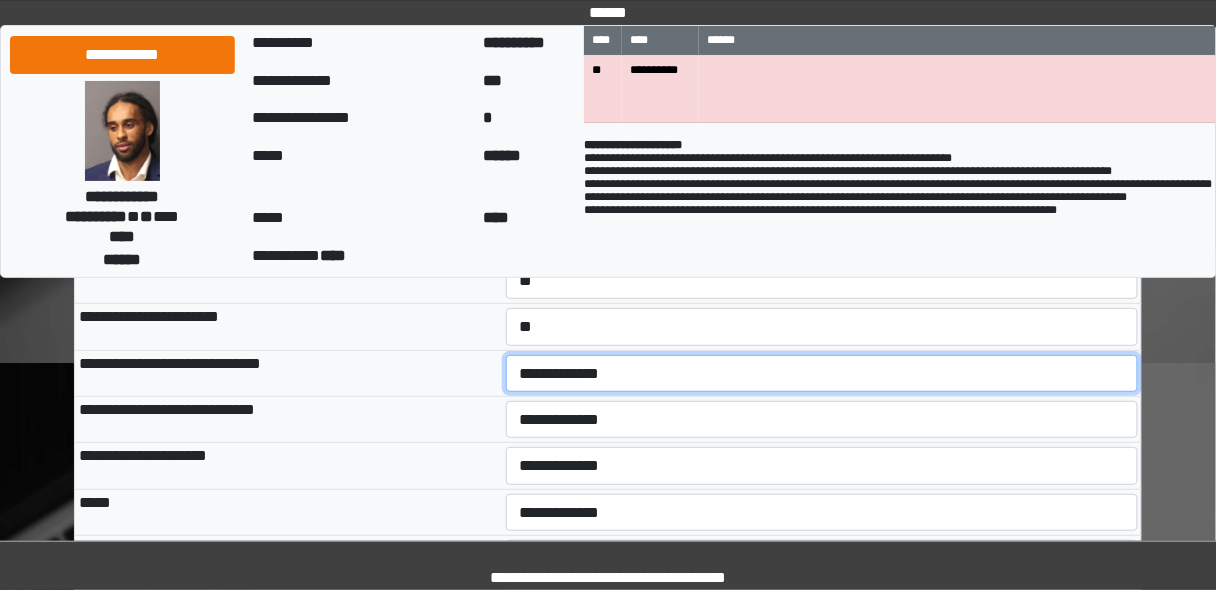 click on "**********" at bounding box center [822, 373] 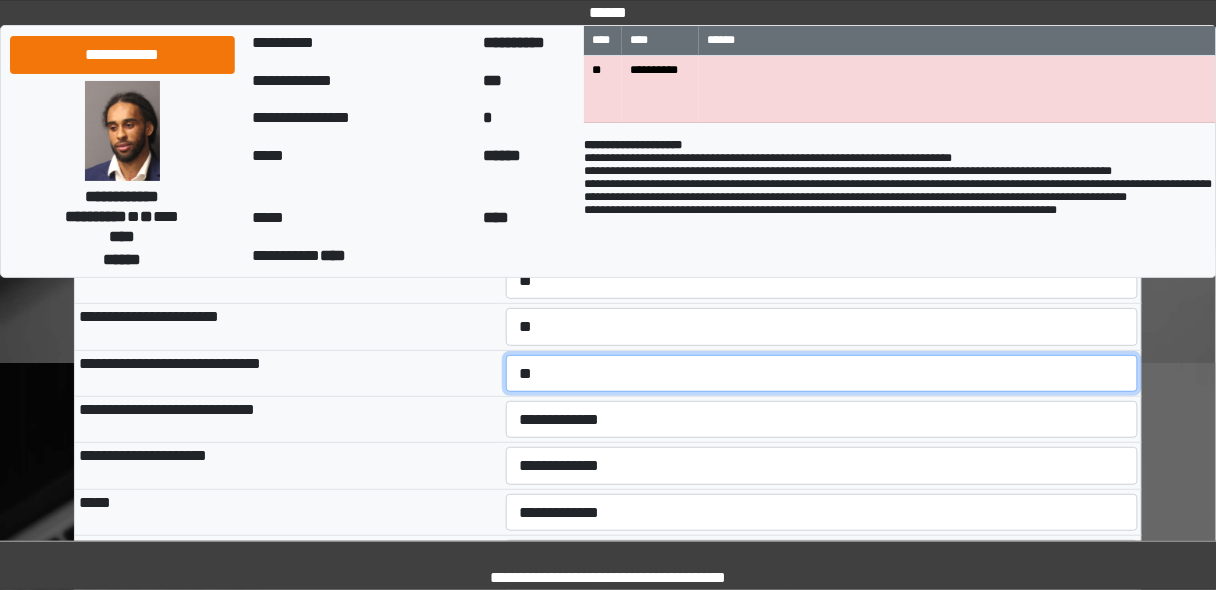 click on "**********" at bounding box center (822, 373) 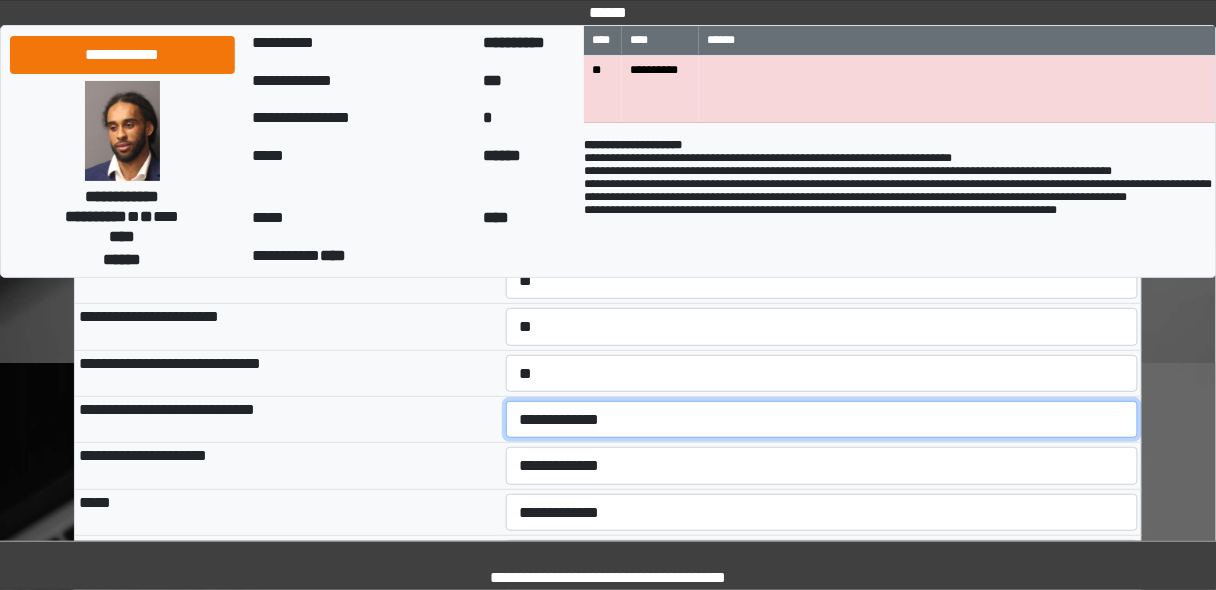 drag, startPoint x: 538, startPoint y: 415, endPoint x: 536, endPoint y: 428, distance: 13.152946 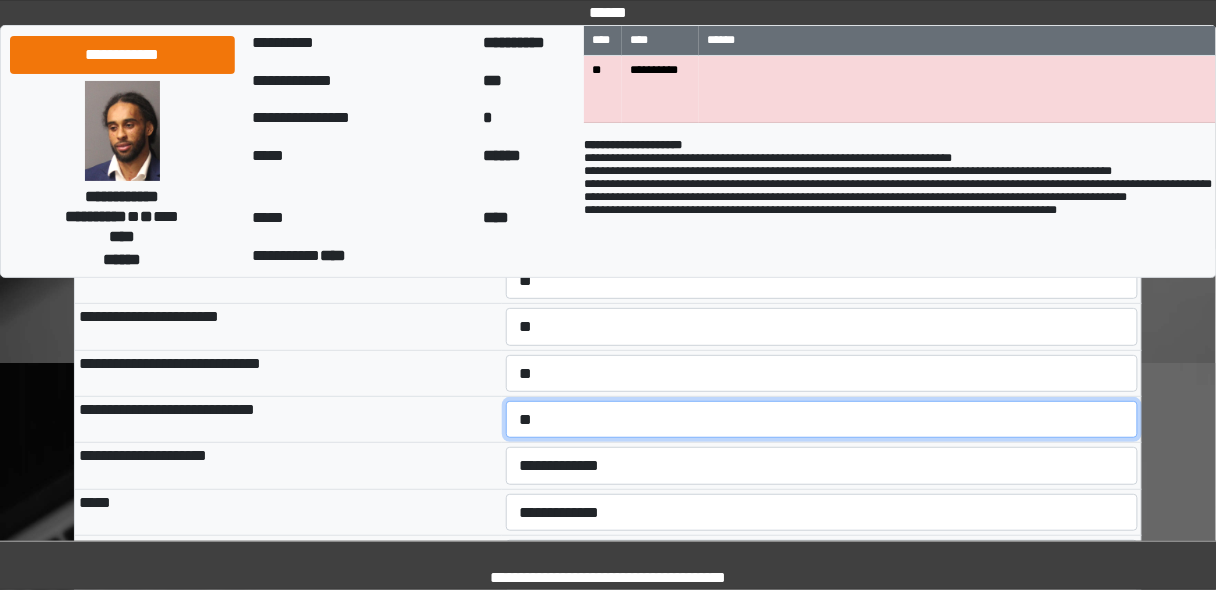 click on "**********" at bounding box center (822, 419) 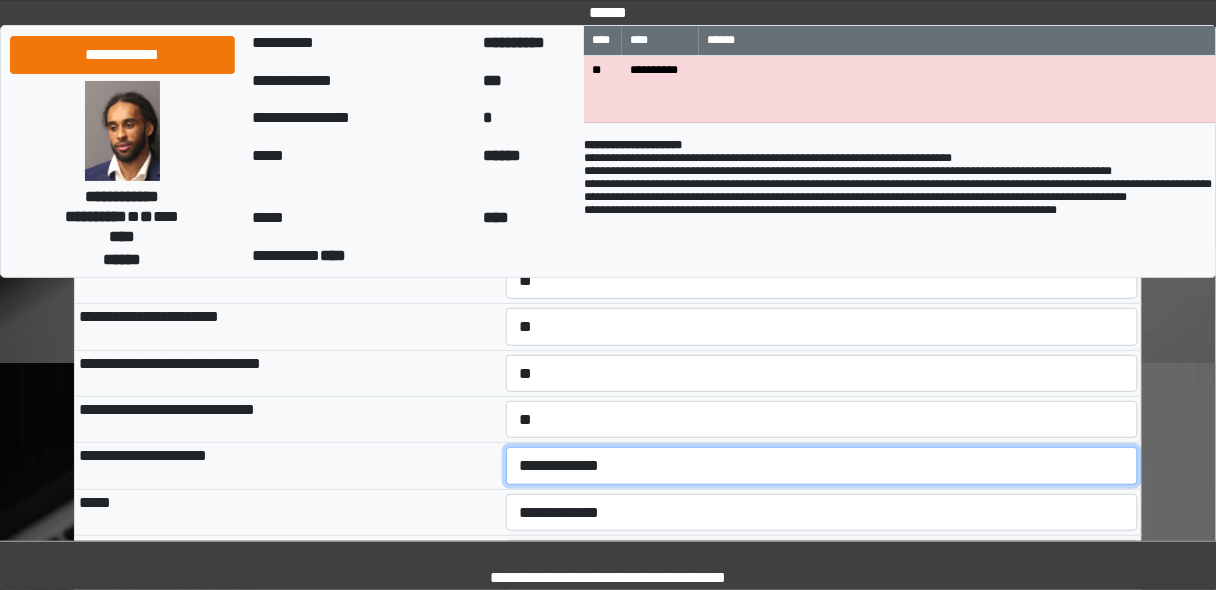 click on "**********" at bounding box center (822, 465) 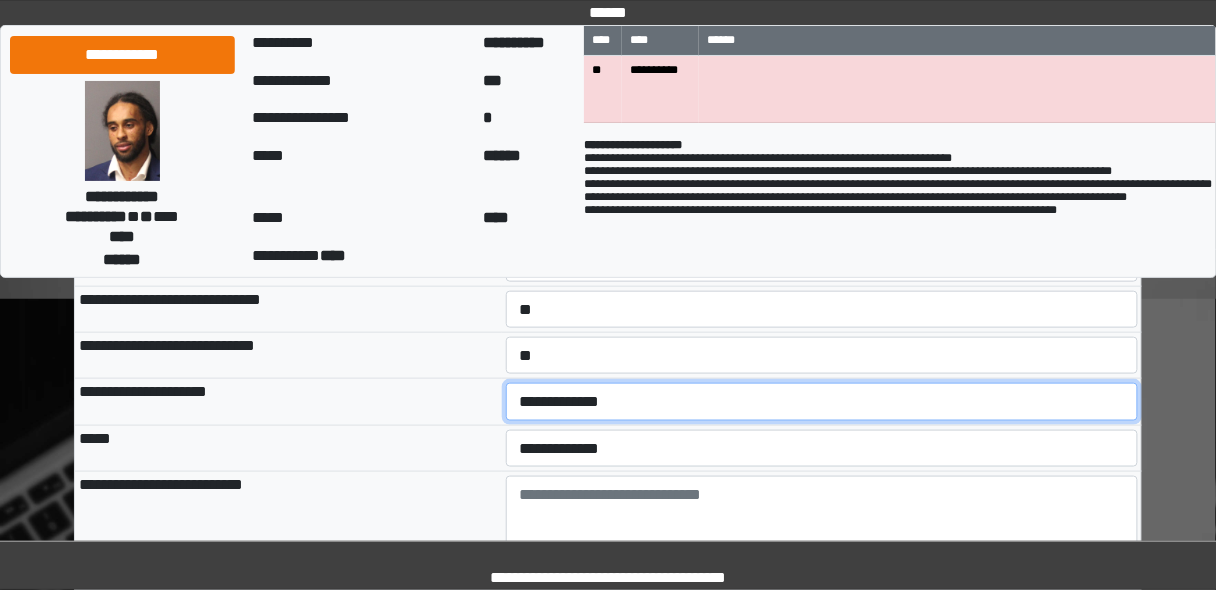 scroll, scrollTop: 480, scrollLeft: 0, axis: vertical 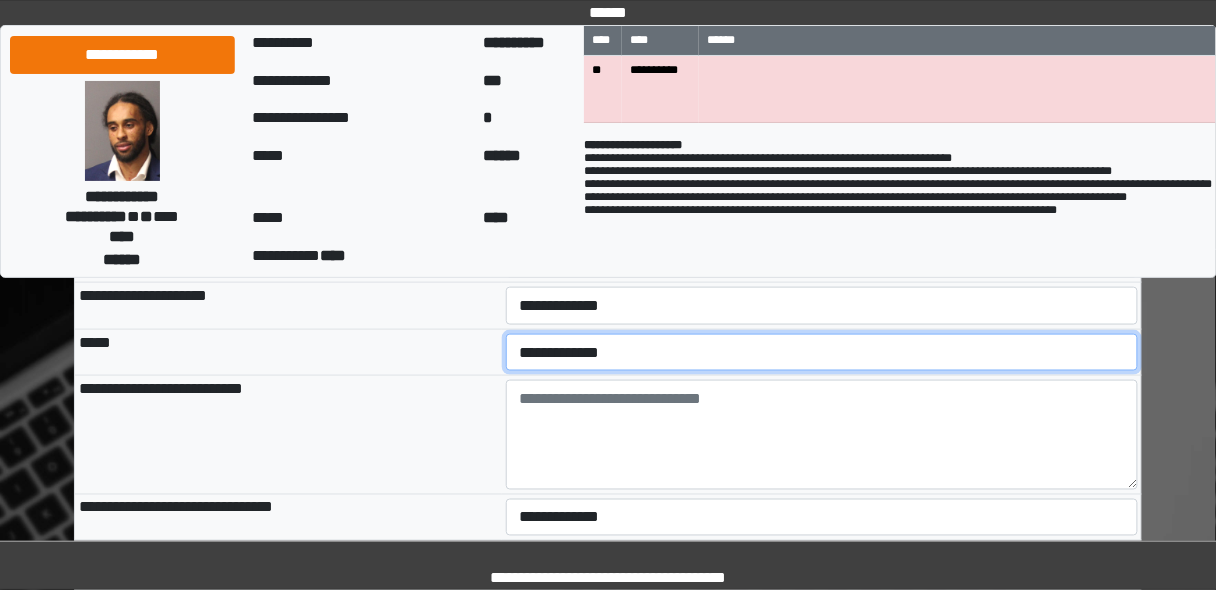 click on "**********" at bounding box center [822, 352] 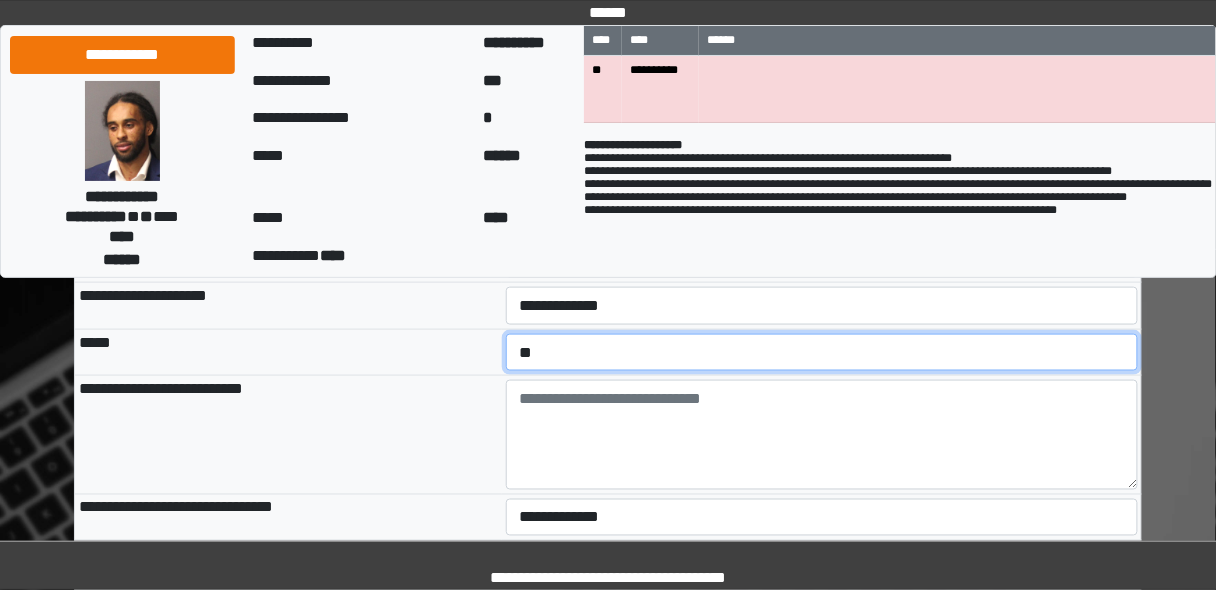click on "**********" at bounding box center (822, 352) 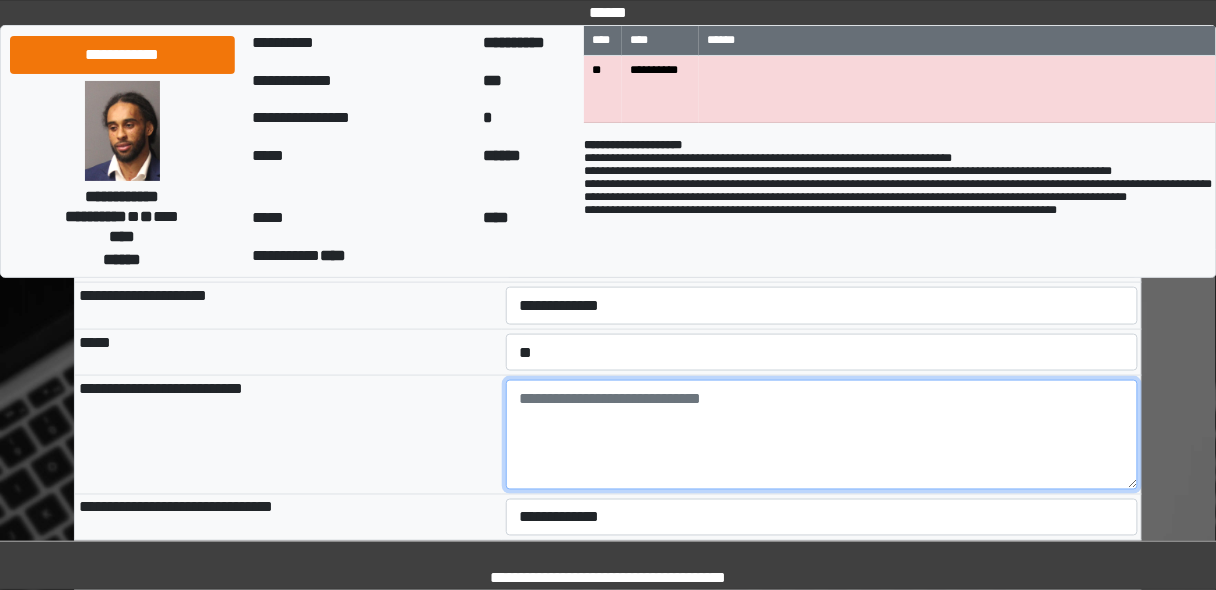 drag, startPoint x: 538, startPoint y: 435, endPoint x: 520, endPoint y: 434, distance: 18.027756 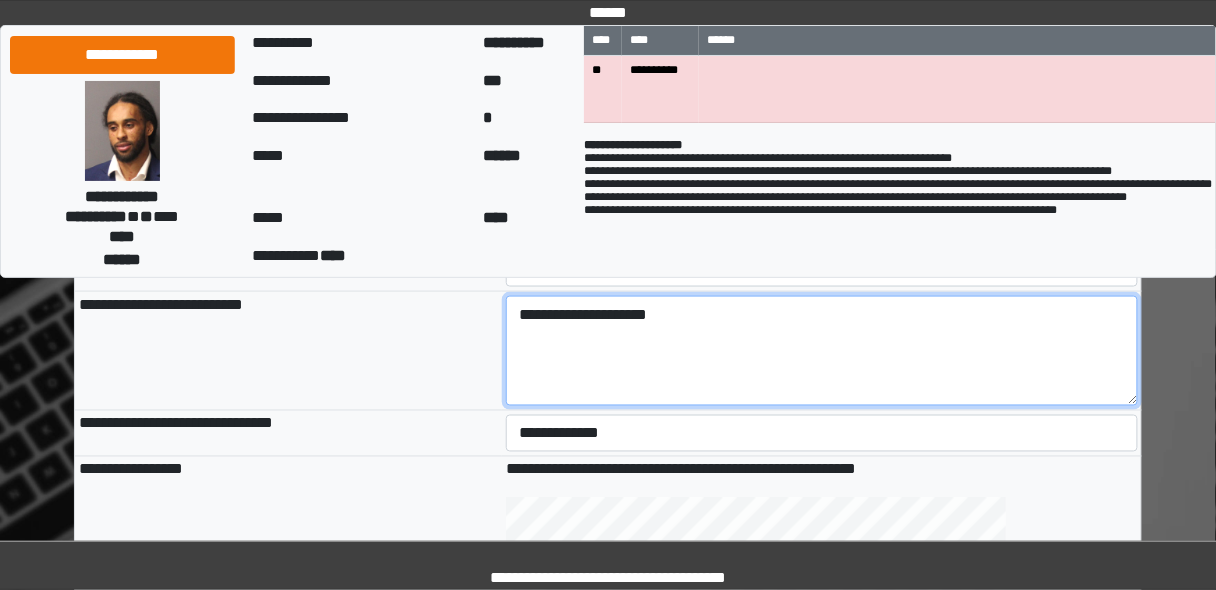 scroll, scrollTop: 560, scrollLeft: 0, axis: vertical 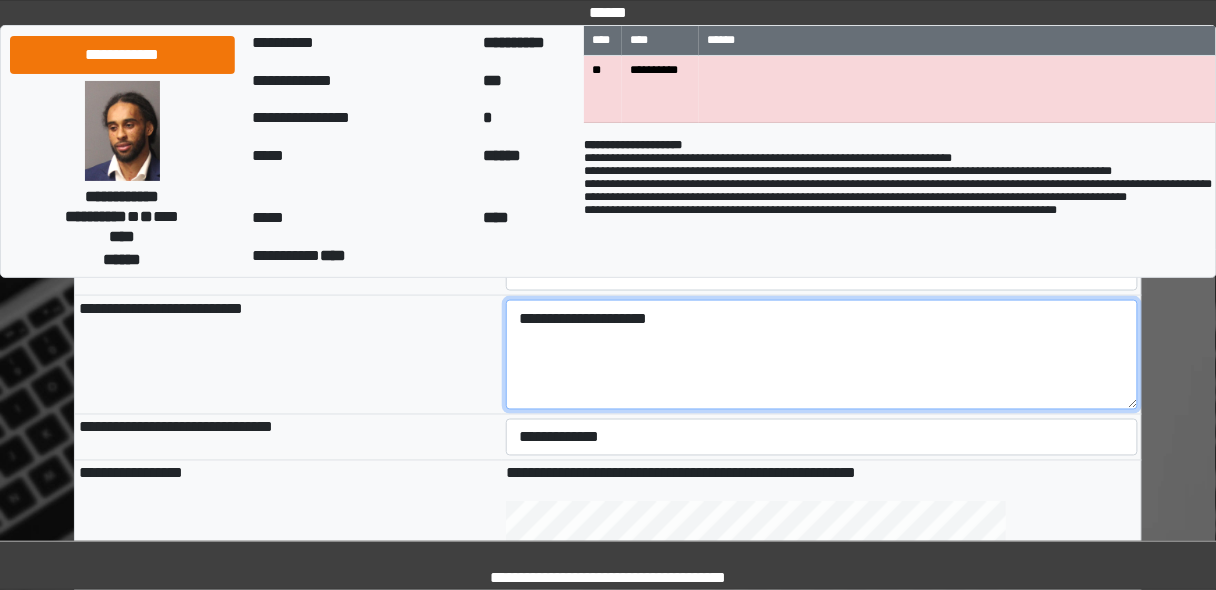 type on "**********" 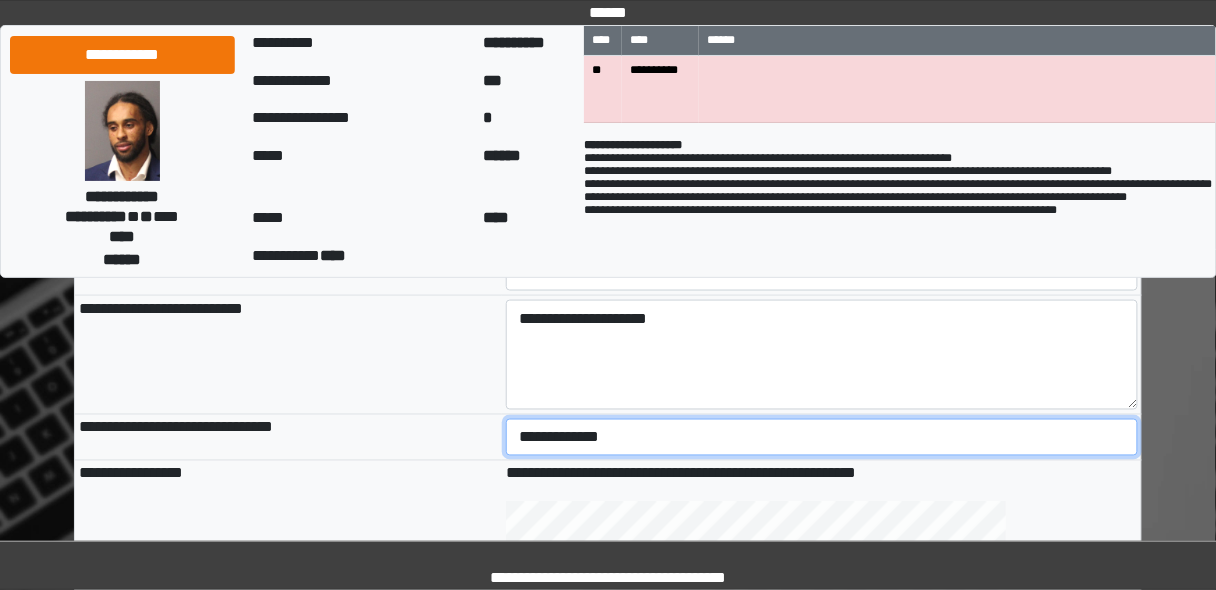 click on "**********" at bounding box center [822, 437] 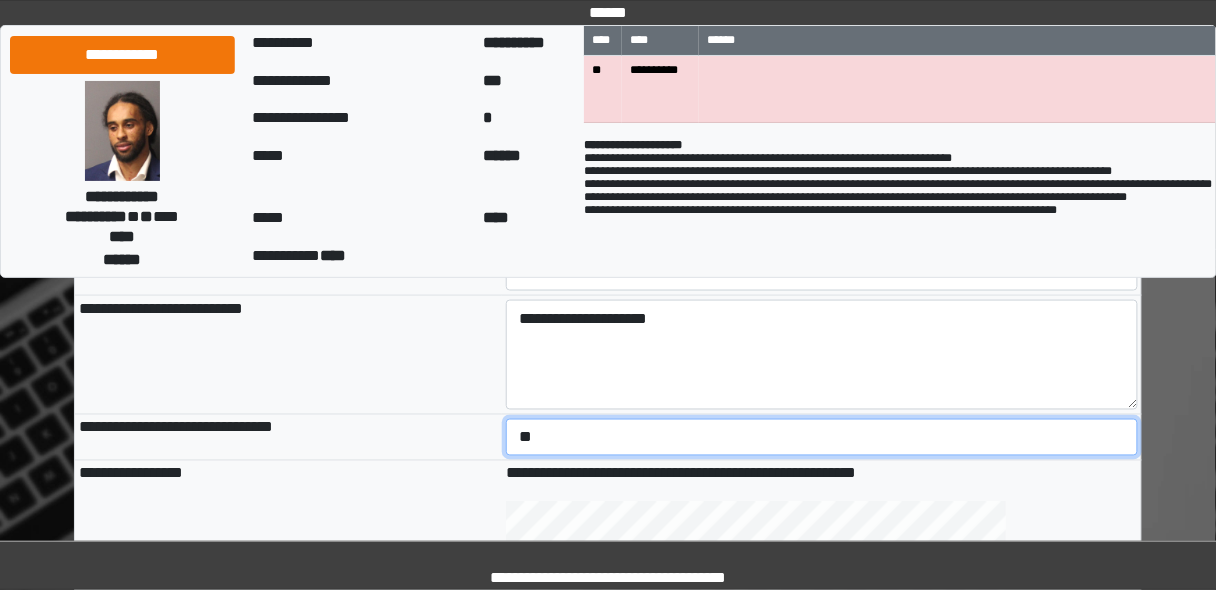 click on "**********" at bounding box center (822, 437) 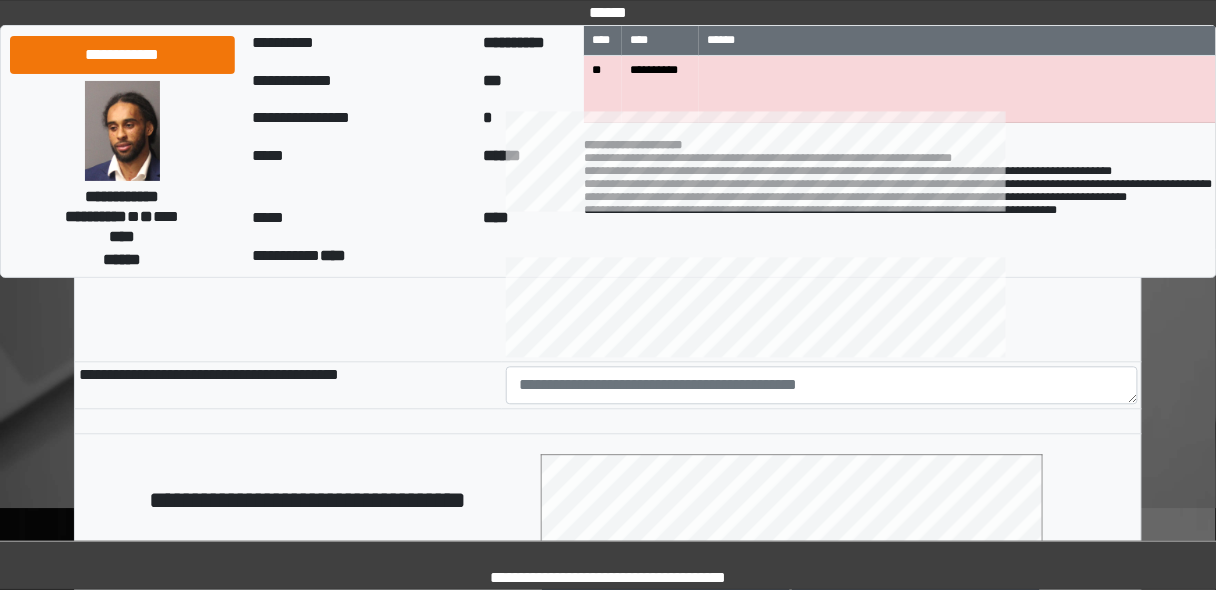scroll, scrollTop: 1040, scrollLeft: 0, axis: vertical 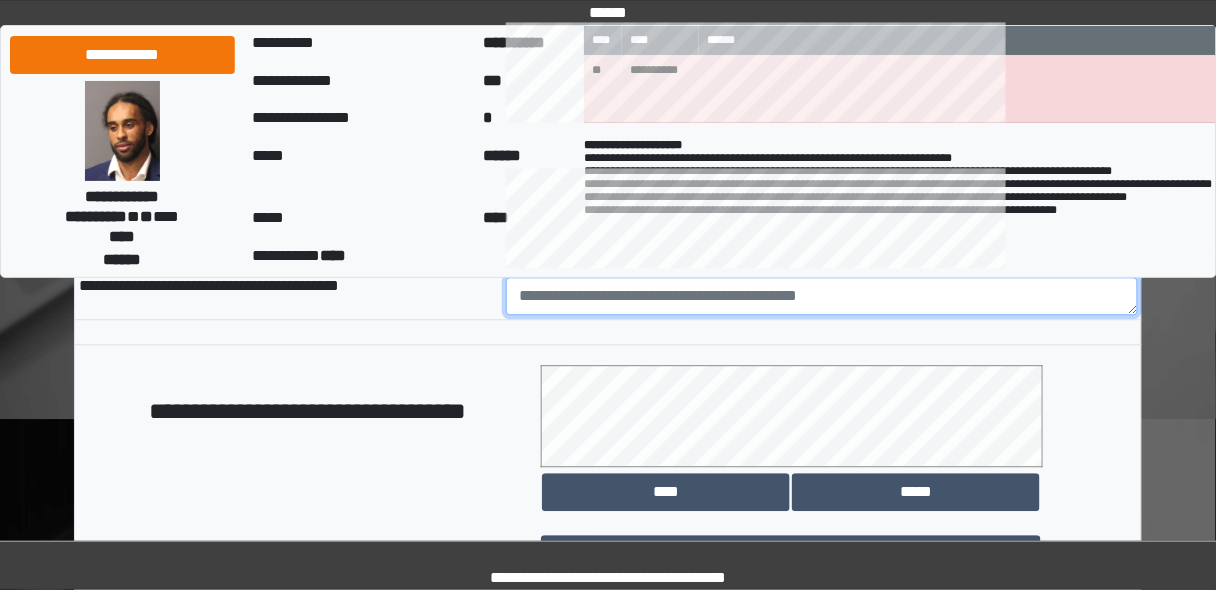 click at bounding box center [822, 296] 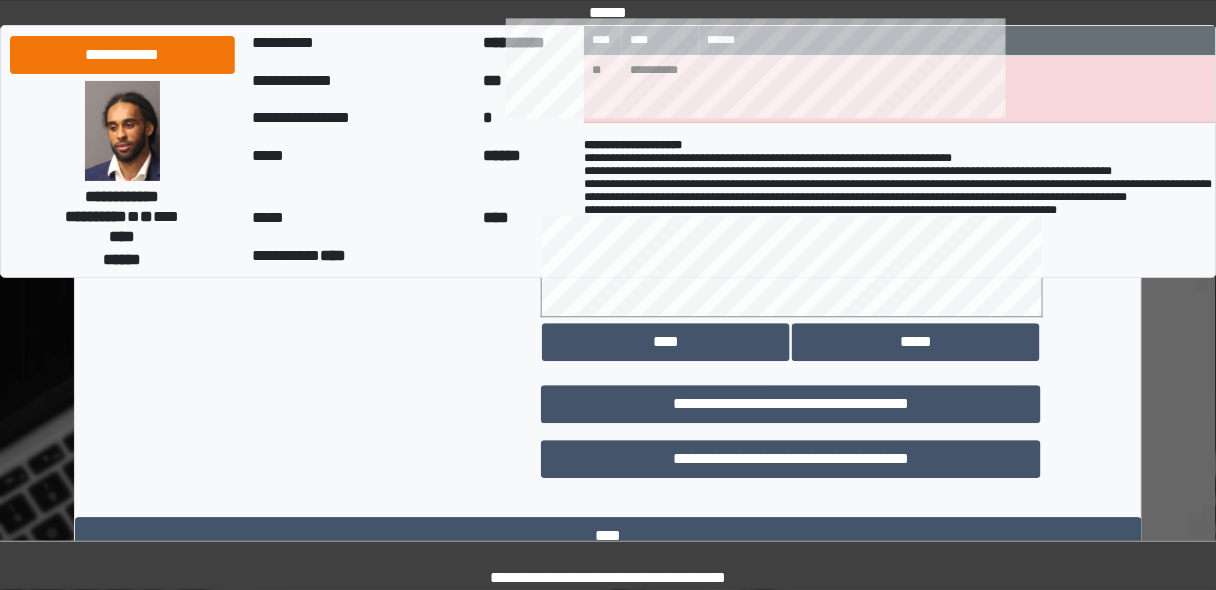 scroll, scrollTop: 1252, scrollLeft: 0, axis: vertical 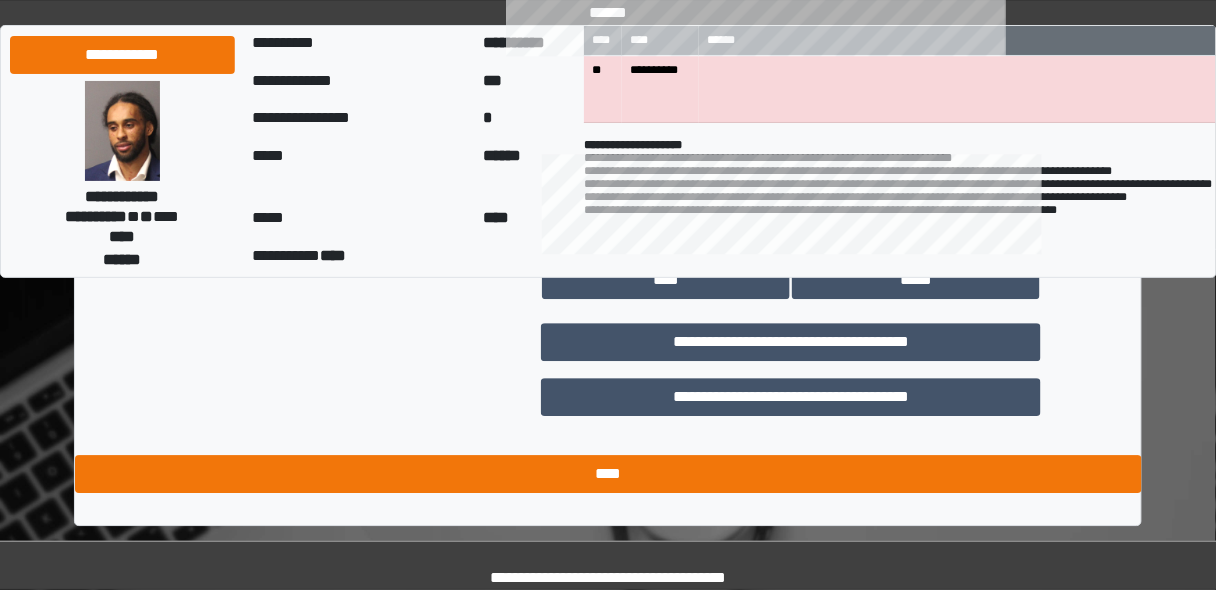 type on "********" 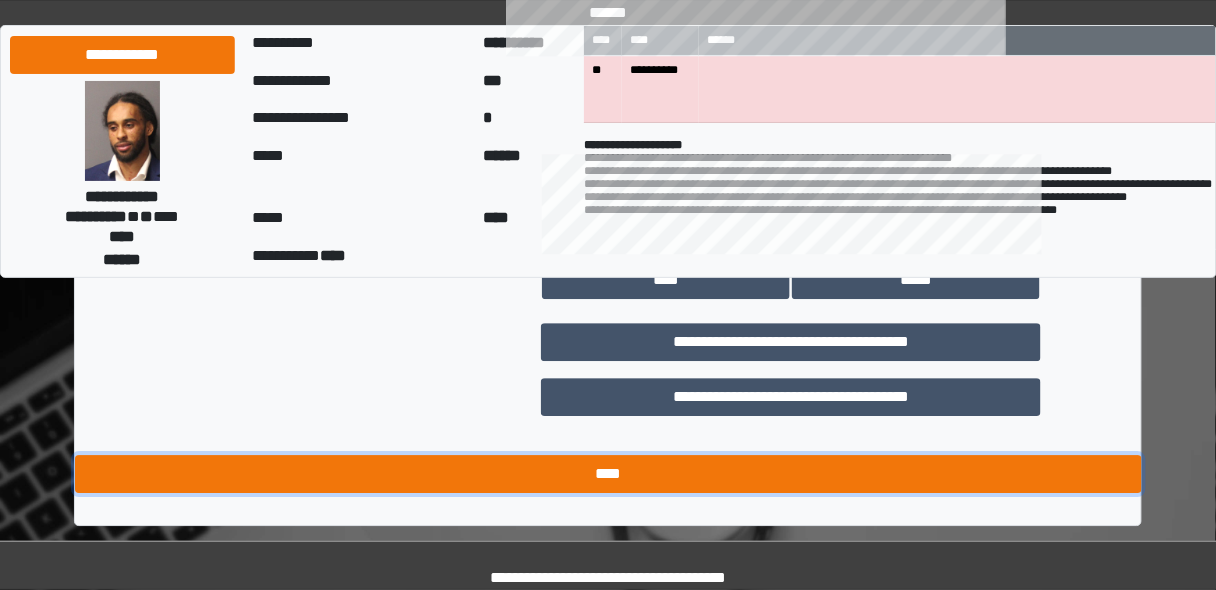 click on "****" at bounding box center [608, 474] 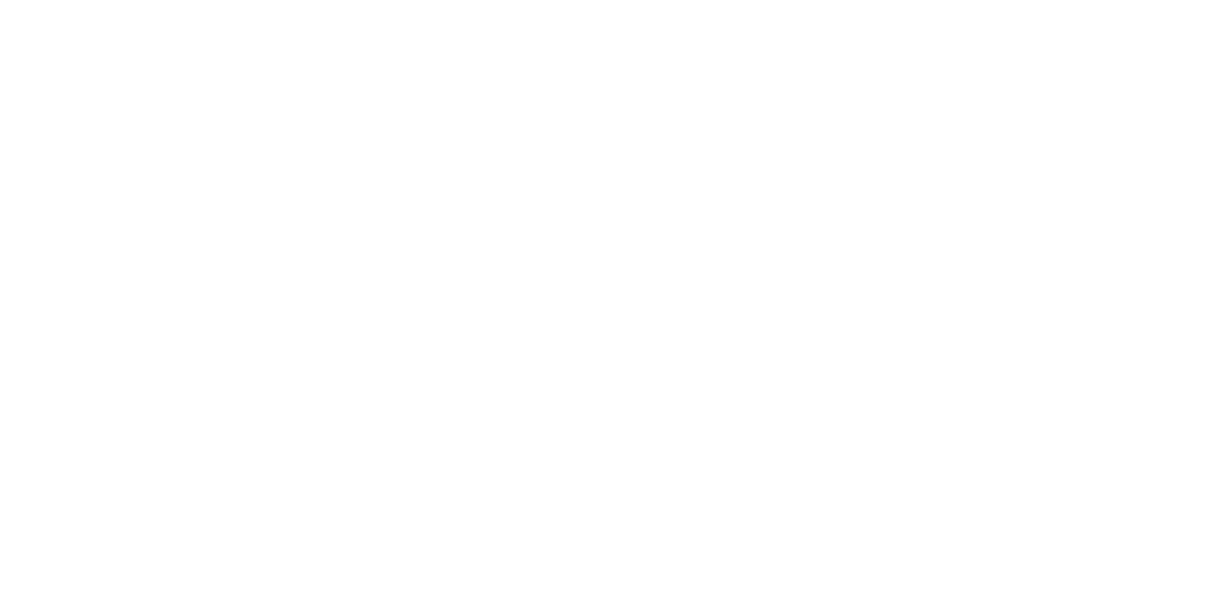 scroll, scrollTop: 0, scrollLeft: 0, axis: both 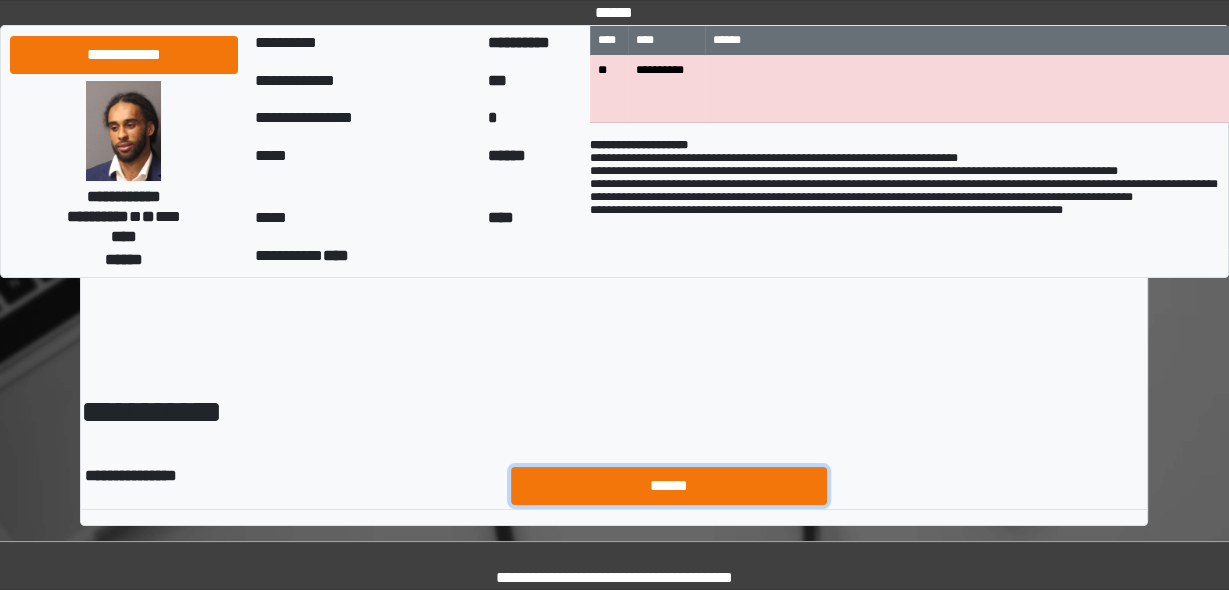 click on "******" at bounding box center (669, 485) 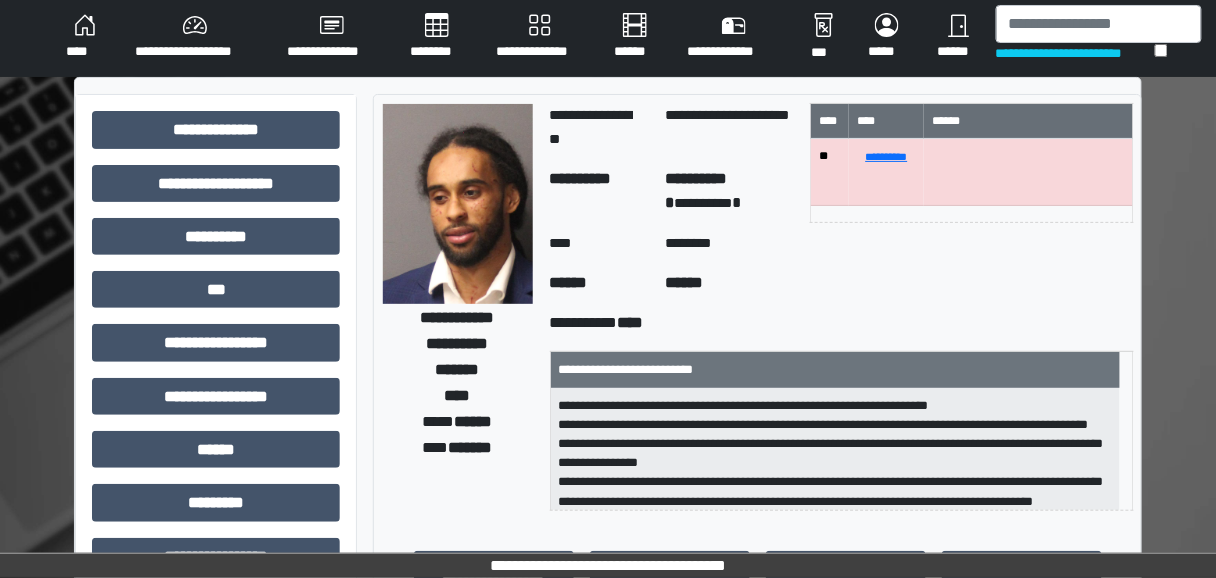 scroll, scrollTop: 0, scrollLeft: 0, axis: both 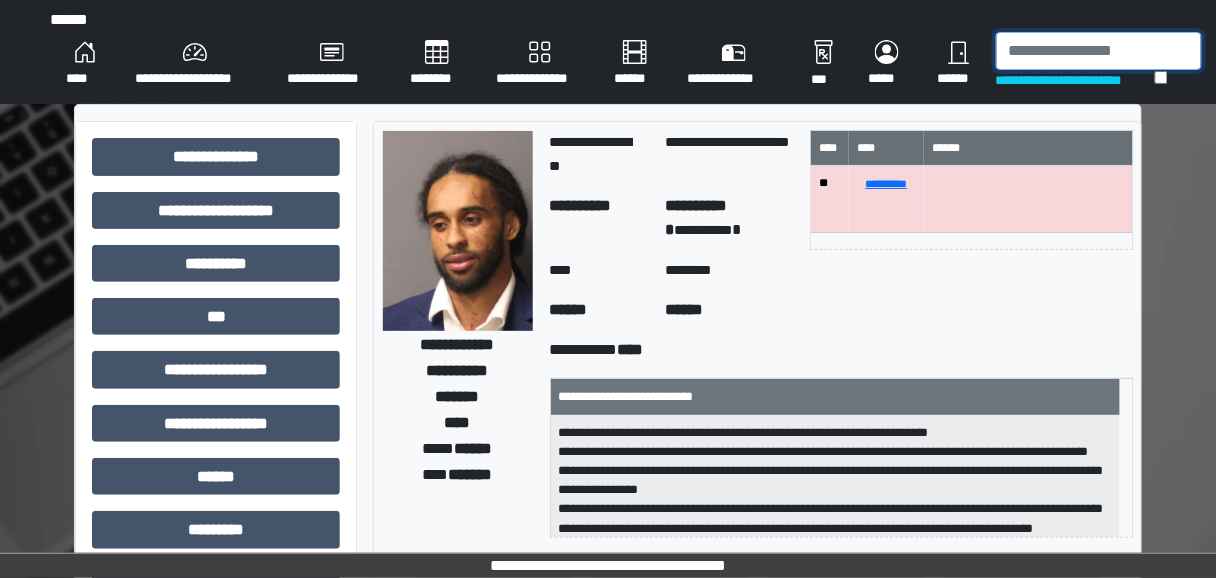 click at bounding box center [1099, 51] 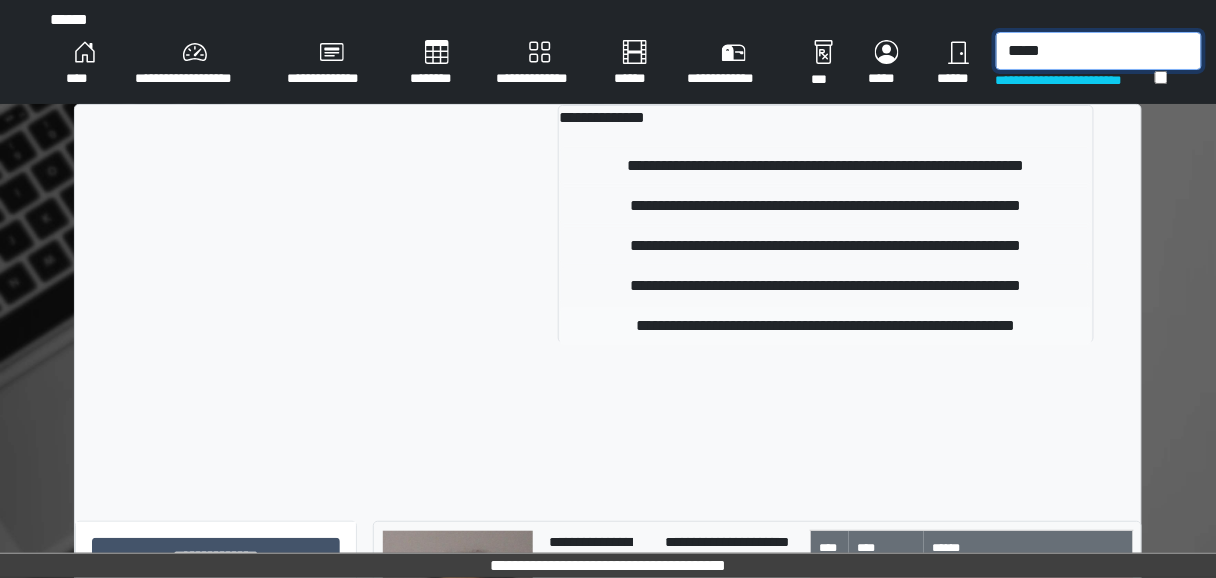 type on "*****" 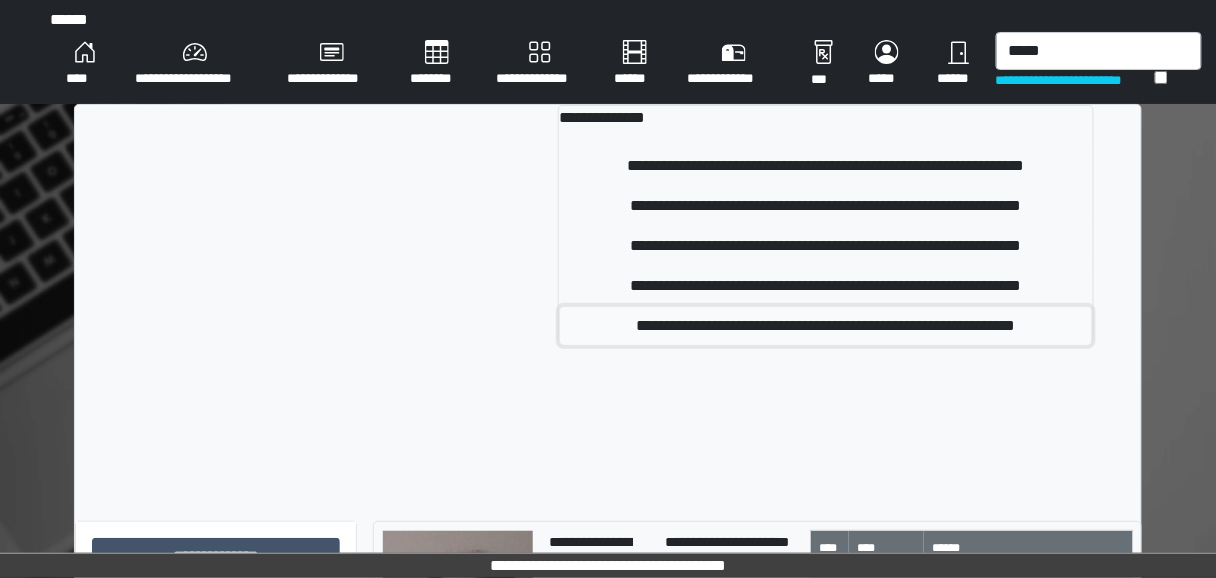 click on "**********" at bounding box center (826, 326) 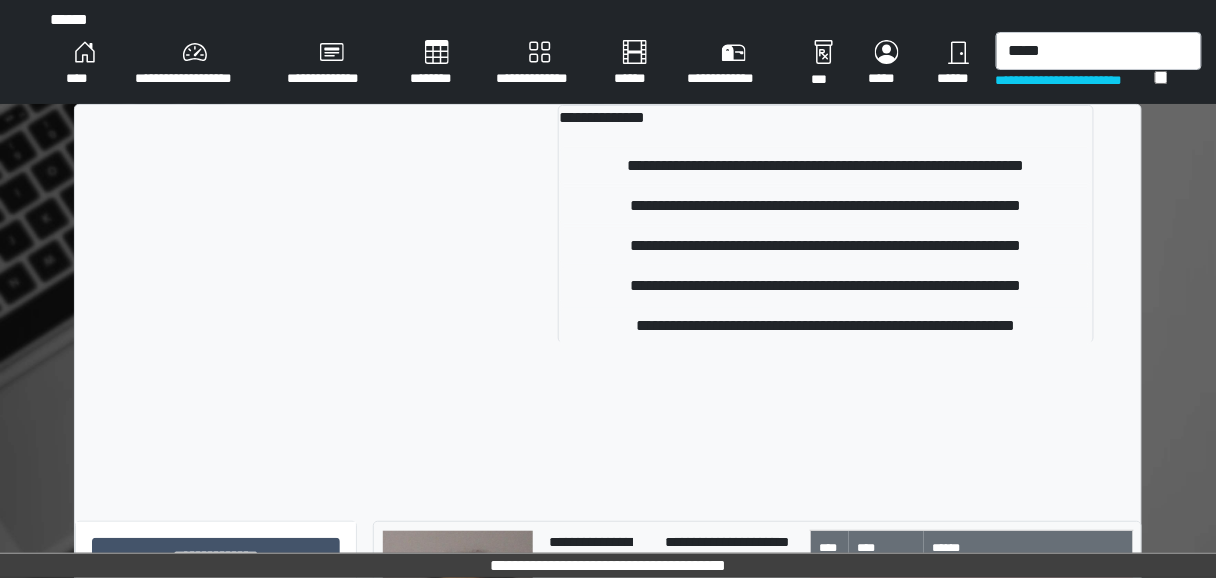 type 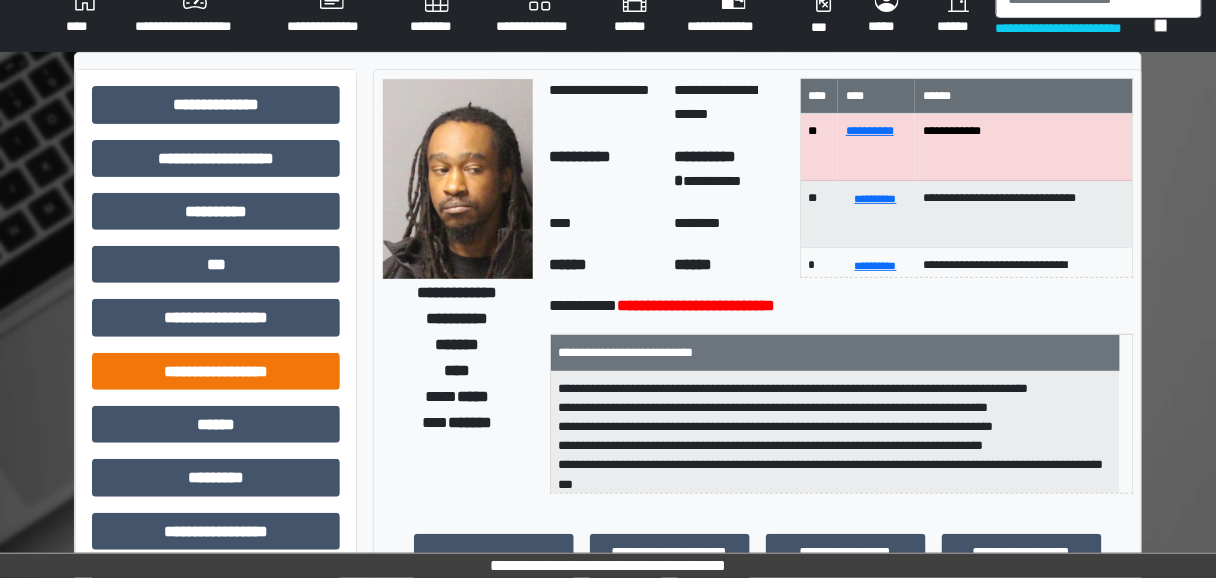 scroll, scrollTop: 80, scrollLeft: 0, axis: vertical 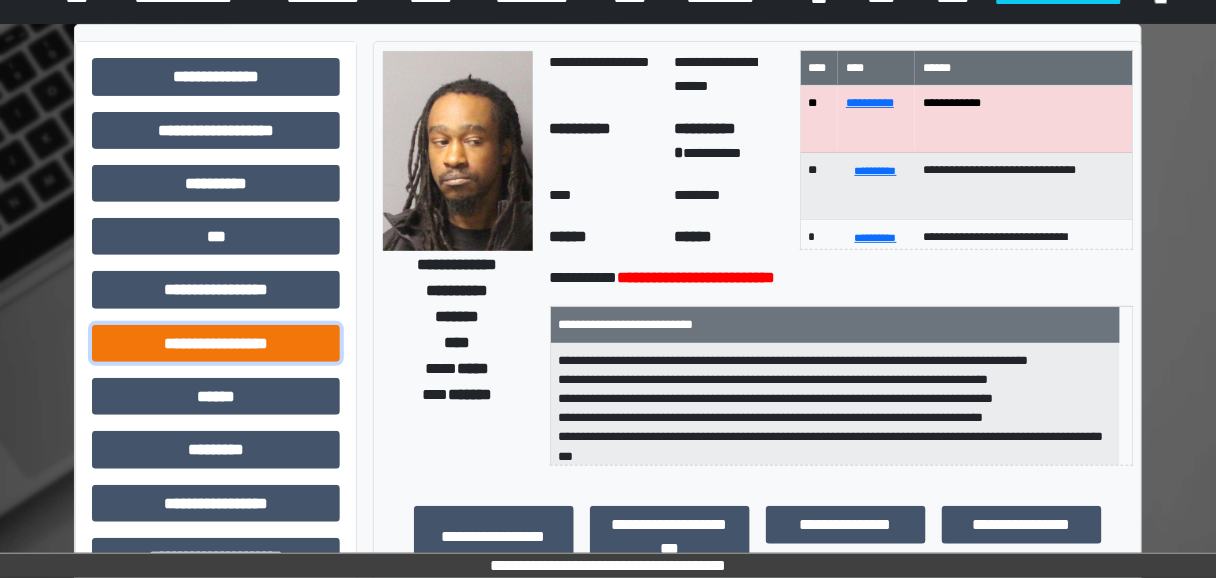 click on "**********" at bounding box center (216, 343) 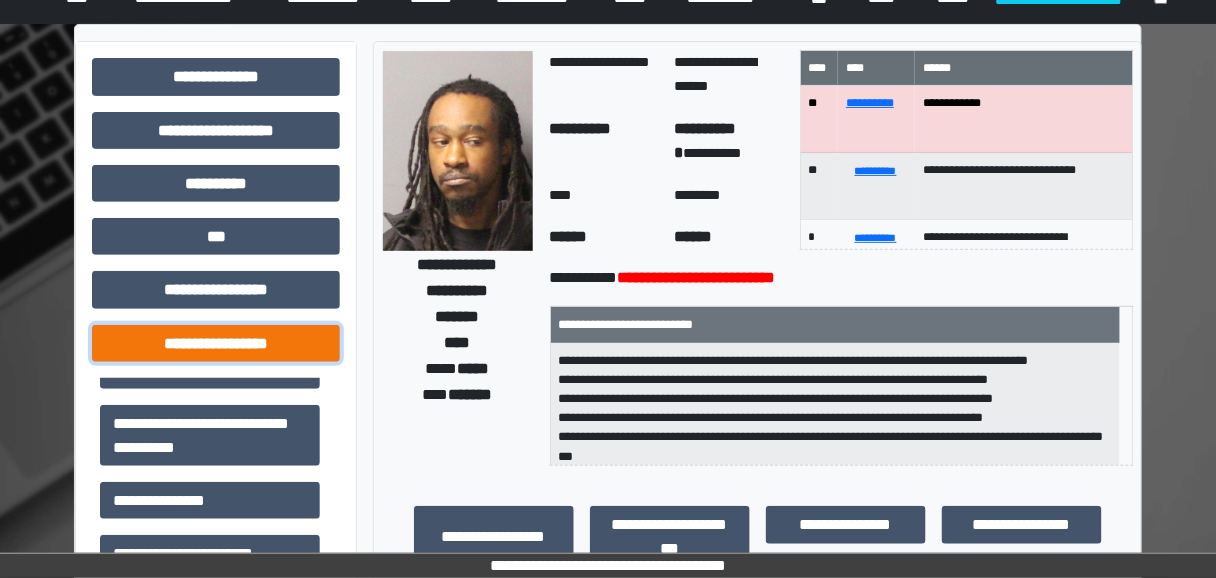 scroll, scrollTop: 720, scrollLeft: 0, axis: vertical 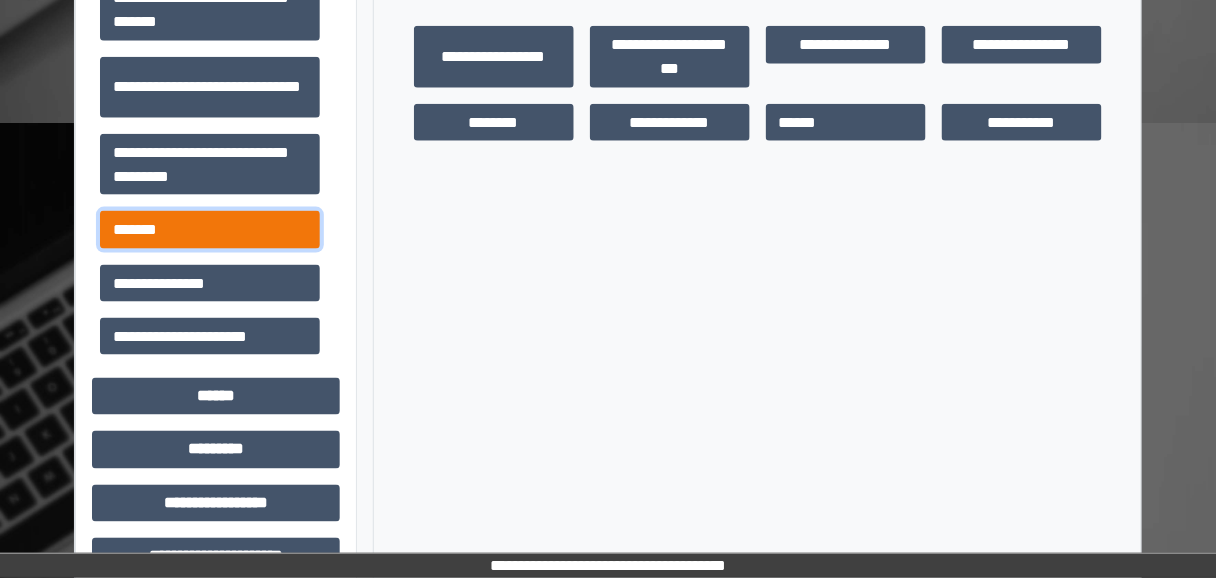 click on "*******" at bounding box center (210, 229) 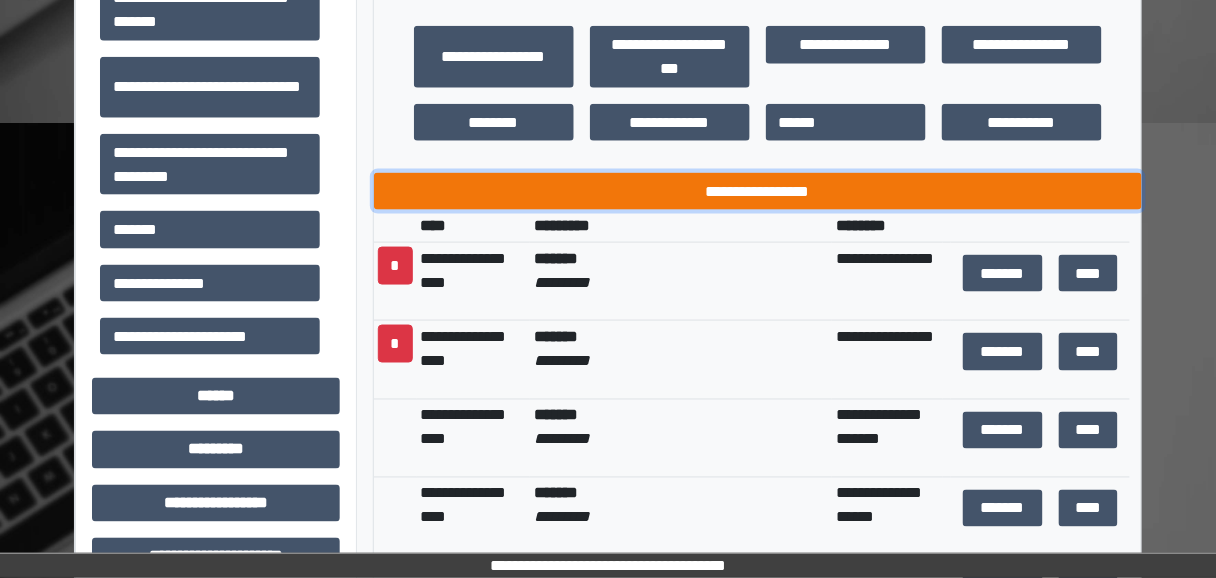 click on "**********" at bounding box center [758, 191] 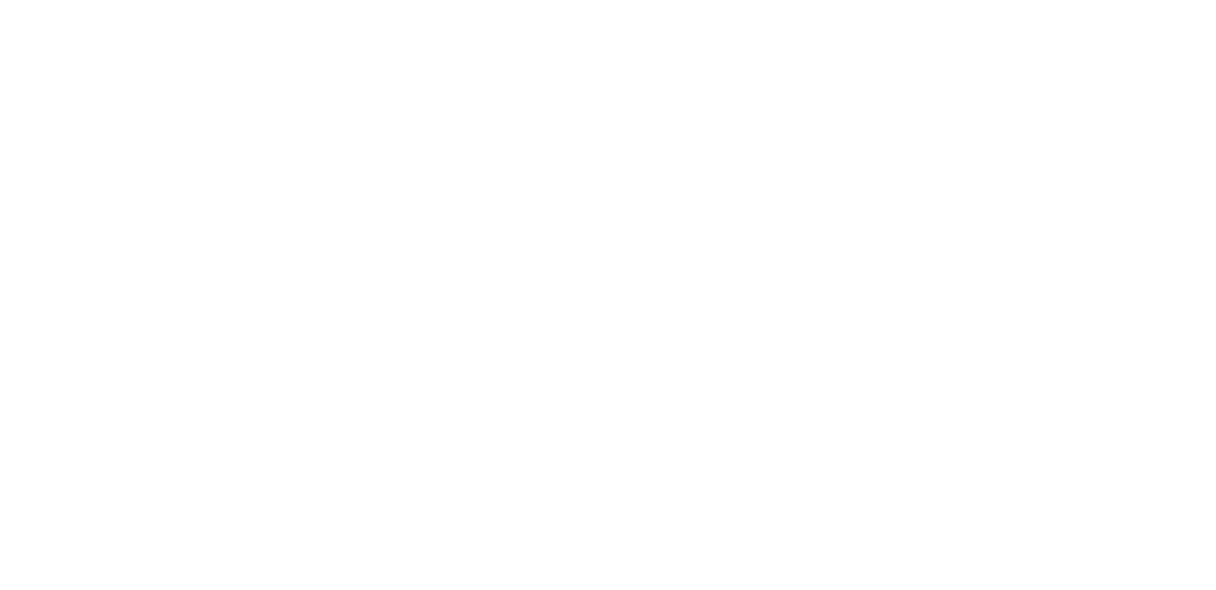 scroll, scrollTop: 0, scrollLeft: 0, axis: both 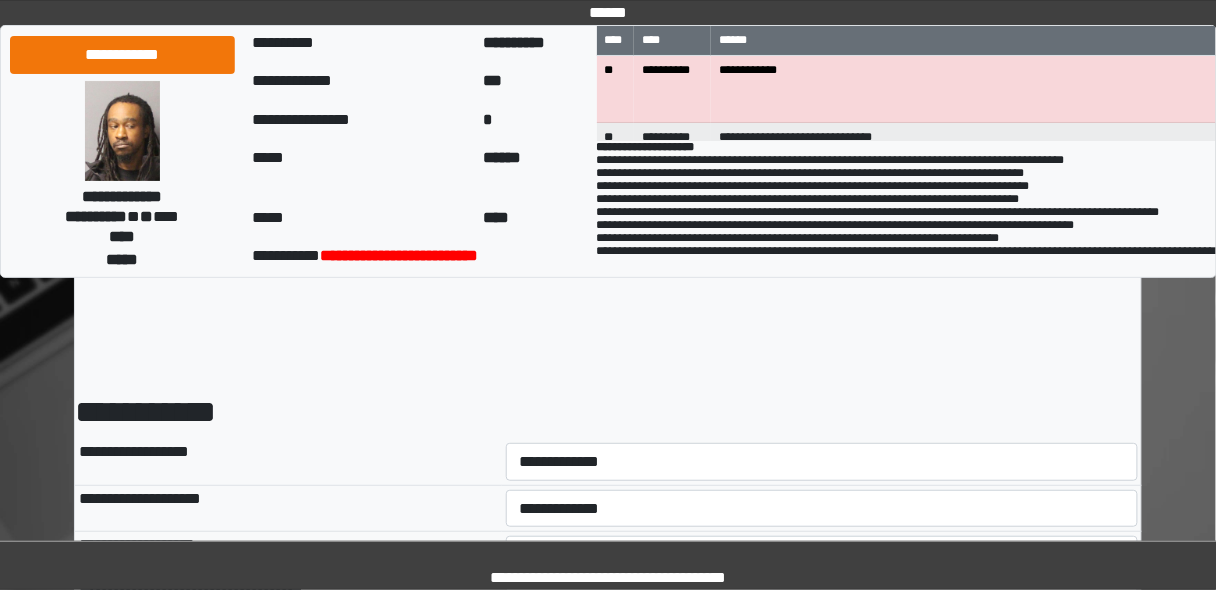 drag, startPoint x: 617, startPoint y: 464, endPoint x: 601, endPoint y: 459, distance: 16.763054 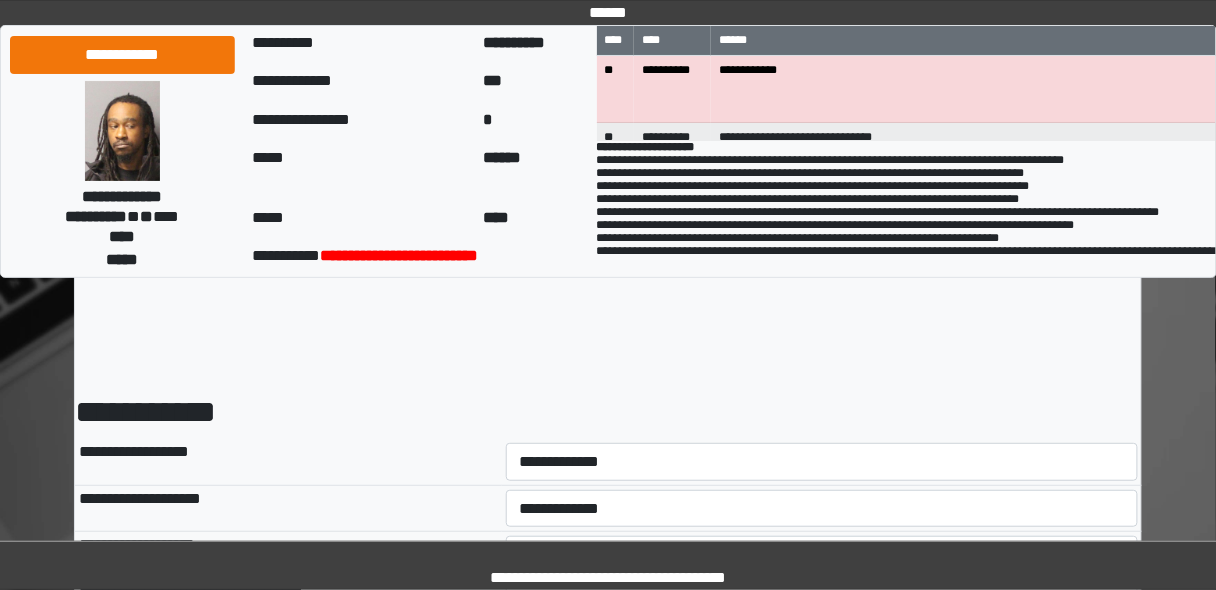 select on "*" 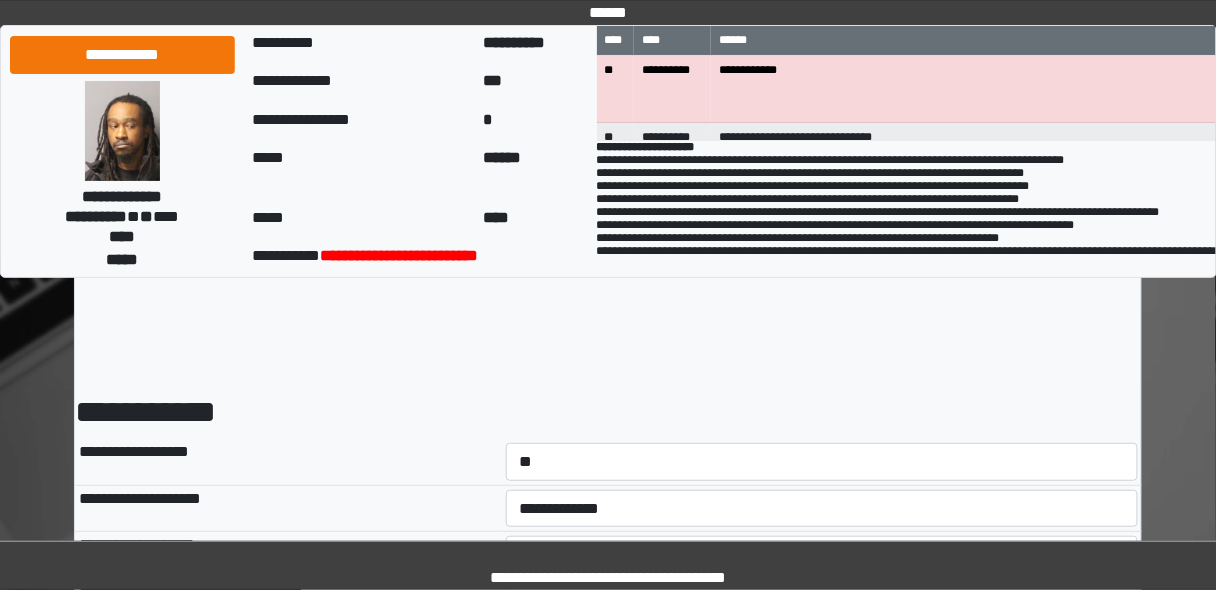 click on "**********" at bounding box center (822, 461) 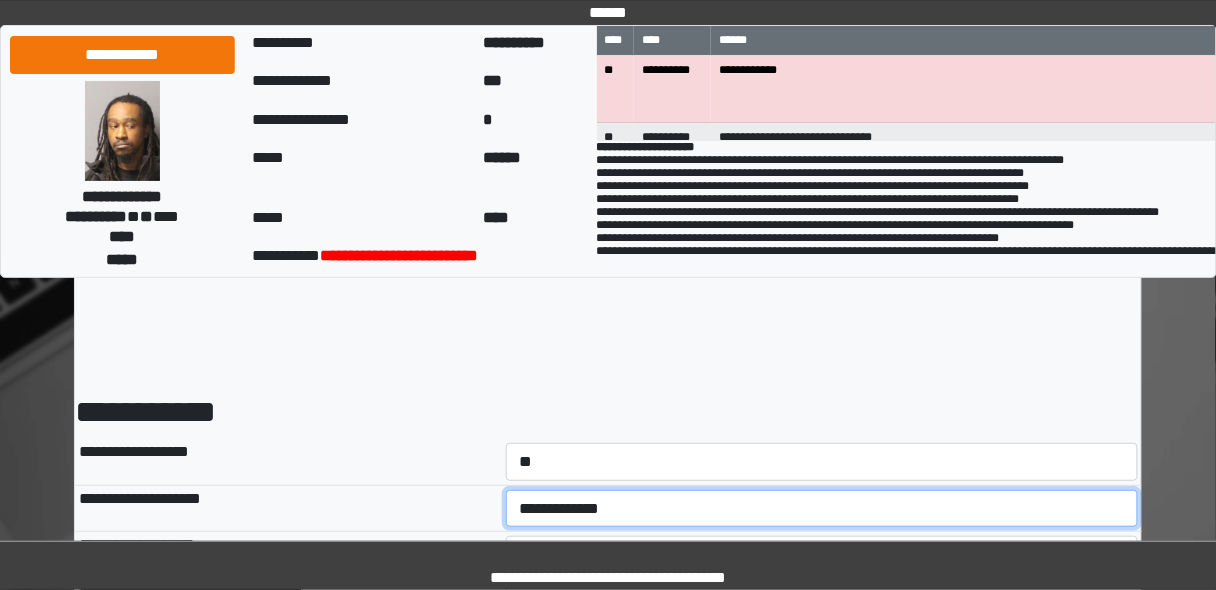 click on "**********" at bounding box center [822, 508] 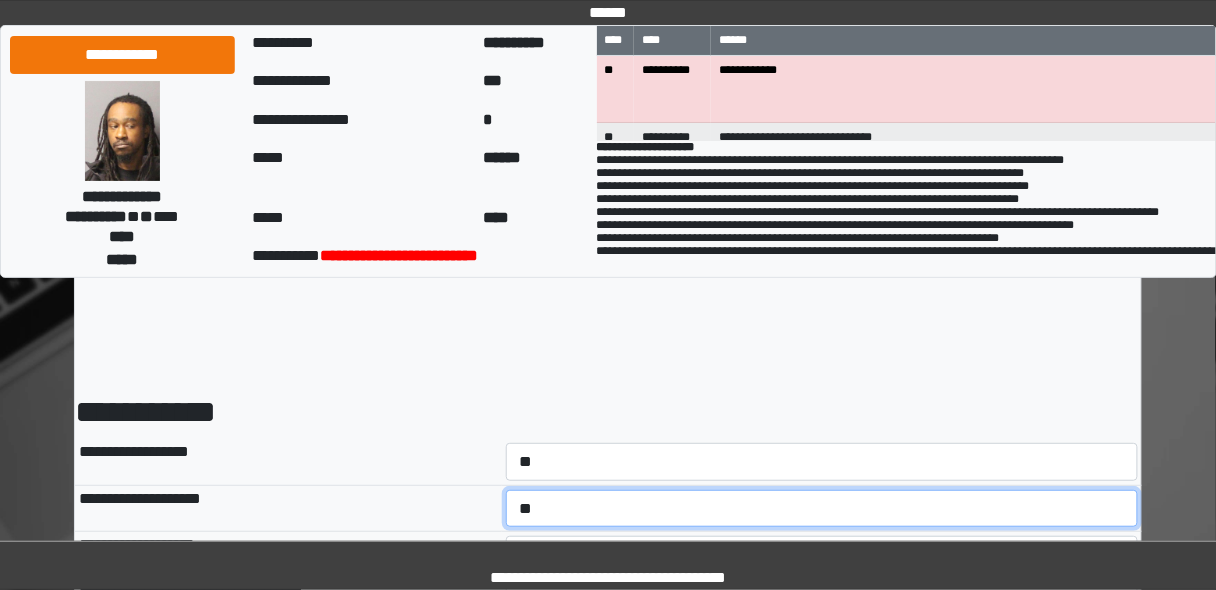 click on "**********" at bounding box center (822, 508) 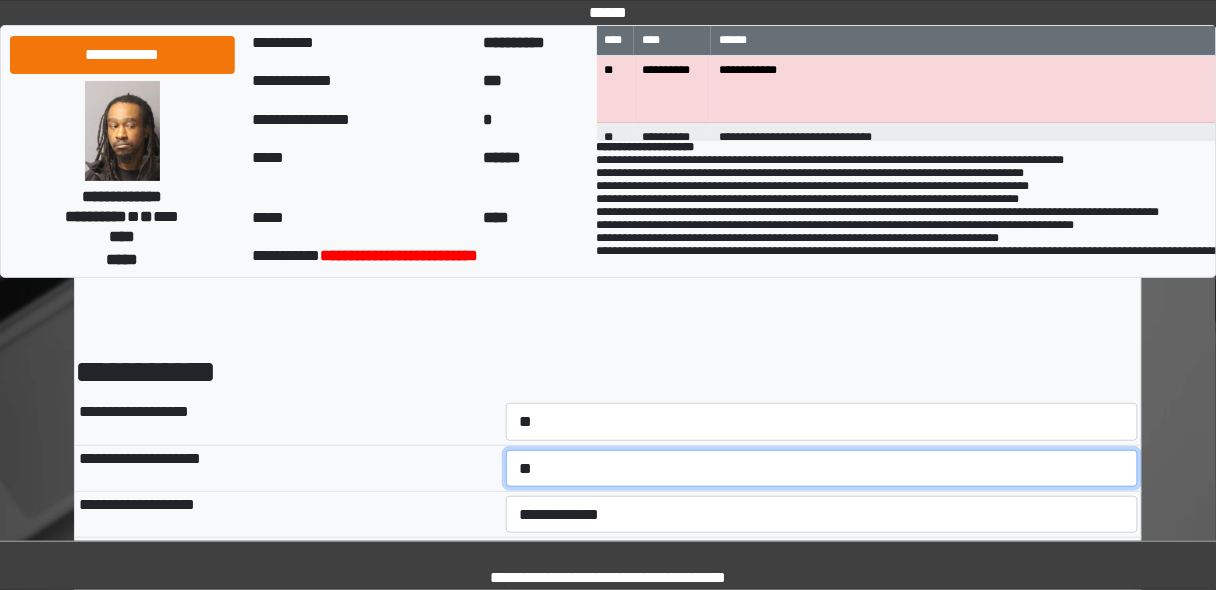 scroll, scrollTop: 80, scrollLeft: 0, axis: vertical 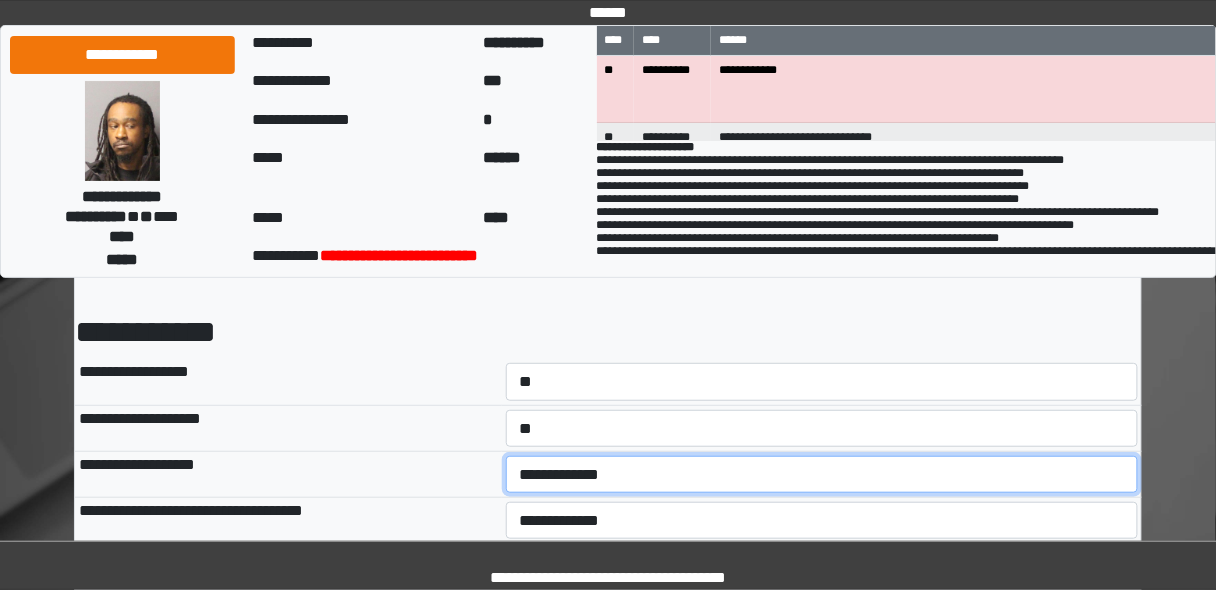 click on "**********" at bounding box center (822, 474) 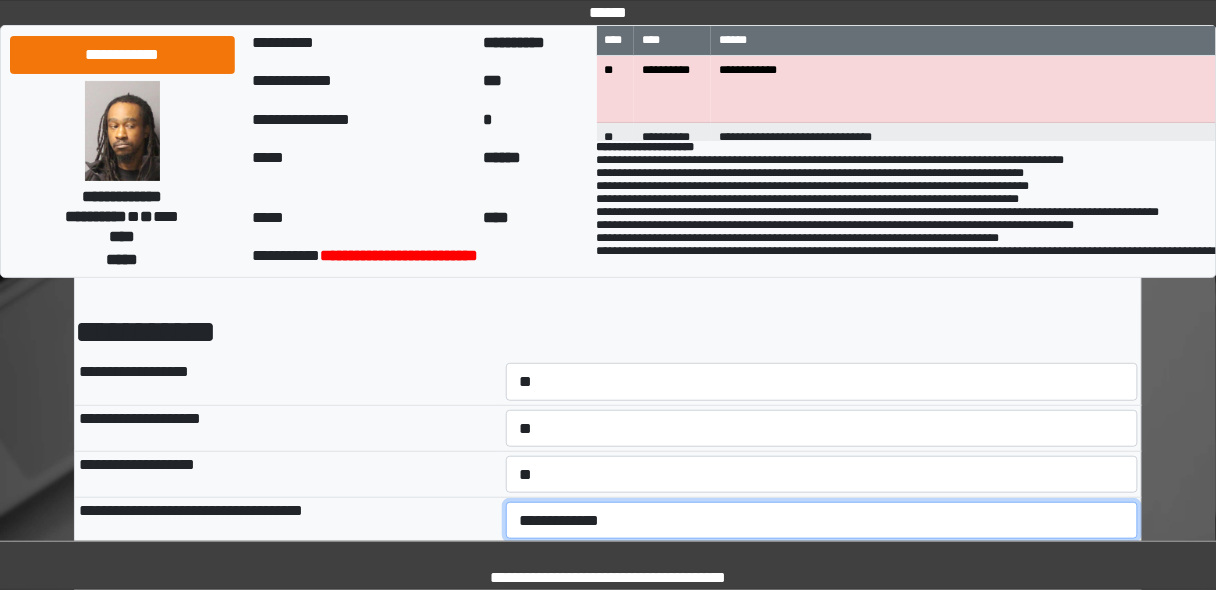 click on "**********" at bounding box center [822, 520] 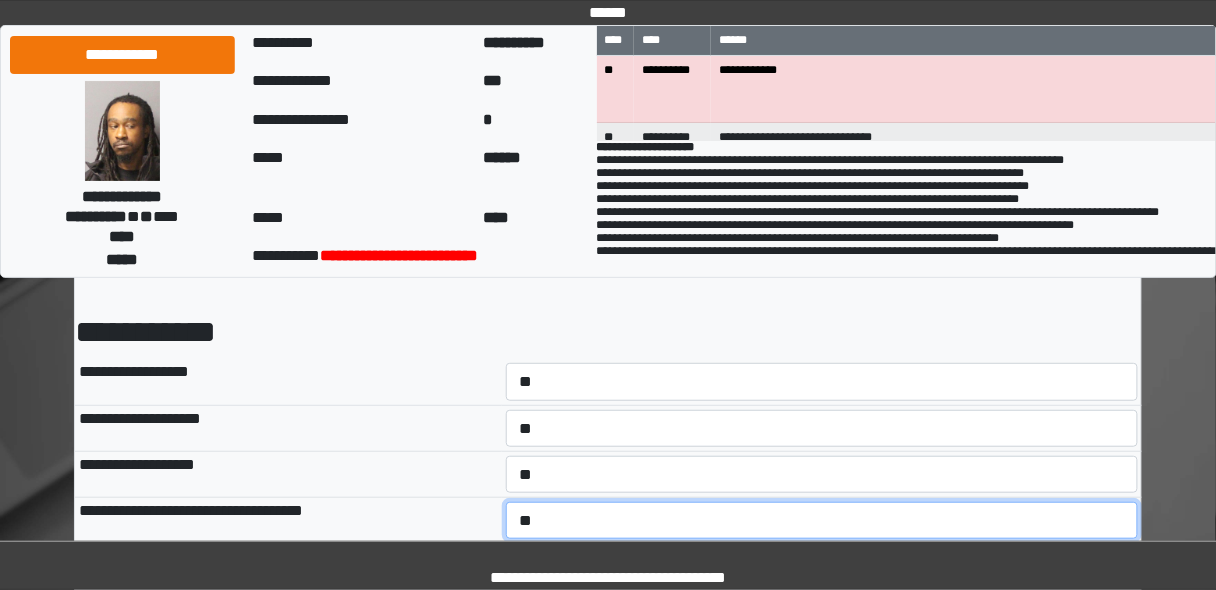 click on "**********" at bounding box center (822, 520) 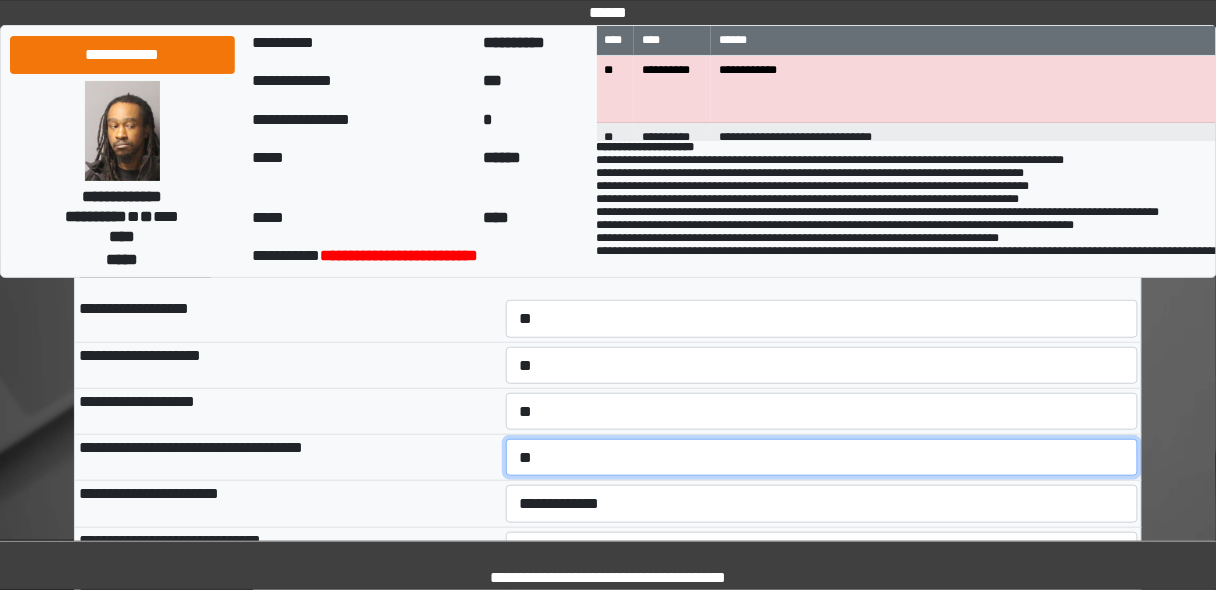 scroll, scrollTop: 240, scrollLeft: 0, axis: vertical 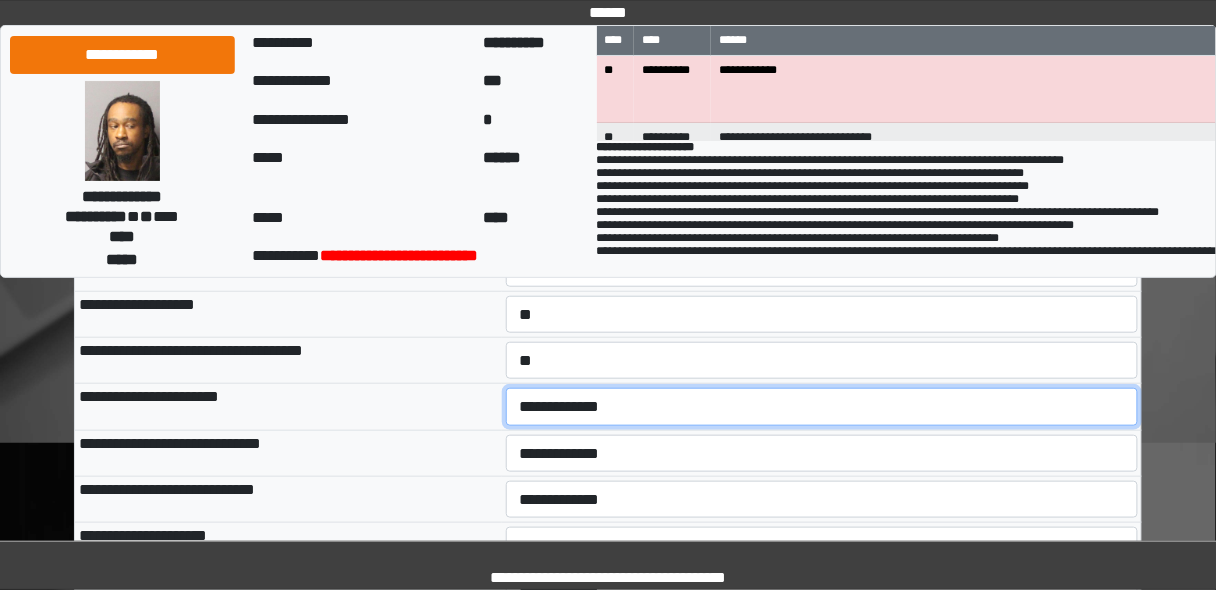 click on "**********" at bounding box center (822, 406) 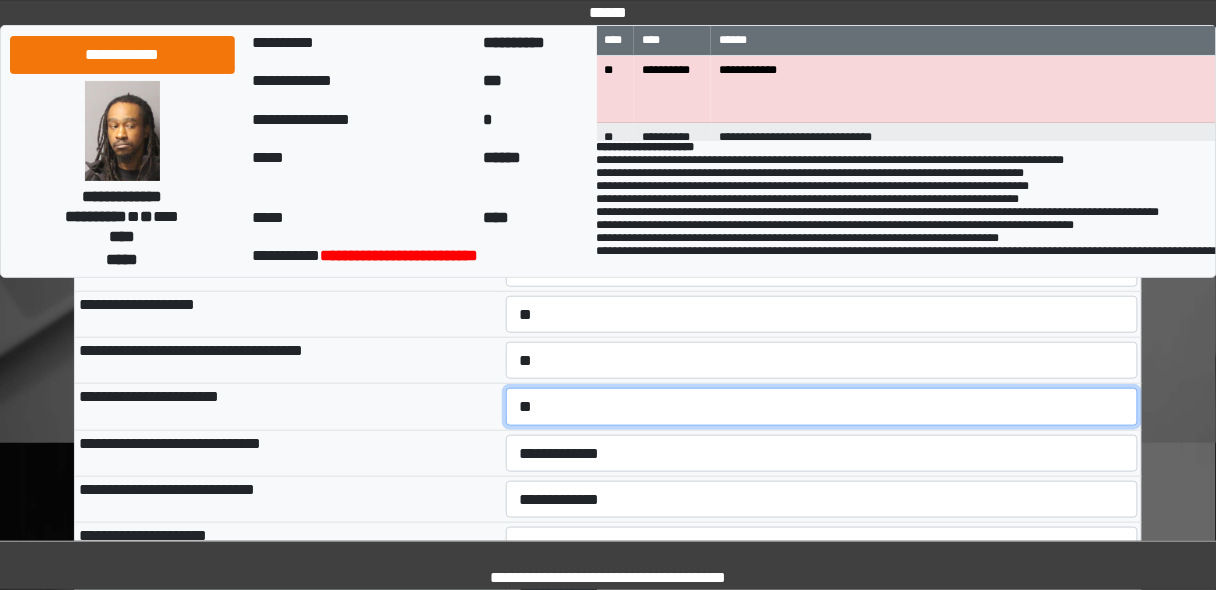 click on "**********" at bounding box center [822, 406] 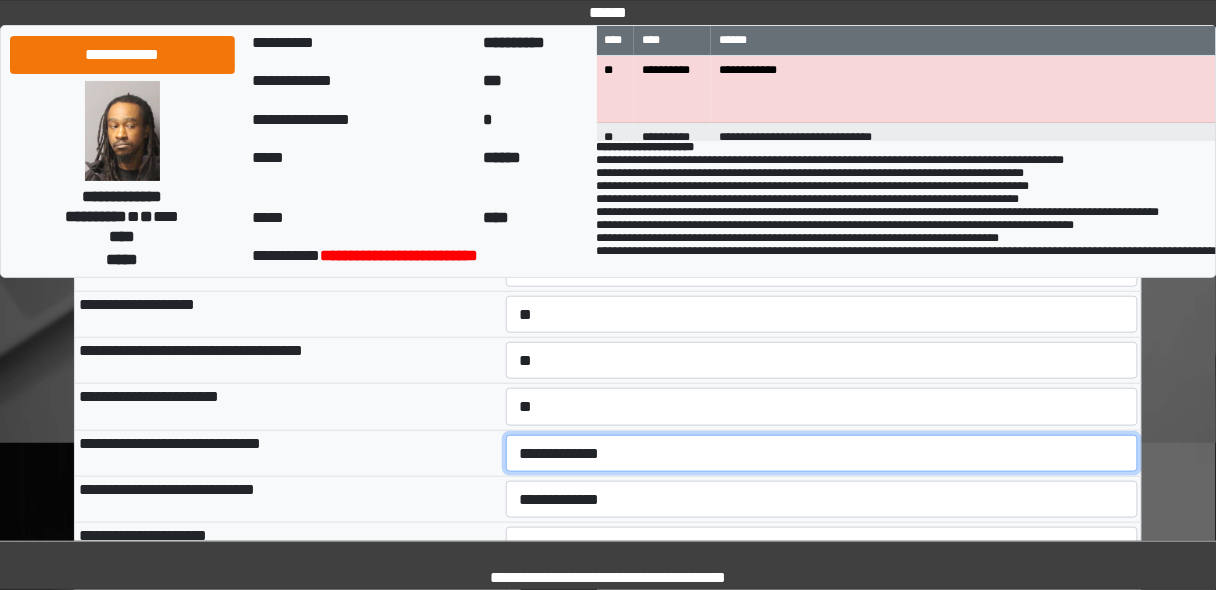 click on "**********" at bounding box center [822, 453] 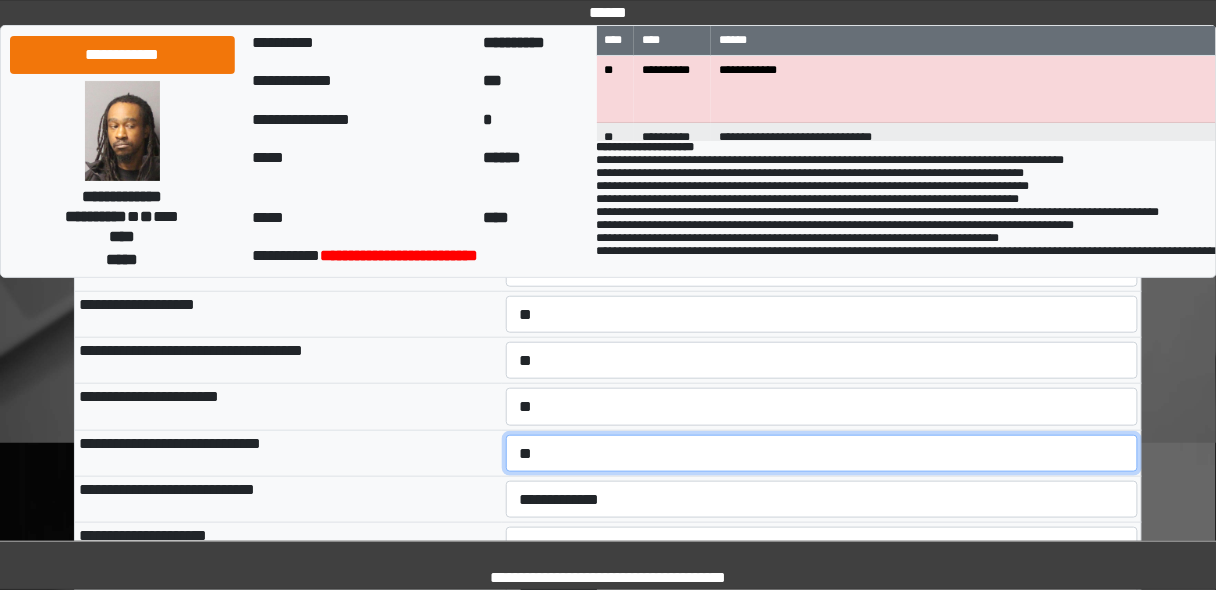 click on "**********" at bounding box center (822, 453) 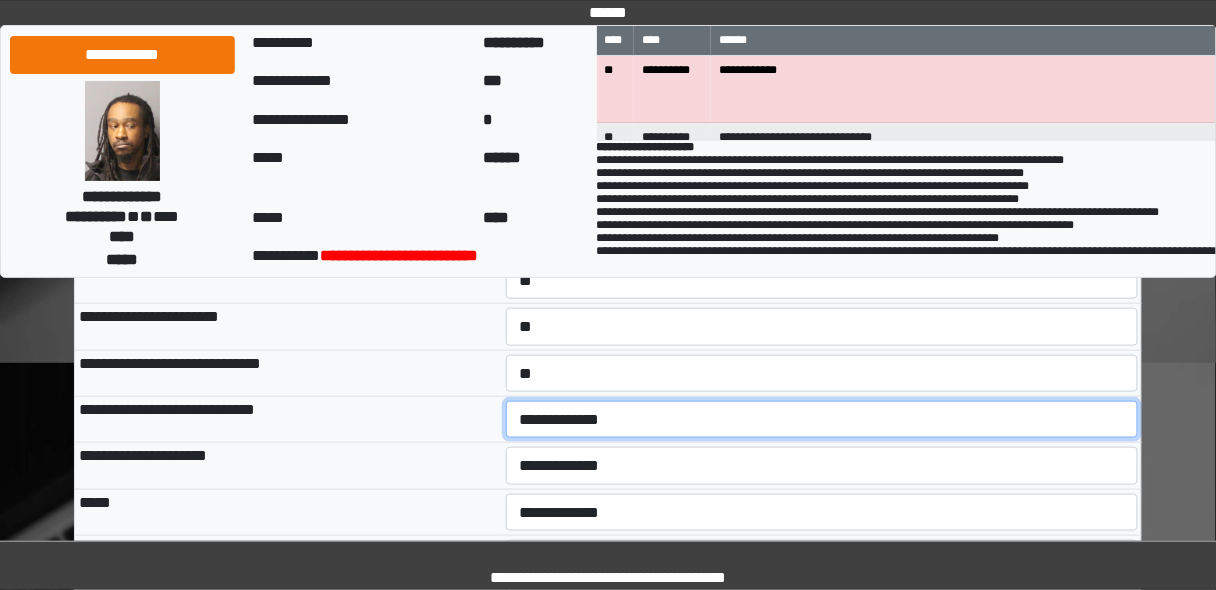 click on "**********" at bounding box center (822, 419) 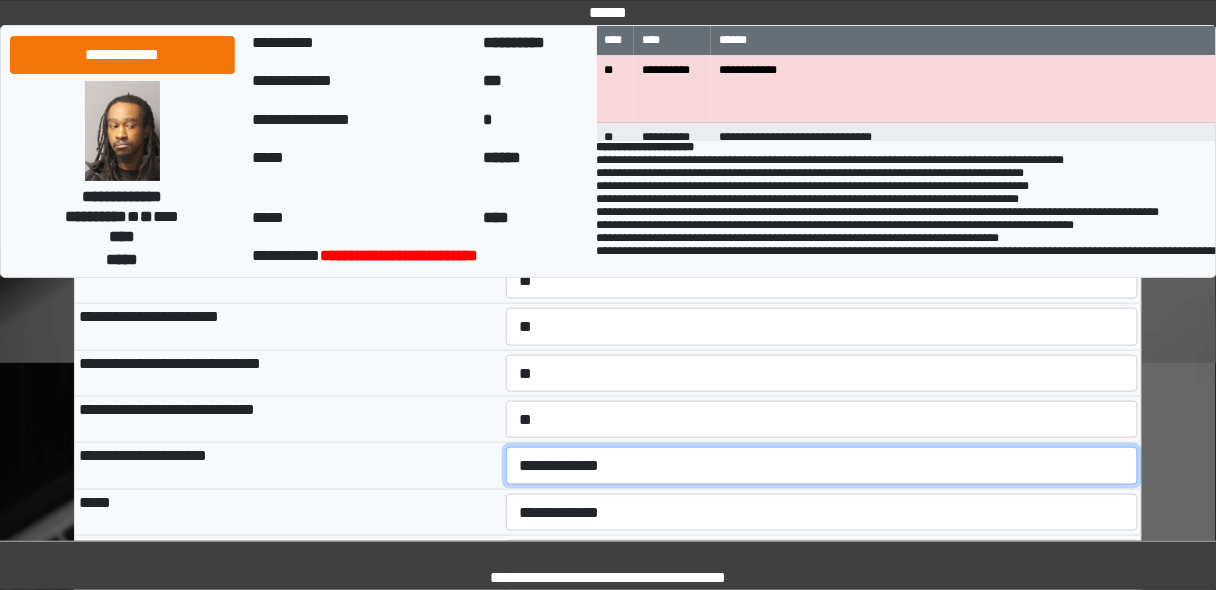 click on "**********" at bounding box center (822, 465) 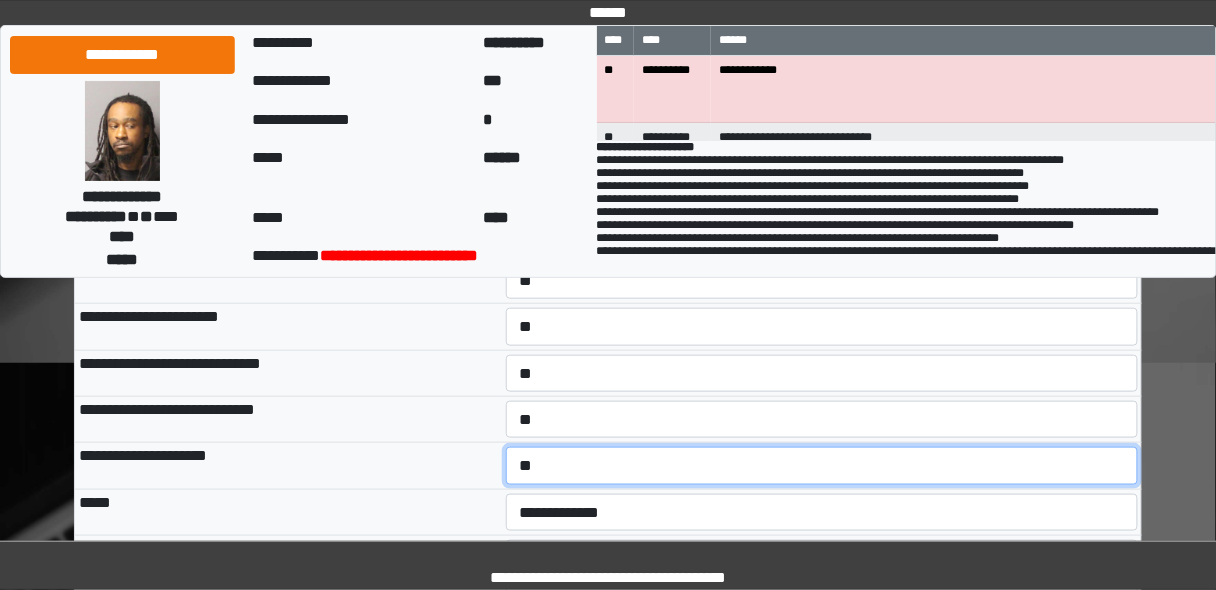 click on "**********" at bounding box center (822, 465) 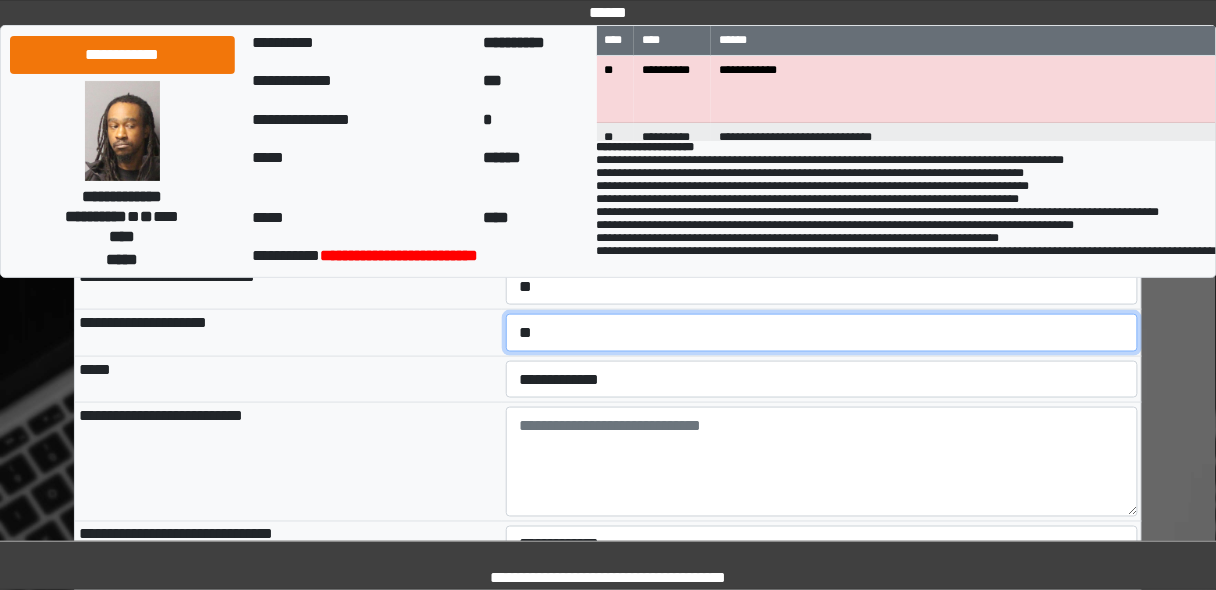 scroll, scrollTop: 480, scrollLeft: 0, axis: vertical 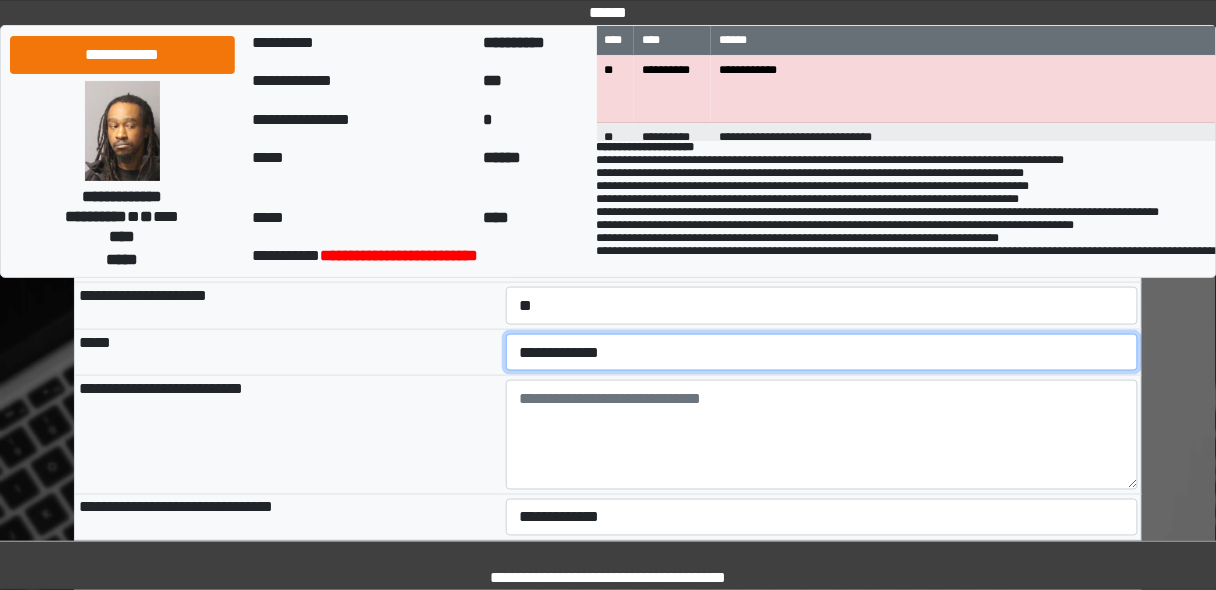 click on "**********" at bounding box center (822, 352) 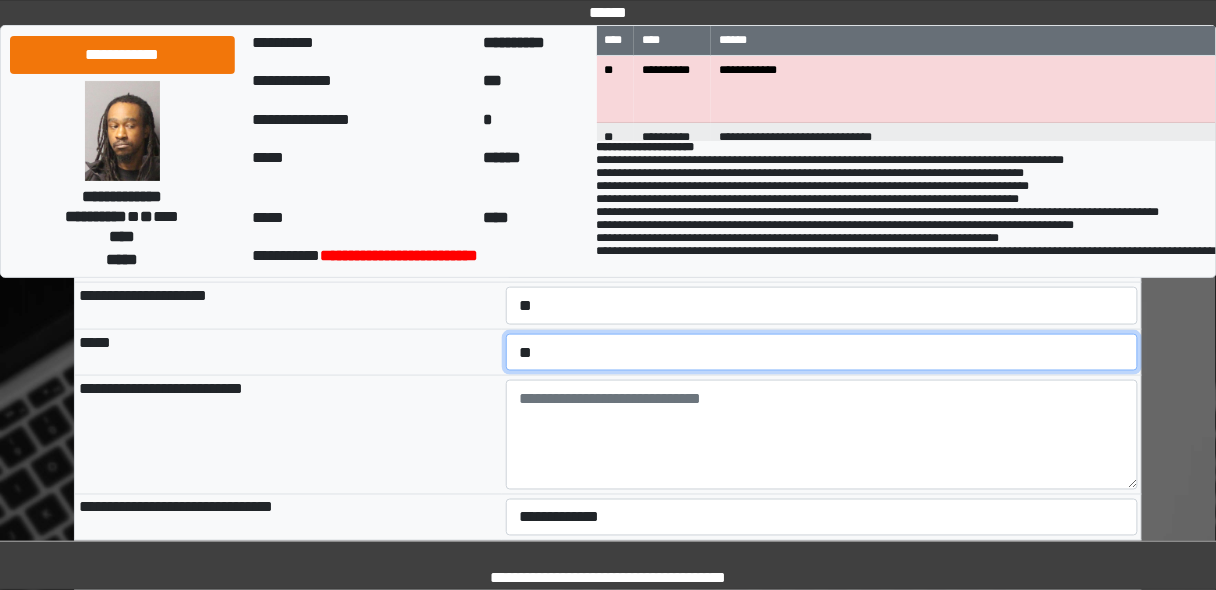 click on "**********" at bounding box center [822, 352] 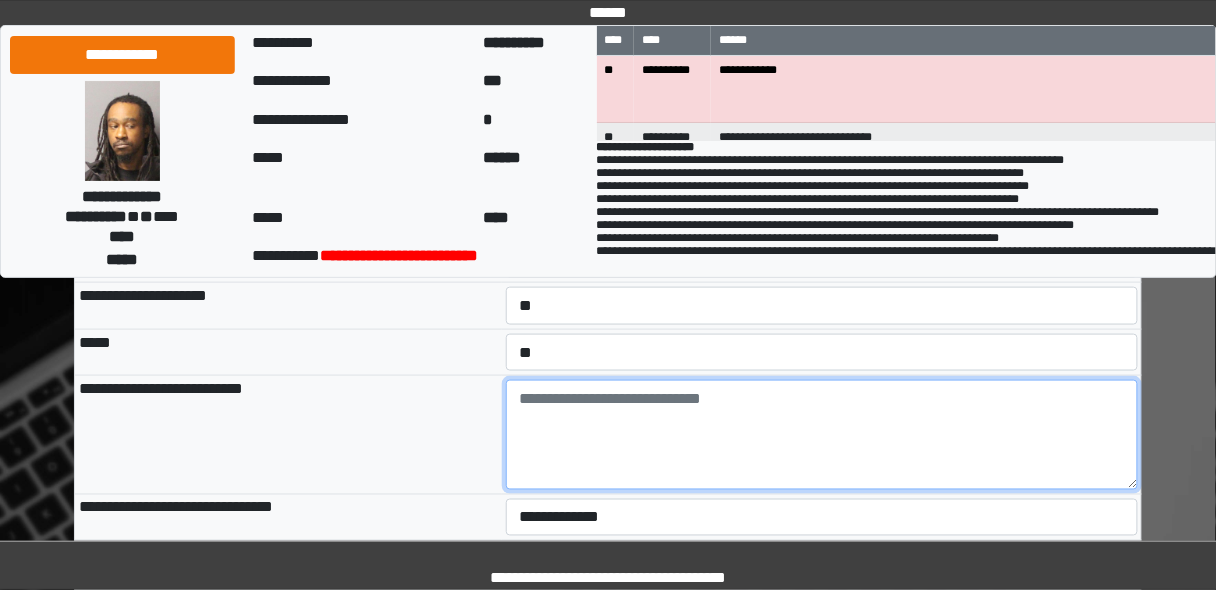 click at bounding box center [822, 435] 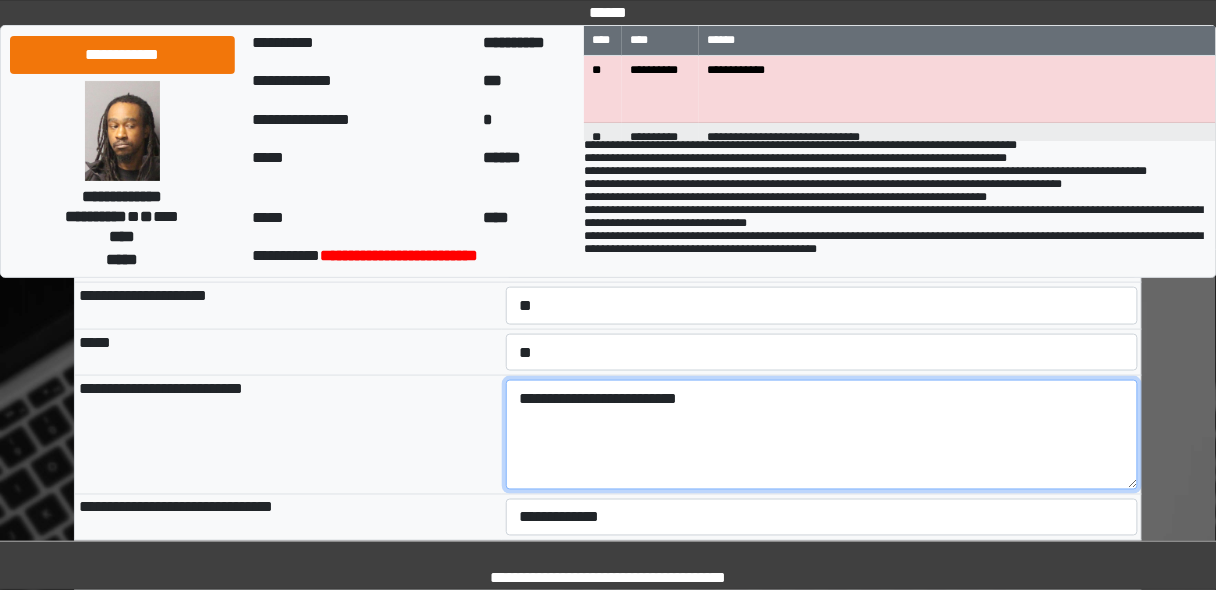 scroll, scrollTop: 92, scrollLeft: 0, axis: vertical 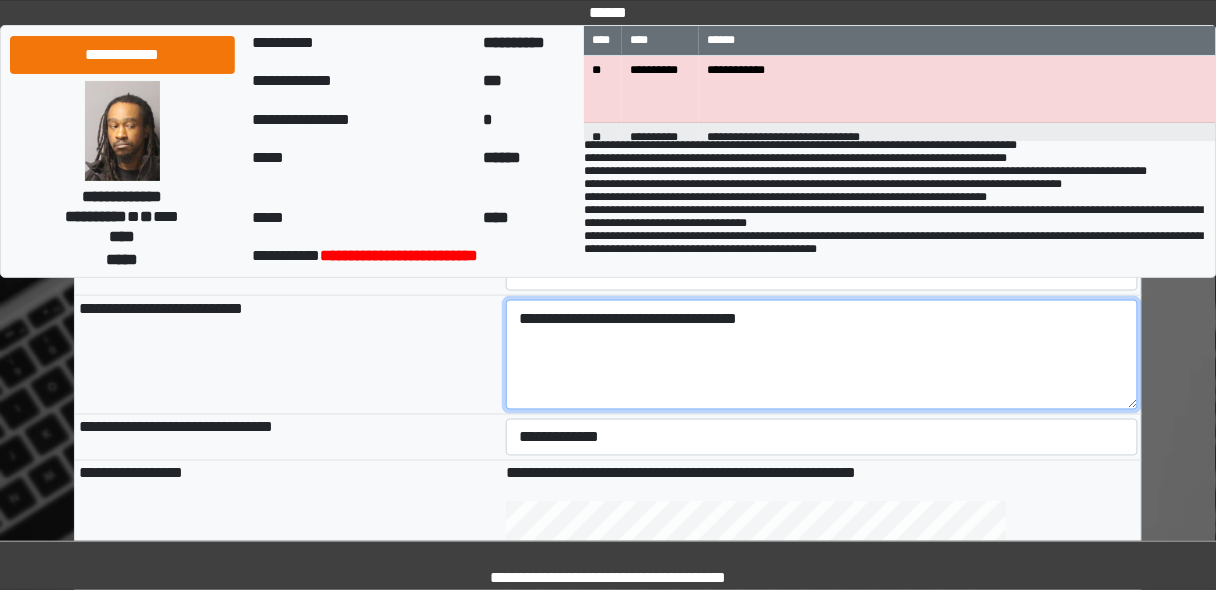 type on "**********" 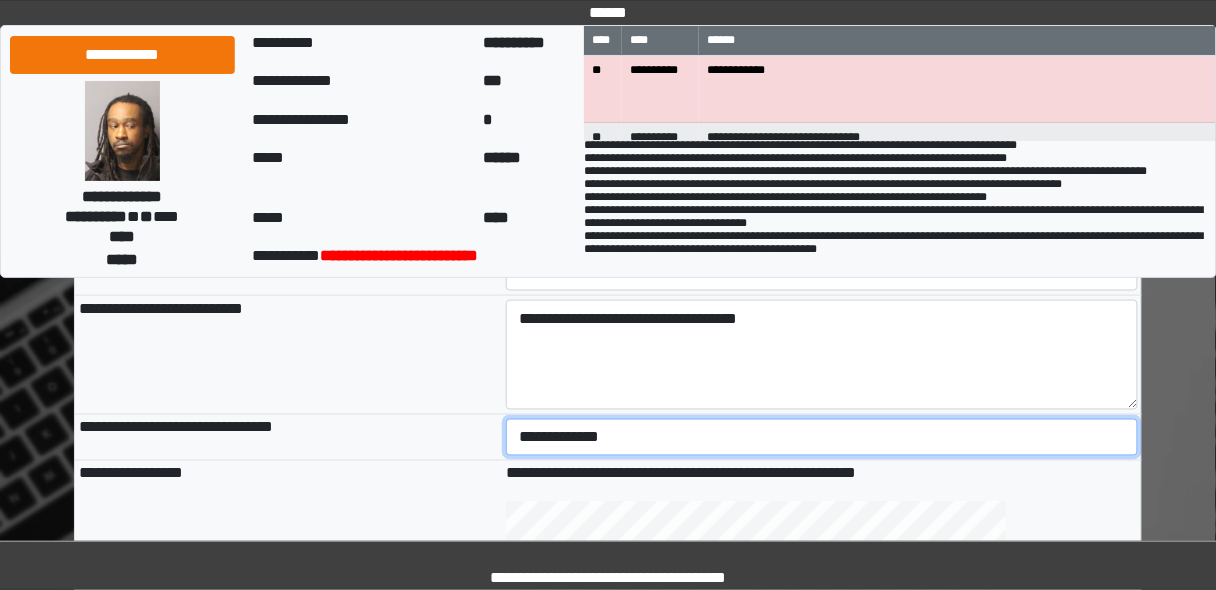 drag, startPoint x: 574, startPoint y: 434, endPoint x: 560, endPoint y: 436, distance: 14.142136 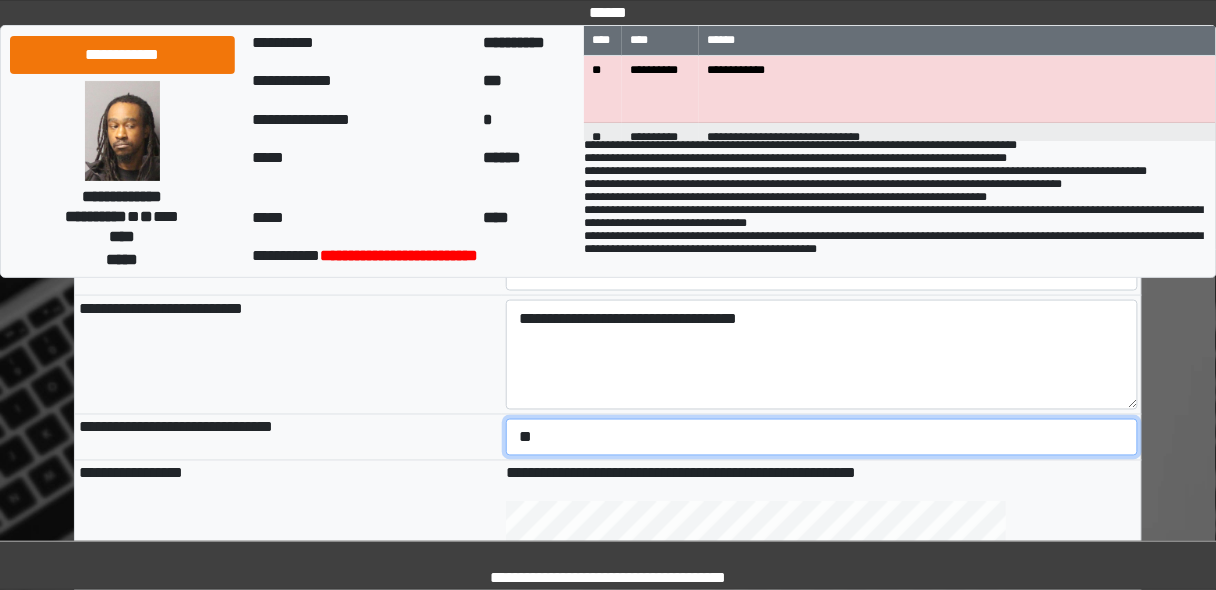 click on "**********" at bounding box center [822, 437] 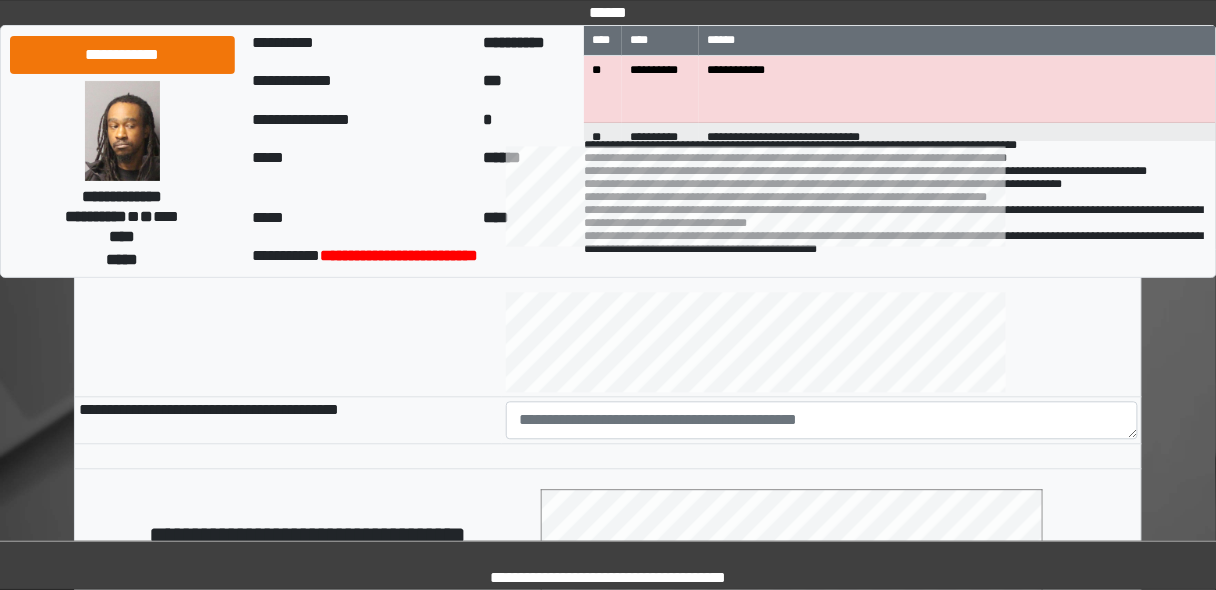 scroll, scrollTop: 960, scrollLeft: 0, axis: vertical 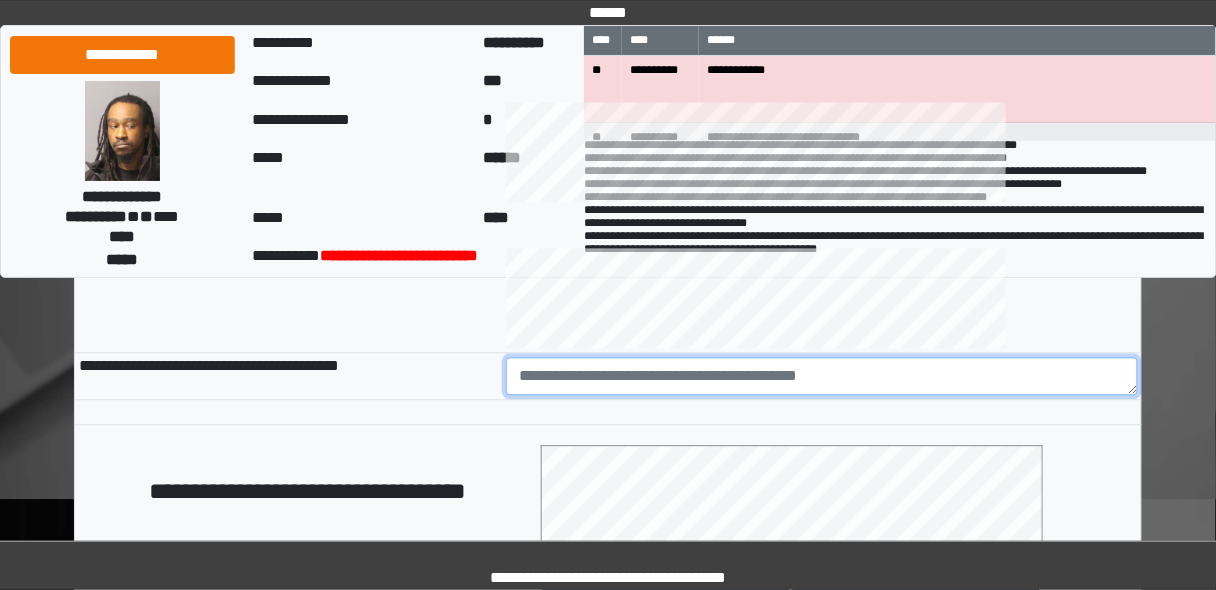 click at bounding box center [822, 376] 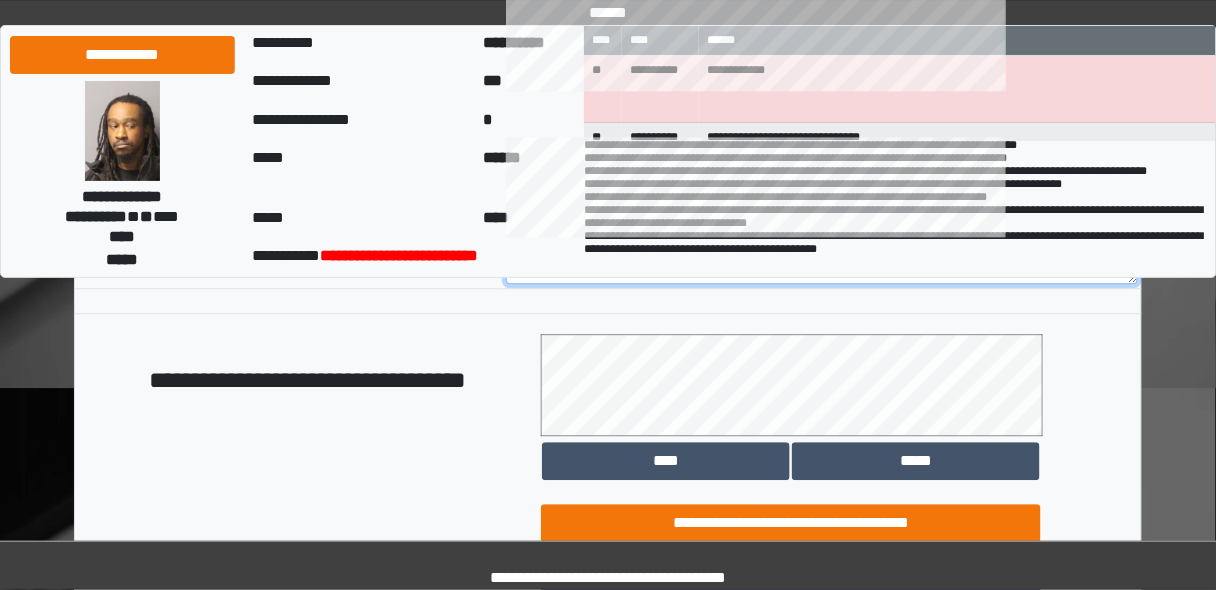 scroll, scrollTop: 1252, scrollLeft: 0, axis: vertical 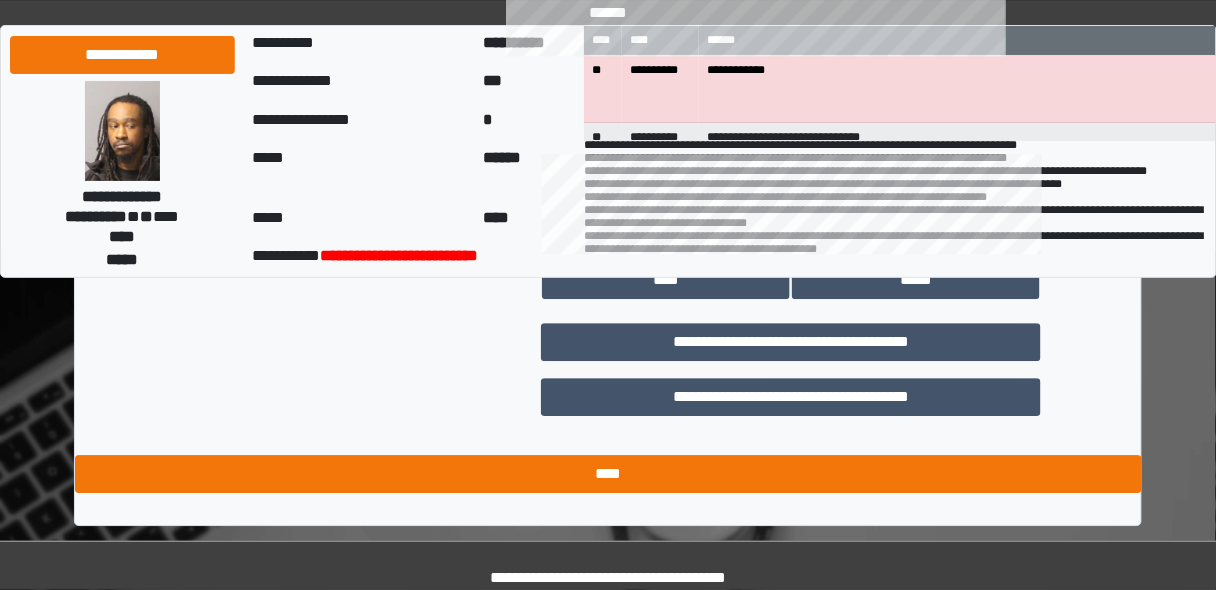 type on "********" 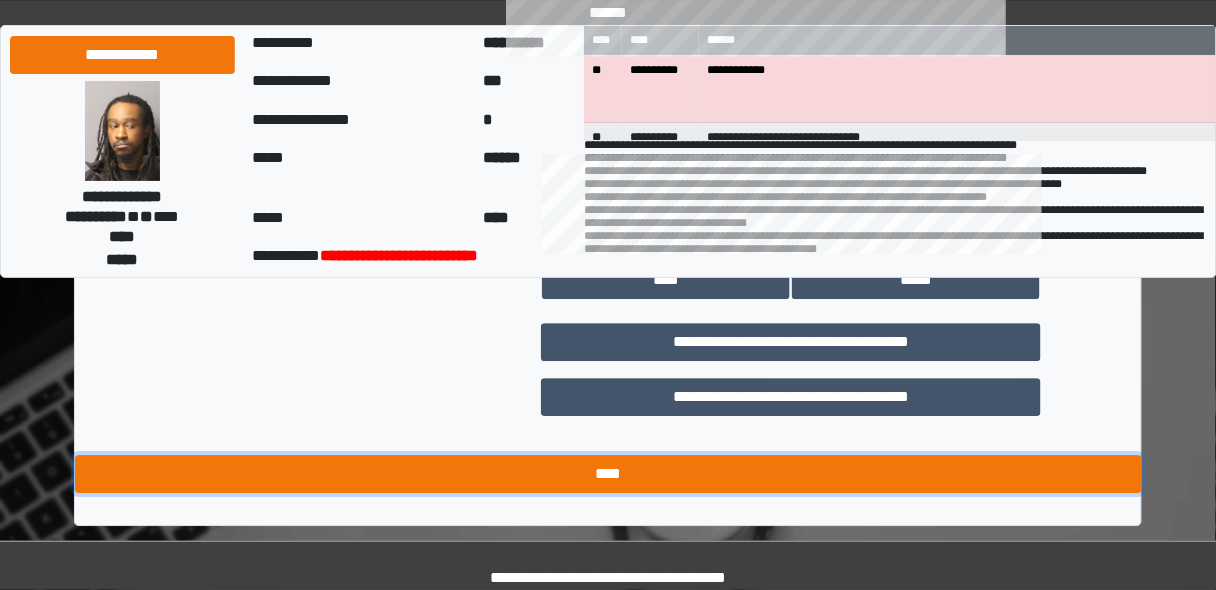 click on "****" at bounding box center [608, 474] 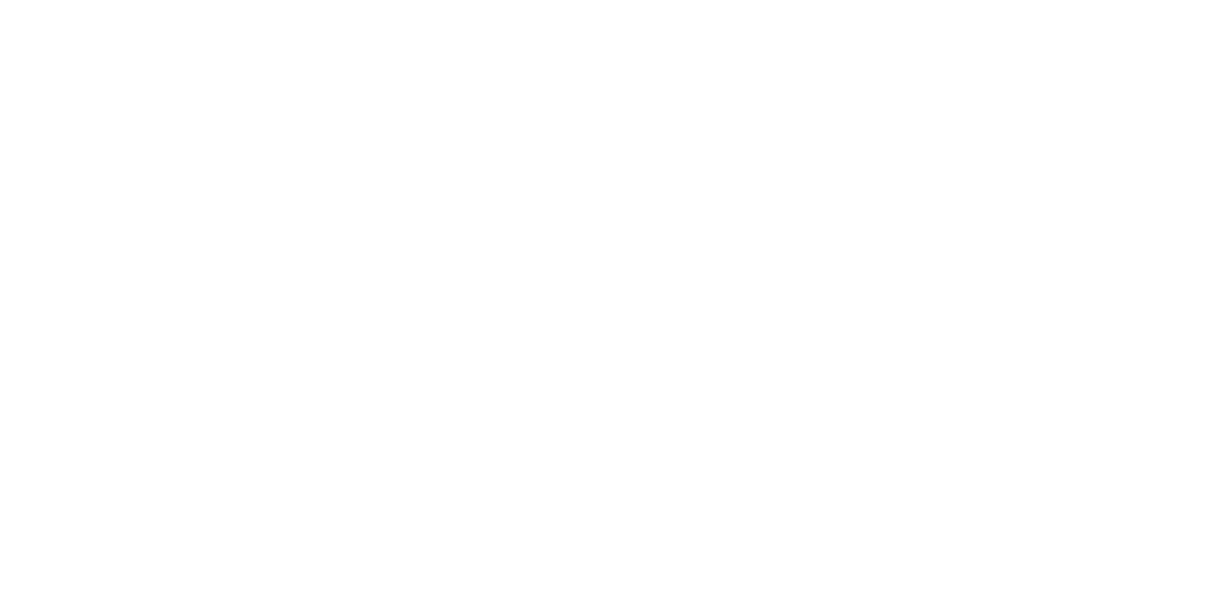 scroll, scrollTop: 0, scrollLeft: 0, axis: both 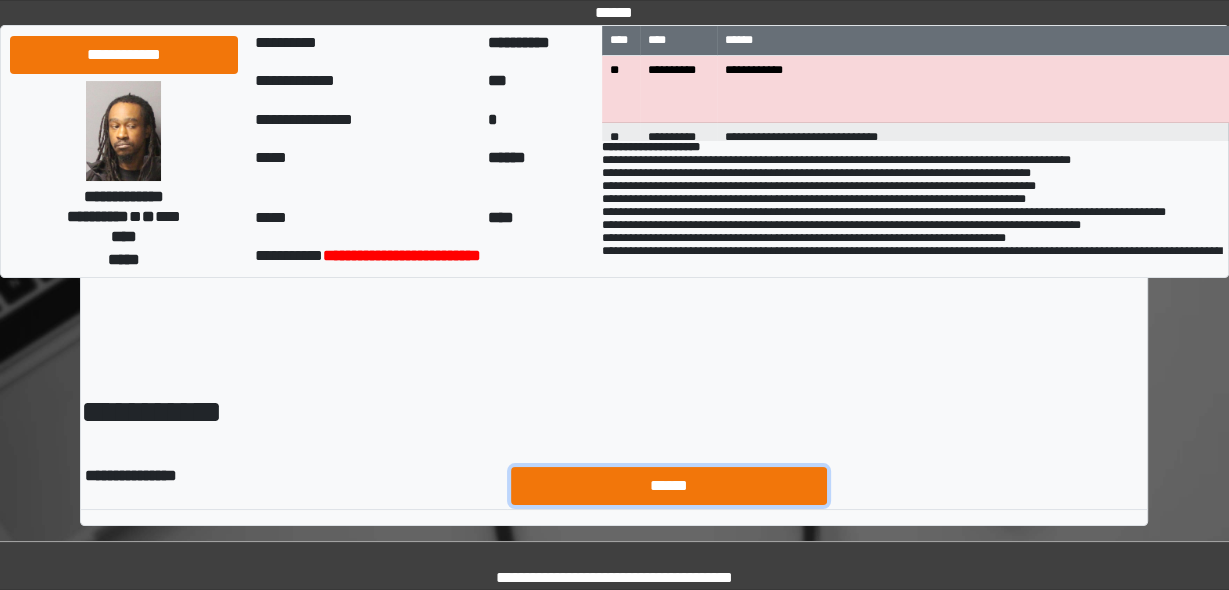 click on "******" at bounding box center [669, 485] 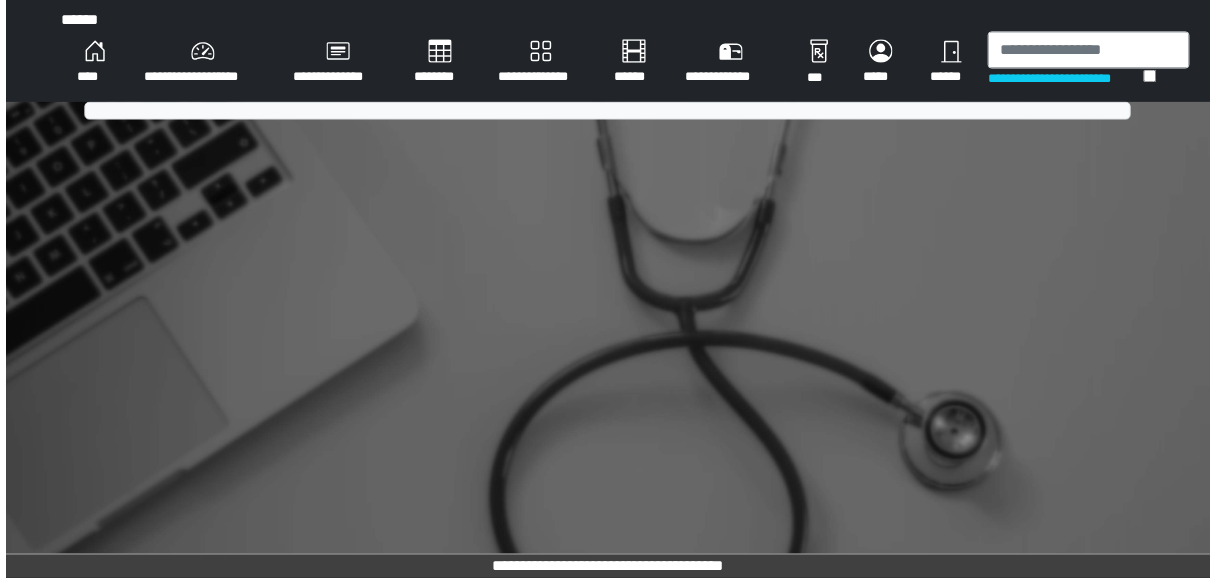 scroll, scrollTop: 0, scrollLeft: 0, axis: both 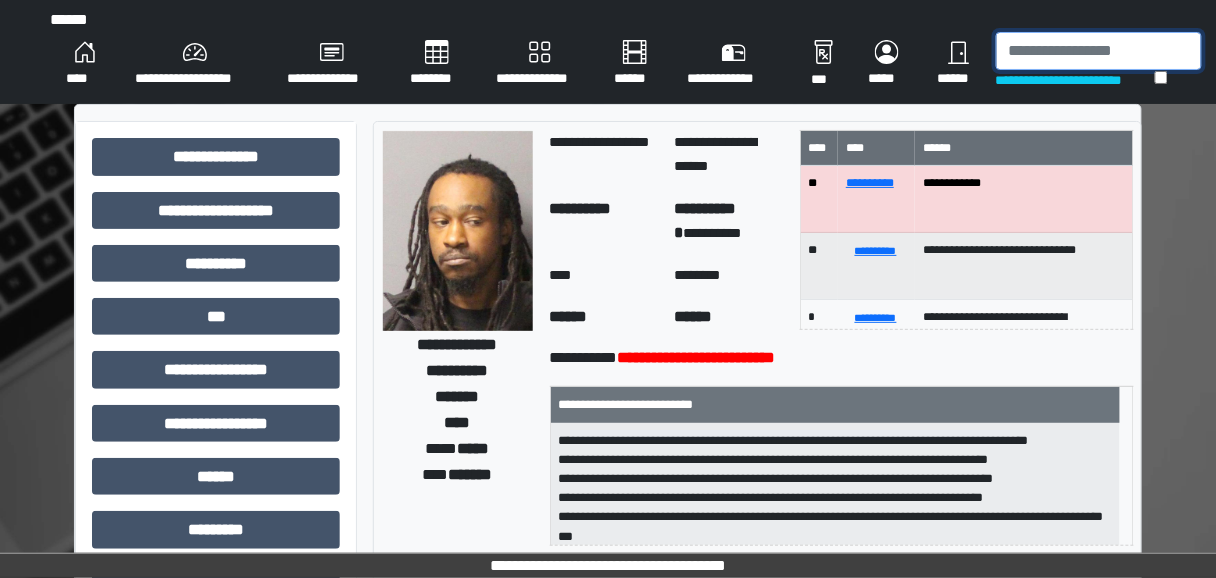 click at bounding box center [1099, 51] 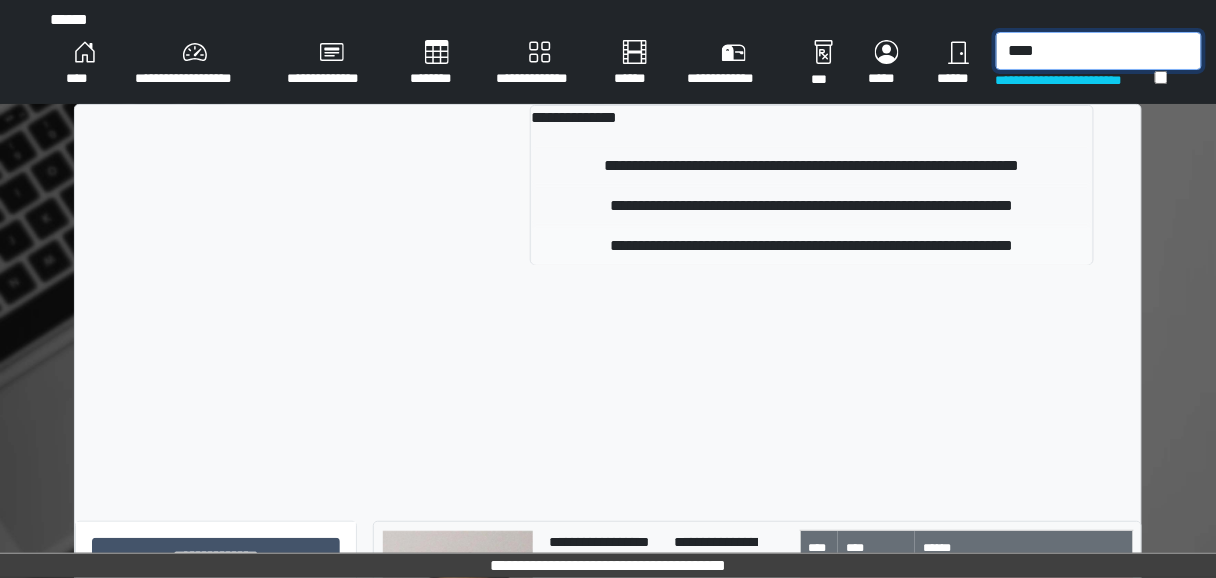 type on "****" 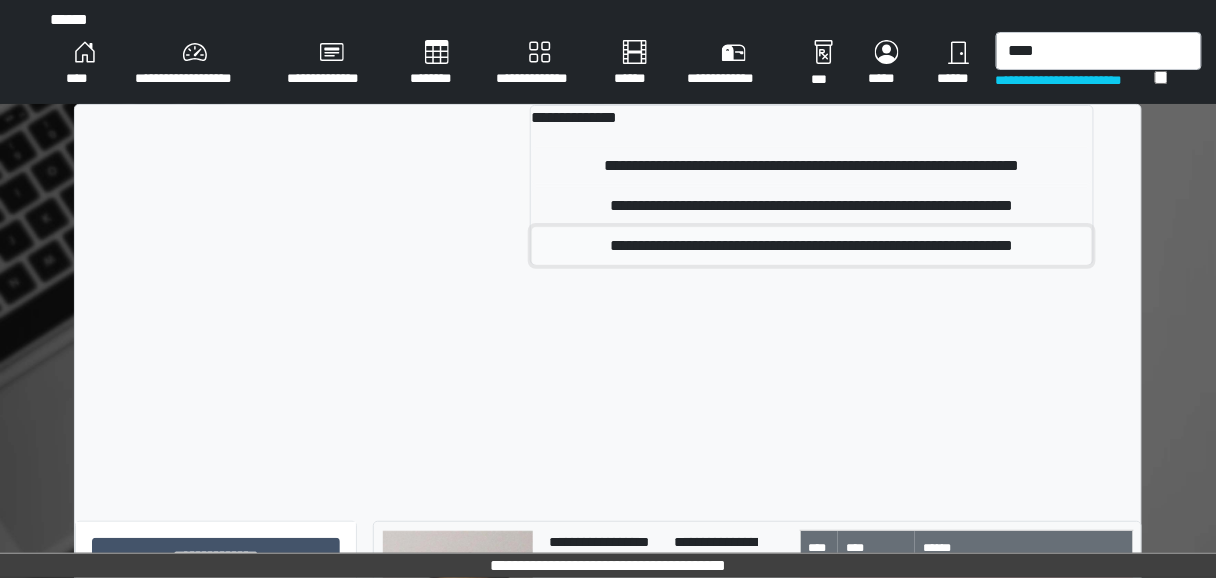 click on "**********" at bounding box center [812, 246] 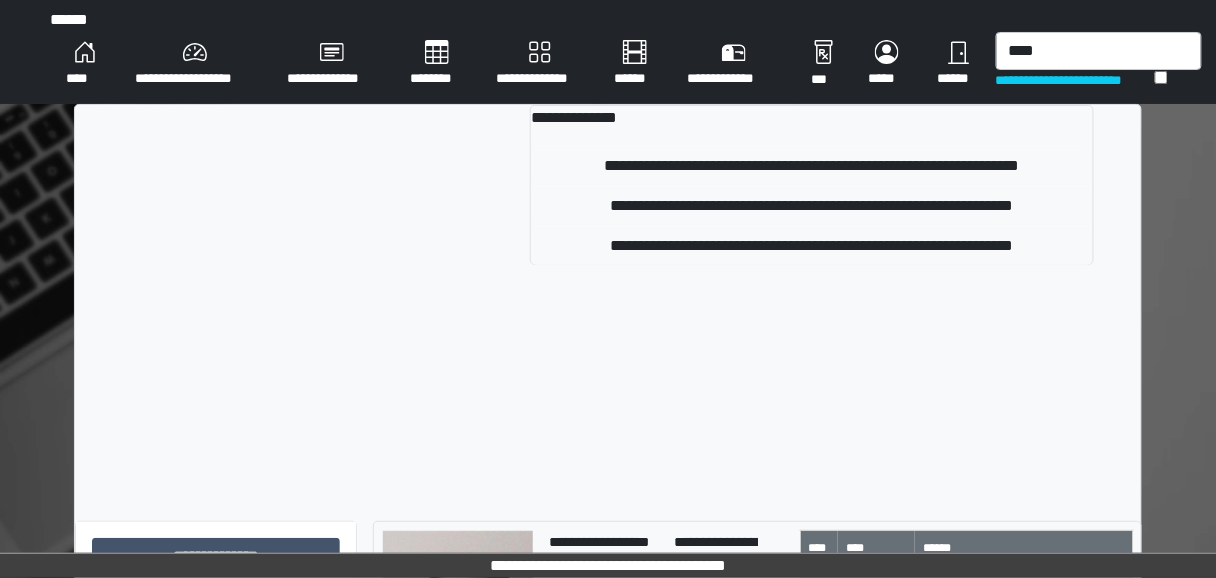 type 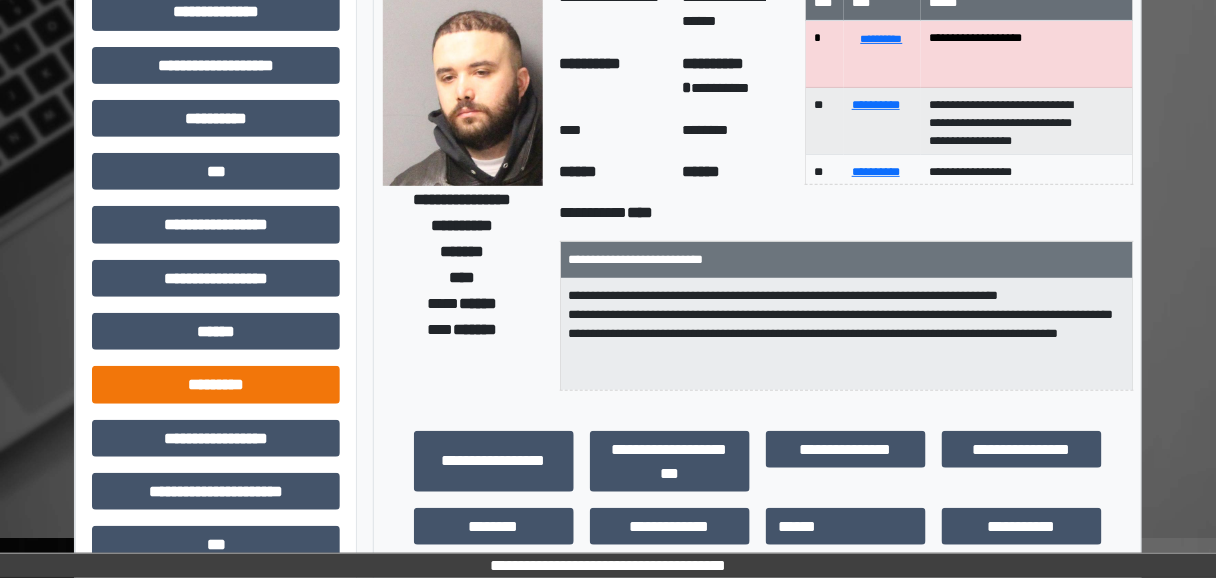 scroll, scrollTop: 160, scrollLeft: 0, axis: vertical 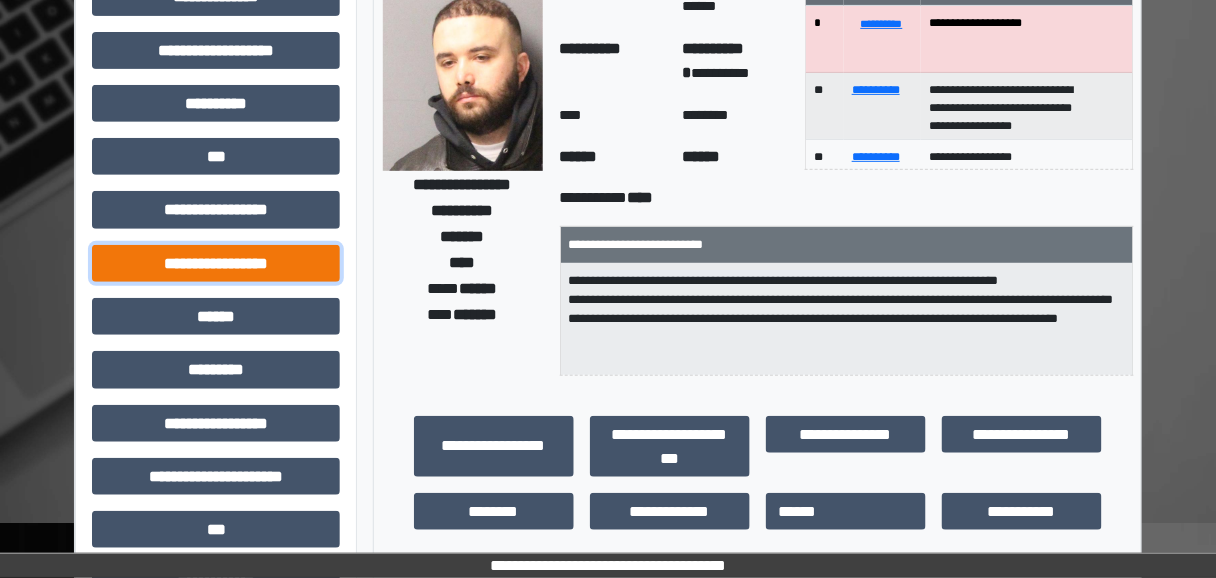 click on "**********" at bounding box center (216, 263) 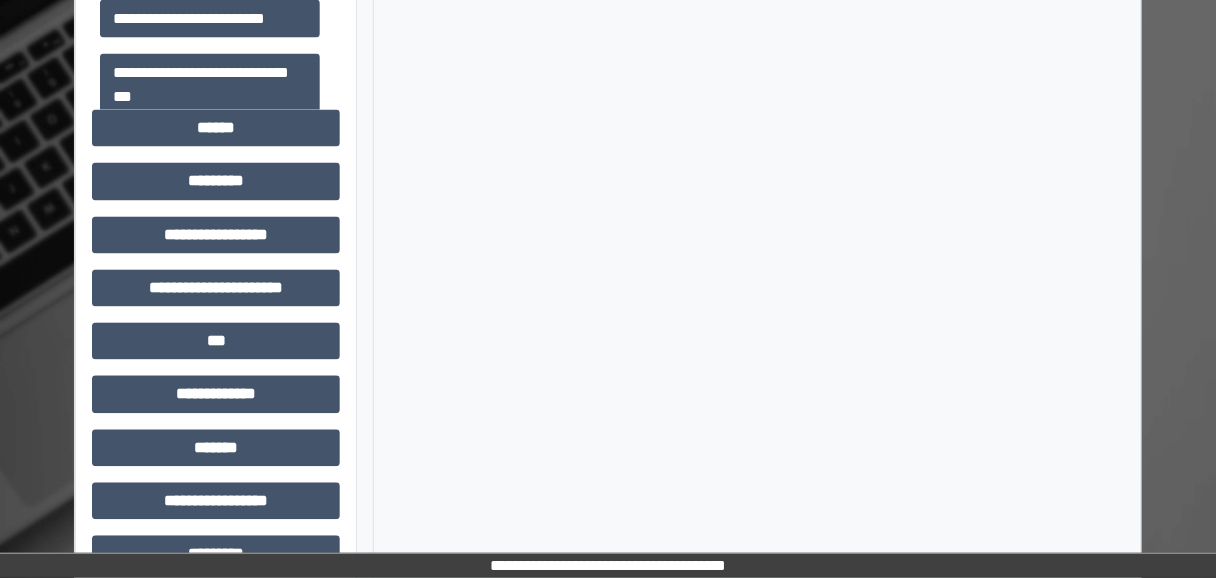 scroll, scrollTop: 605, scrollLeft: 0, axis: vertical 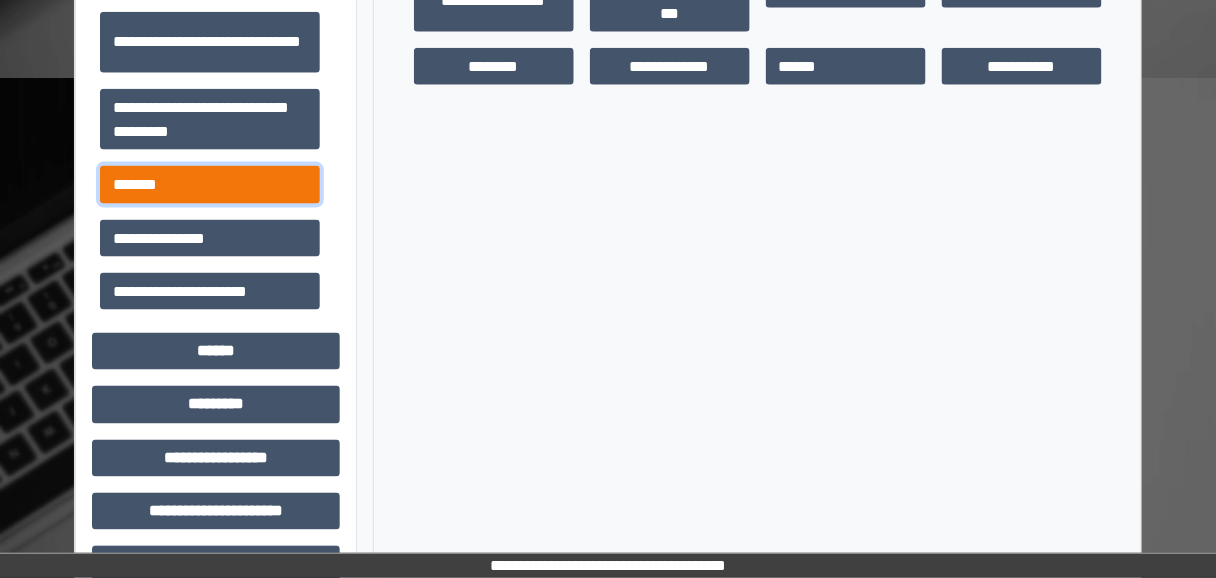 click on "*******" at bounding box center [210, 184] 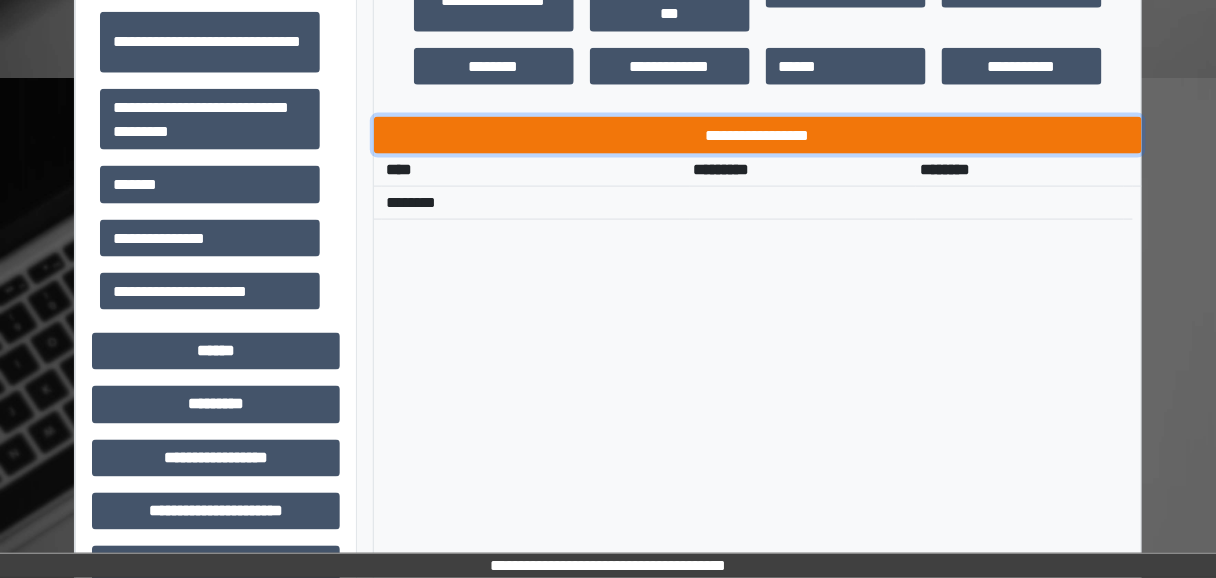 click on "**********" at bounding box center (758, 135) 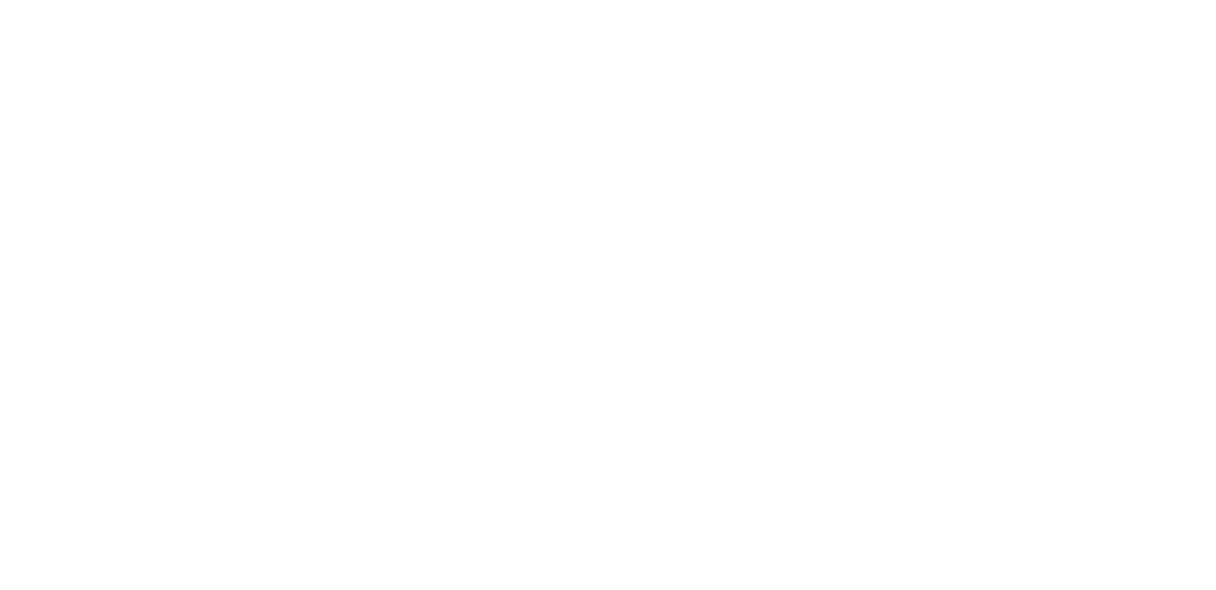 scroll, scrollTop: 0, scrollLeft: 0, axis: both 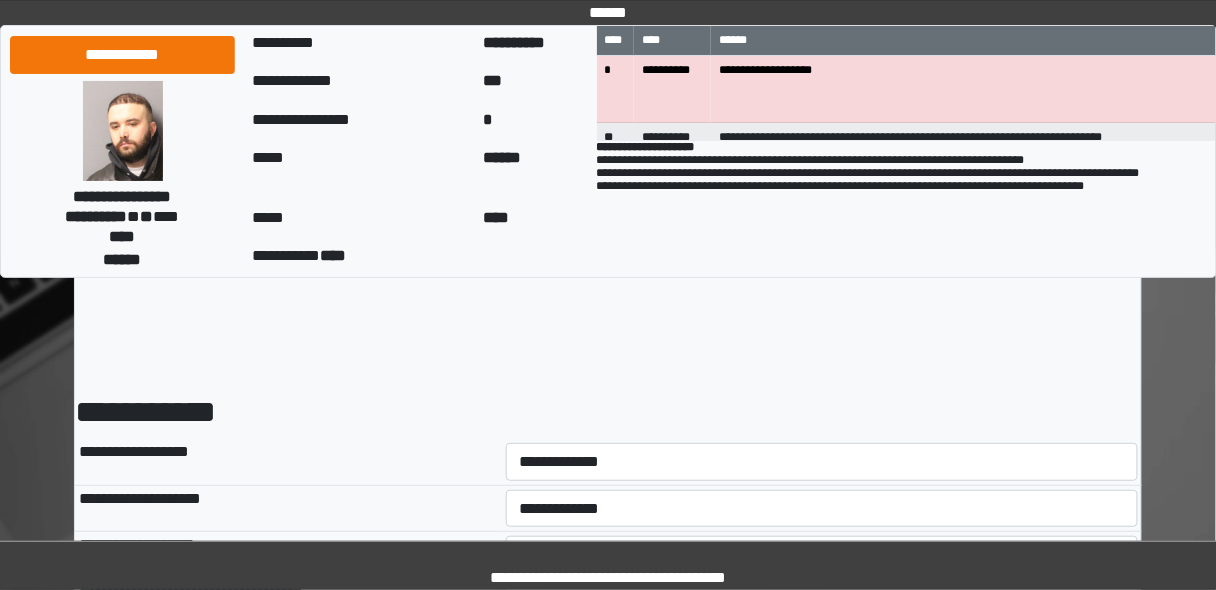 click on "**********" at bounding box center (822, 461) 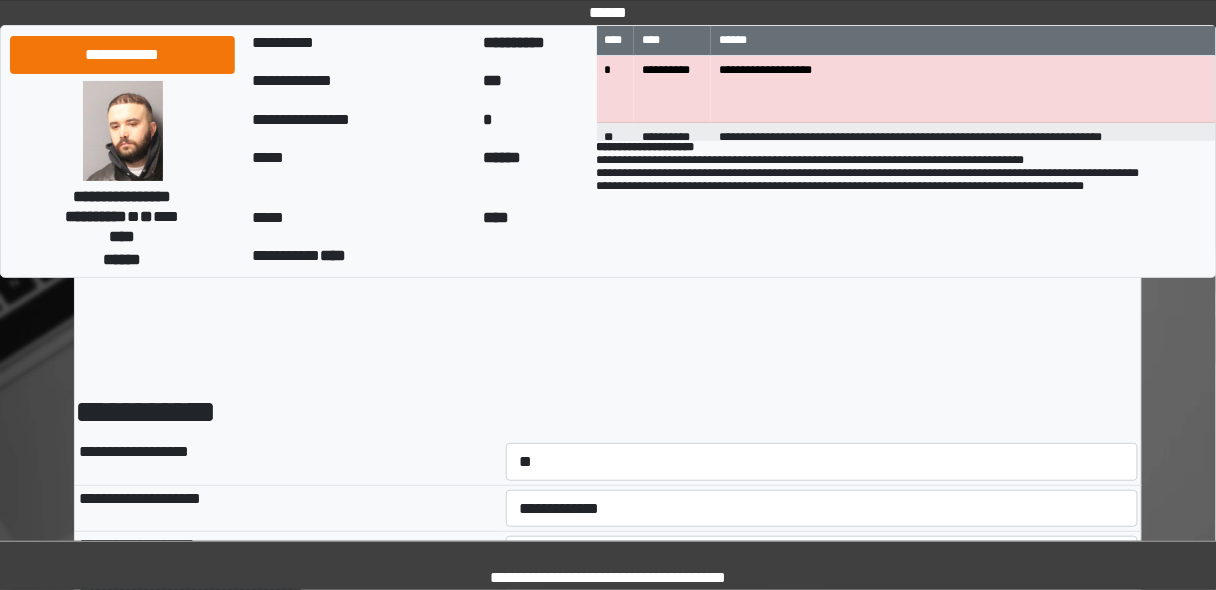 click on "**********" at bounding box center (822, 461) 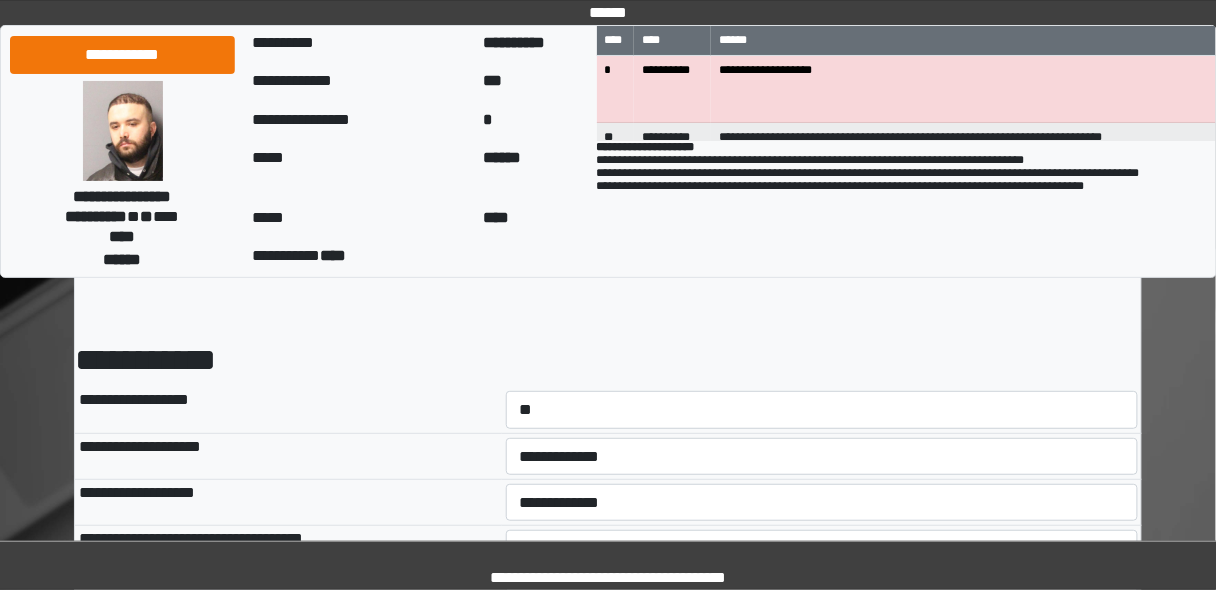 scroll, scrollTop: 80, scrollLeft: 0, axis: vertical 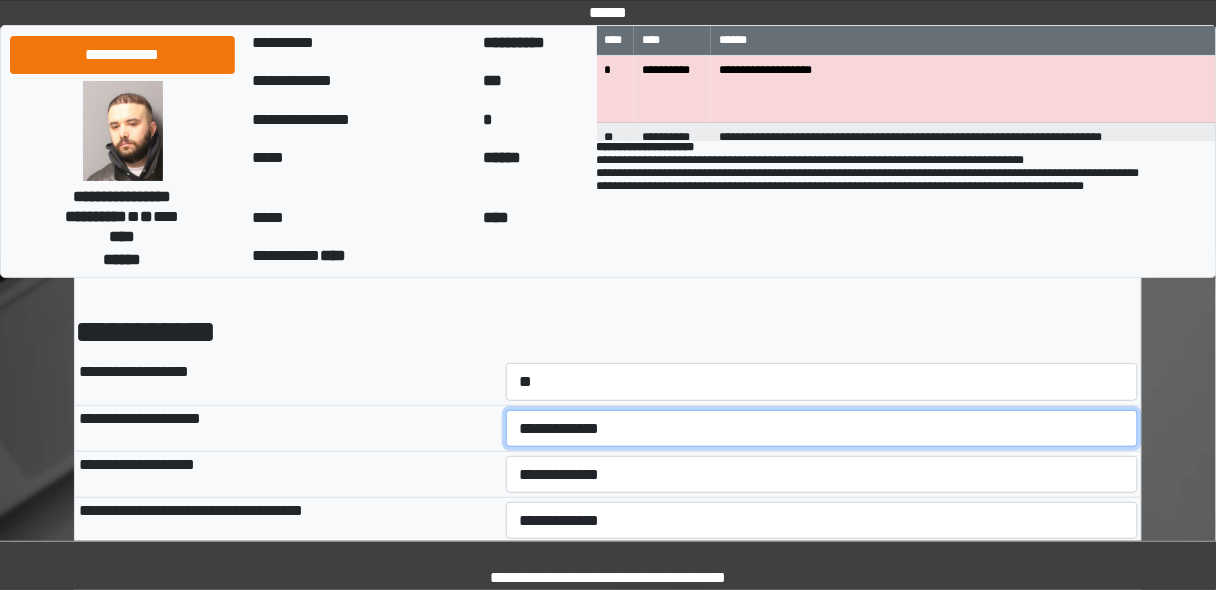 click on "**********" at bounding box center [822, 428] 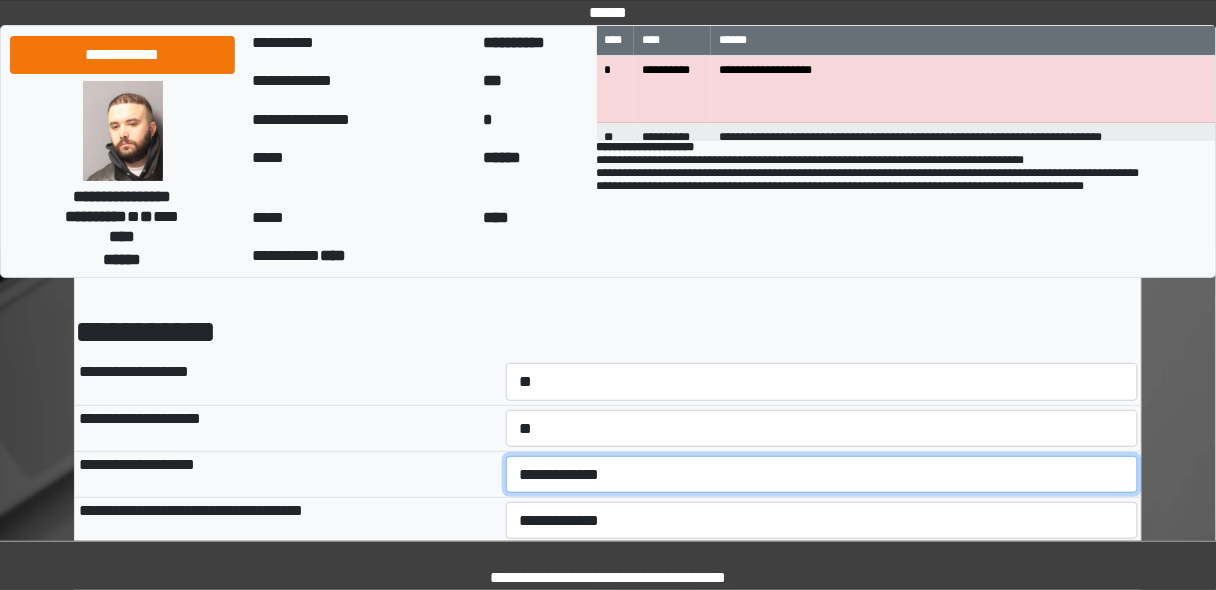 drag, startPoint x: 553, startPoint y: 469, endPoint x: 553, endPoint y: 457, distance: 12 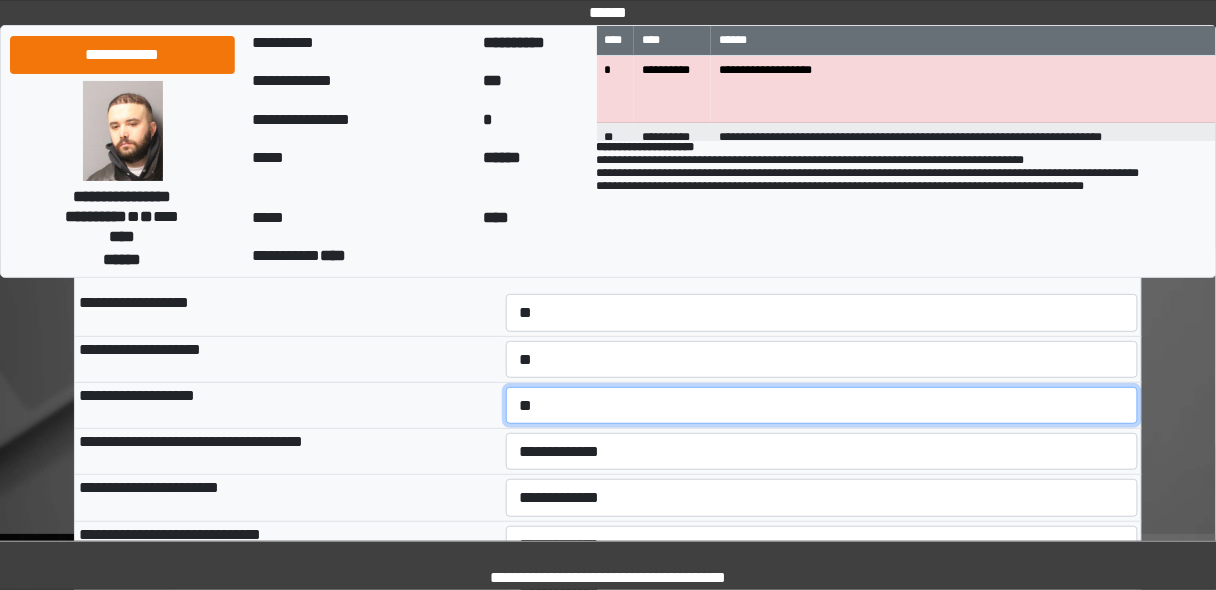 scroll, scrollTop: 240, scrollLeft: 0, axis: vertical 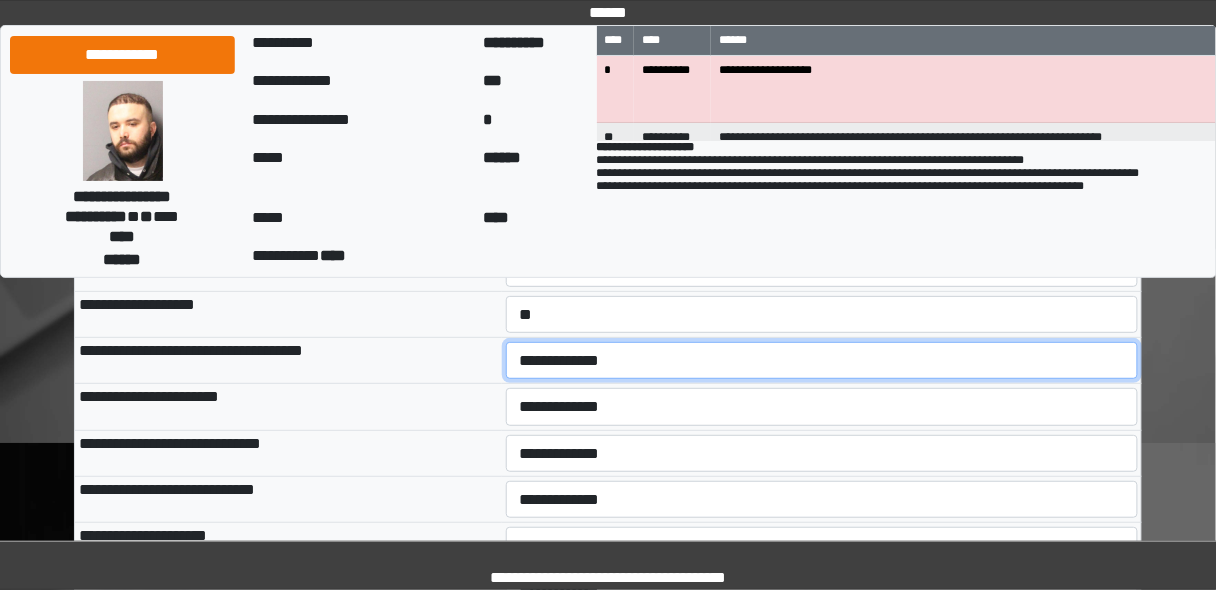 click on "**********" at bounding box center (822, 360) 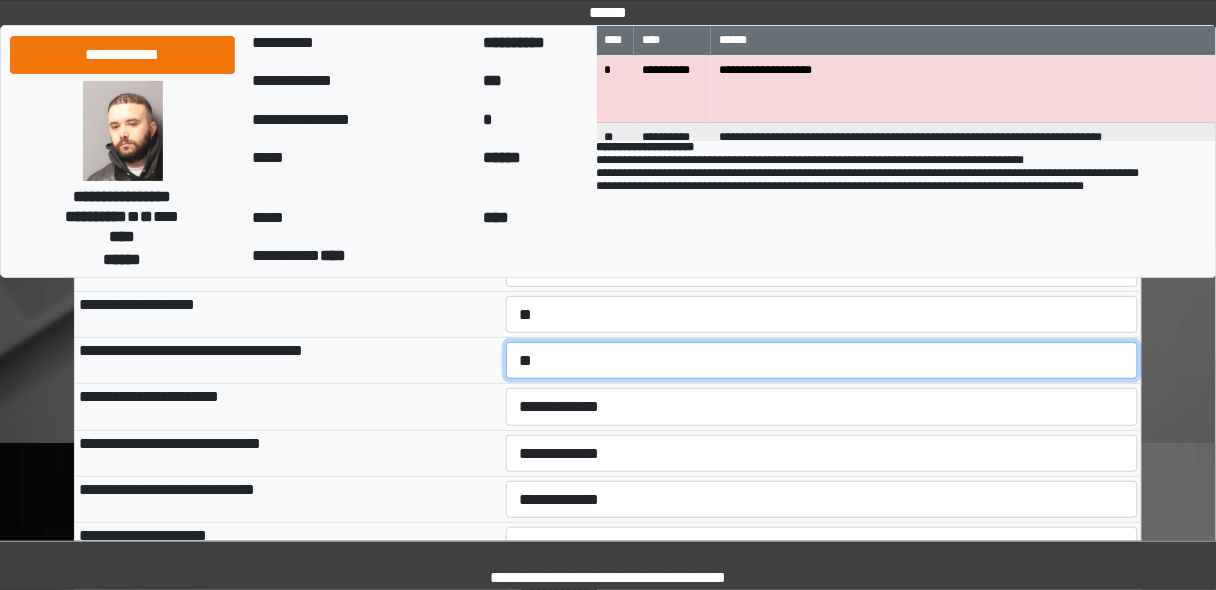 click on "**********" at bounding box center (822, 360) 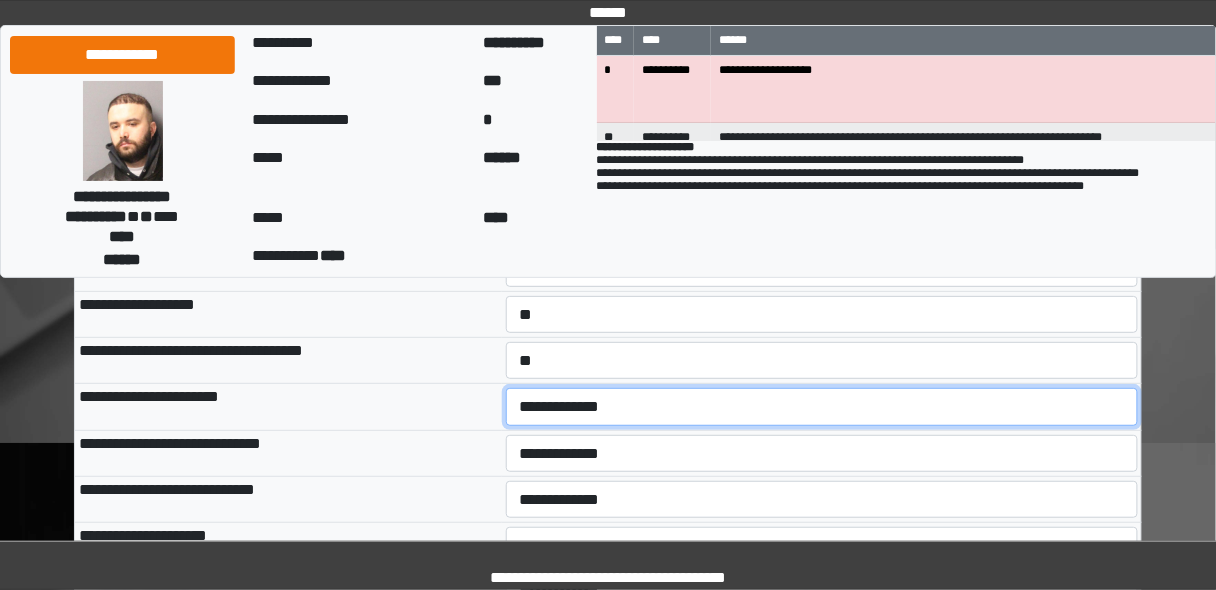 click on "**********" at bounding box center (822, 406) 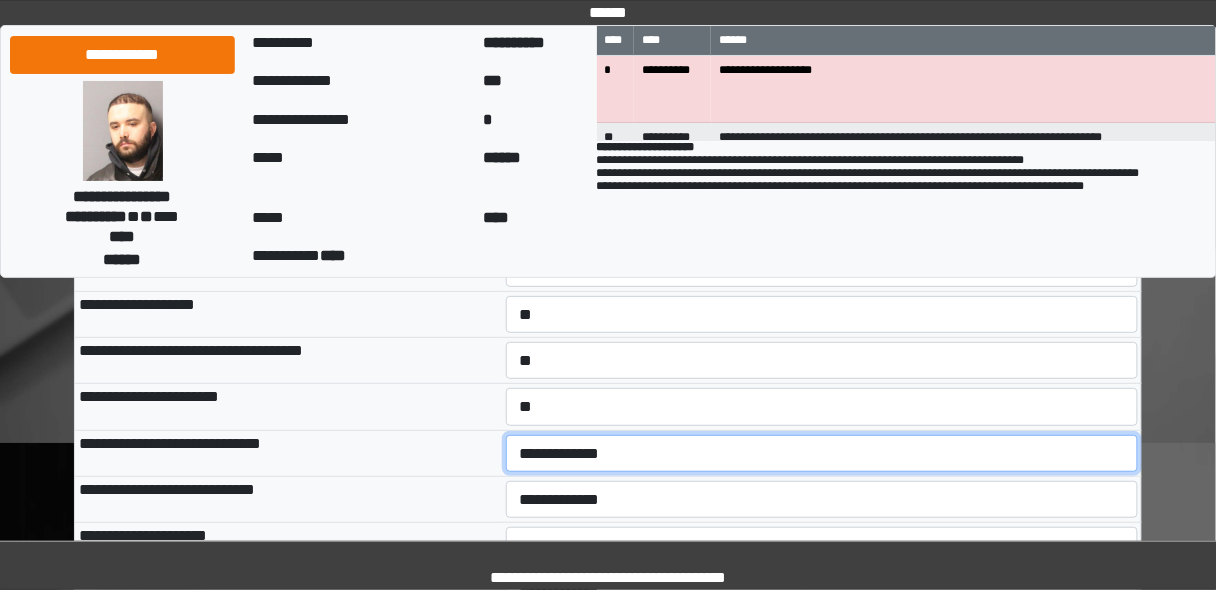 click on "**********" at bounding box center (822, 453) 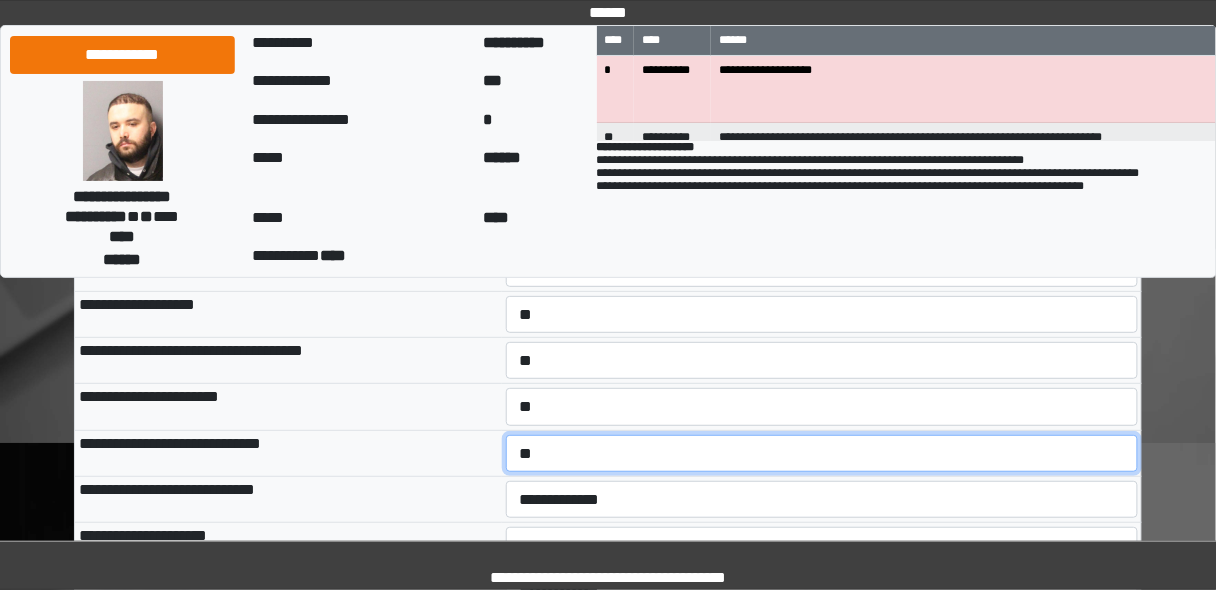 click on "**********" at bounding box center (822, 453) 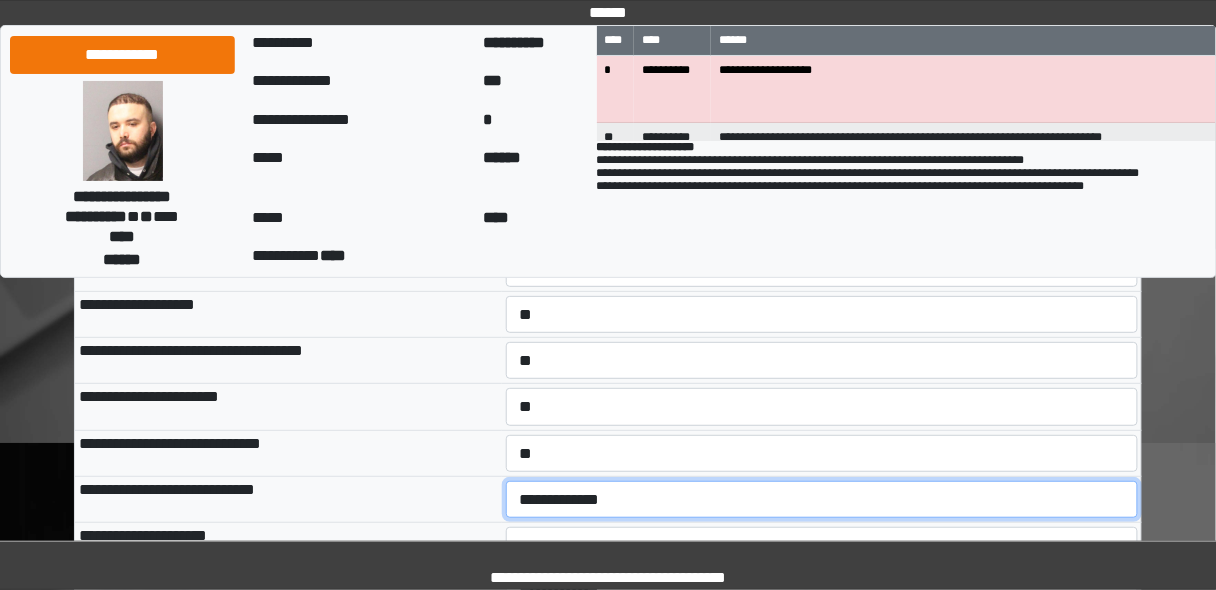 click on "**********" at bounding box center (822, 499) 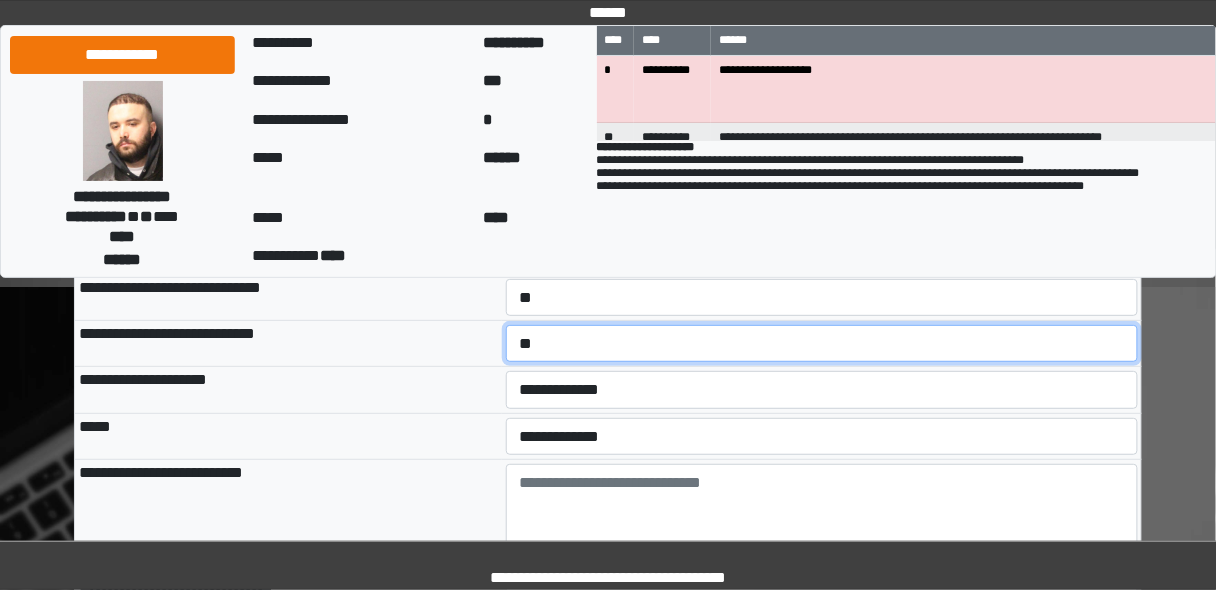 scroll, scrollTop: 400, scrollLeft: 0, axis: vertical 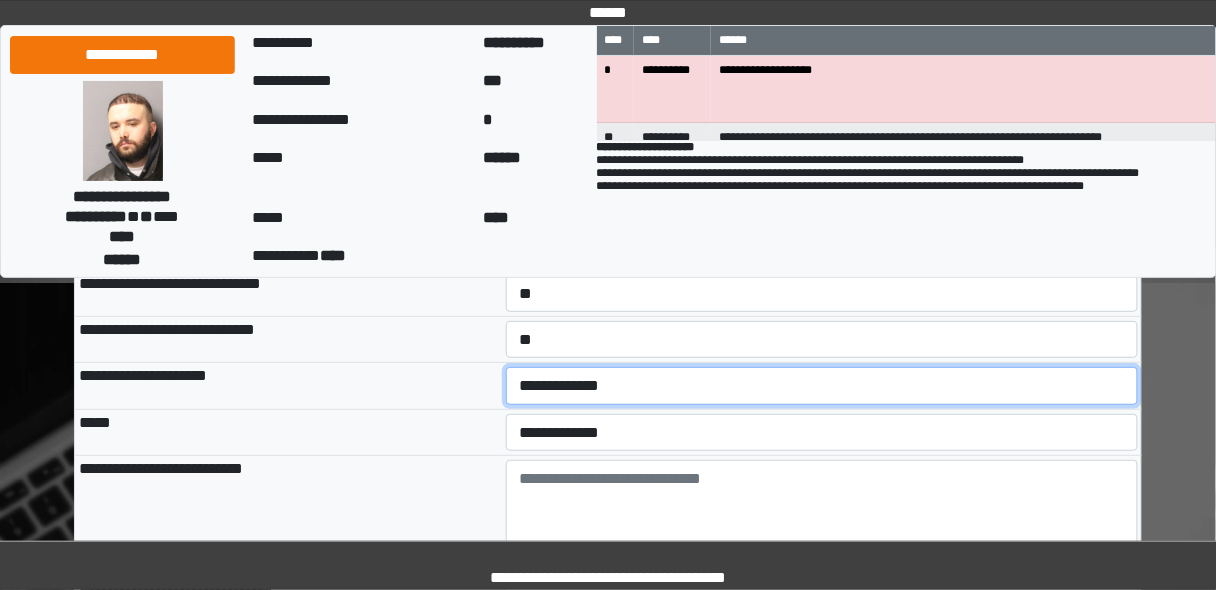 click on "**********" at bounding box center [822, 385] 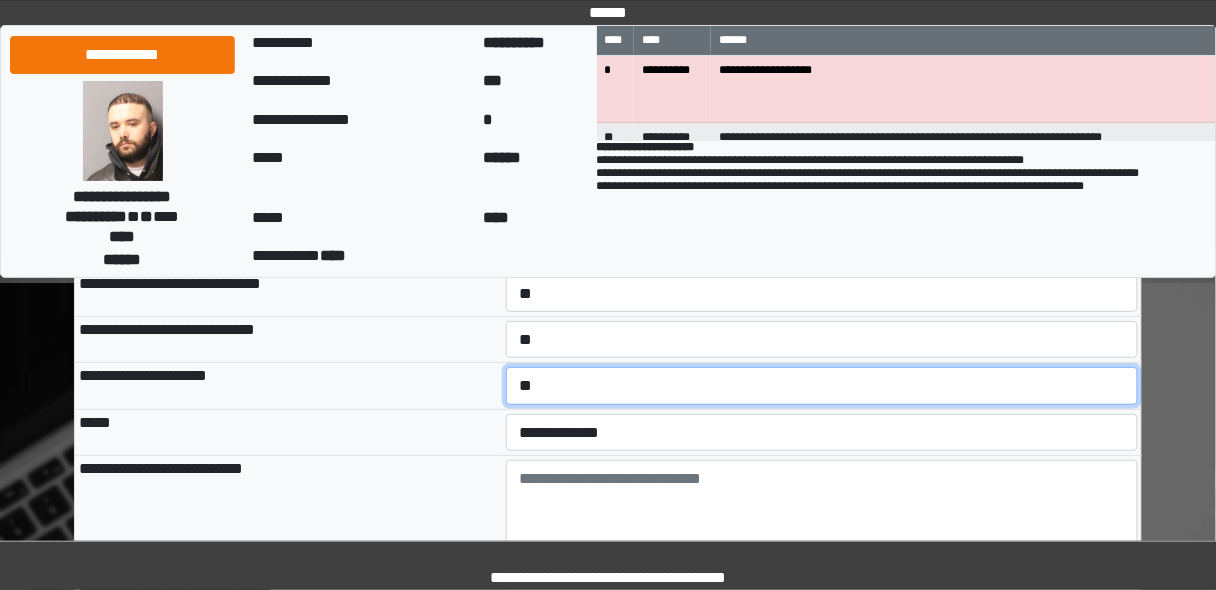 click on "**********" at bounding box center (822, 385) 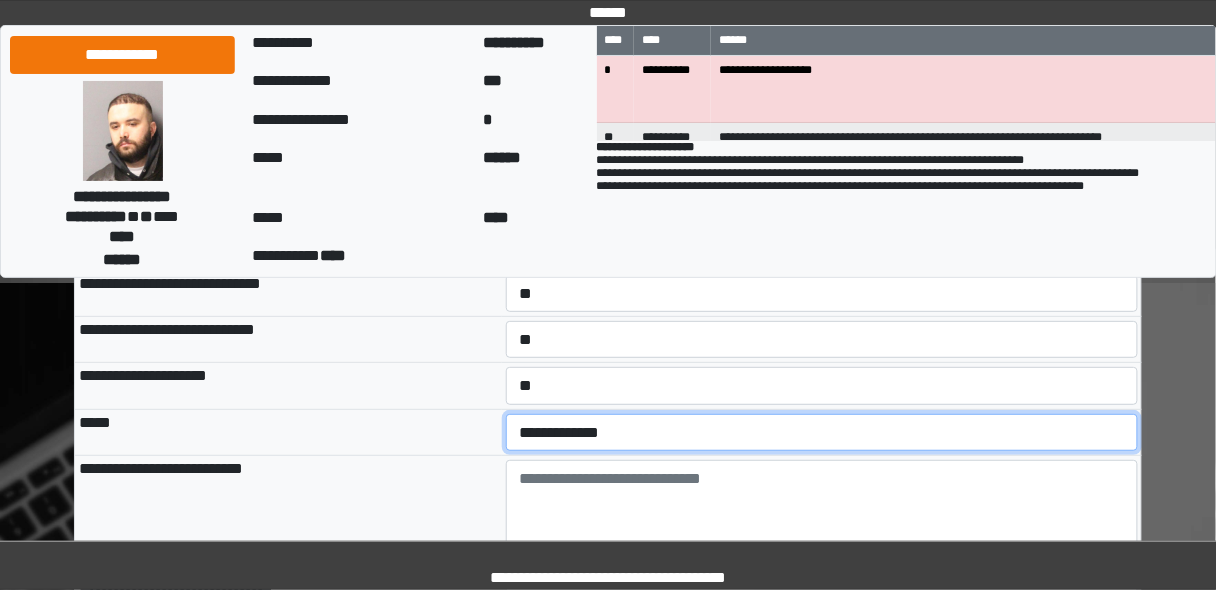 click on "**********" at bounding box center [822, 432] 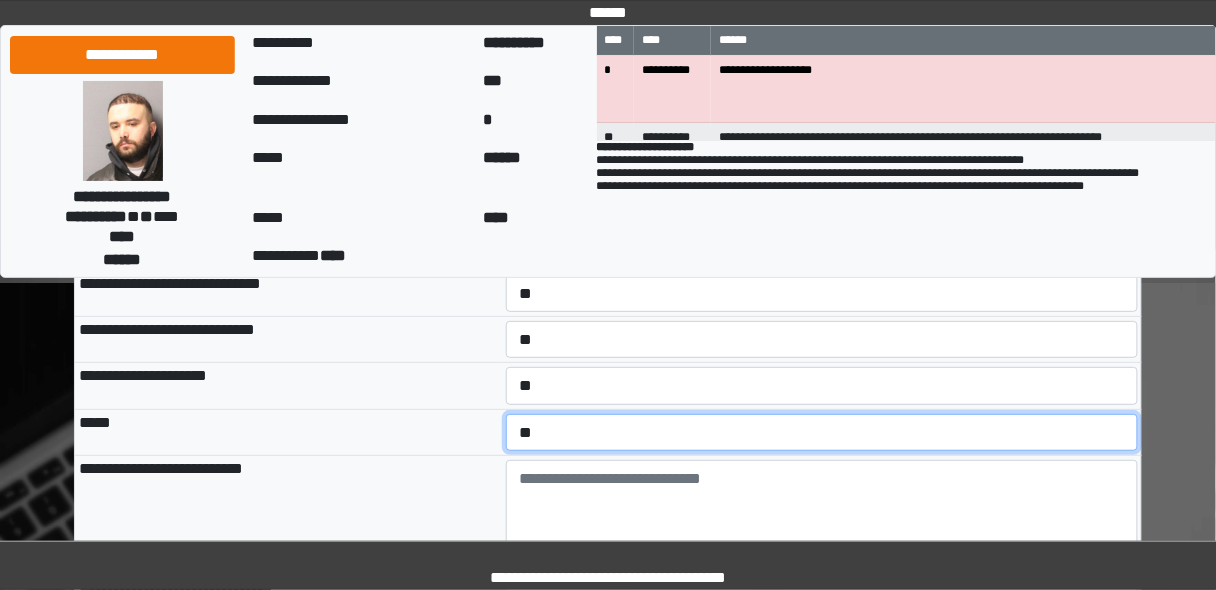 click on "**********" at bounding box center [822, 432] 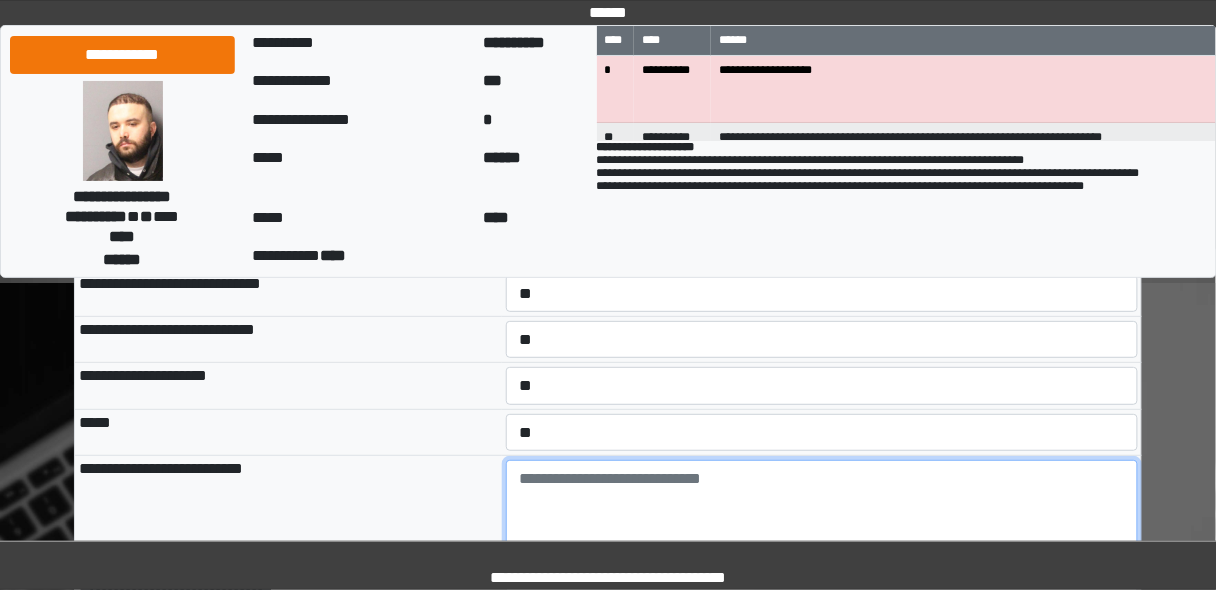 drag, startPoint x: 547, startPoint y: 487, endPoint x: 633, endPoint y: 377, distance: 139.62808 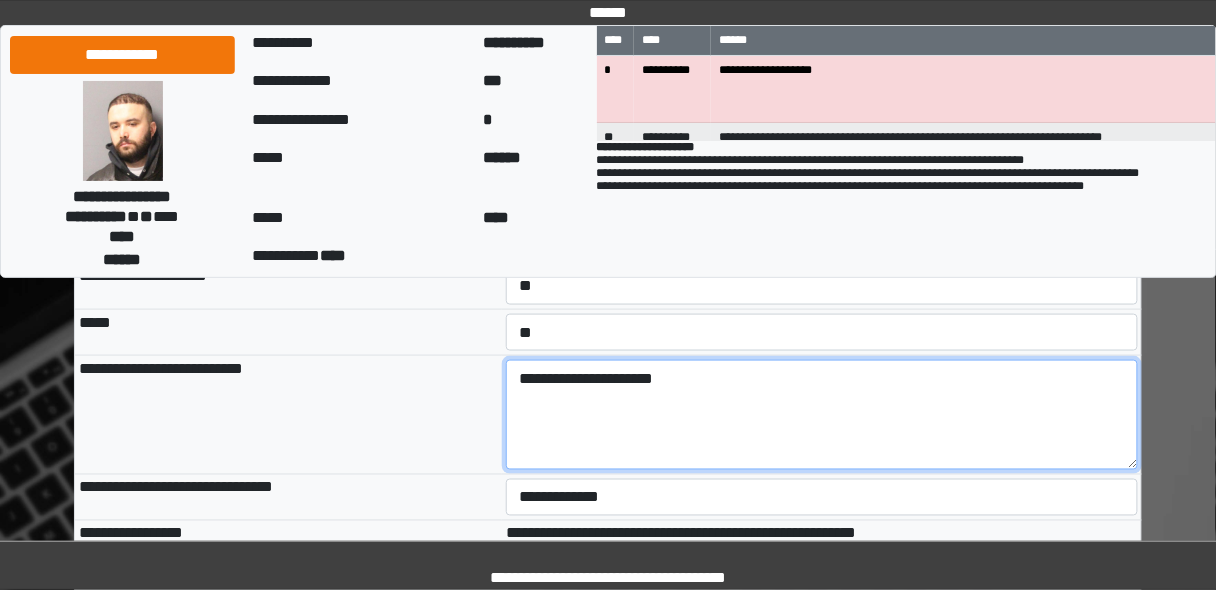 scroll, scrollTop: 640, scrollLeft: 0, axis: vertical 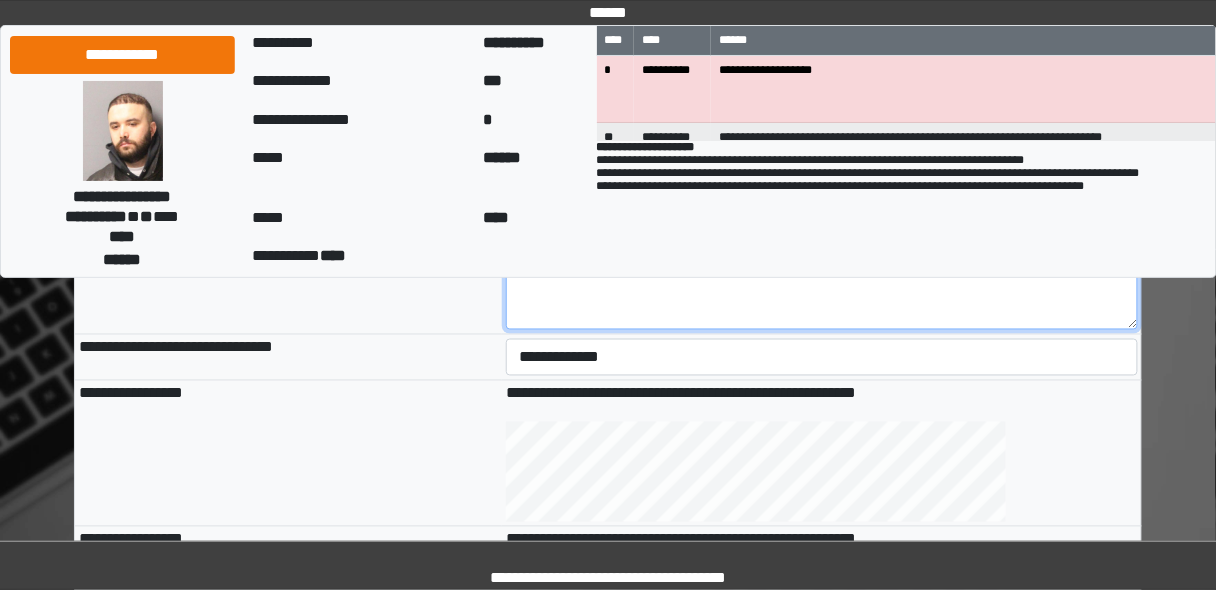 type on "**********" 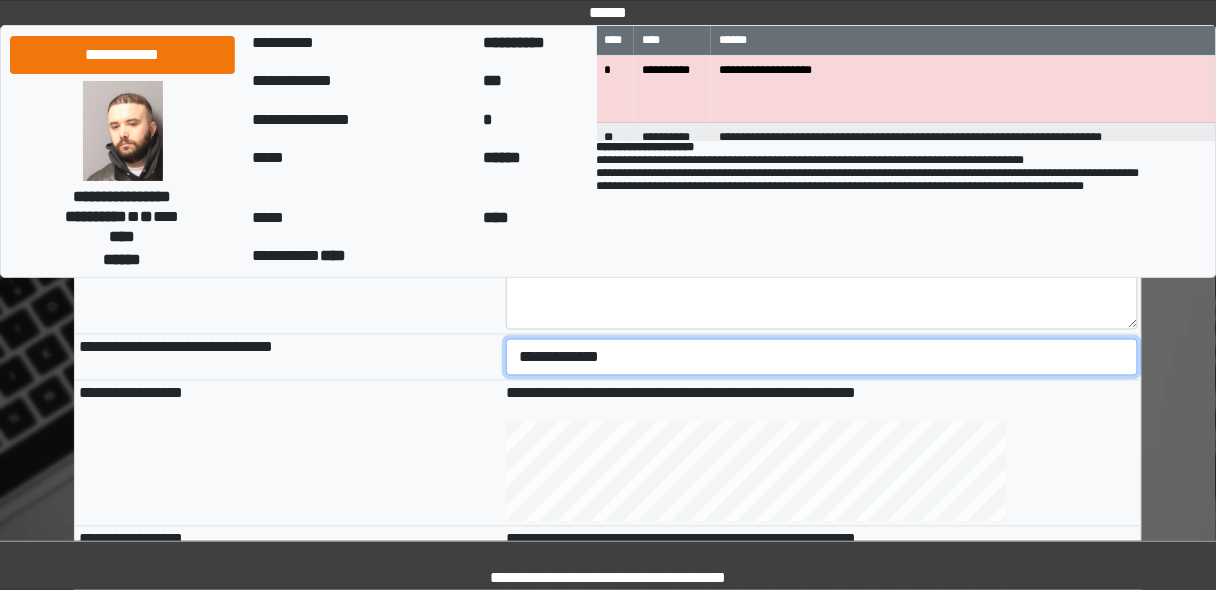 click on "**********" at bounding box center [822, 357] 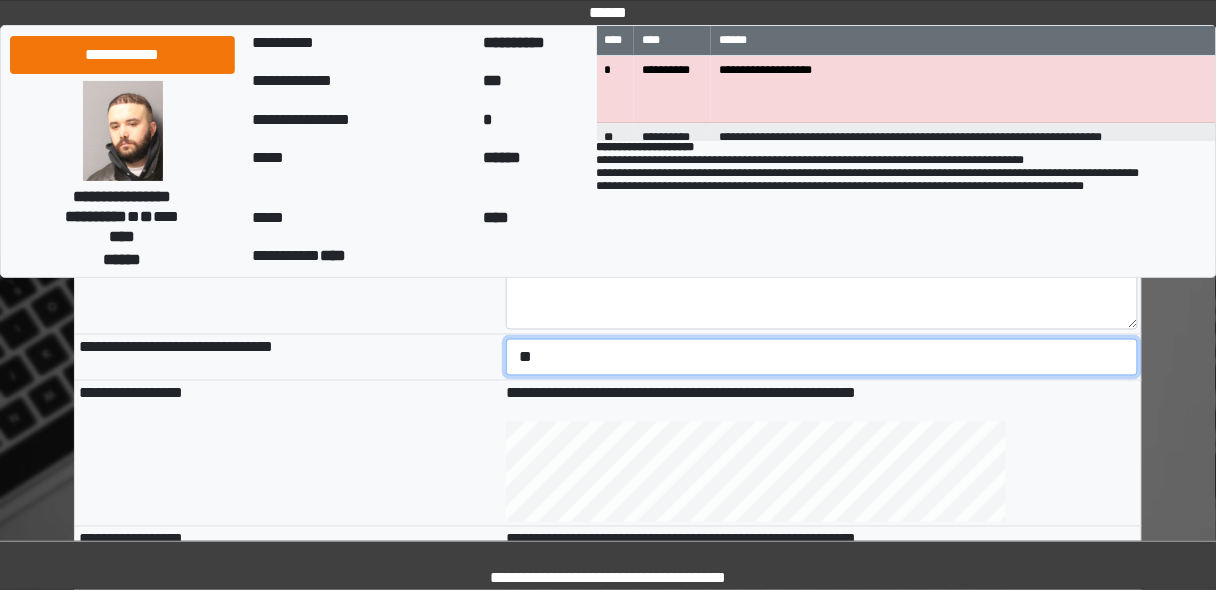 click on "**********" at bounding box center [822, 357] 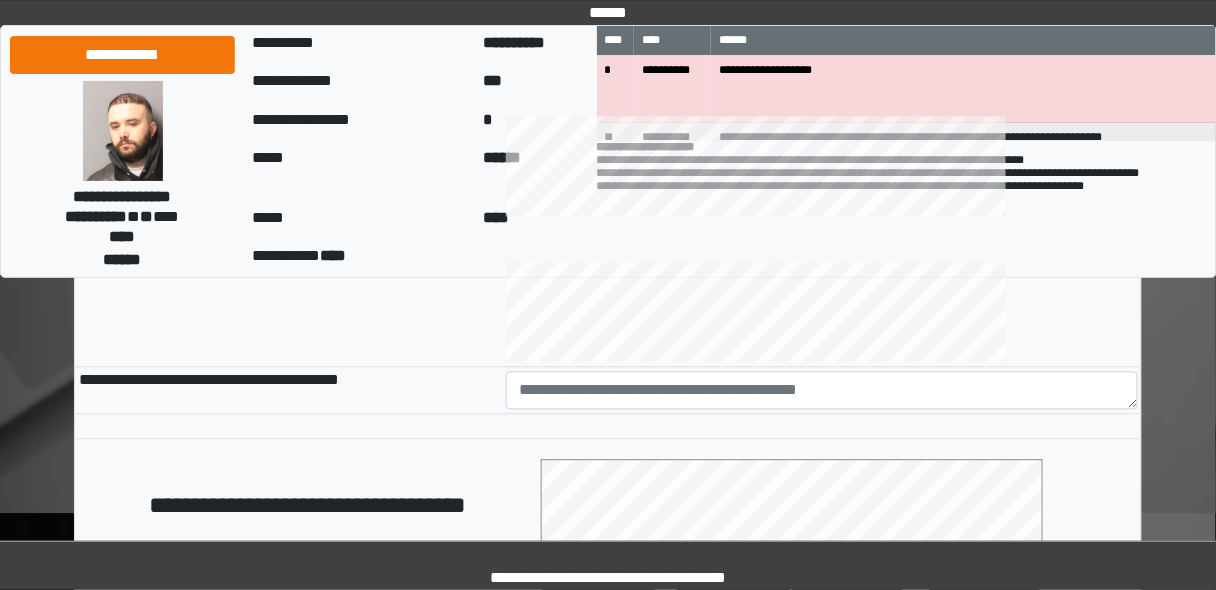 scroll, scrollTop: 1040, scrollLeft: 0, axis: vertical 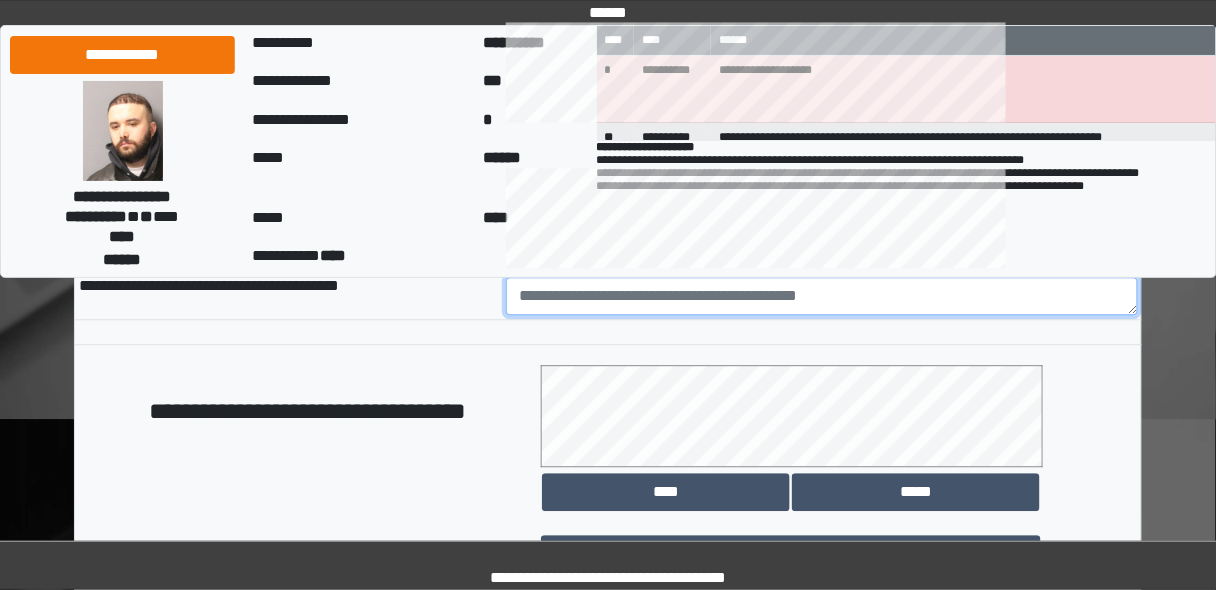 click at bounding box center (822, 296) 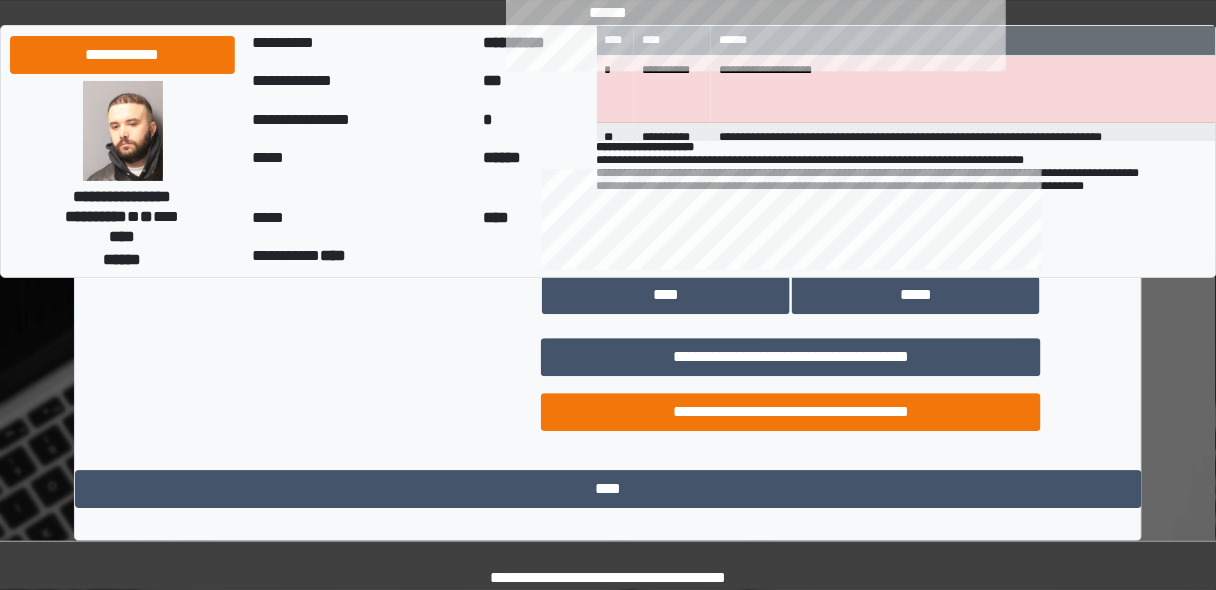 scroll, scrollTop: 1252, scrollLeft: 0, axis: vertical 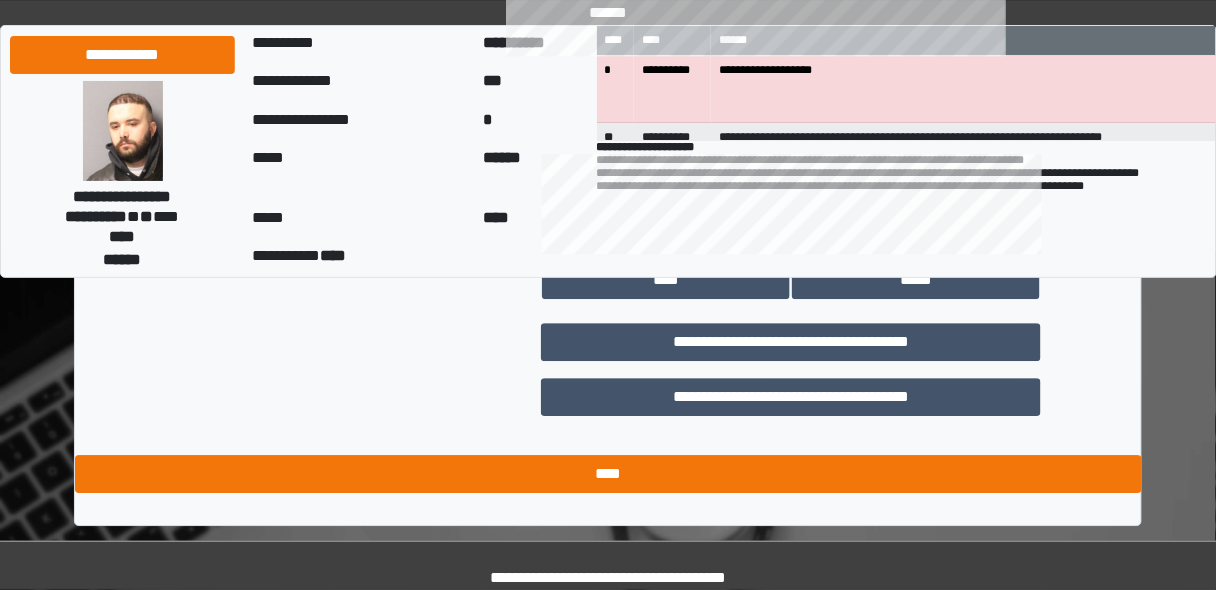 type on "********" 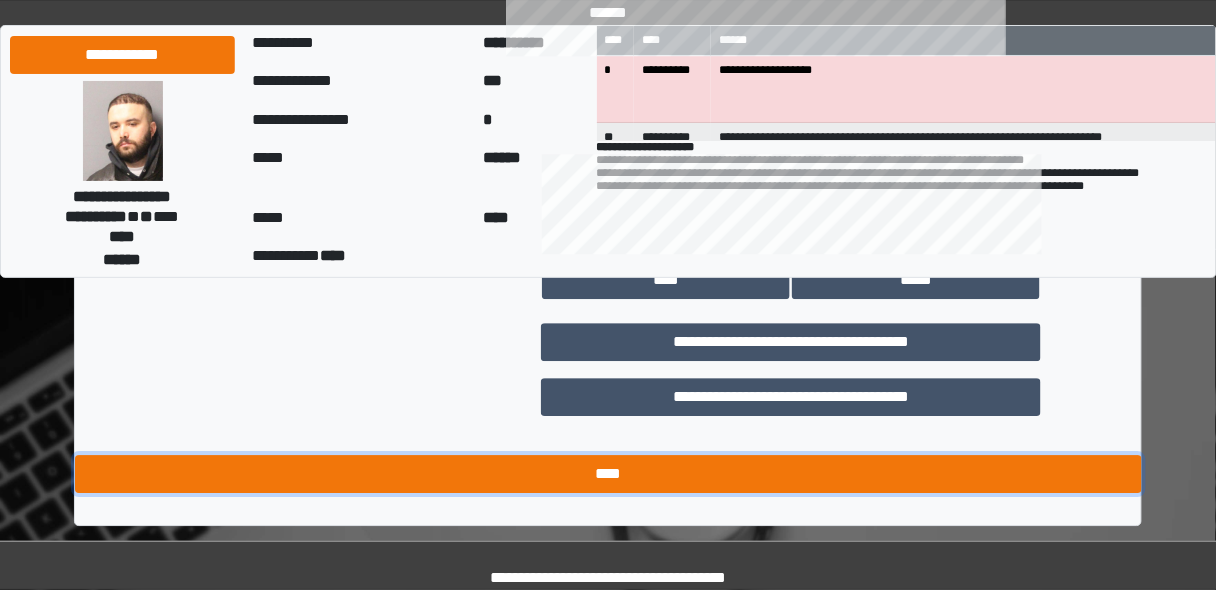 click on "****" at bounding box center [608, 474] 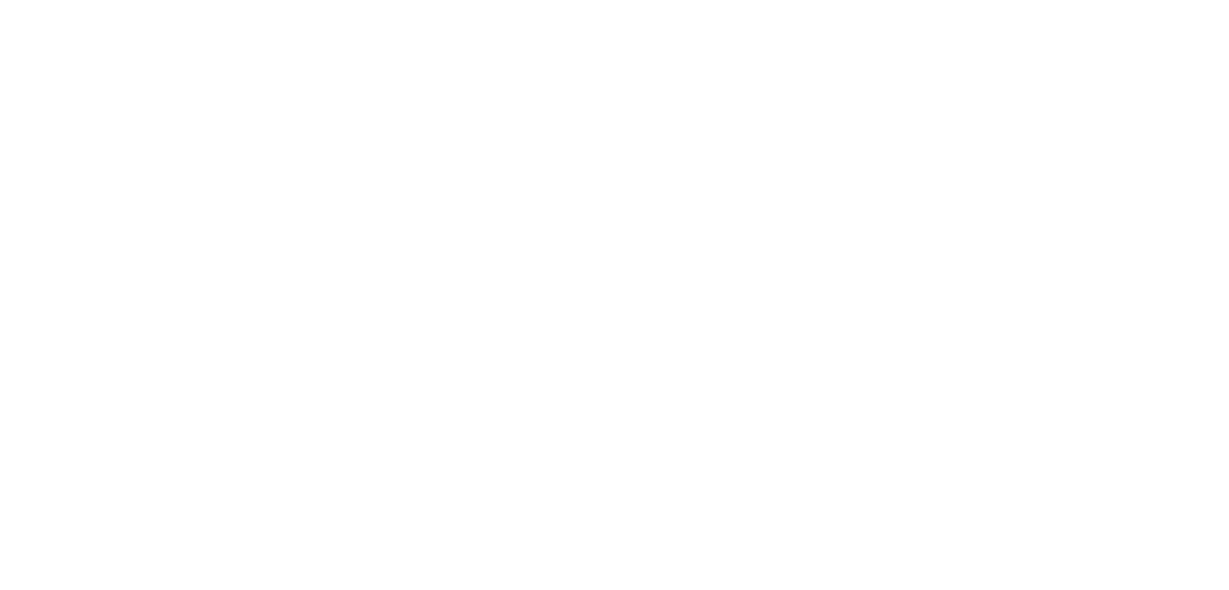 scroll, scrollTop: 0, scrollLeft: 0, axis: both 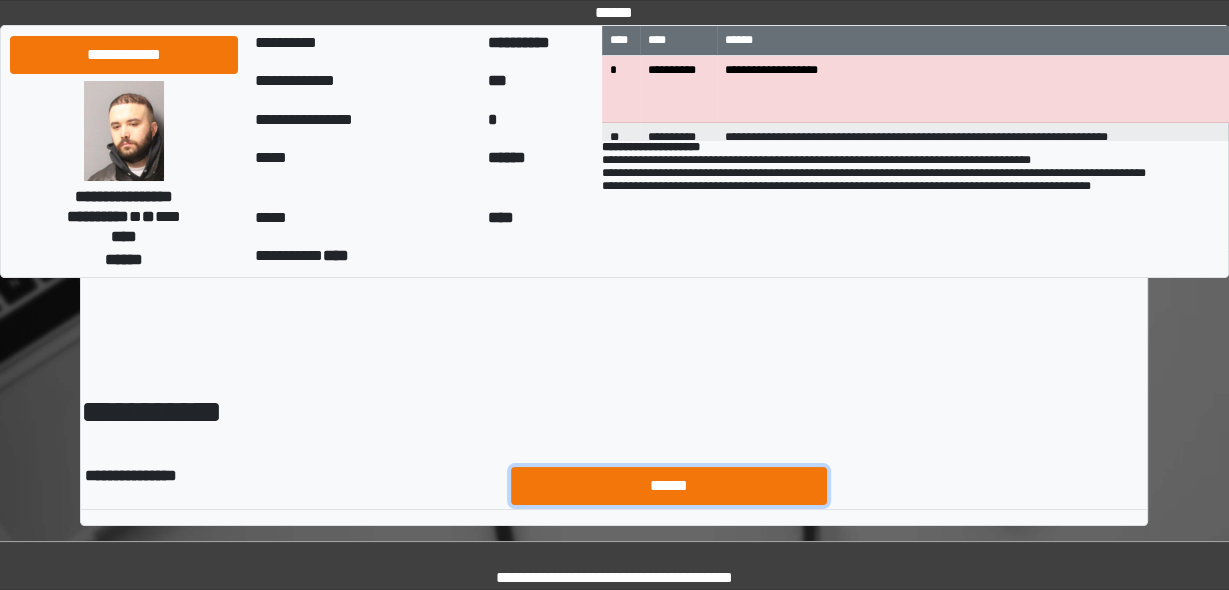 click on "******" at bounding box center (669, 485) 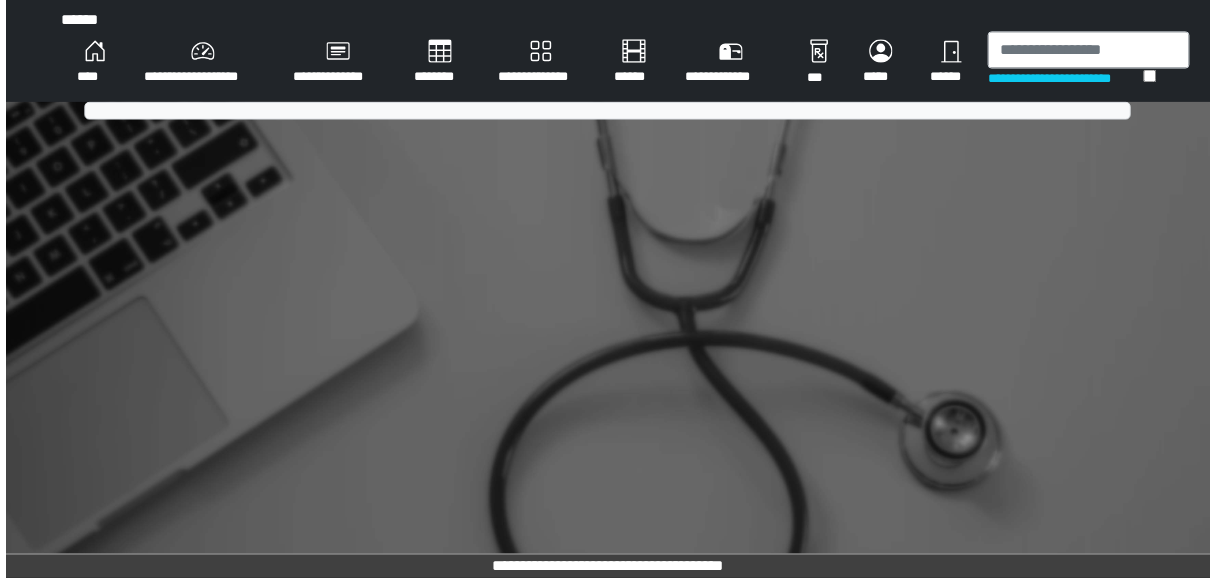 scroll, scrollTop: 0, scrollLeft: 0, axis: both 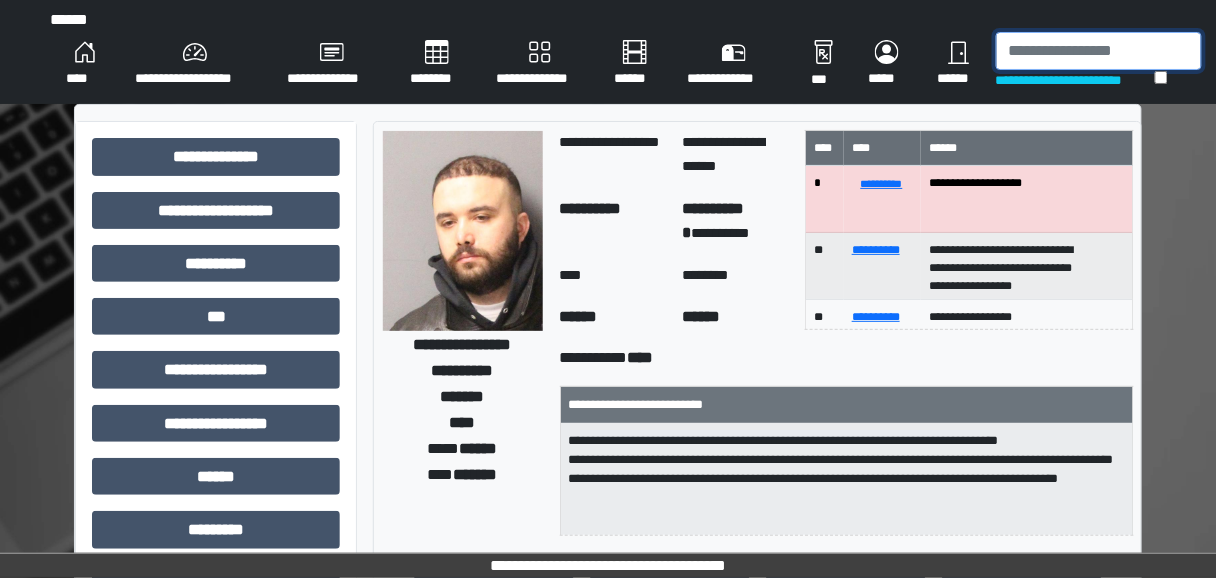 drag, startPoint x: 1082, startPoint y: 53, endPoint x: 1076, endPoint y: 44, distance: 10.816654 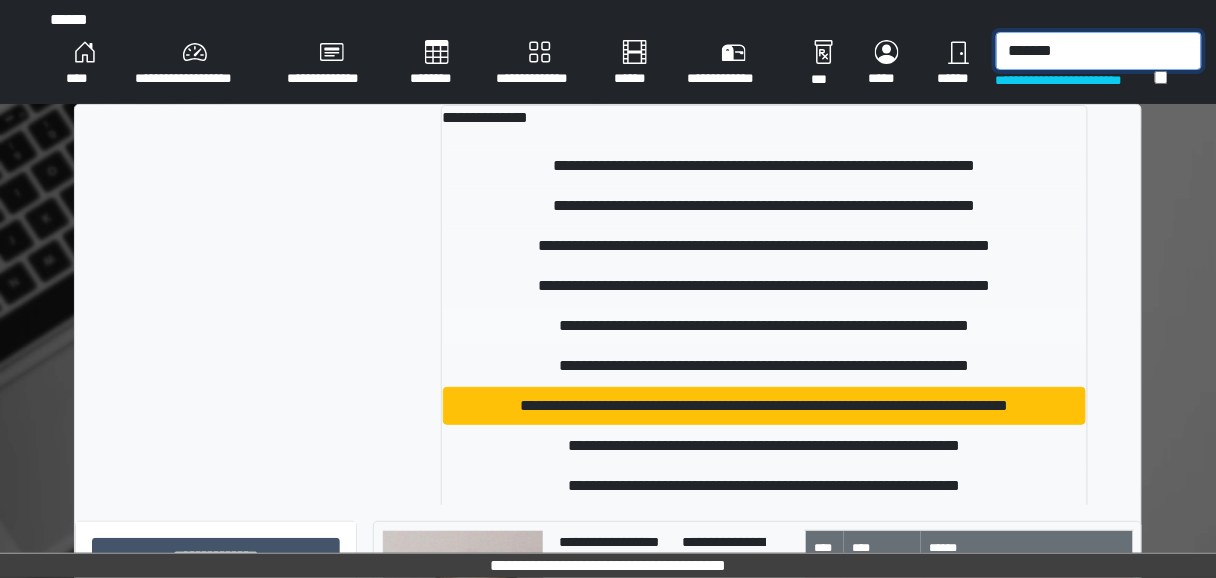 type on "*******" 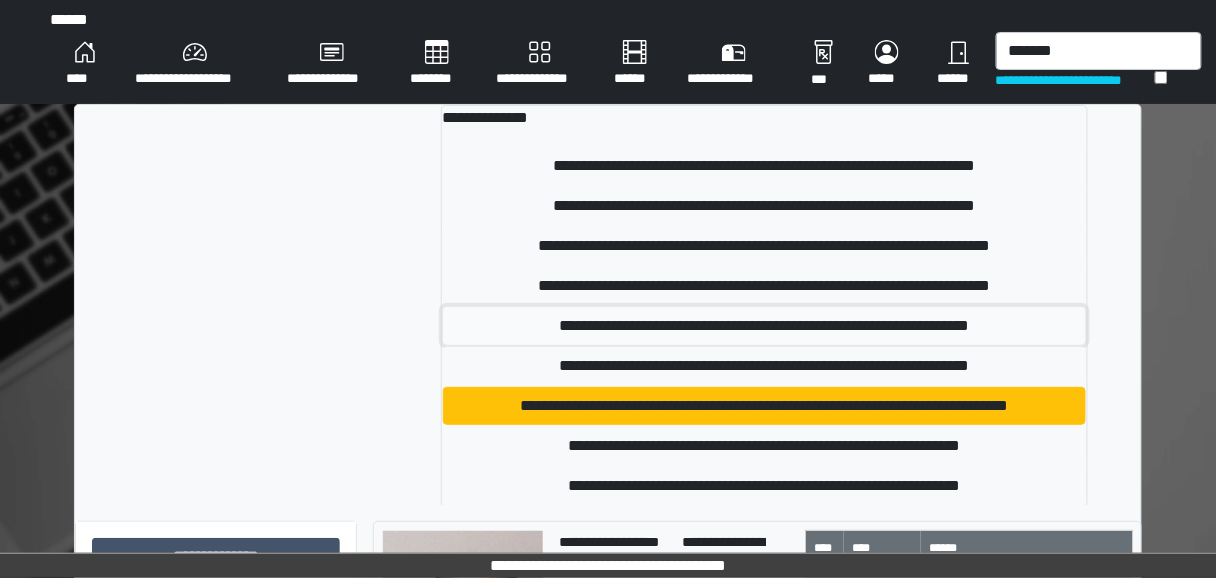 click on "**********" at bounding box center [764, 326] 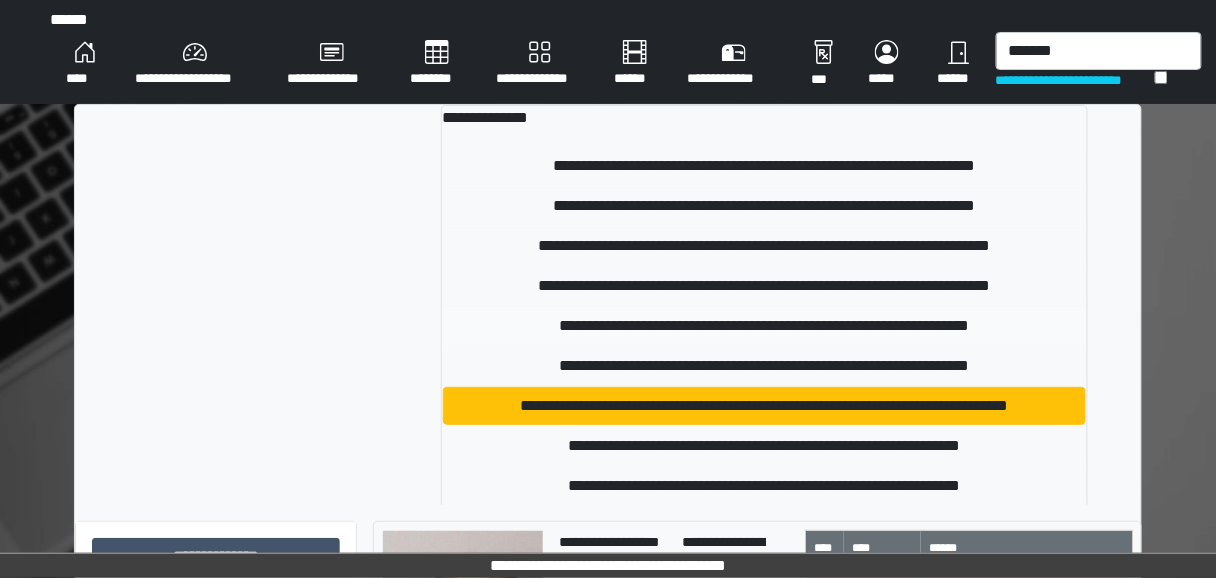type 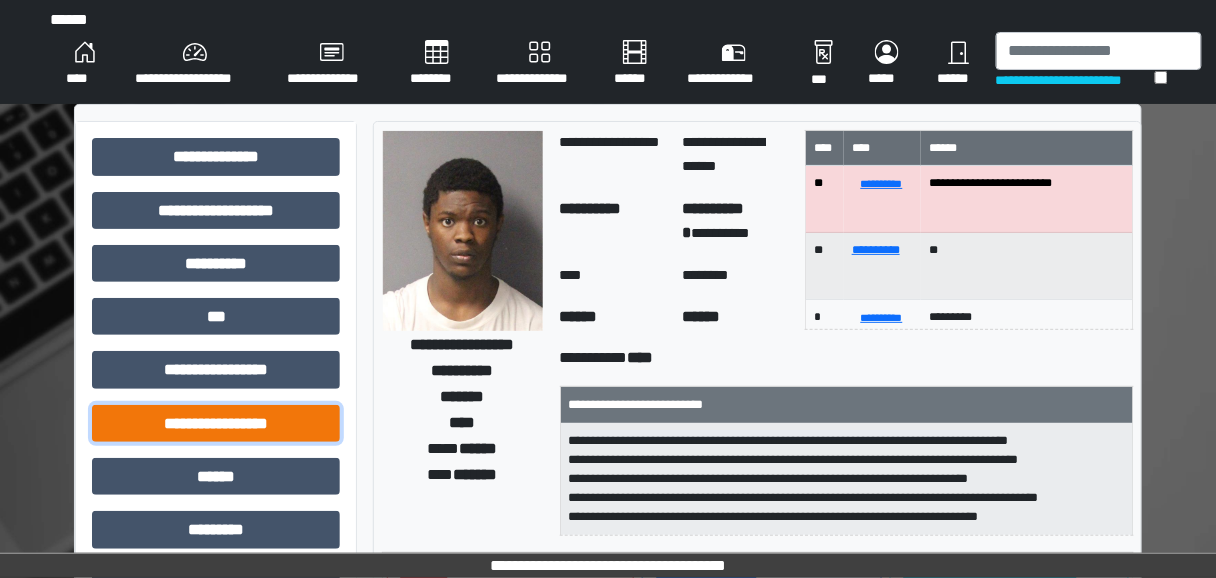 click on "**********" at bounding box center (216, 423) 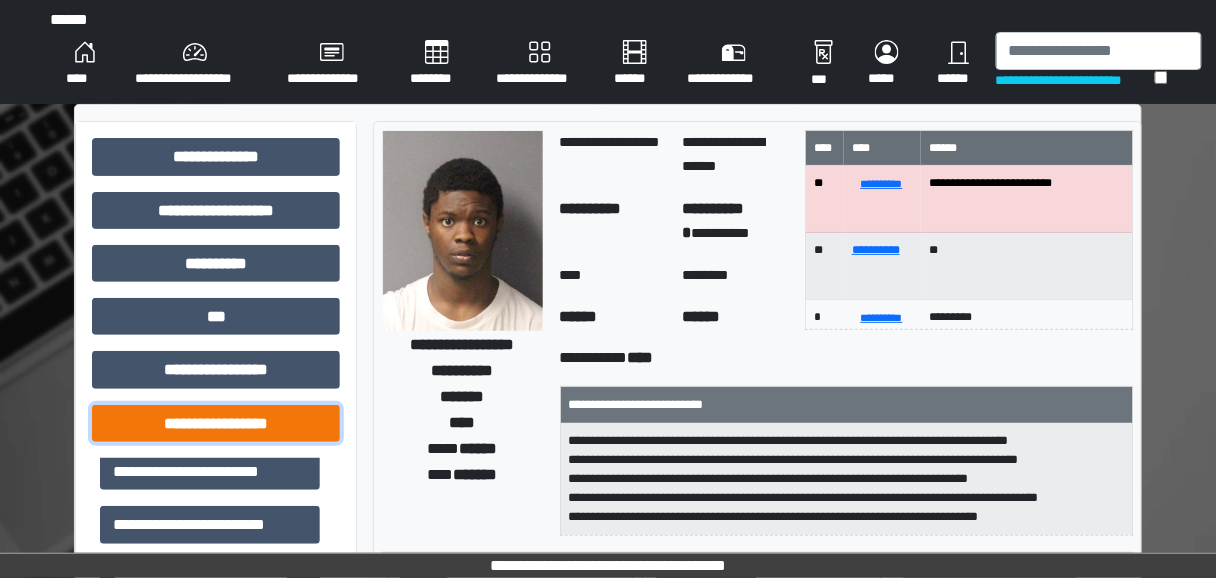 scroll, scrollTop: 480, scrollLeft: 0, axis: vertical 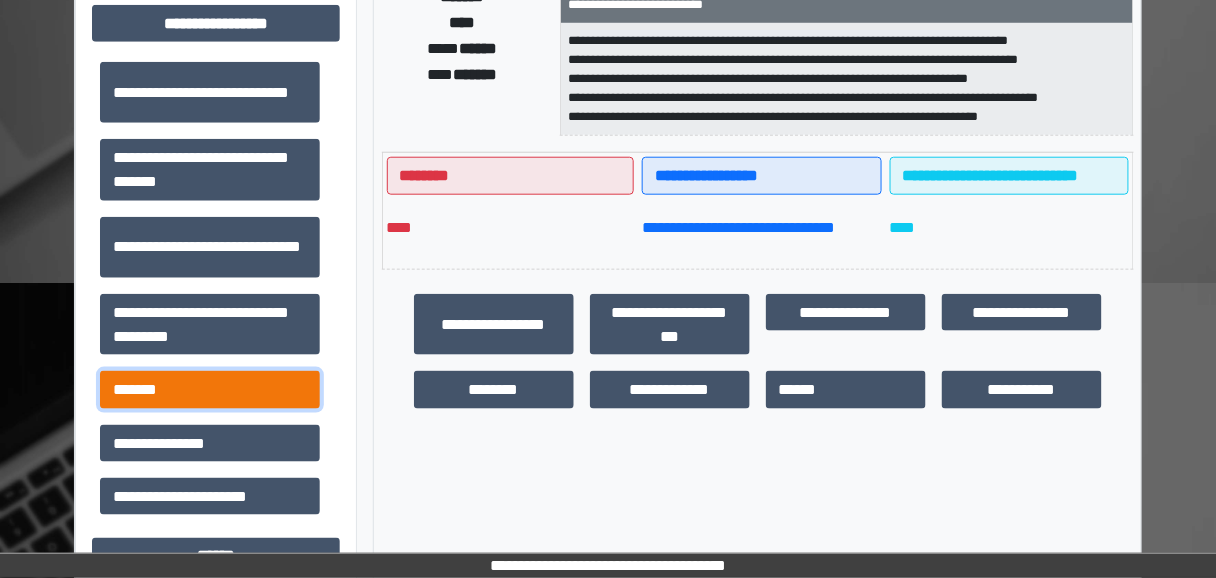 click on "*******" at bounding box center (210, 389) 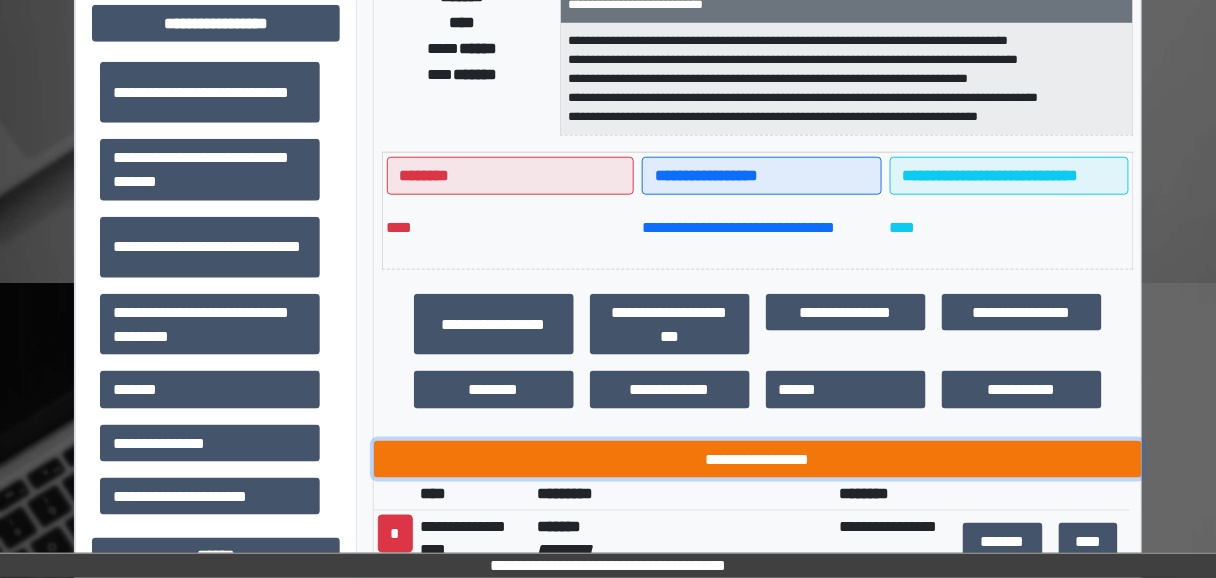 click on "**********" at bounding box center [758, 459] 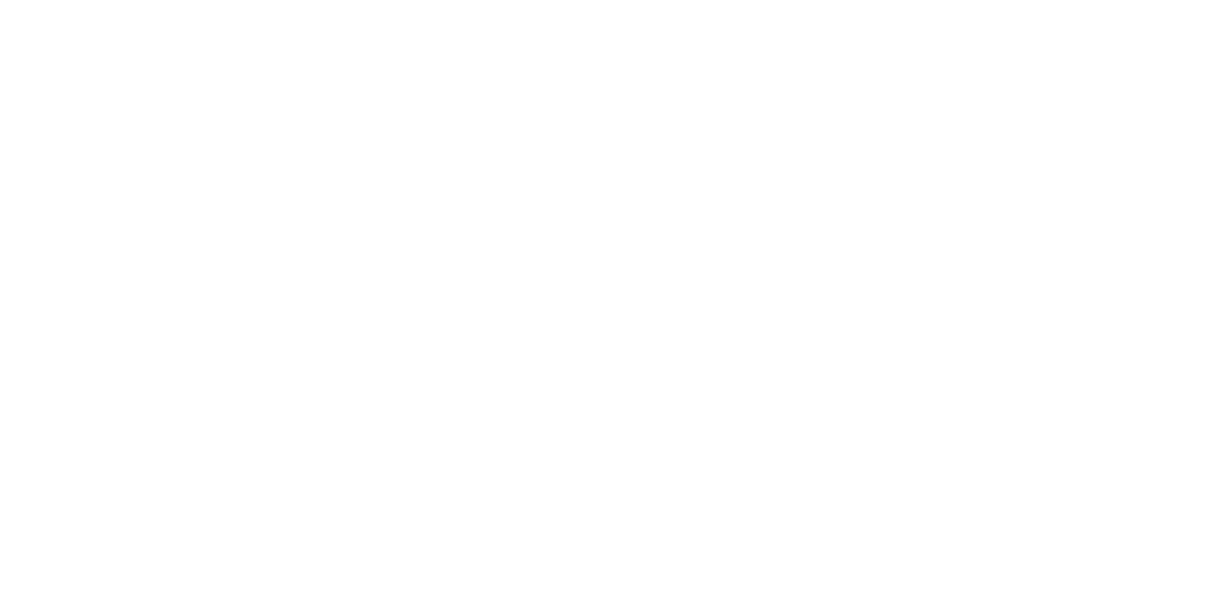 scroll, scrollTop: 0, scrollLeft: 0, axis: both 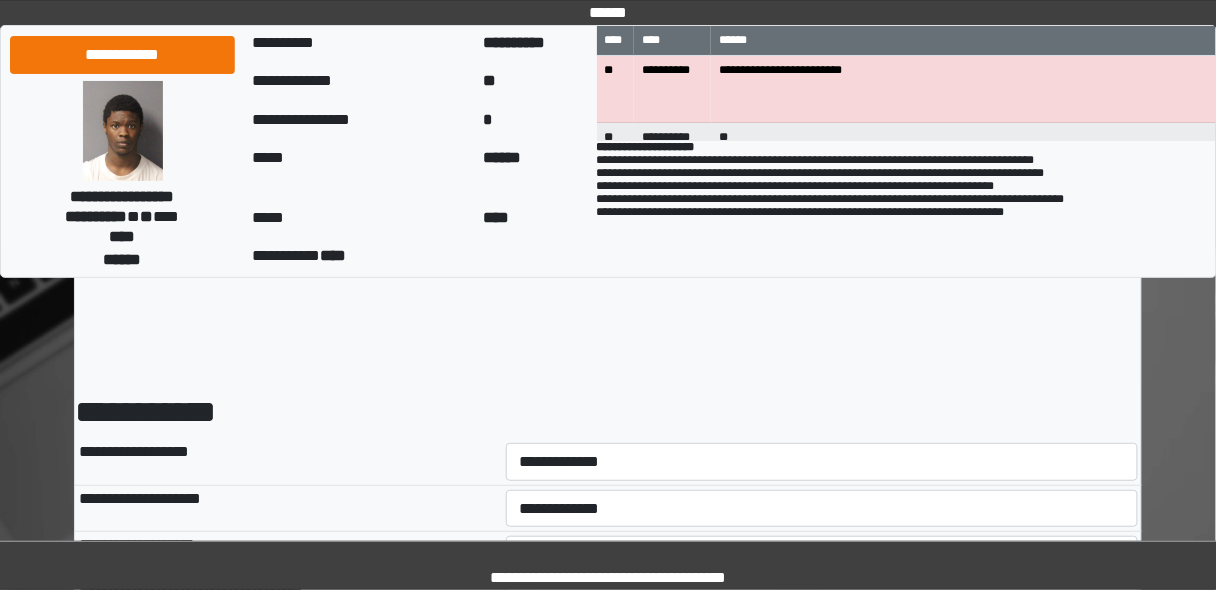 click on "**********" at bounding box center (822, 461) 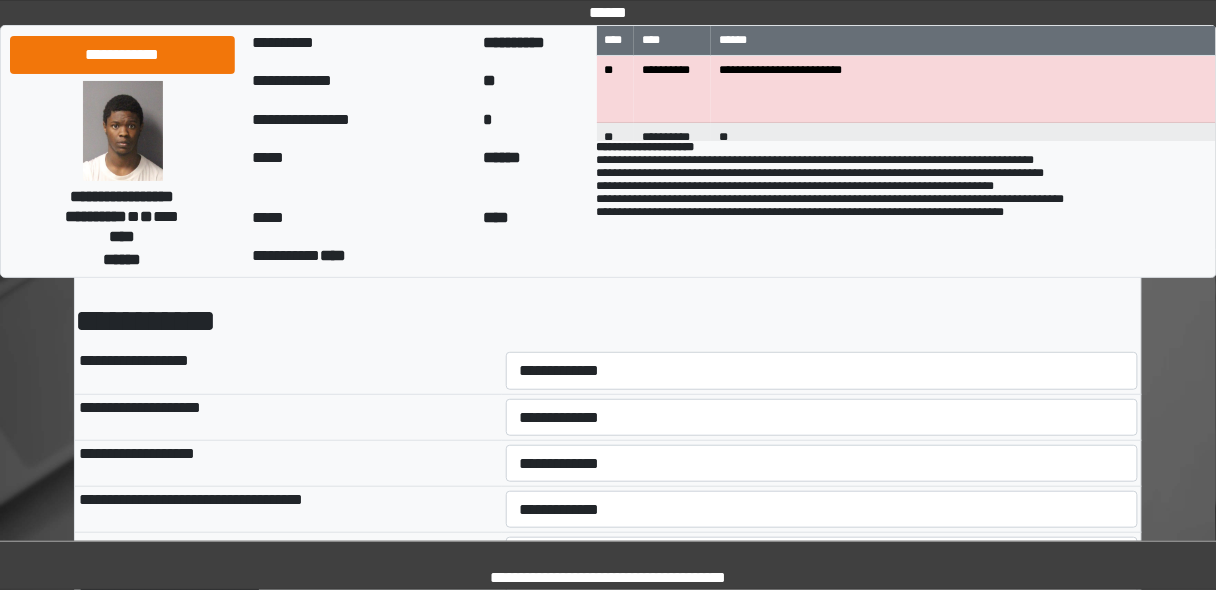 scroll, scrollTop: 80, scrollLeft: 0, axis: vertical 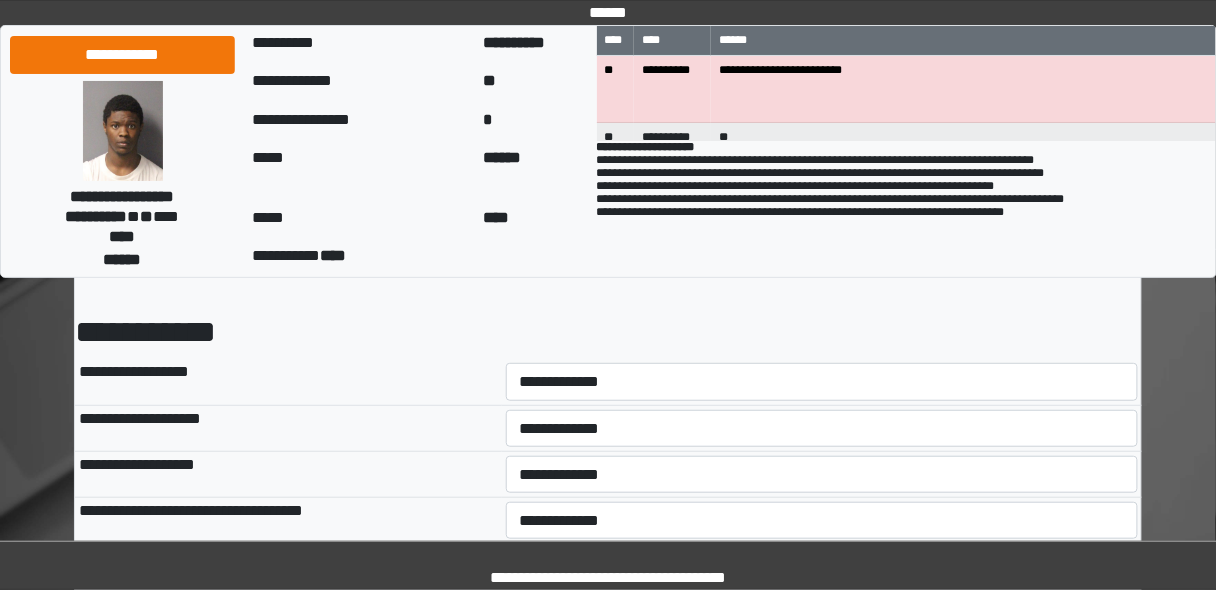 click on "**********" at bounding box center [822, 381] 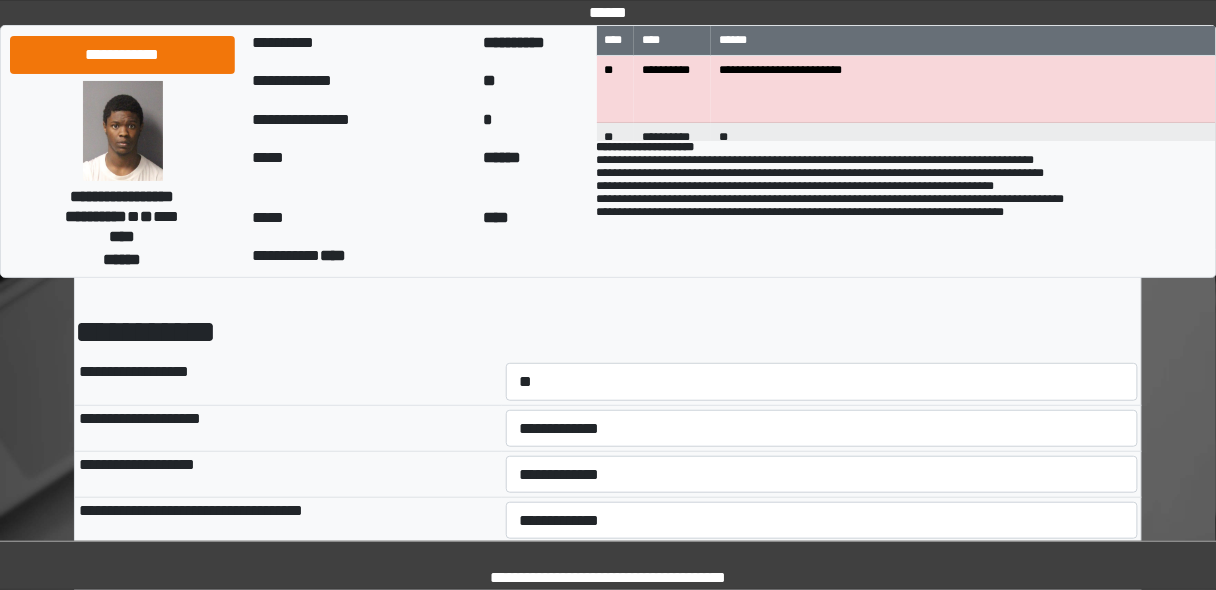 click on "**********" at bounding box center (822, 381) 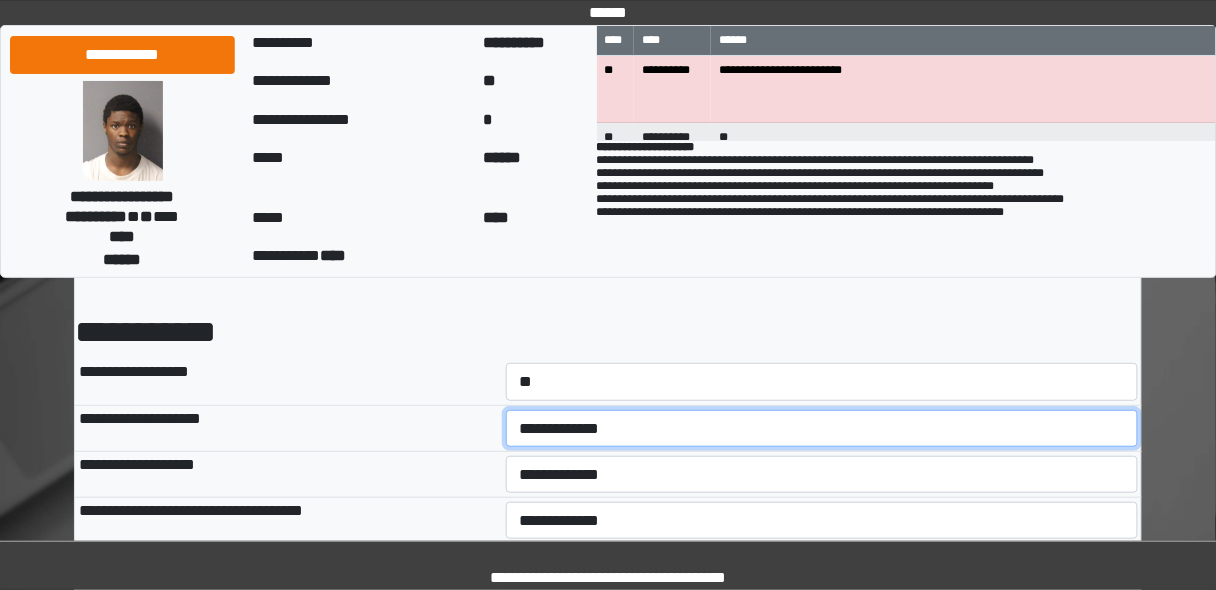 drag, startPoint x: 536, startPoint y: 428, endPoint x: 540, endPoint y: 441, distance: 13.601471 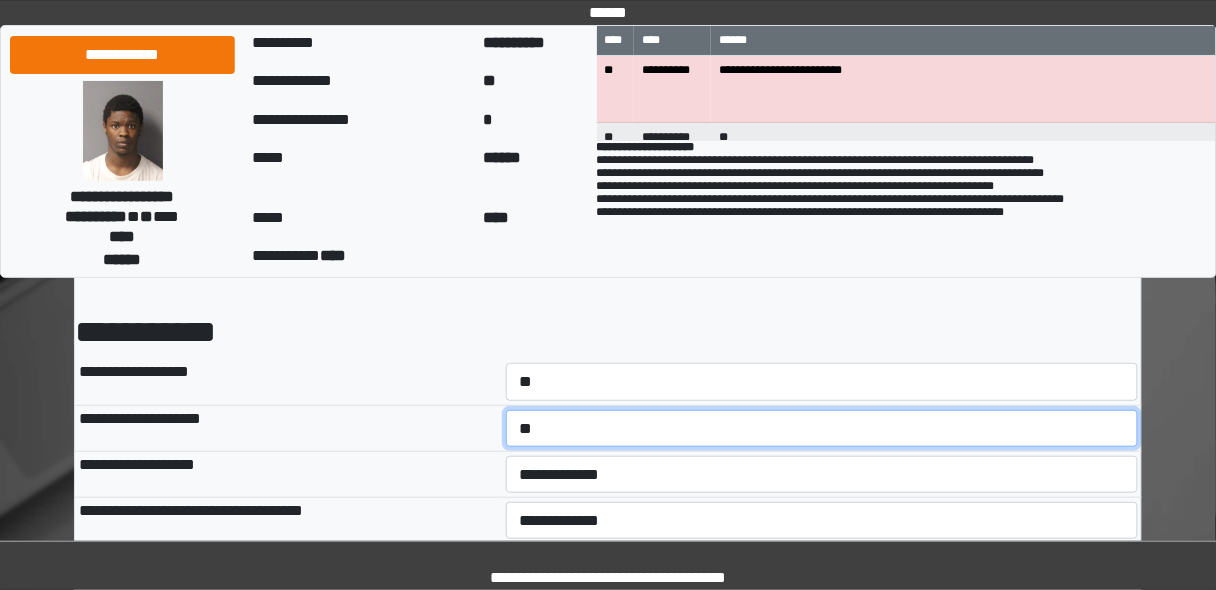 click on "**********" at bounding box center [822, 428] 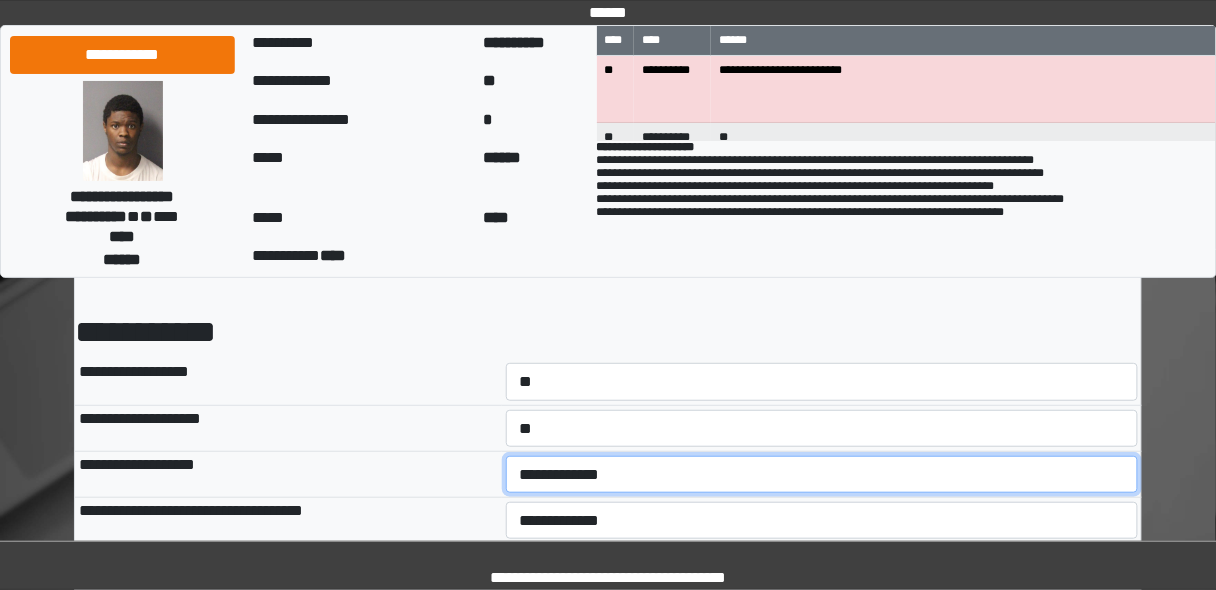 click on "**********" at bounding box center (822, 474) 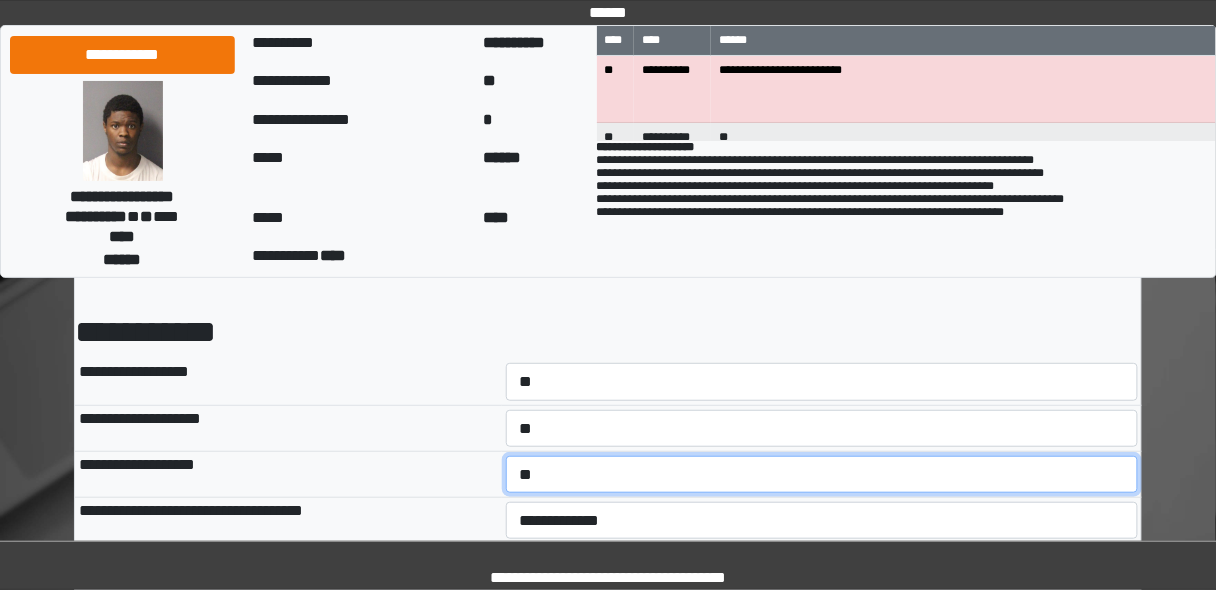 click on "**********" at bounding box center [822, 474] 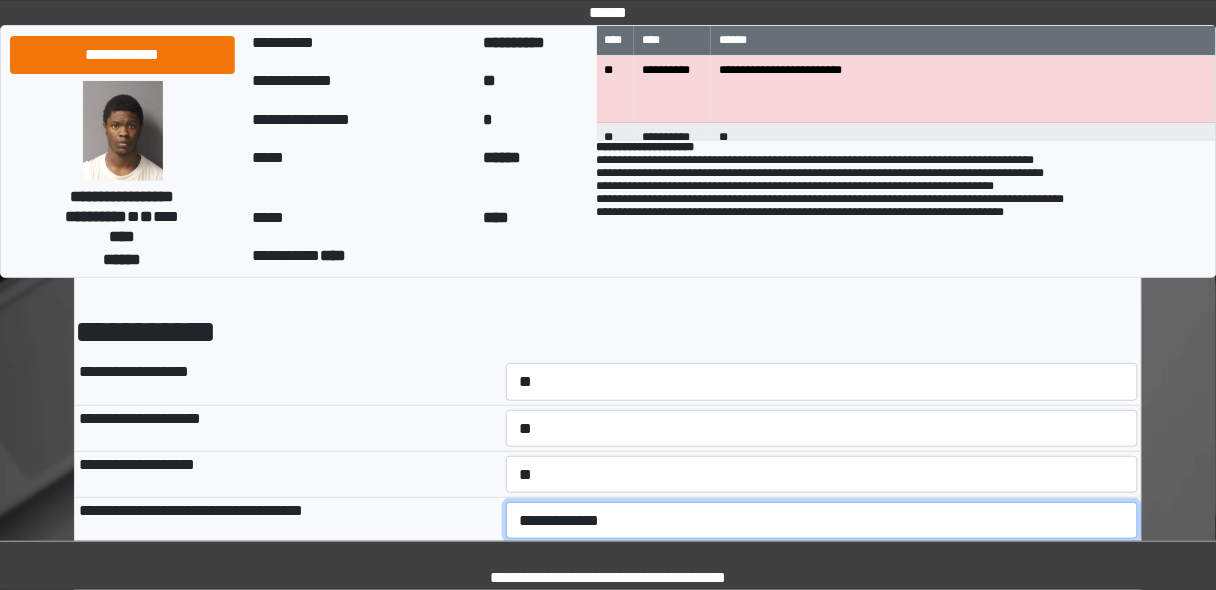 click on "**********" at bounding box center (822, 520) 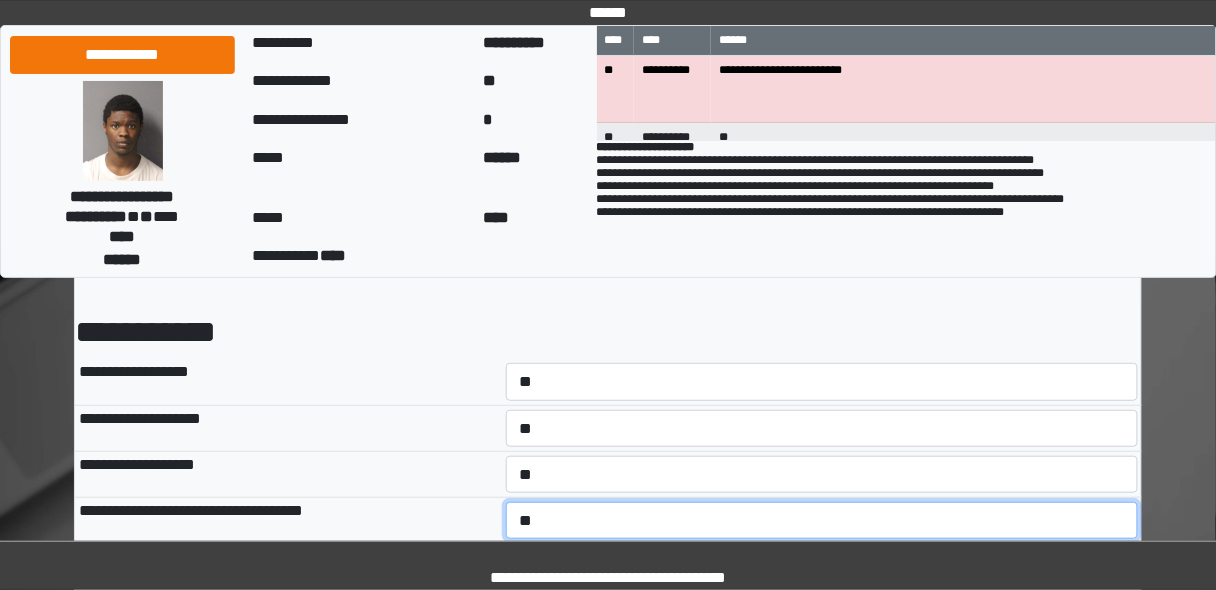 click on "**********" at bounding box center [822, 520] 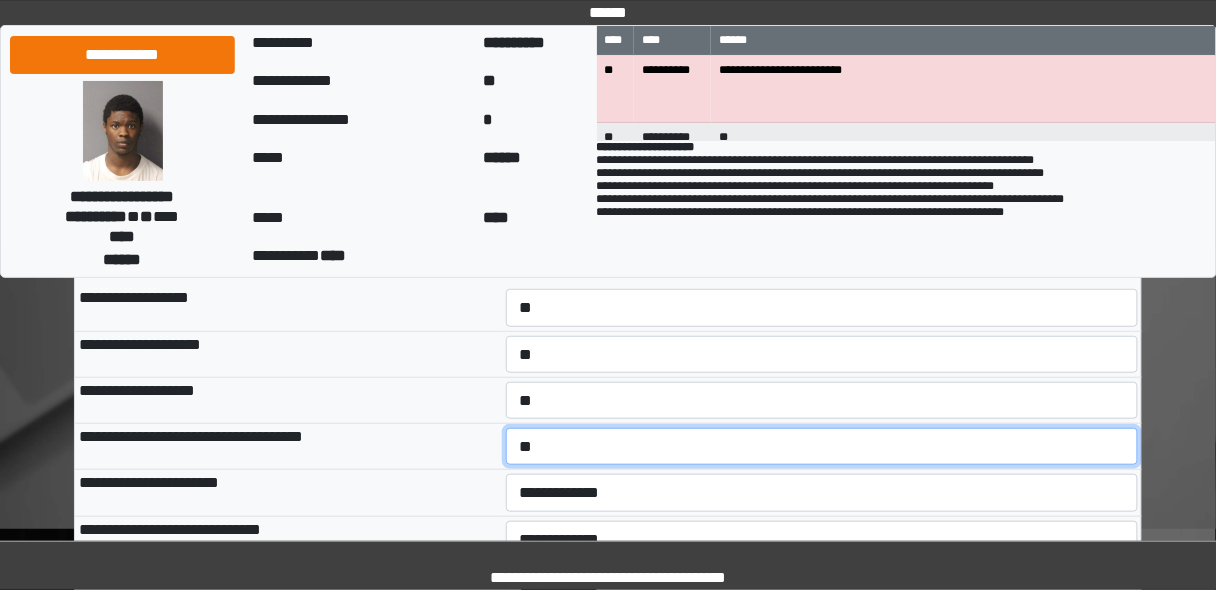 scroll, scrollTop: 320, scrollLeft: 0, axis: vertical 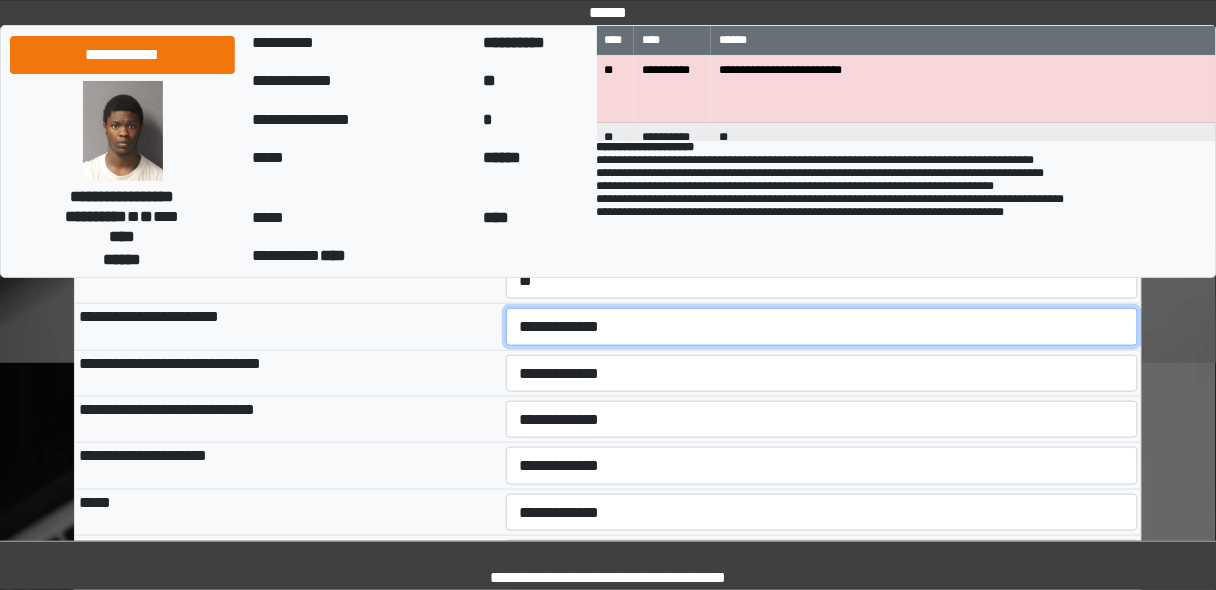 drag, startPoint x: 535, startPoint y: 323, endPoint x: 535, endPoint y: 339, distance: 16 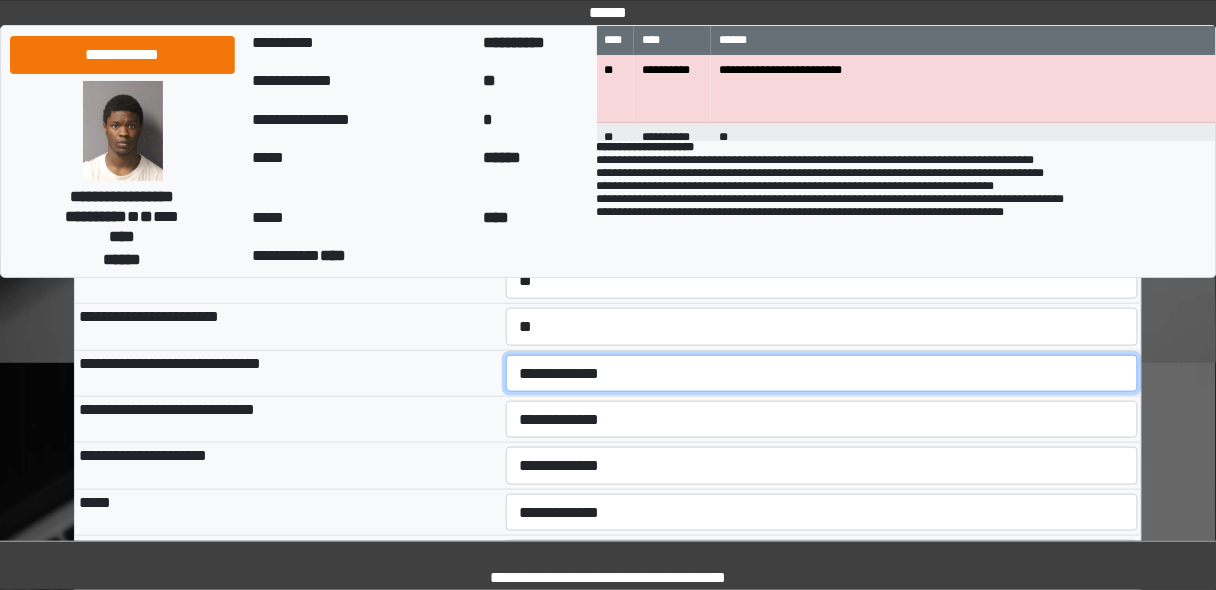 click on "**********" at bounding box center [822, 373] 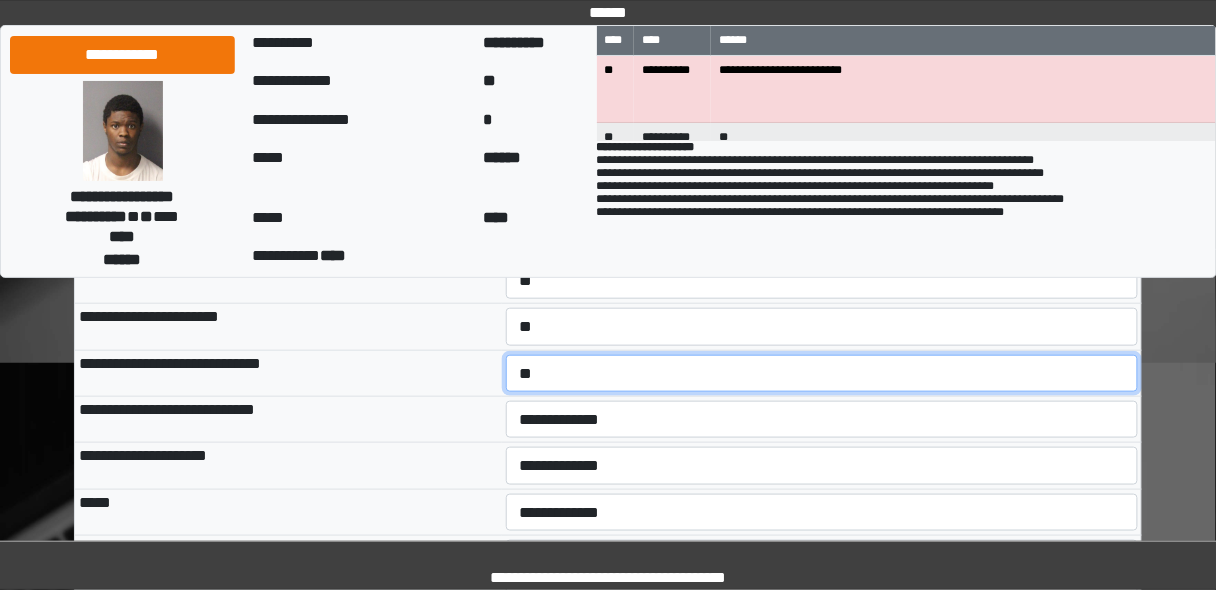 click on "**********" at bounding box center (822, 373) 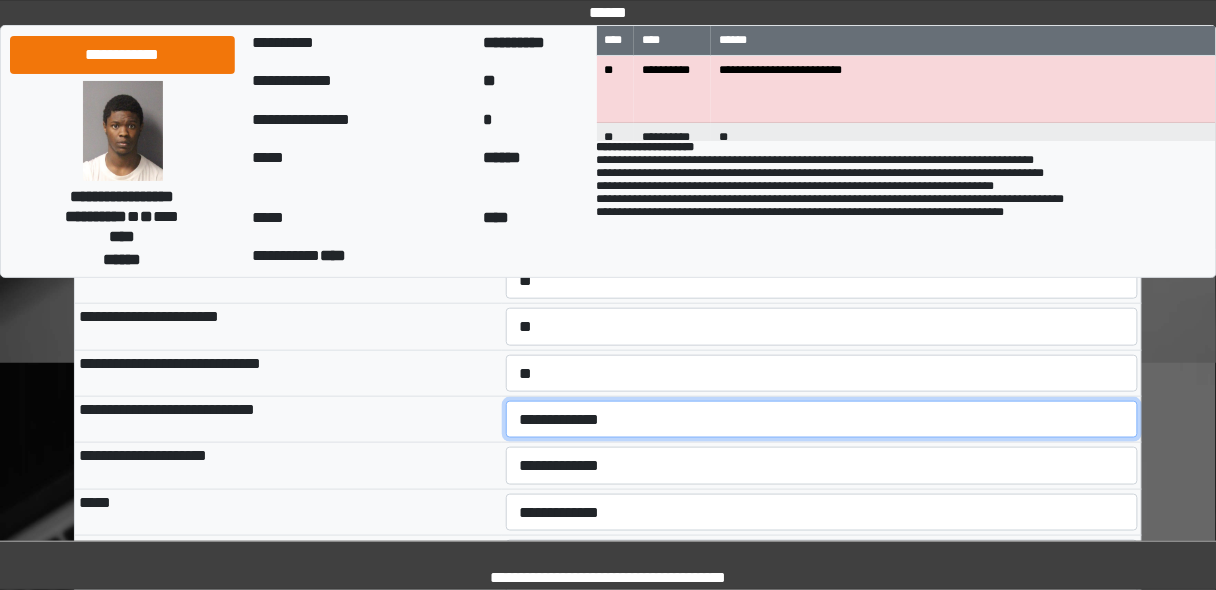 click on "**********" at bounding box center (822, 419) 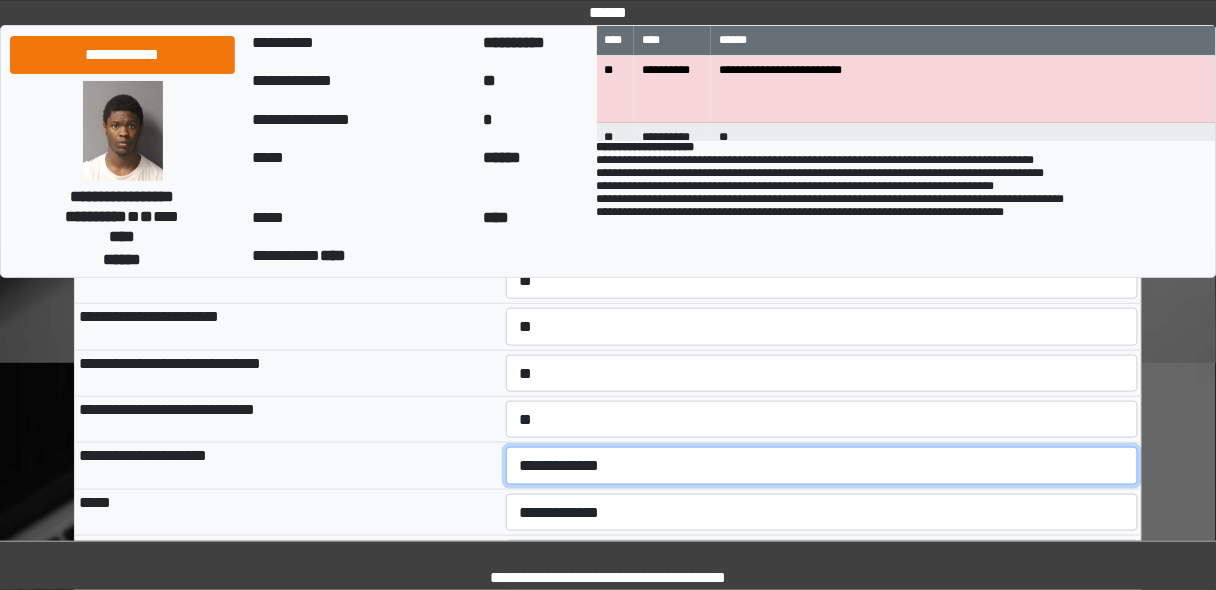 click on "**********" at bounding box center (822, 465) 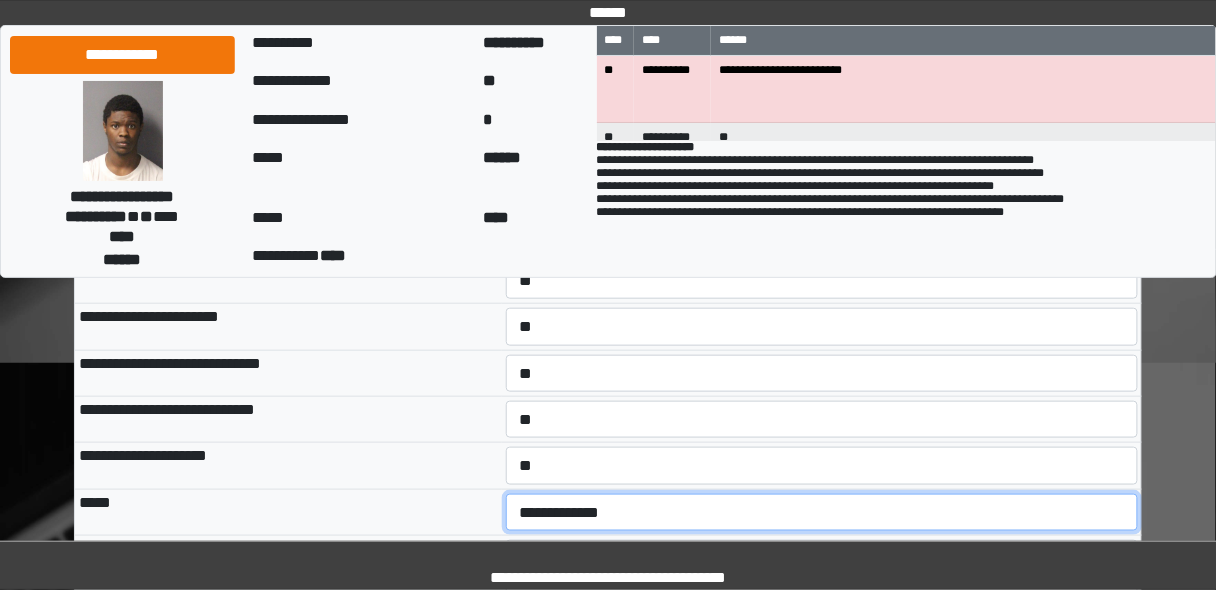 click on "**********" at bounding box center [822, 512] 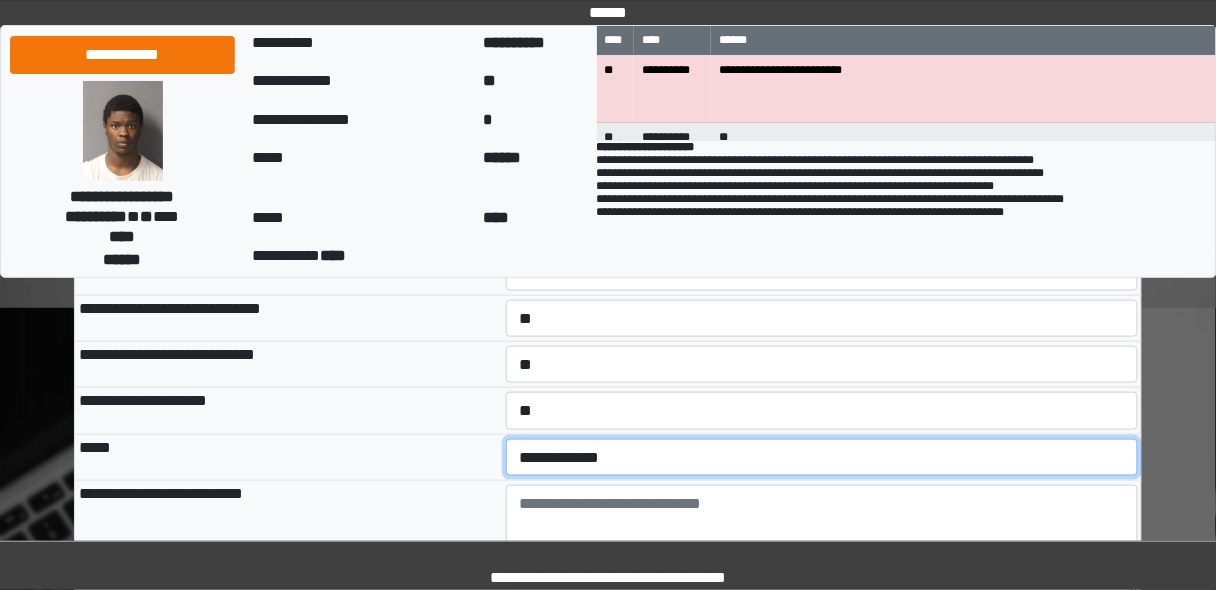 scroll, scrollTop: 480, scrollLeft: 0, axis: vertical 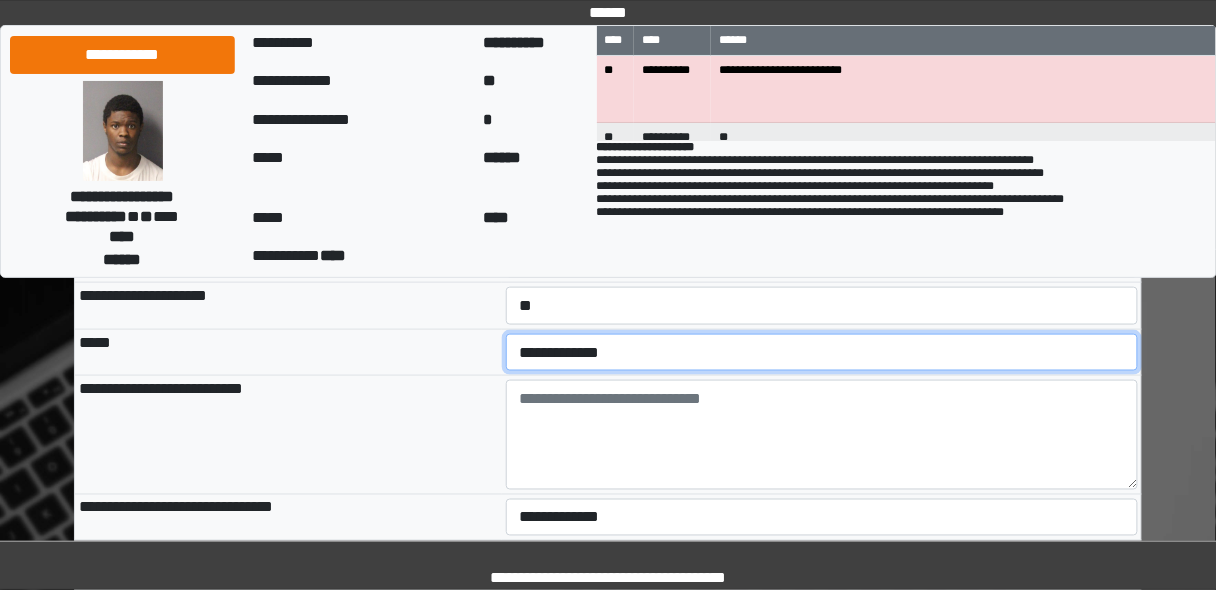 drag, startPoint x: 550, startPoint y: 354, endPoint x: 550, endPoint y: 341, distance: 13 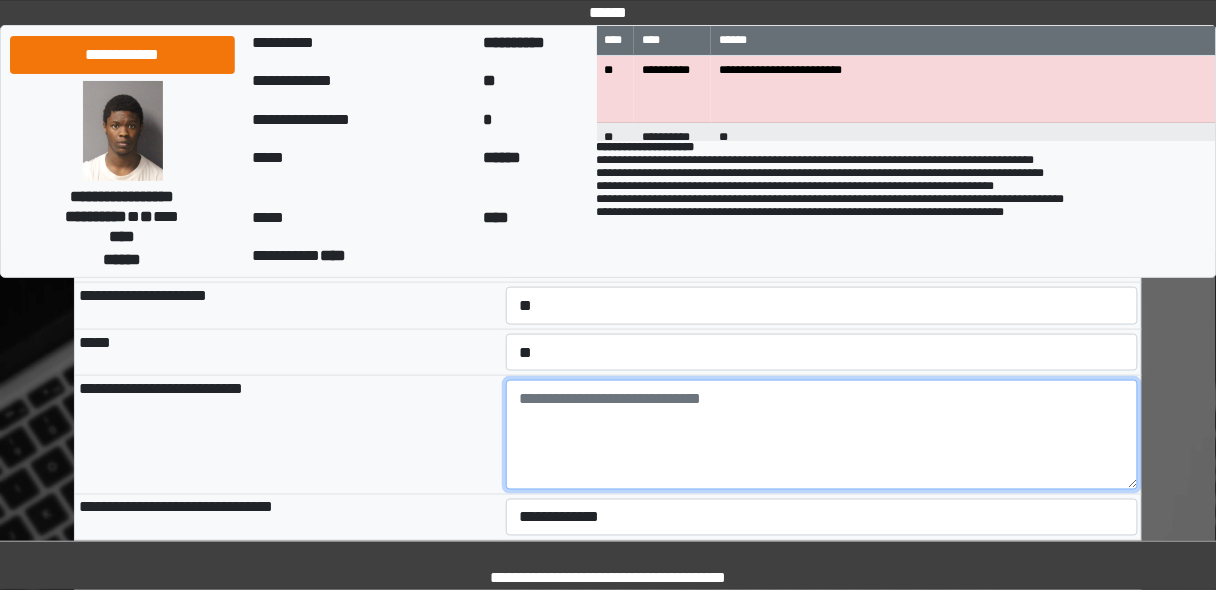click at bounding box center [822, 435] 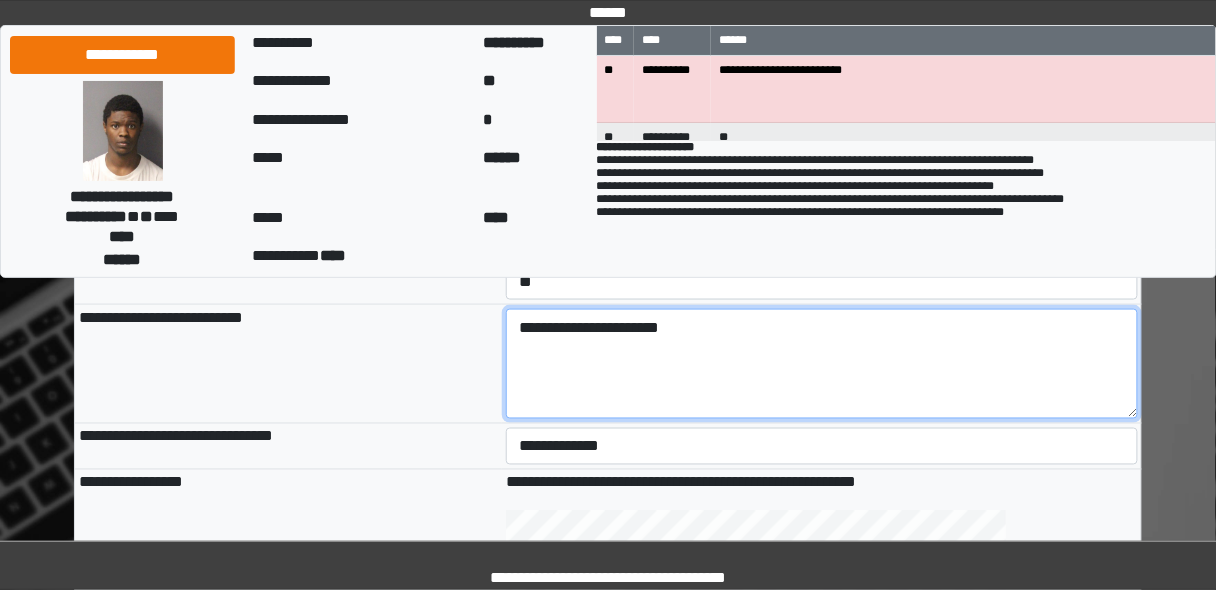 scroll, scrollTop: 640, scrollLeft: 0, axis: vertical 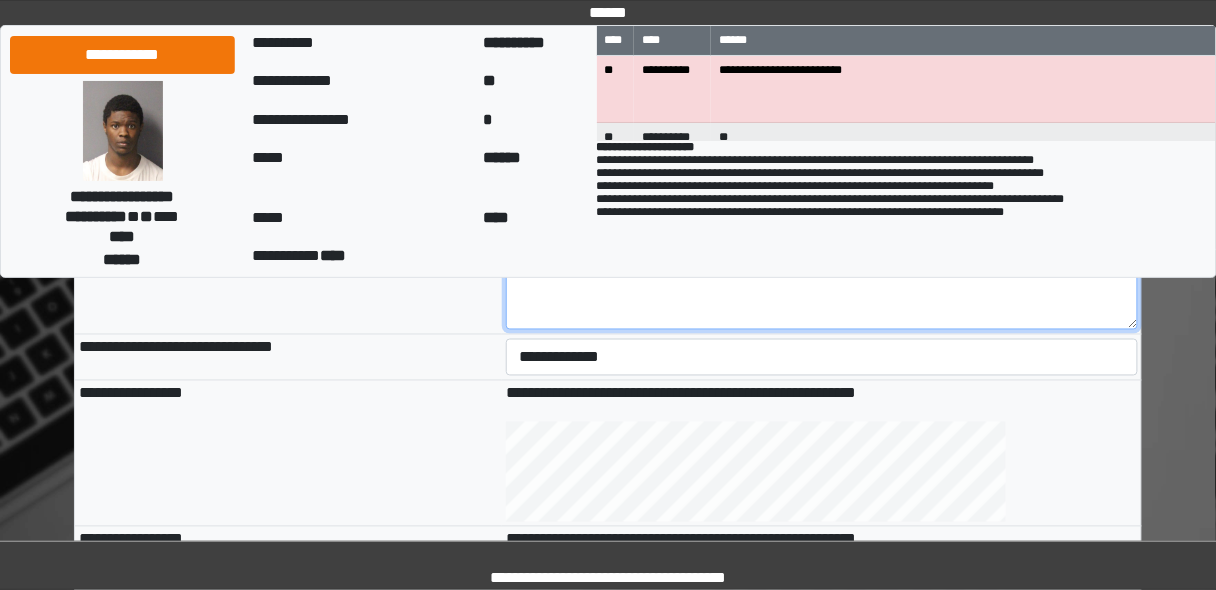 type on "**********" 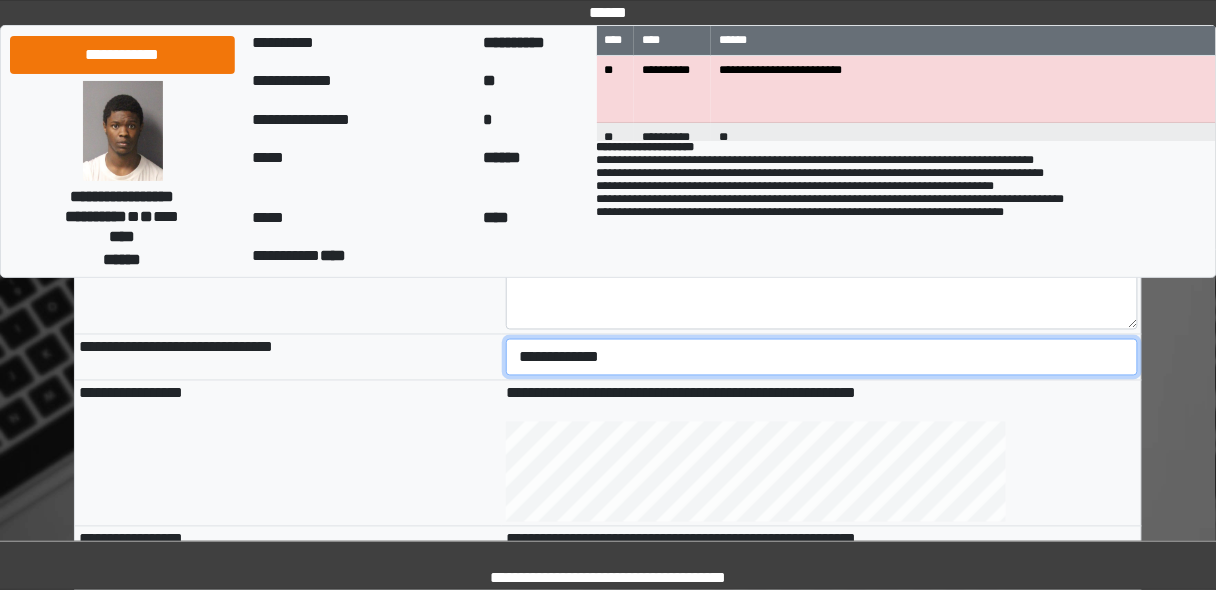 click on "**********" at bounding box center [822, 357] 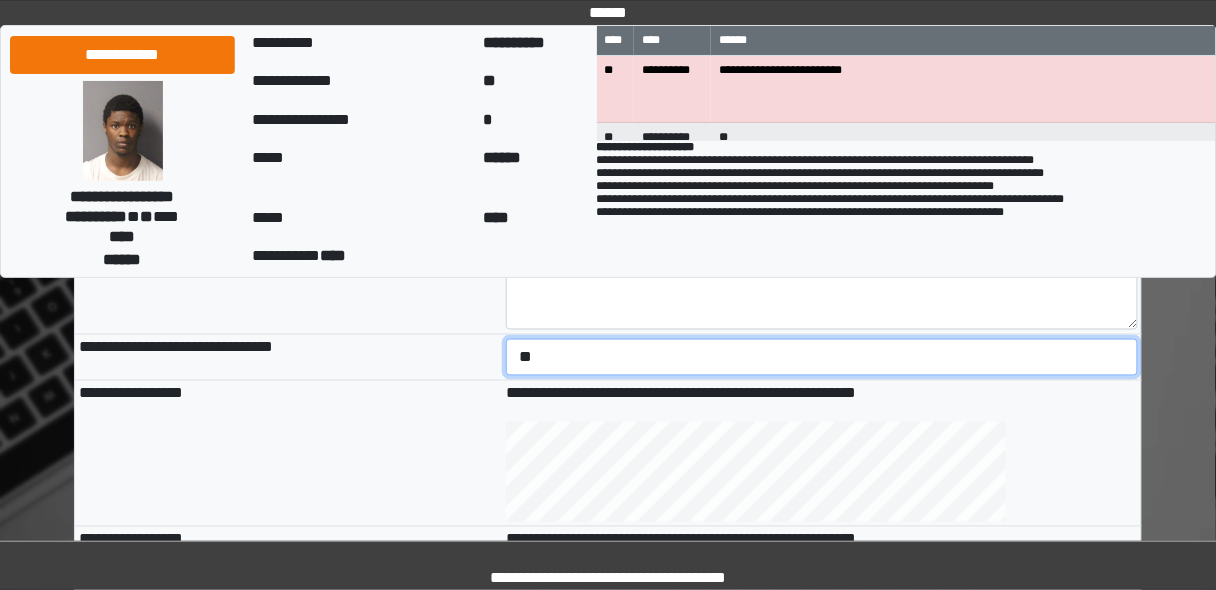 click on "**********" at bounding box center [822, 357] 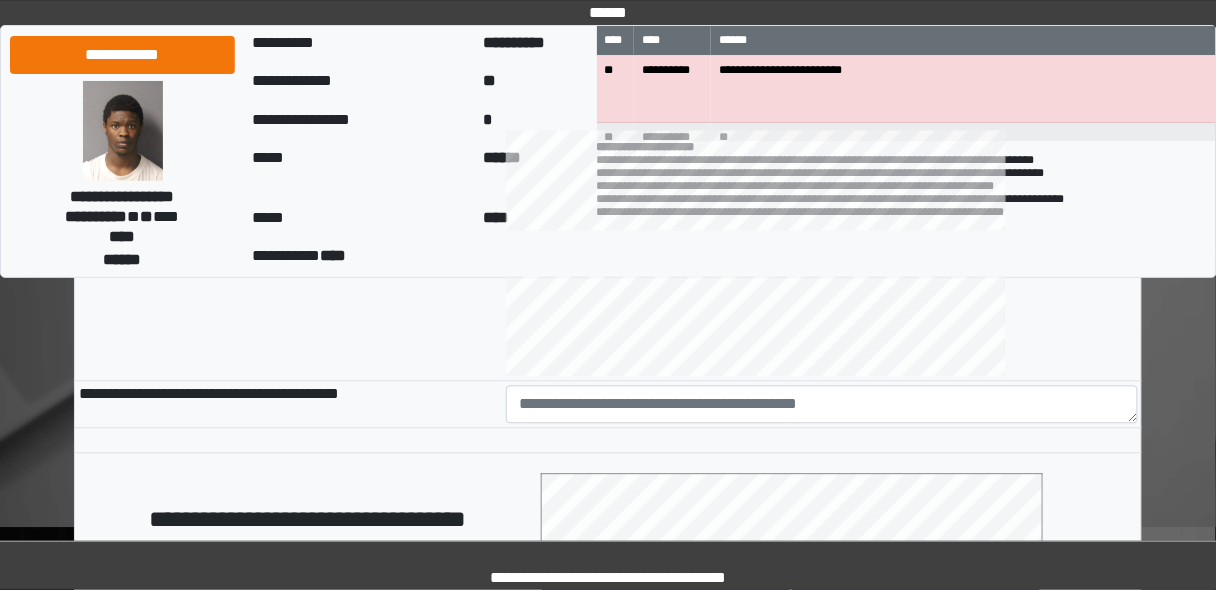 scroll, scrollTop: 960, scrollLeft: 0, axis: vertical 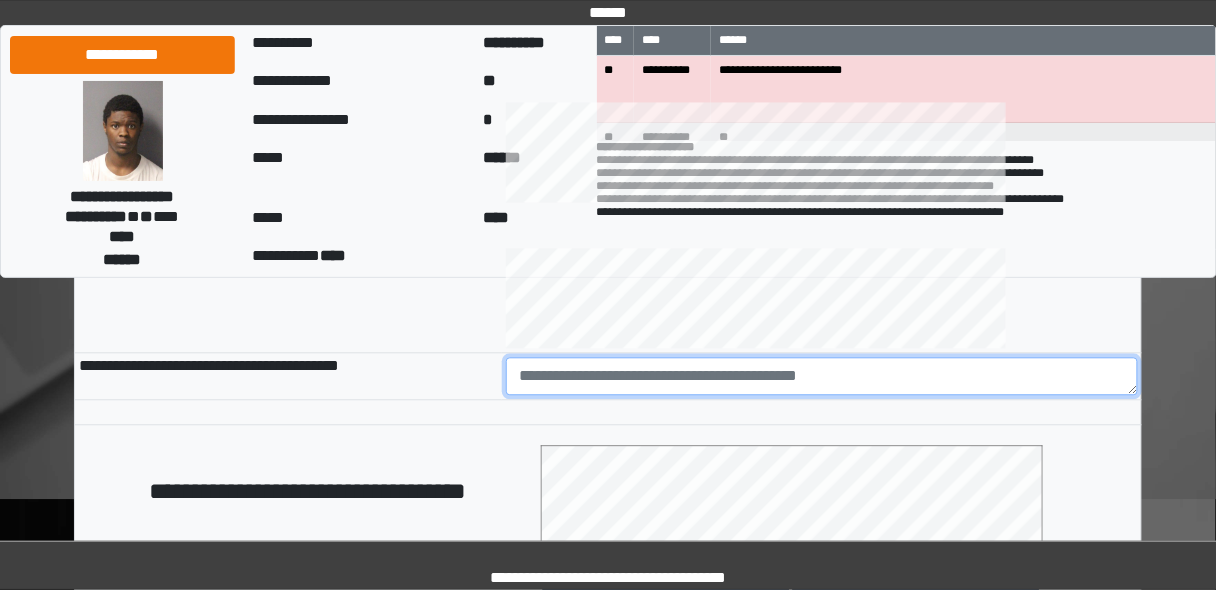 click at bounding box center [822, 376] 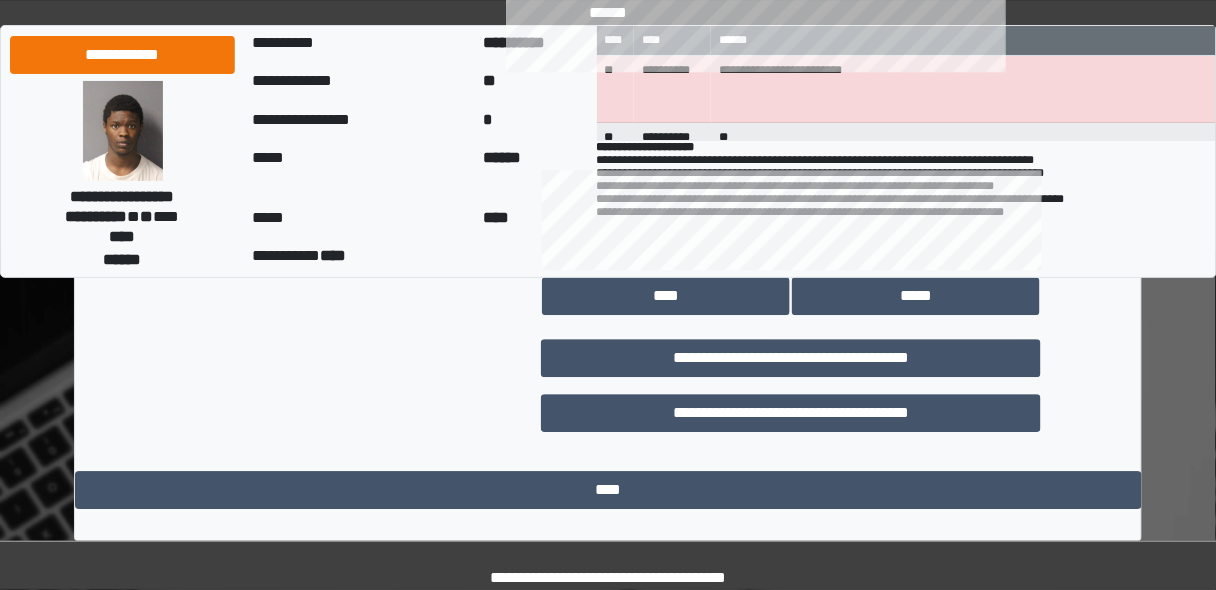 scroll, scrollTop: 1252, scrollLeft: 0, axis: vertical 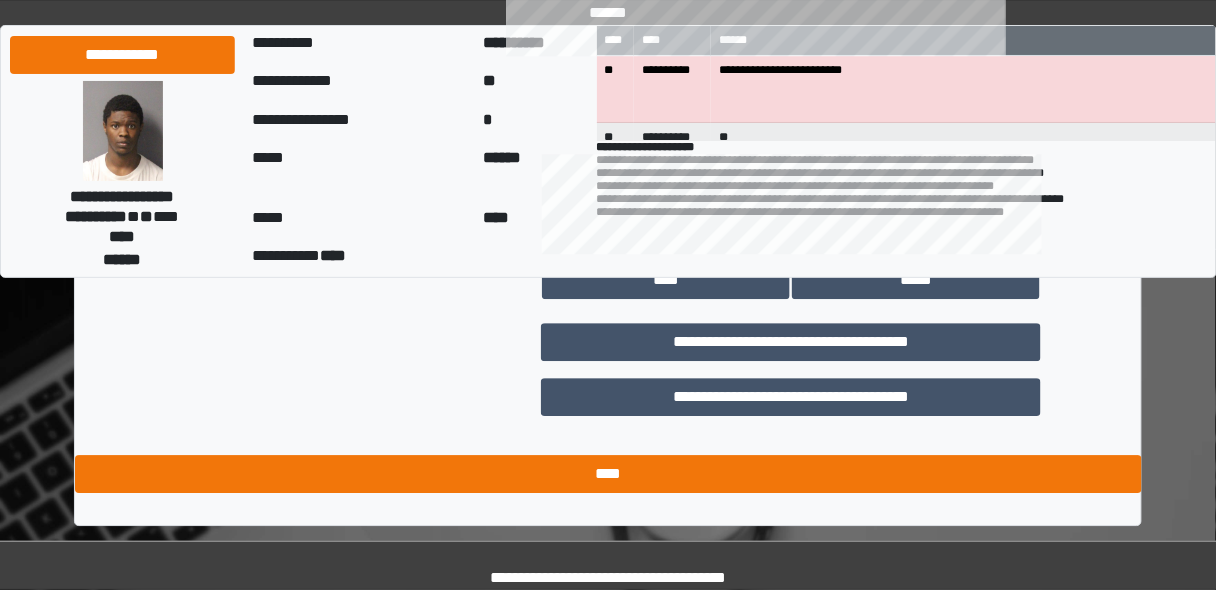 type on "********" 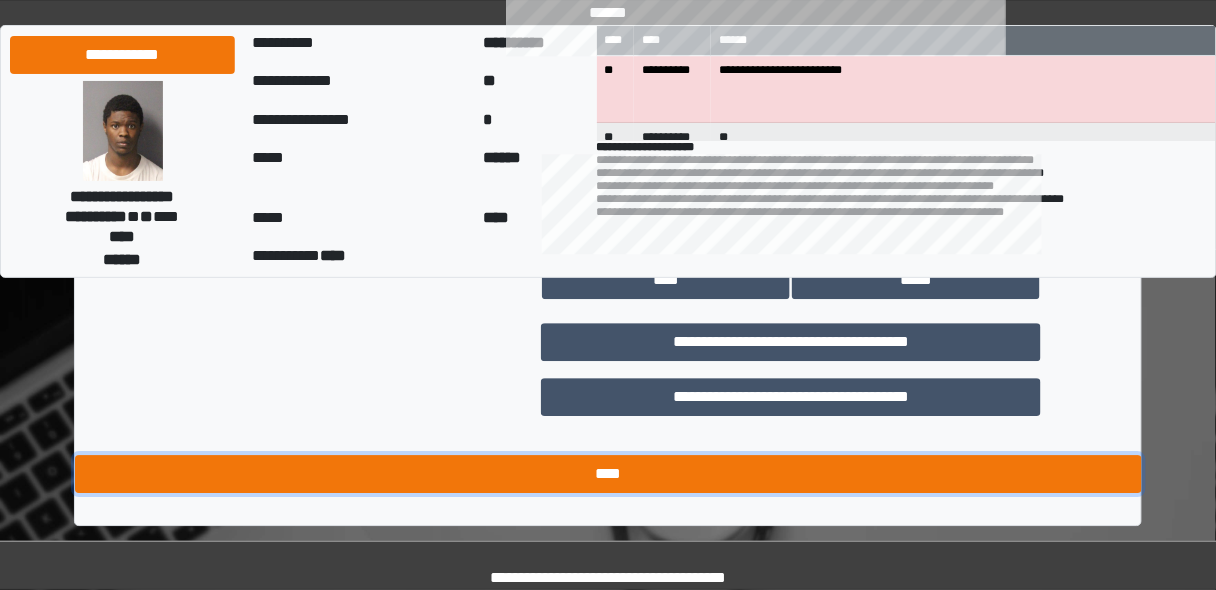 click on "****" at bounding box center (608, 474) 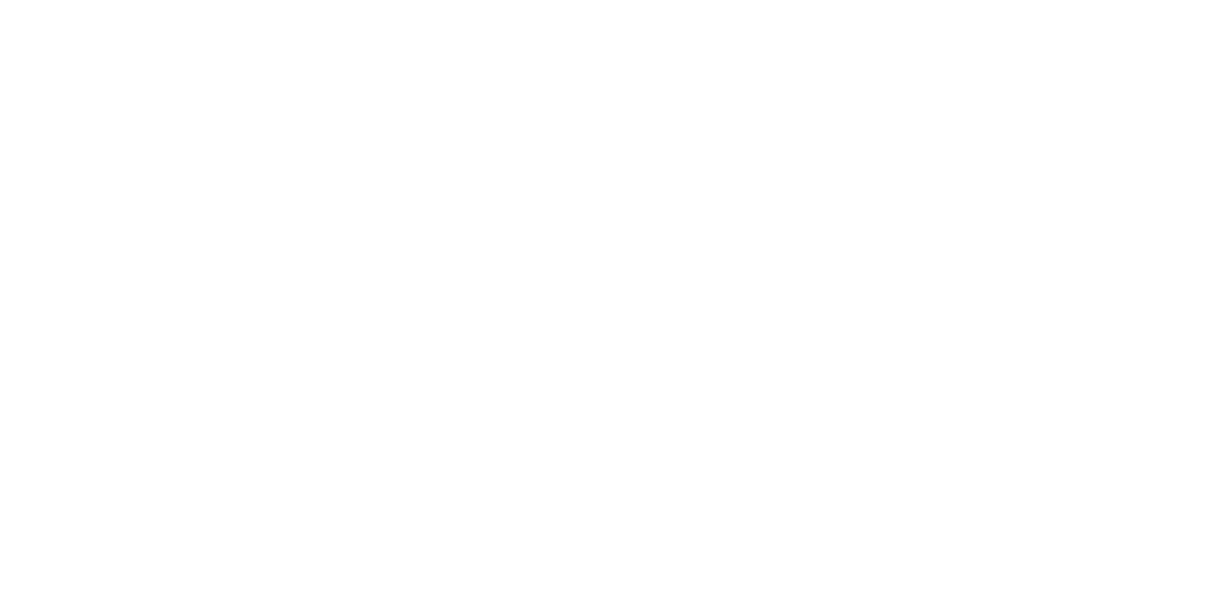 scroll, scrollTop: 0, scrollLeft: 0, axis: both 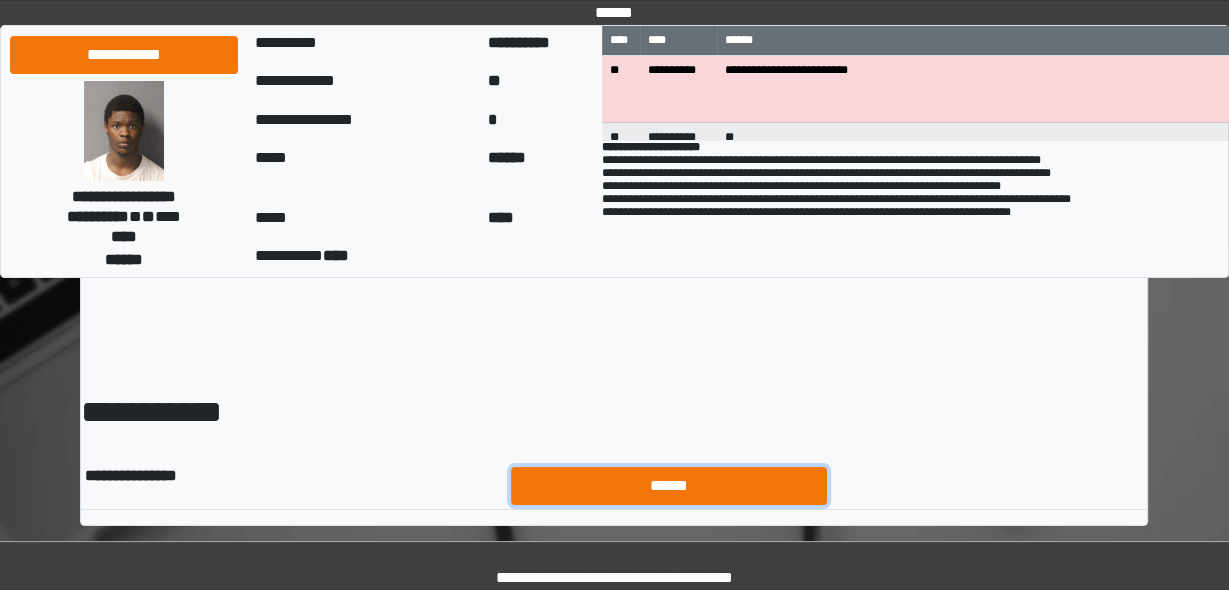 click on "******" at bounding box center [669, 485] 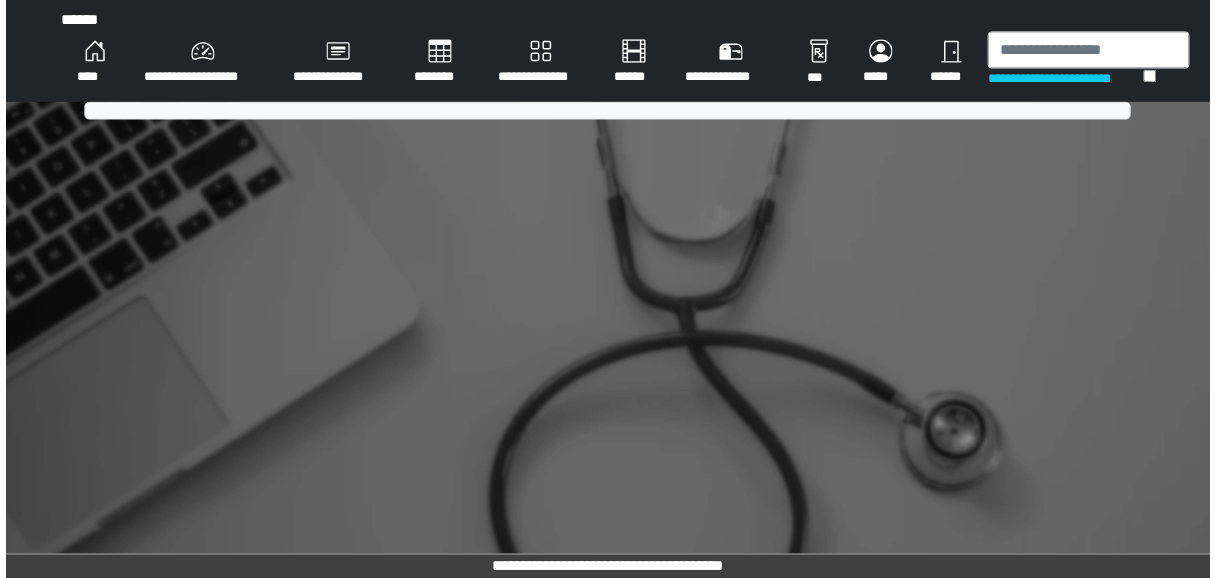 scroll, scrollTop: 0, scrollLeft: 0, axis: both 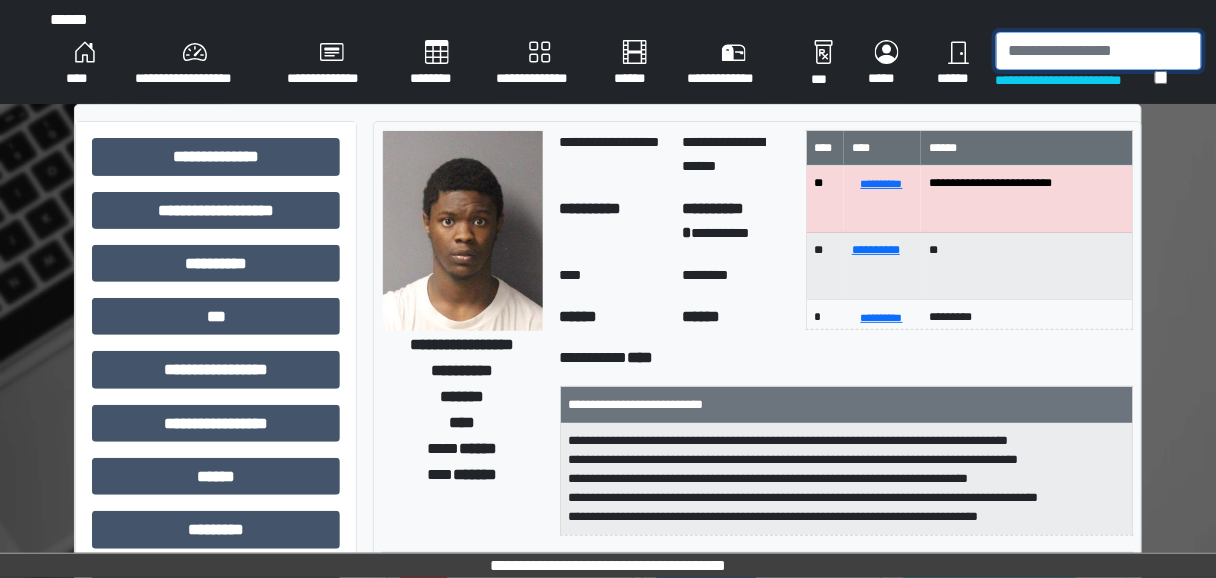 drag, startPoint x: 1070, startPoint y: 46, endPoint x: 1041, endPoint y: 62, distance: 33.12099 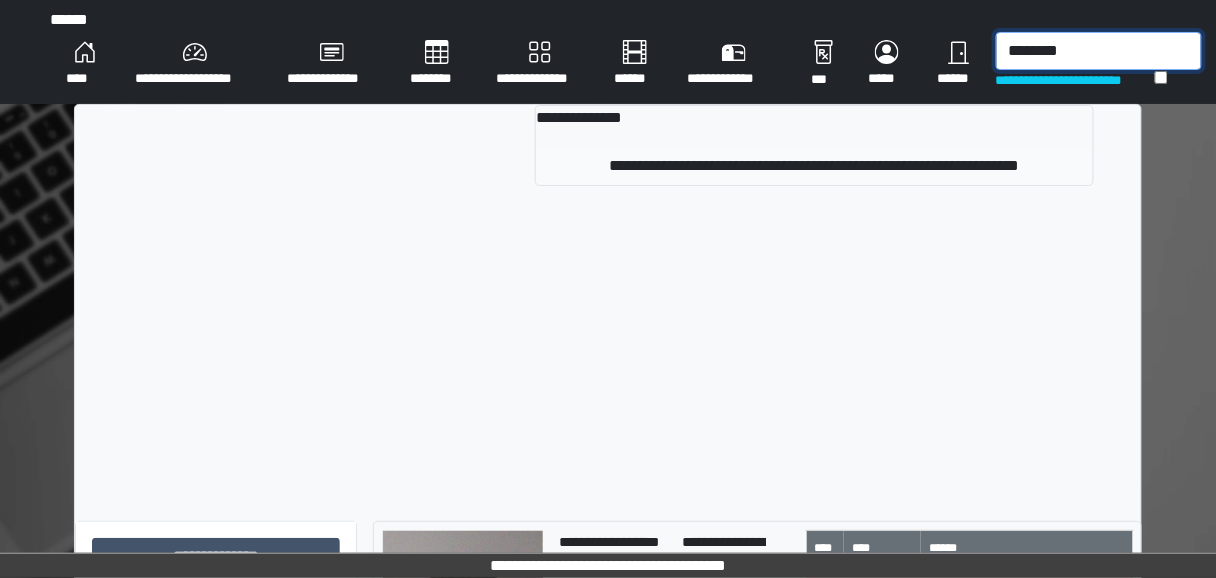 type on "********" 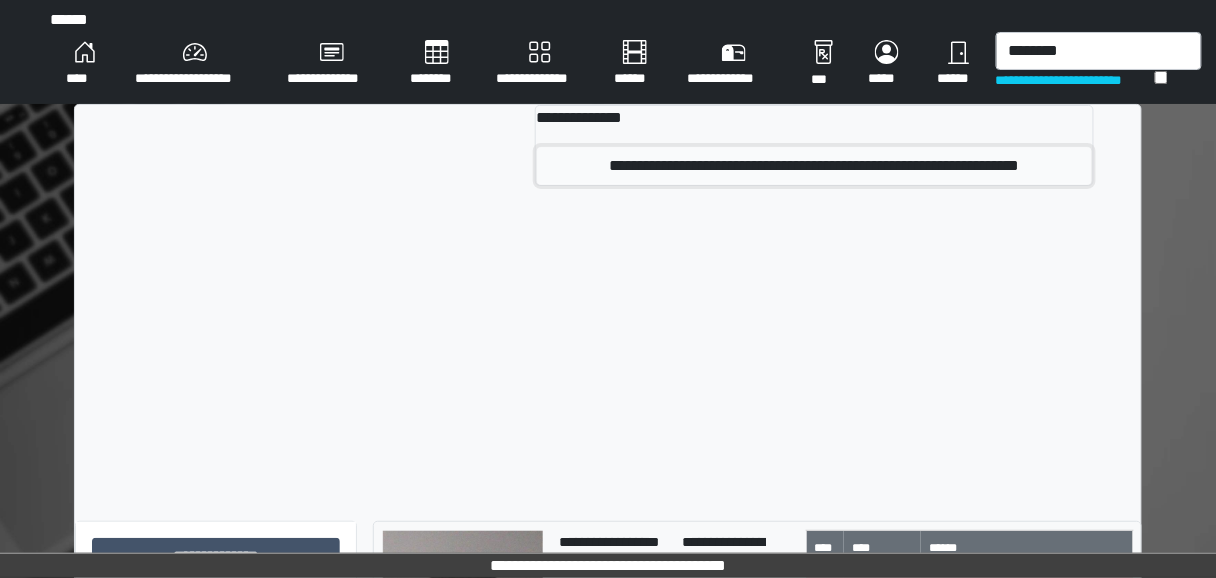 click on "**********" at bounding box center [814, 166] 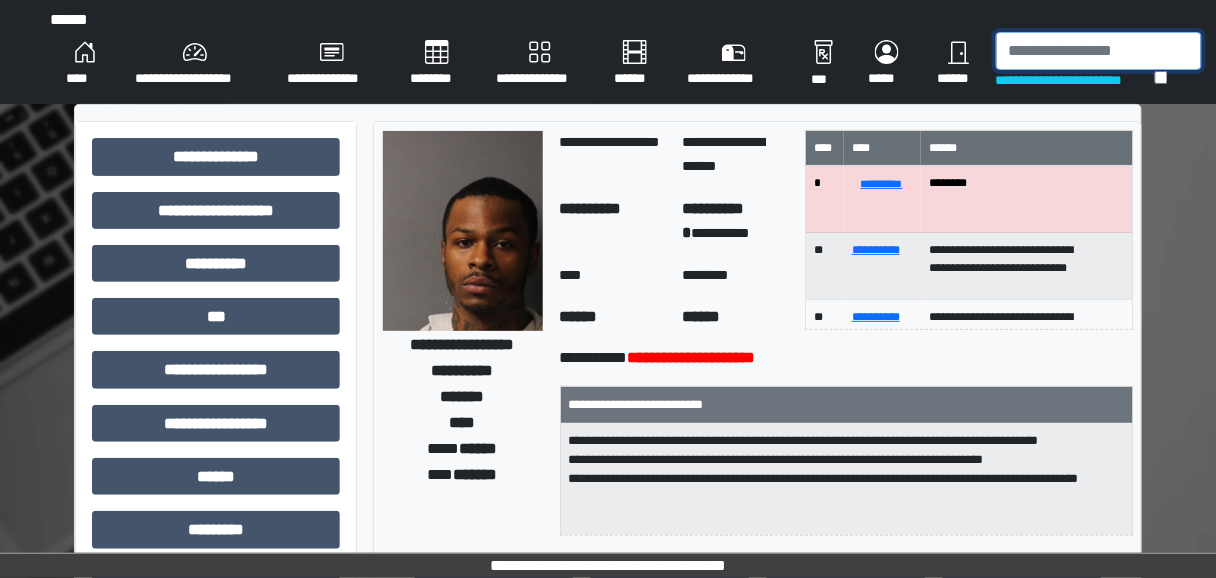 click at bounding box center [1099, 51] 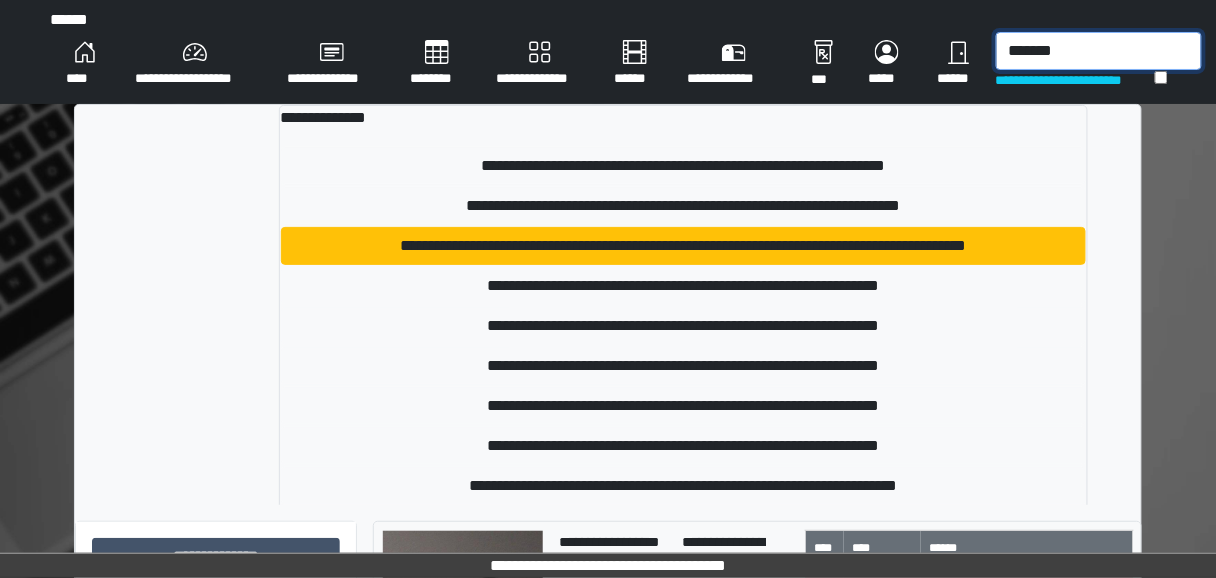 click on "*******" at bounding box center [1099, 51] 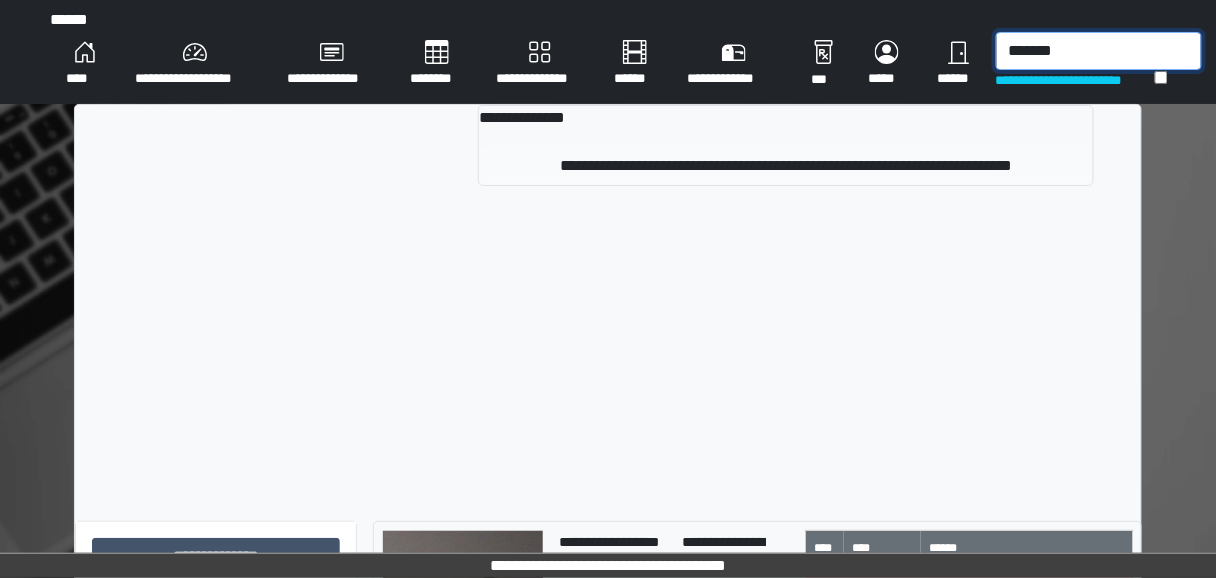 type on "*******" 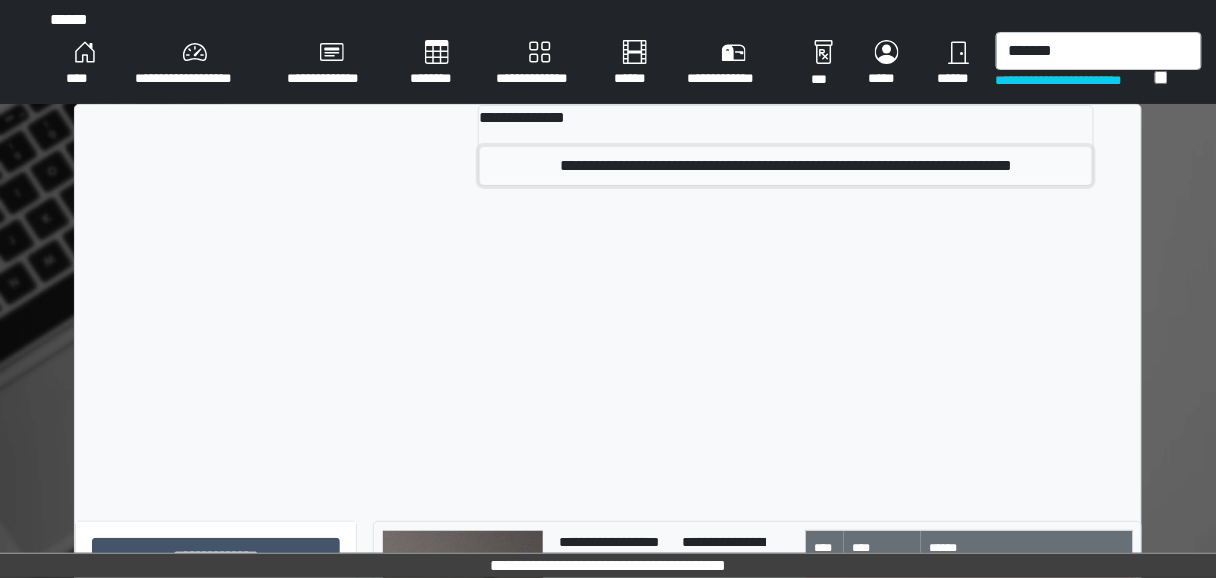 click on "**********" at bounding box center [786, 166] 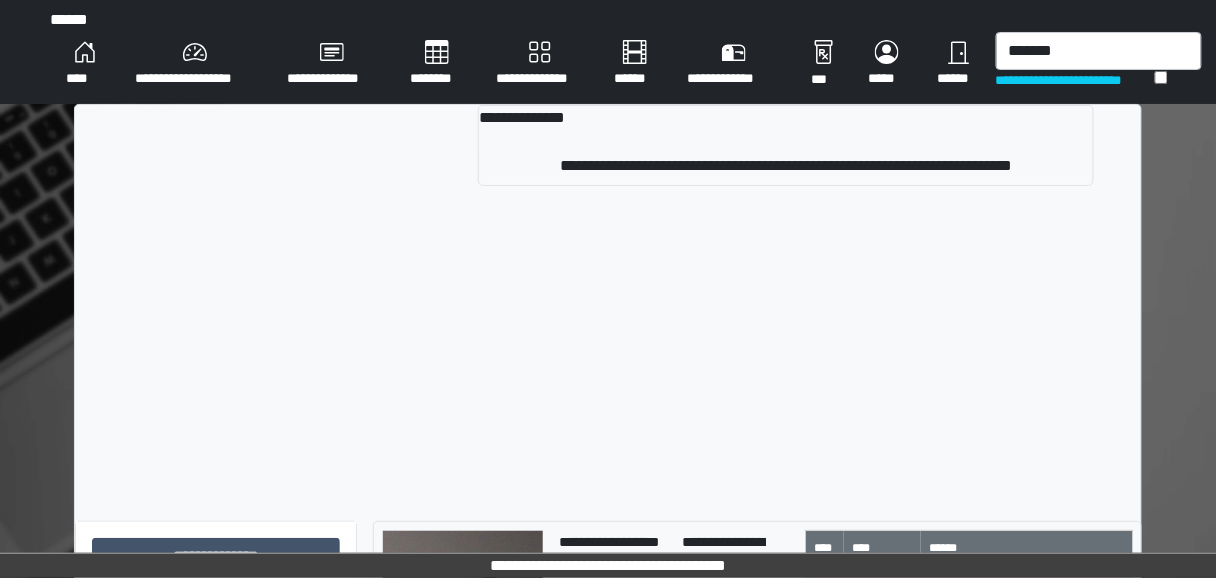 type 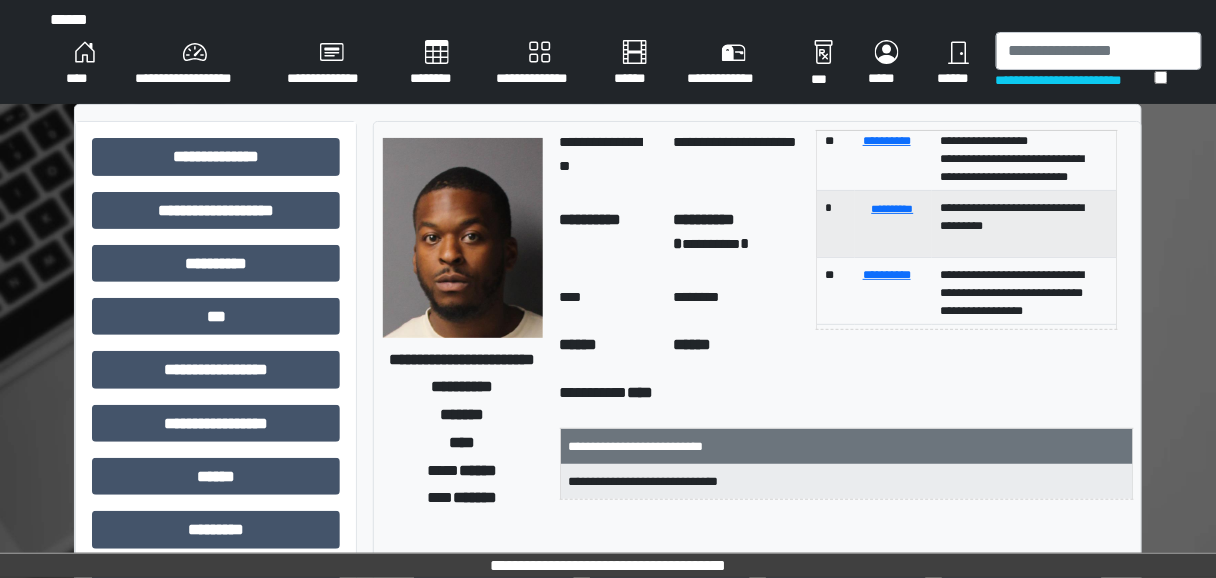 scroll, scrollTop: 184, scrollLeft: 0, axis: vertical 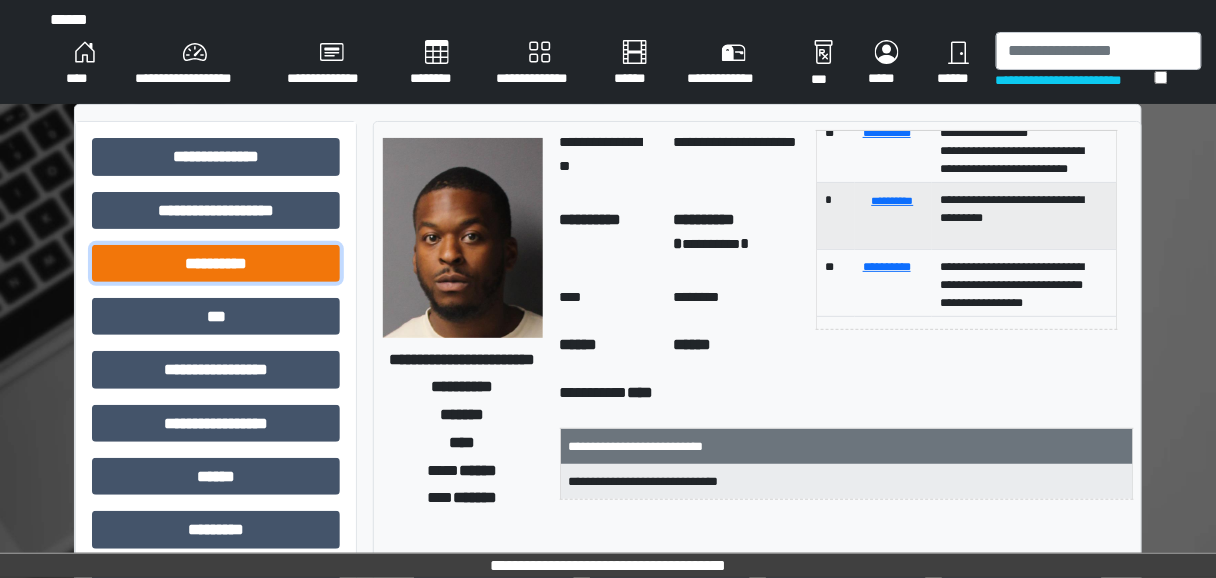 click on "**********" at bounding box center (216, 263) 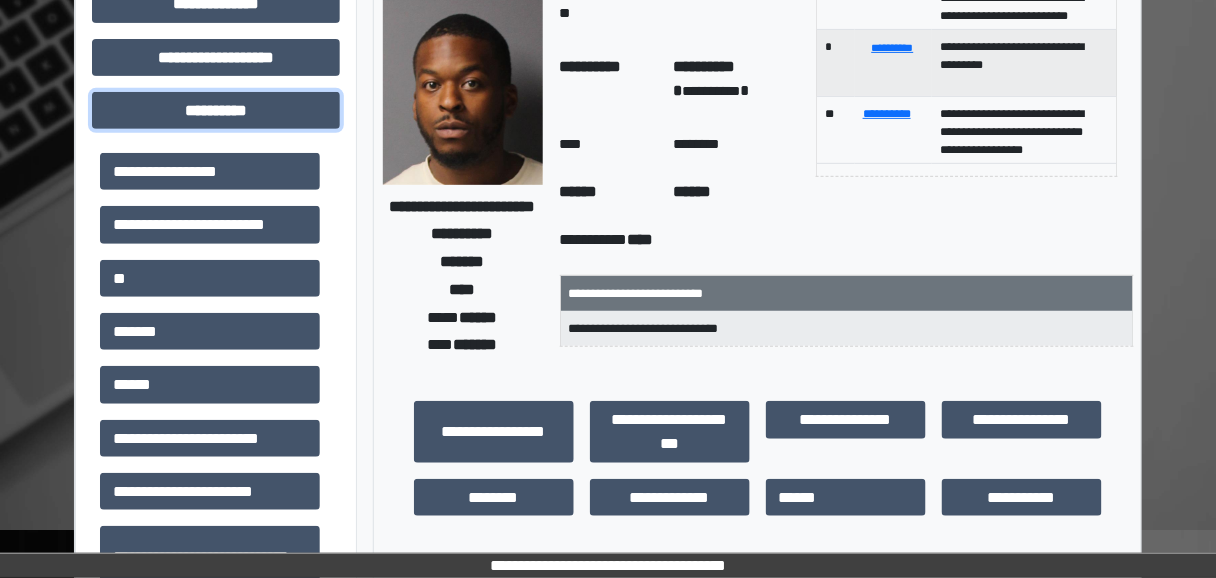 scroll, scrollTop: 160, scrollLeft: 0, axis: vertical 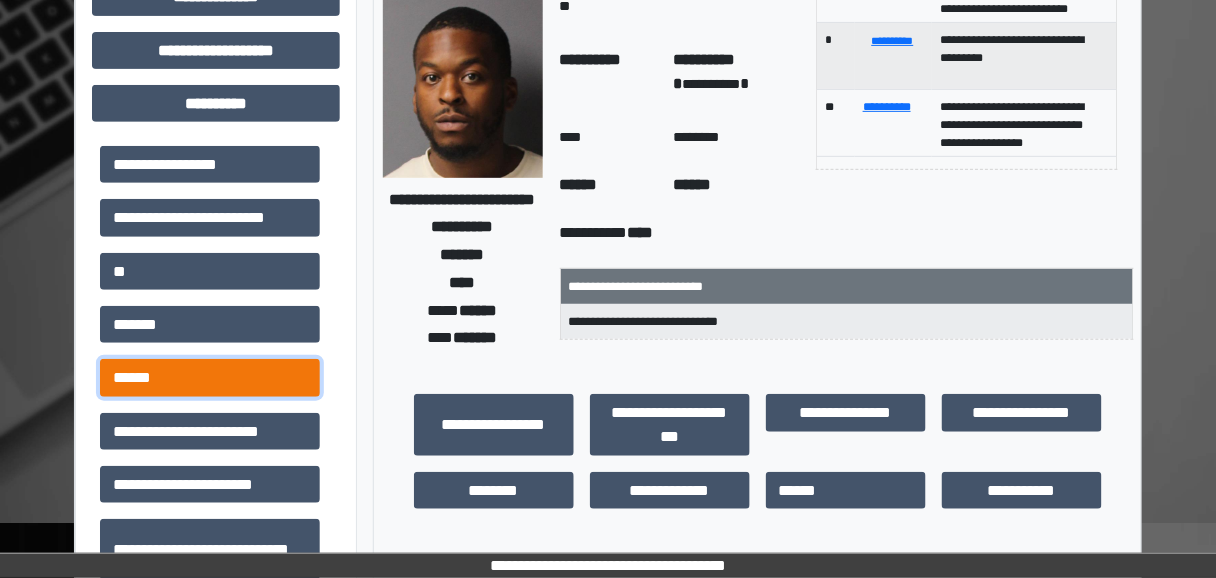 click on "******" at bounding box center [210, 377] 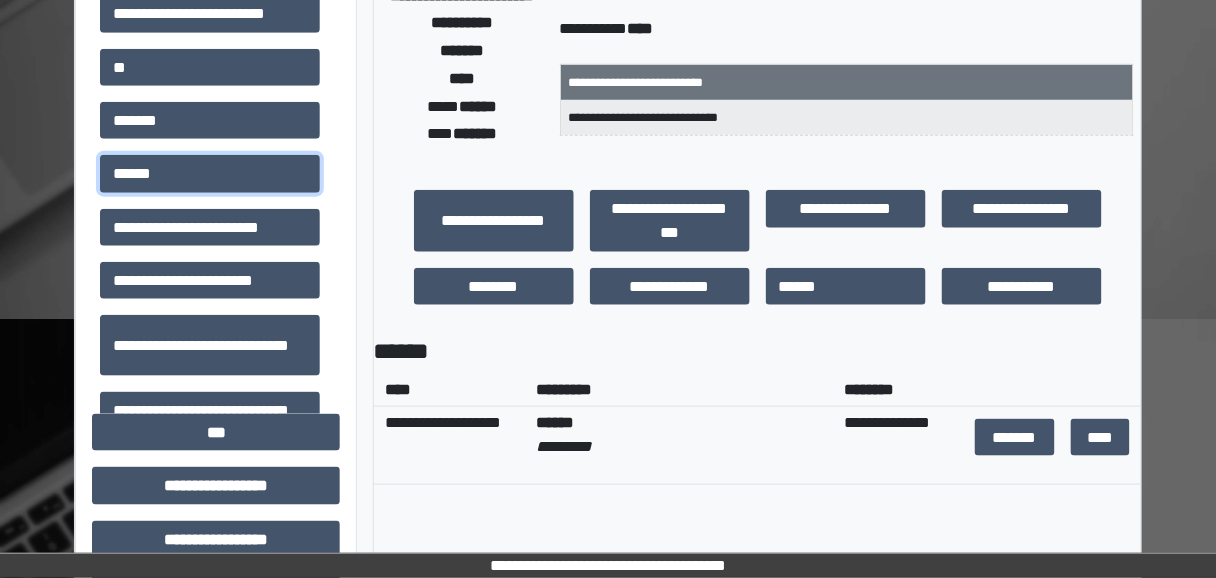 scroll, scrollTop: 400, scrollLeft: 0, axis: vertical 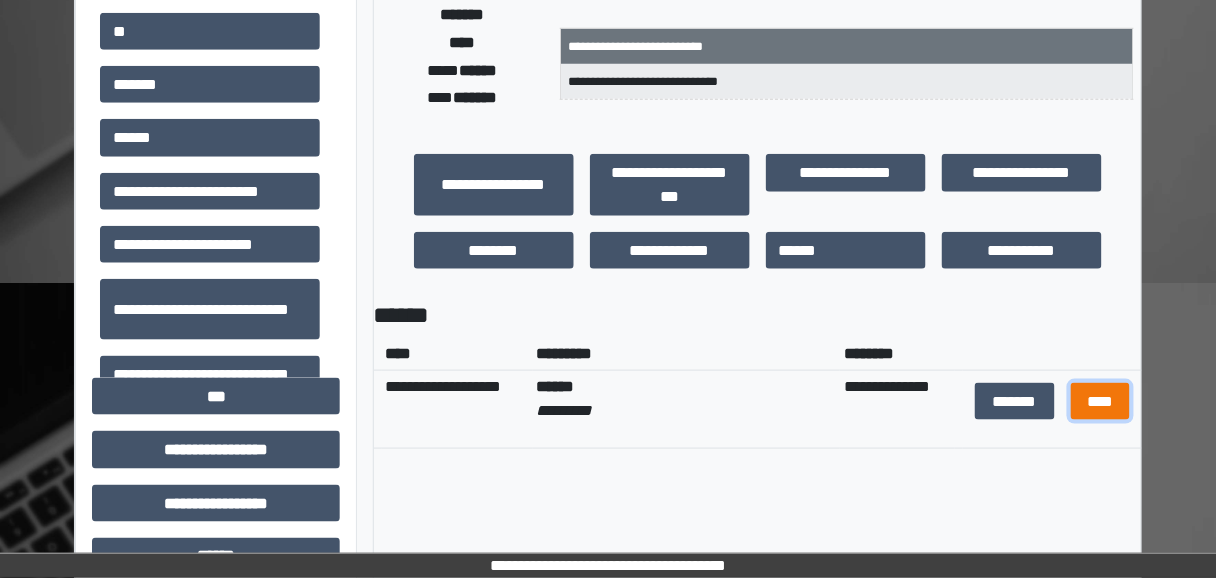 click on "****" at bounding box center (1100, 401) 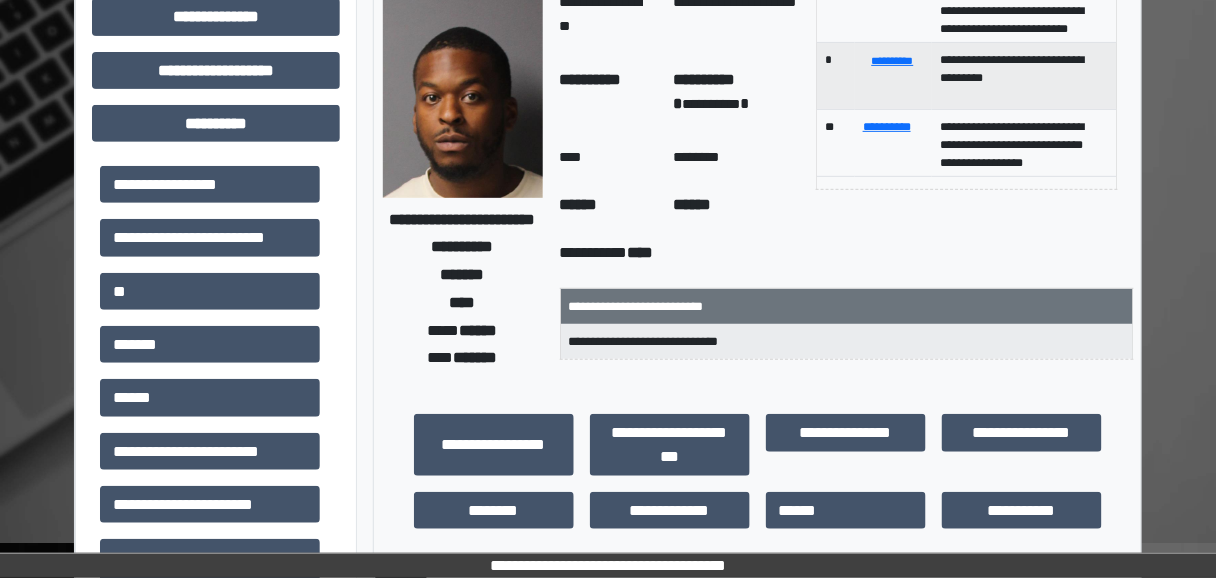 scroll, scrollTop: 80, scrollLeft: 0, axis: vertical 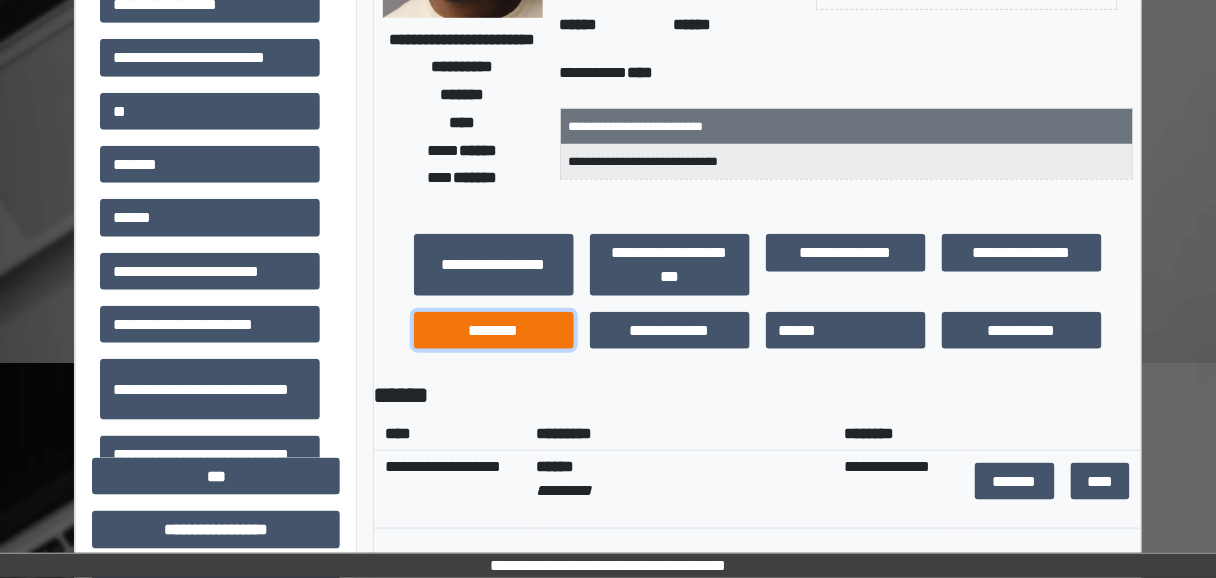 click on "********" at bounding box center [494, 330] 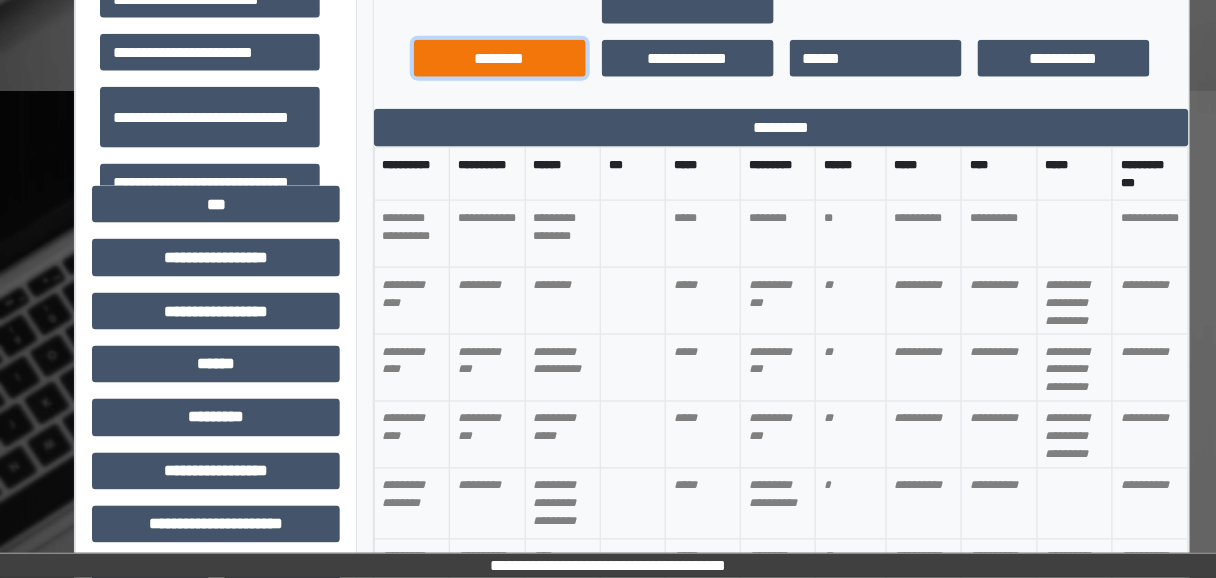 scroll, scrollTop: 640, scrollLeft: 0, axis: vertical 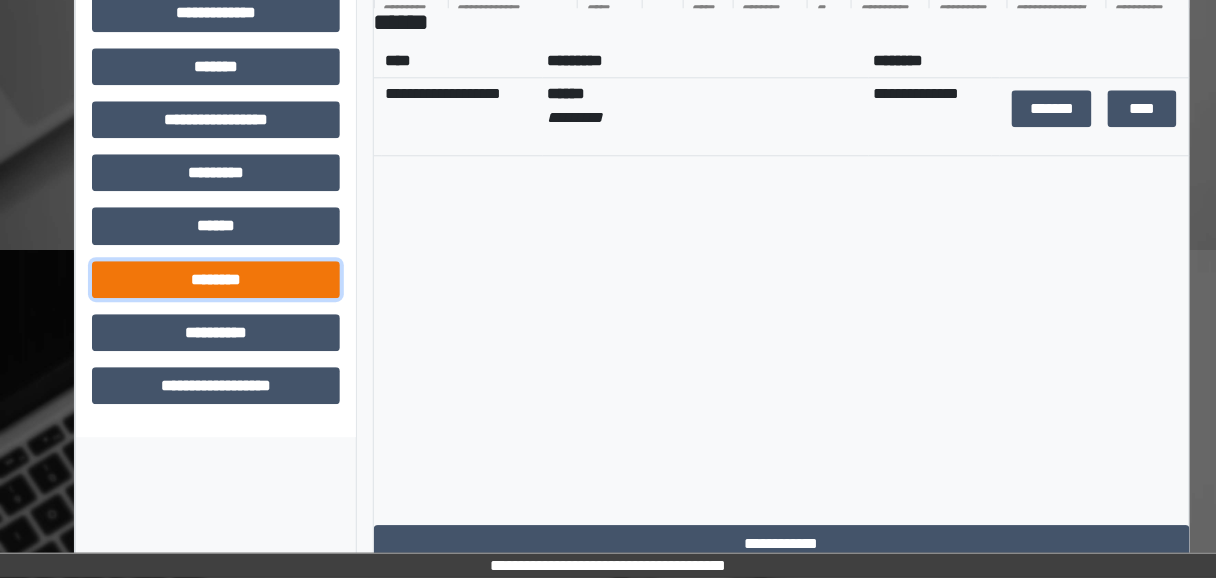 click on "********" at bounding box center [216, 279] 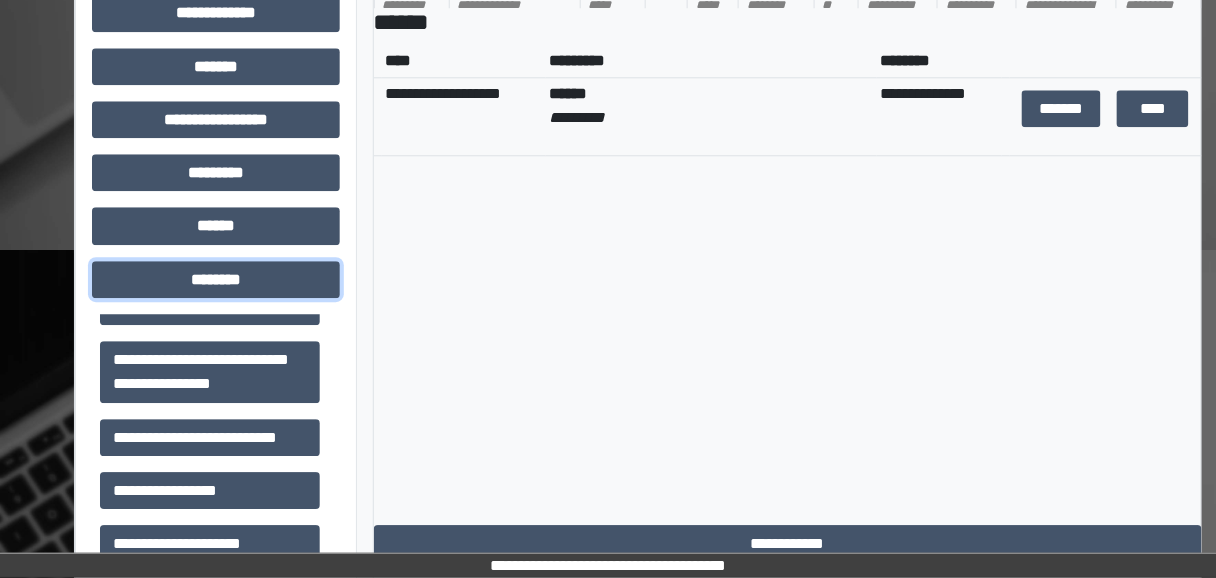 scroll, scrollTop: 529, scrollLeft: 0, axis: vertical 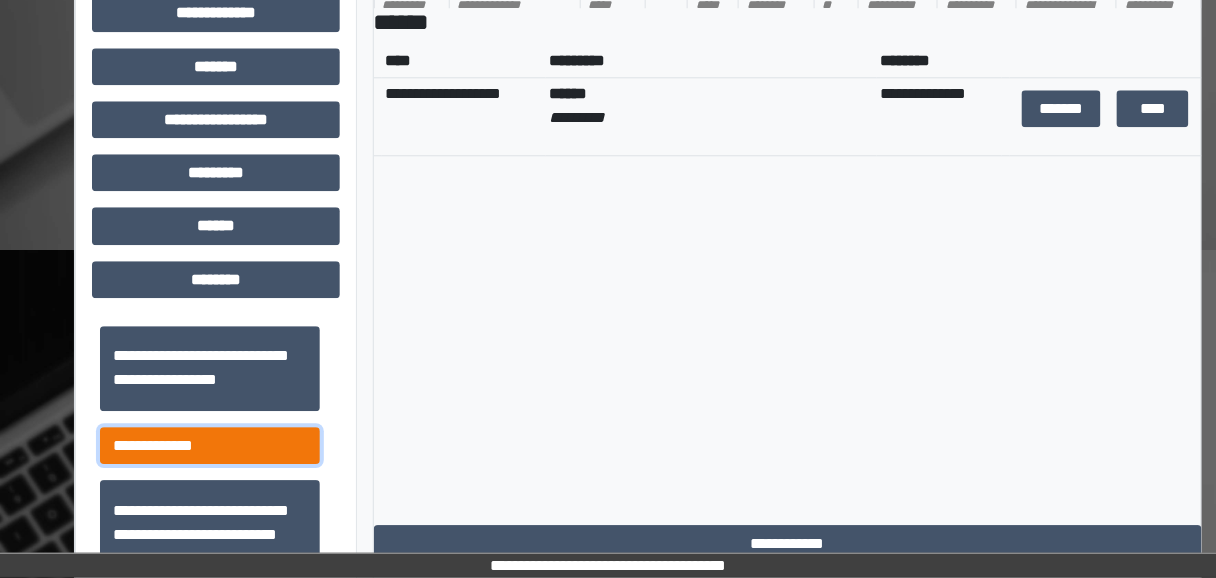 click on "**********" at bounding box center (210, 445) 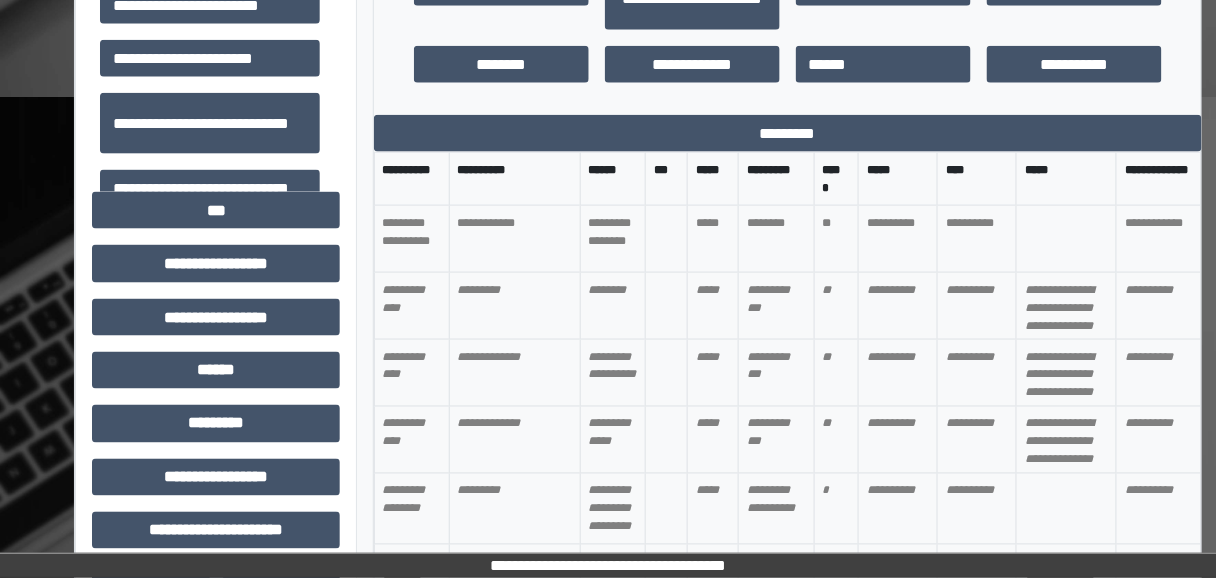 scroll, scrollTop: 640, scrollLeft: 0, axis: vertical 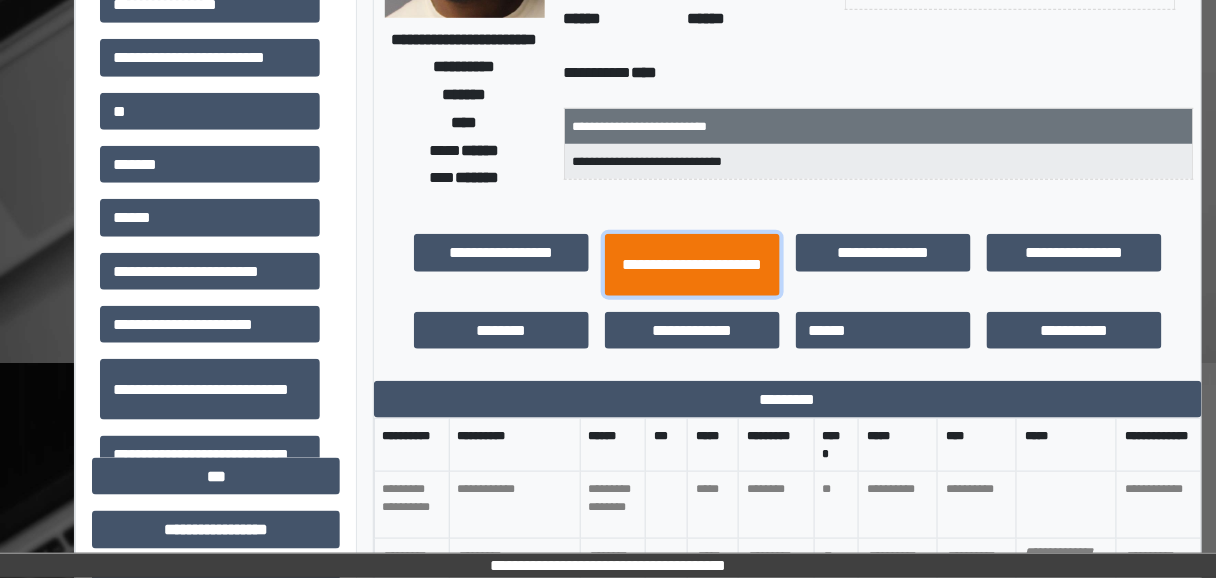click on "**********" at bounding box center [692, 264] 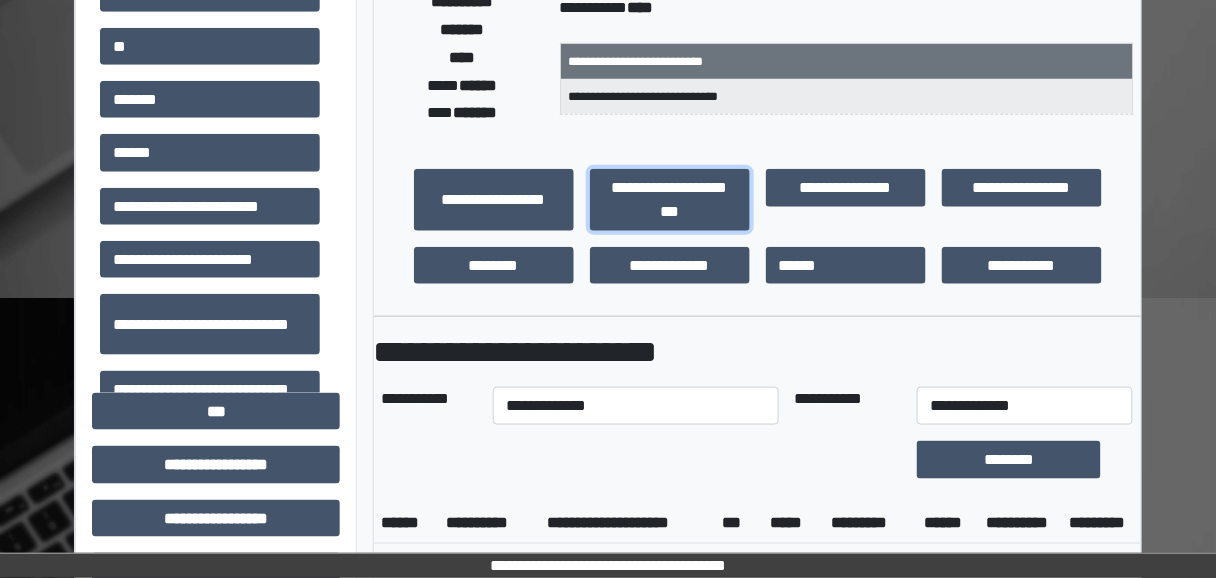 scroll, scrollTop: 480, scrollLeft: 0, axis: vertical 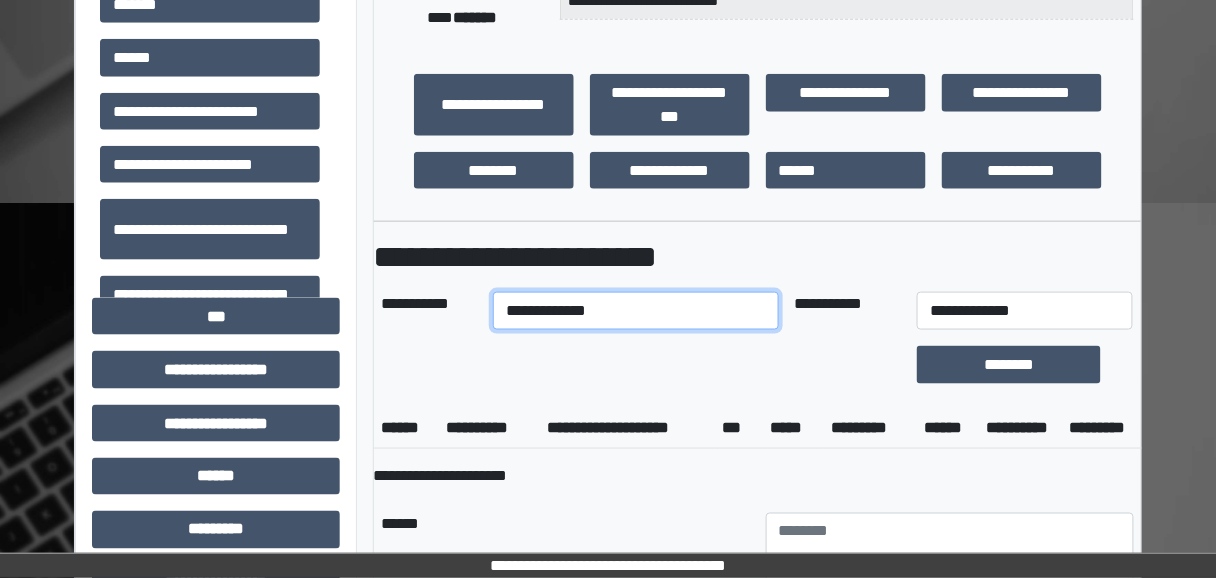 click on "**********" at bounding box center [635, 311] 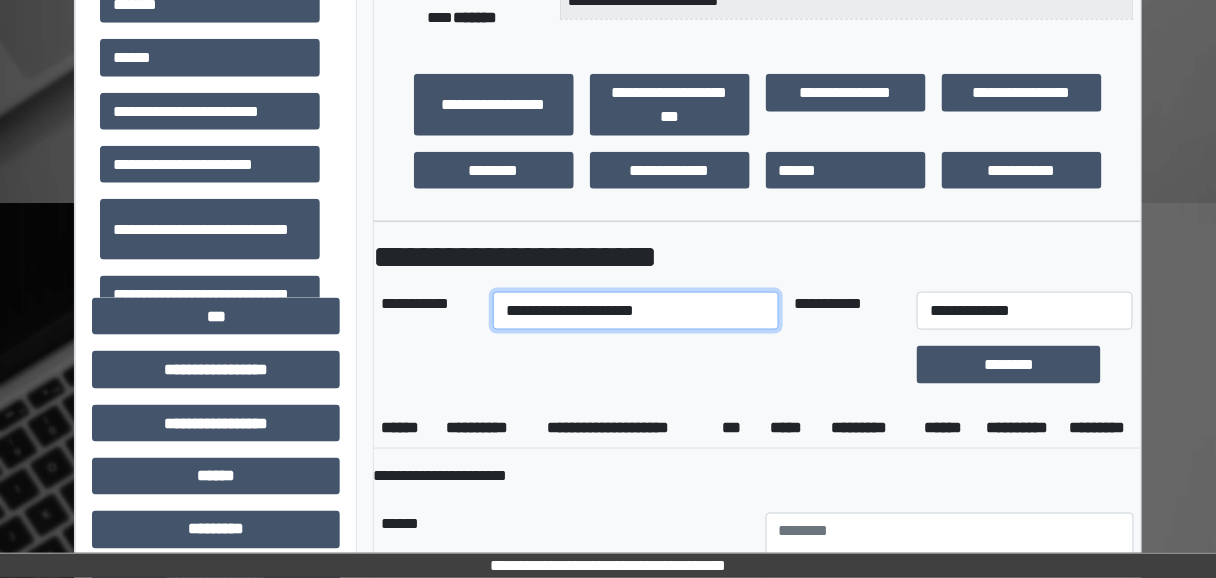 click on "**********" at bounding box center [635, 311] 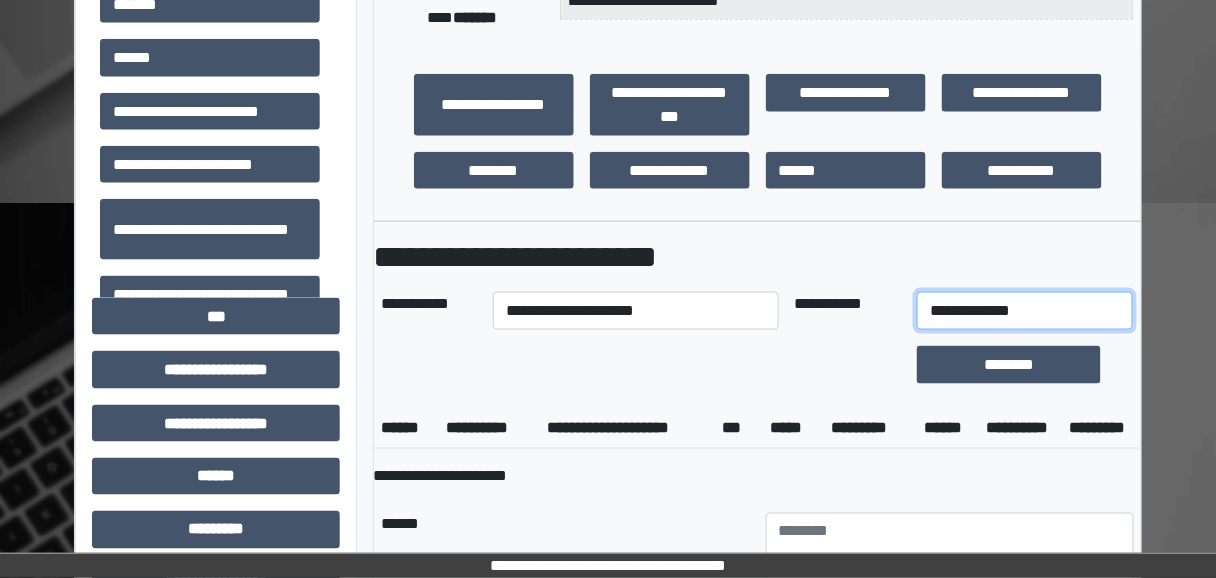 click on "**********" at bounding box center (1025, 311) 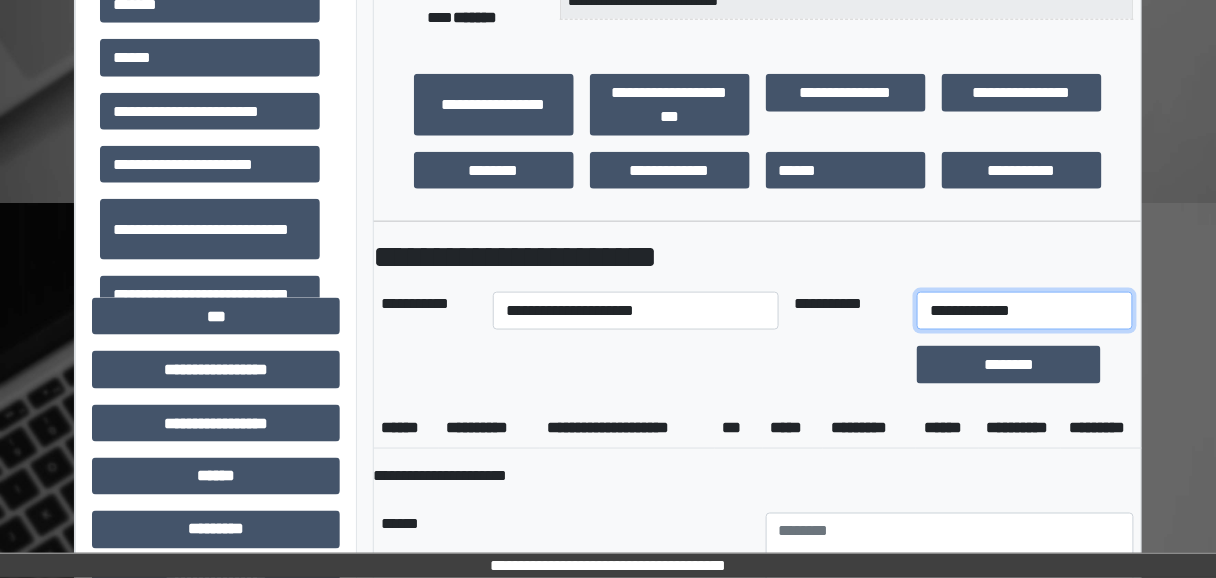 select on "*" 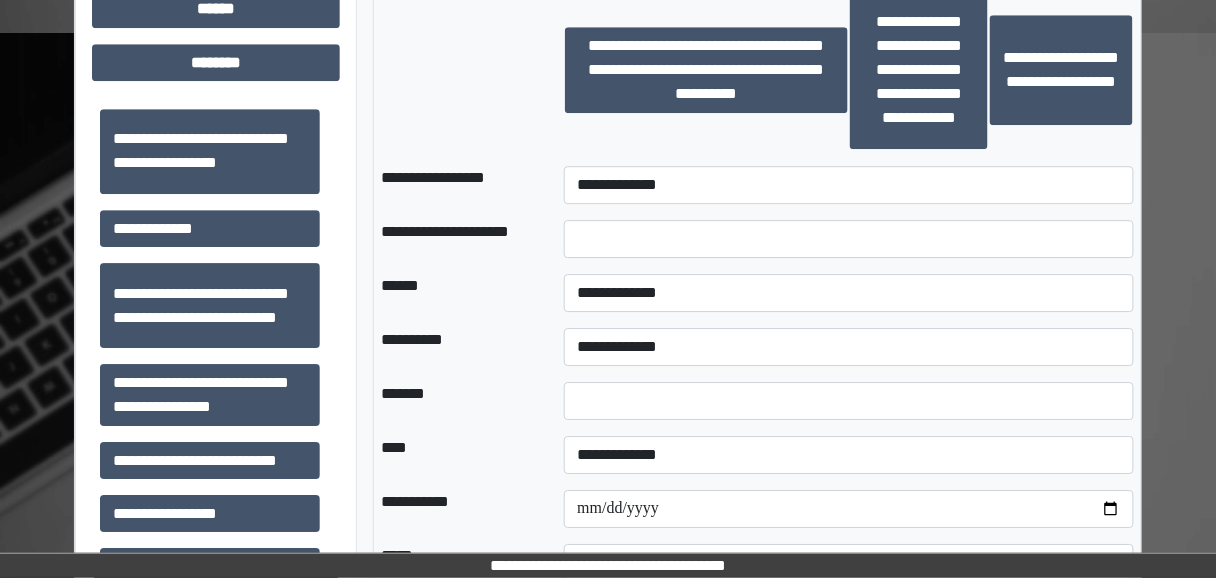 scroll, scrollTop: 1440, scrollLeft: 0, axis: vertical 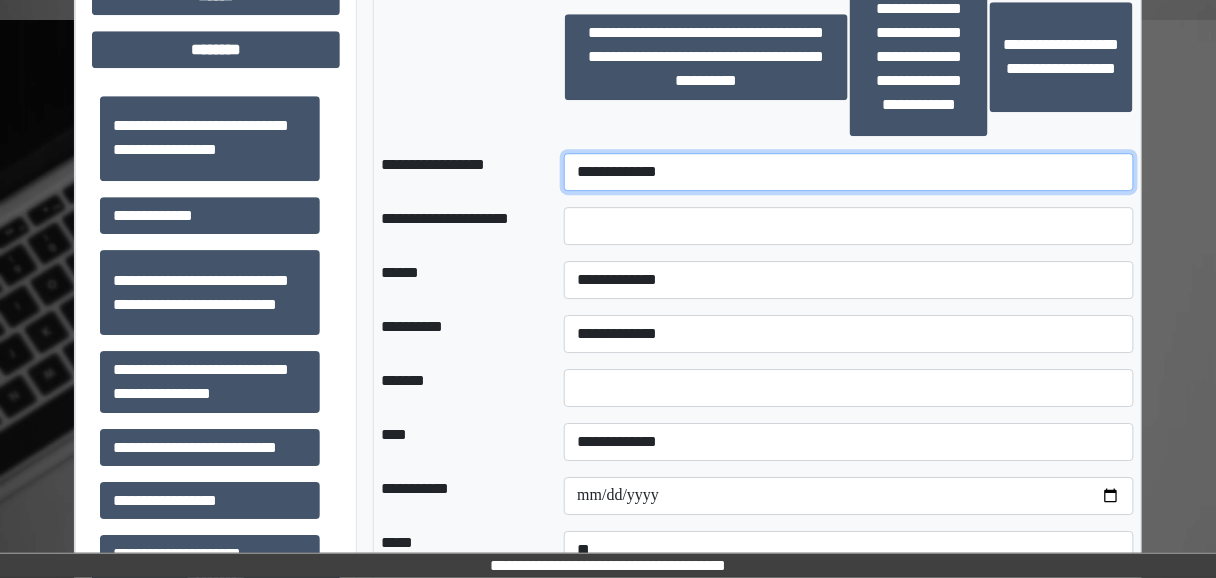 click on "**********" at bounding box center (848, 172) 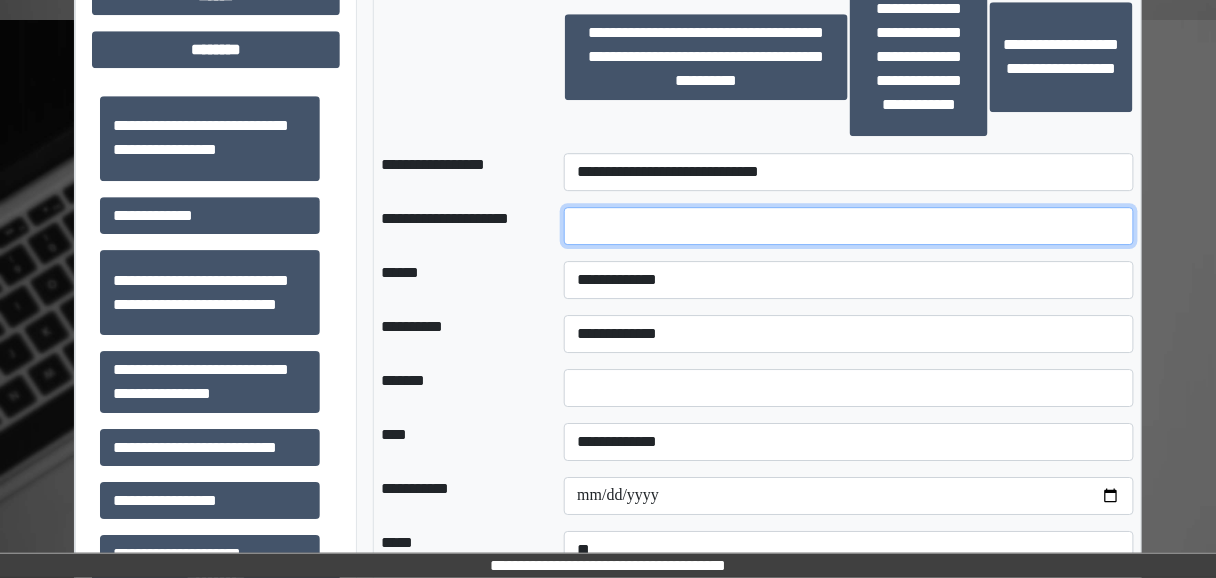 click at bounding box center [848, 226] 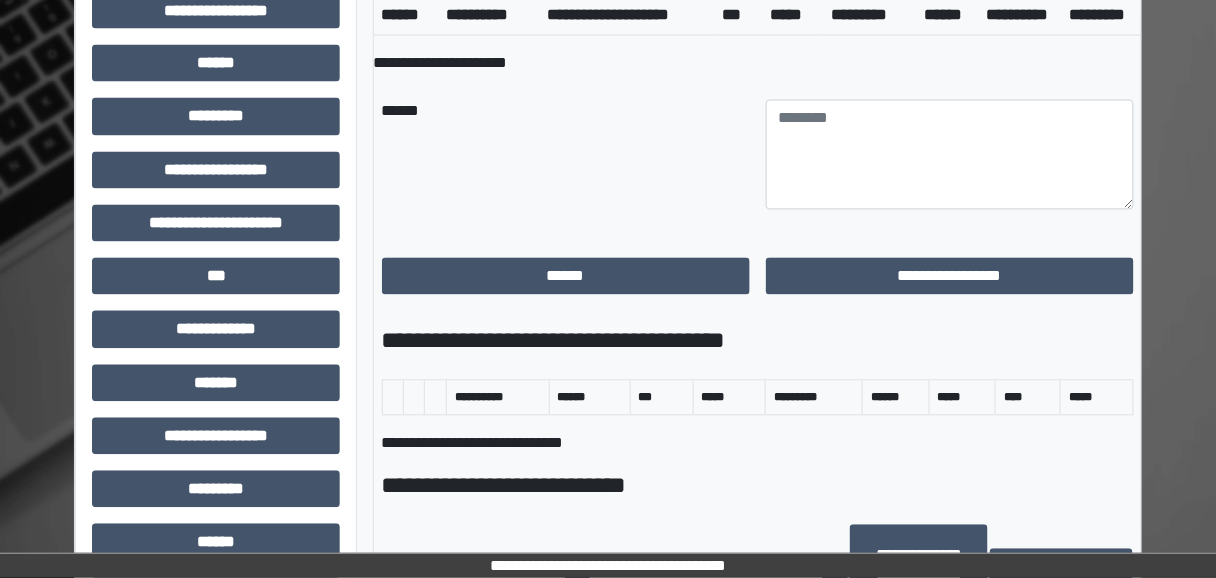 scroll, scrollTop: 720, scrollLeft: 0, axis: vertical 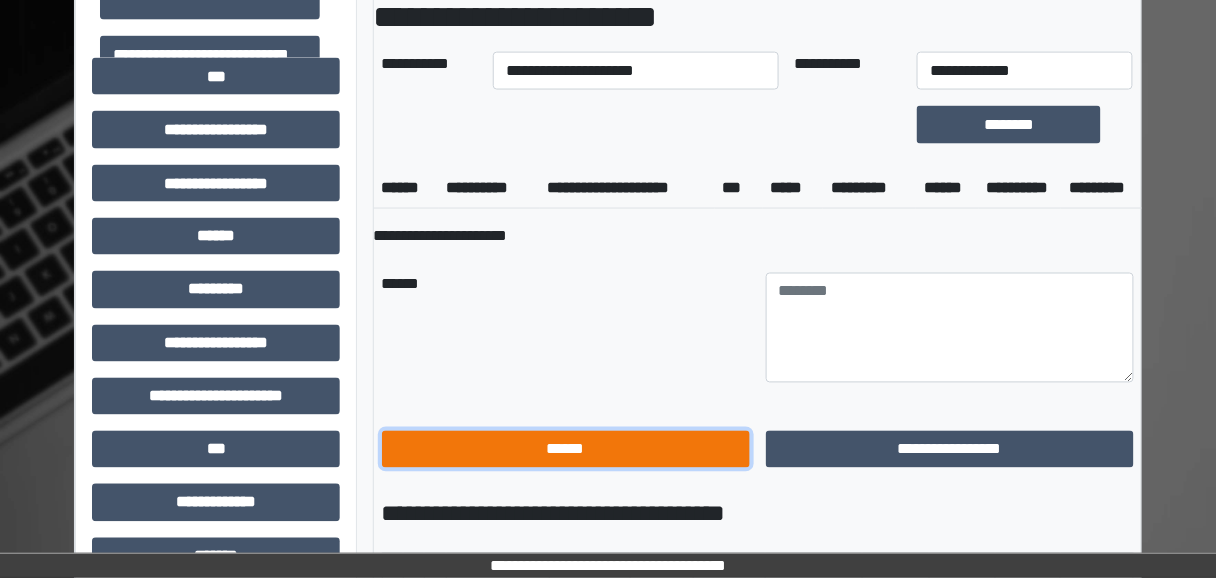 click on "******" at bounding box center (566, 449) 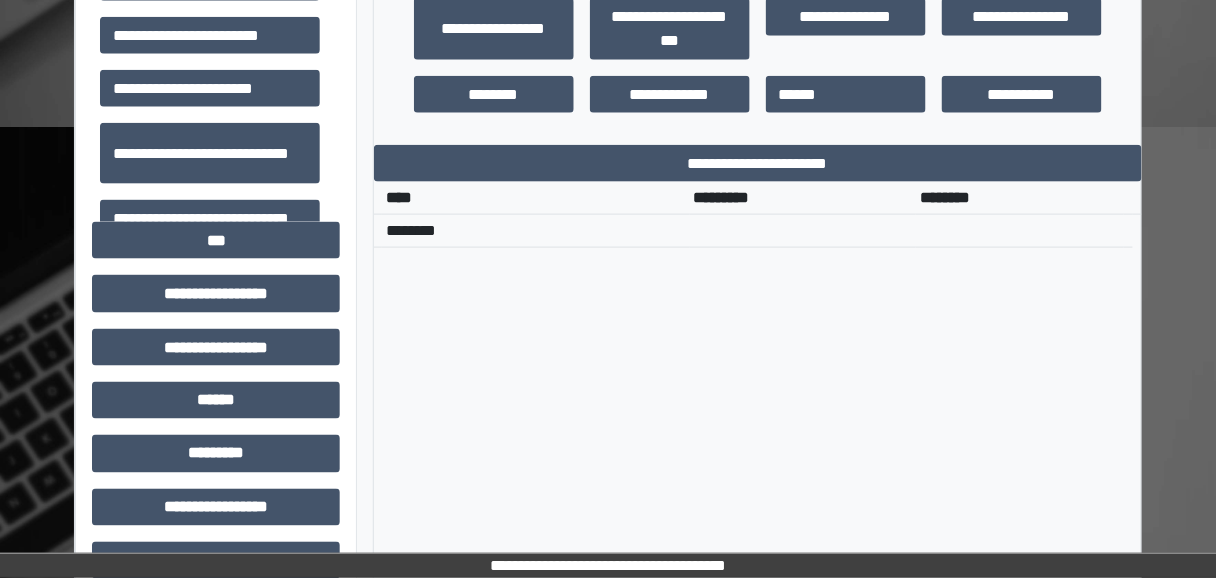 scroll, scrollTop: 320, scrollLeft: 0, axis: vertical 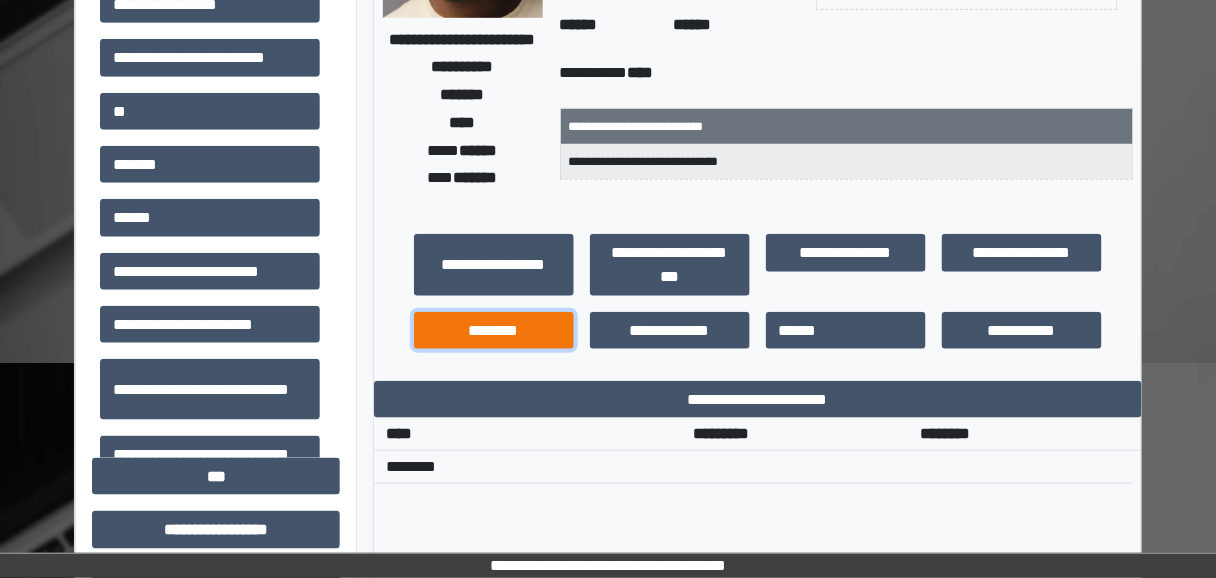 click on "********" at bounding box center [494, 330] 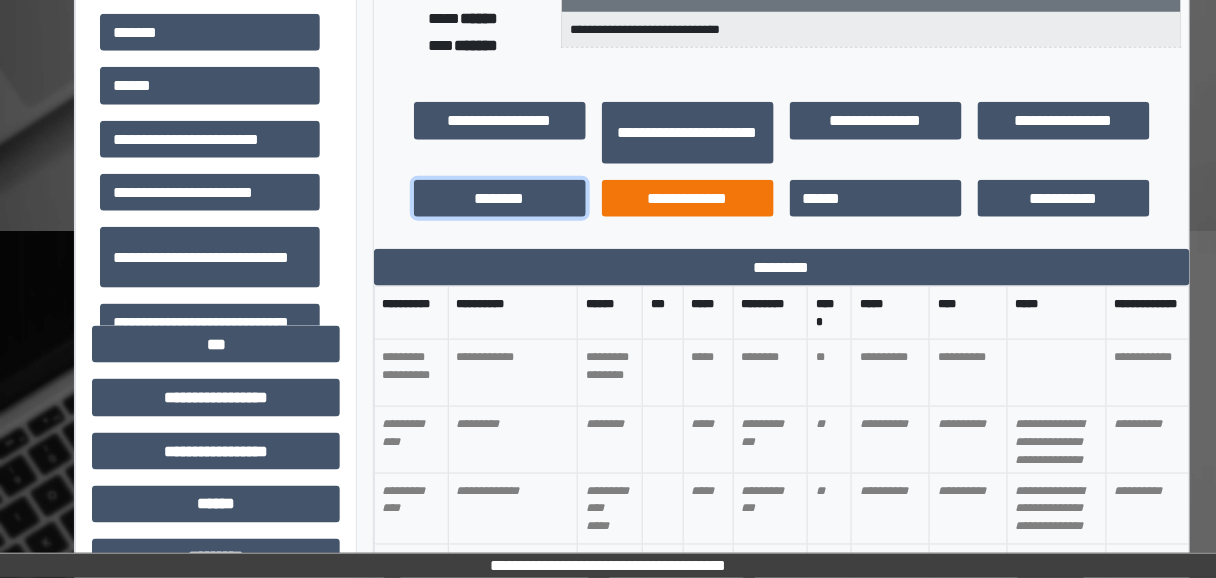 scroll, scrollTop: 400, scrollLeft: 0, axis: vertical 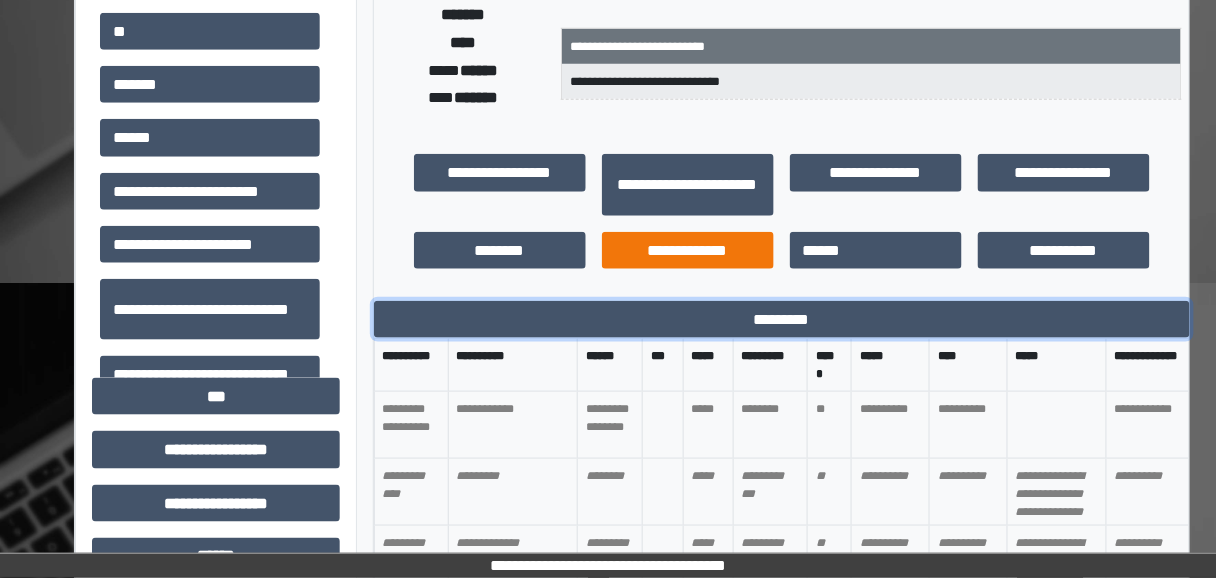 drag, startPoint x: 771, startPoint y: 317, endPoint x: 742, endPoint y: 231, distance: 90.75792 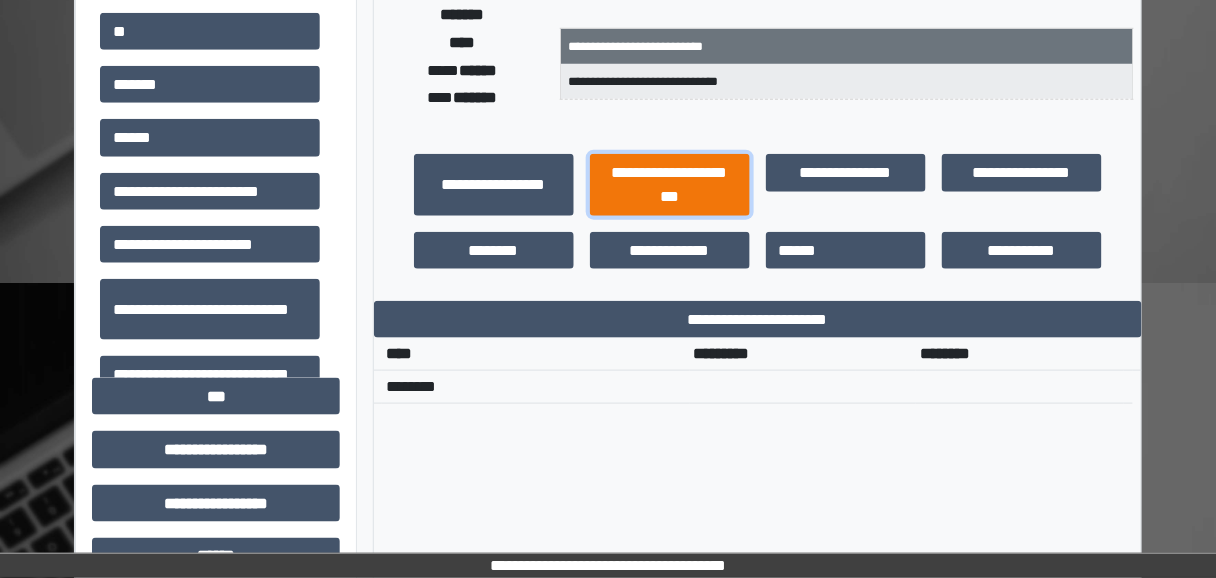 click on "**********" at bounding box center [670, 184] 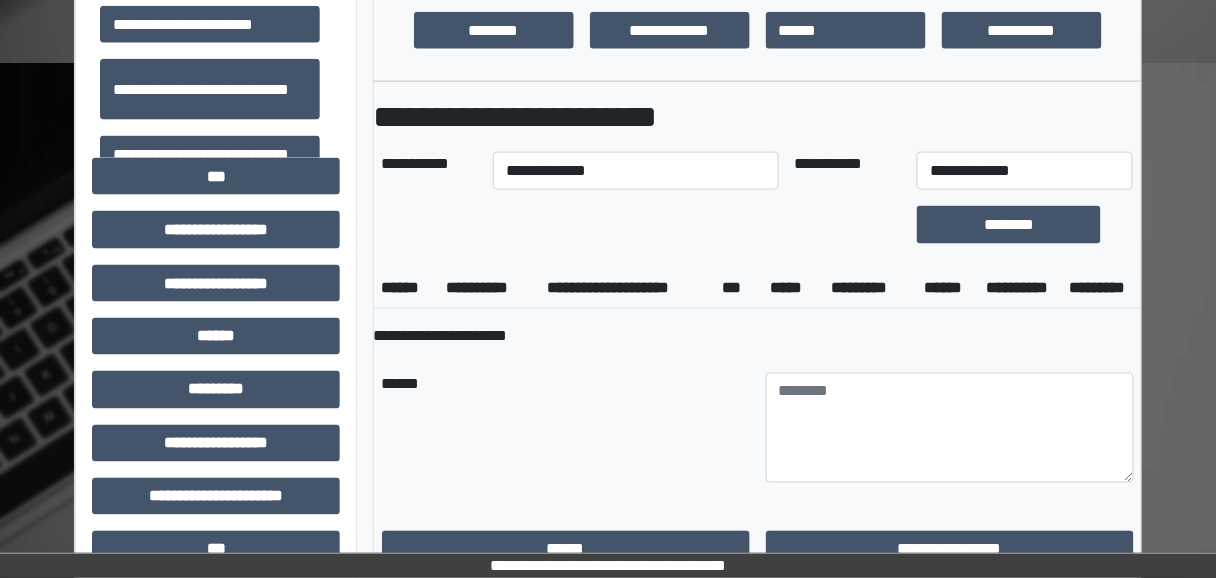 scroll, scrollTop: 640, scrollLeft: 0, axis: vertical 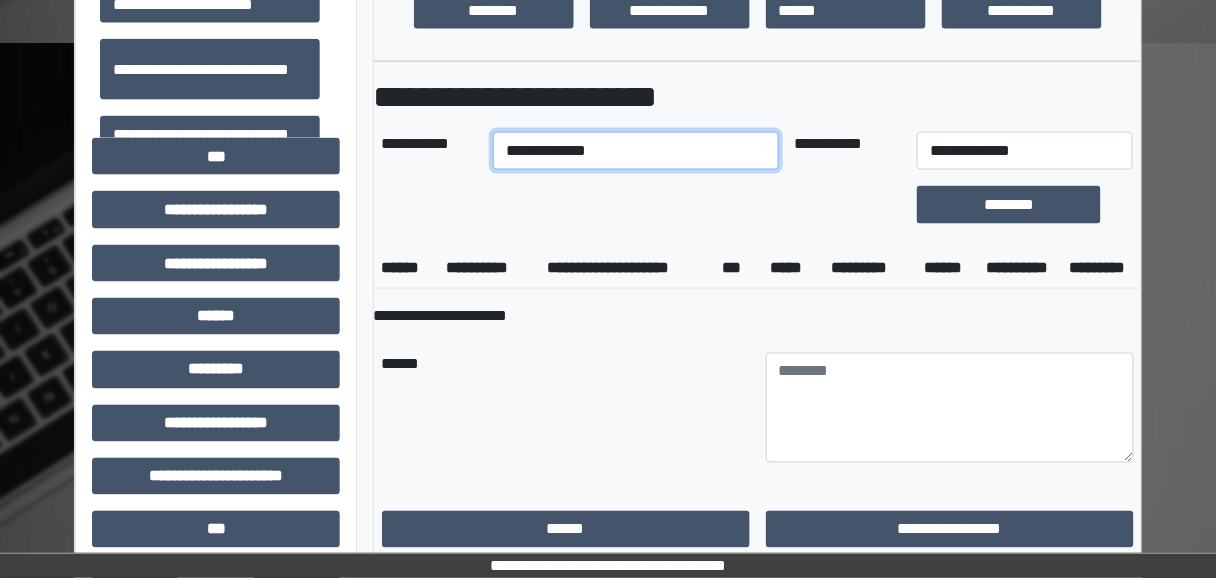 click on "**********" at bounding box center (635, 151) 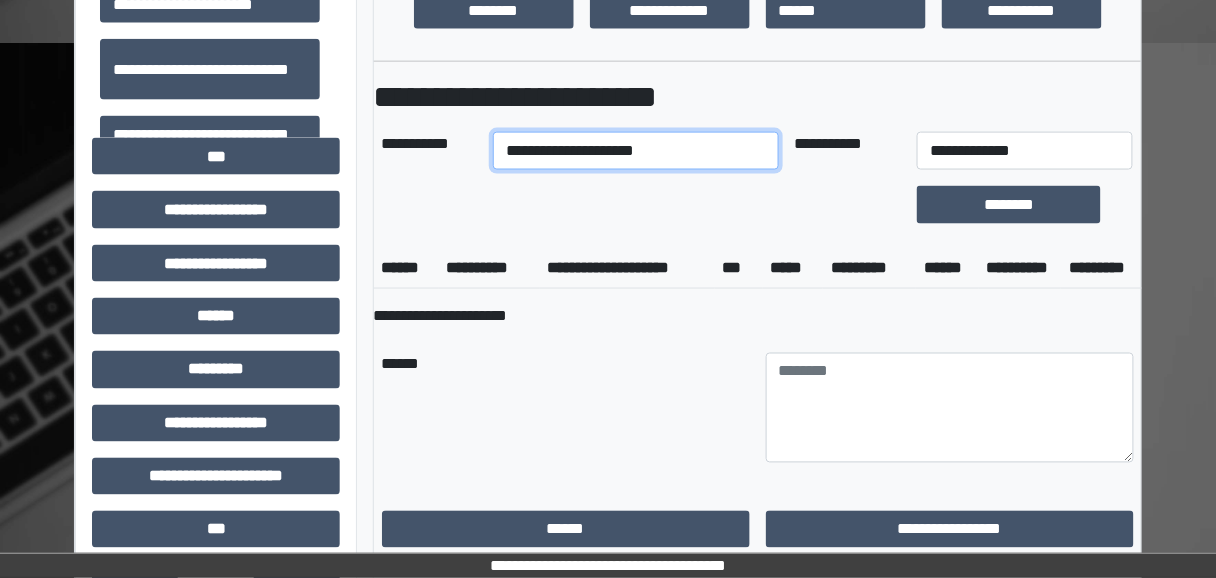 click on "**********" at bounding box center [635, 151] 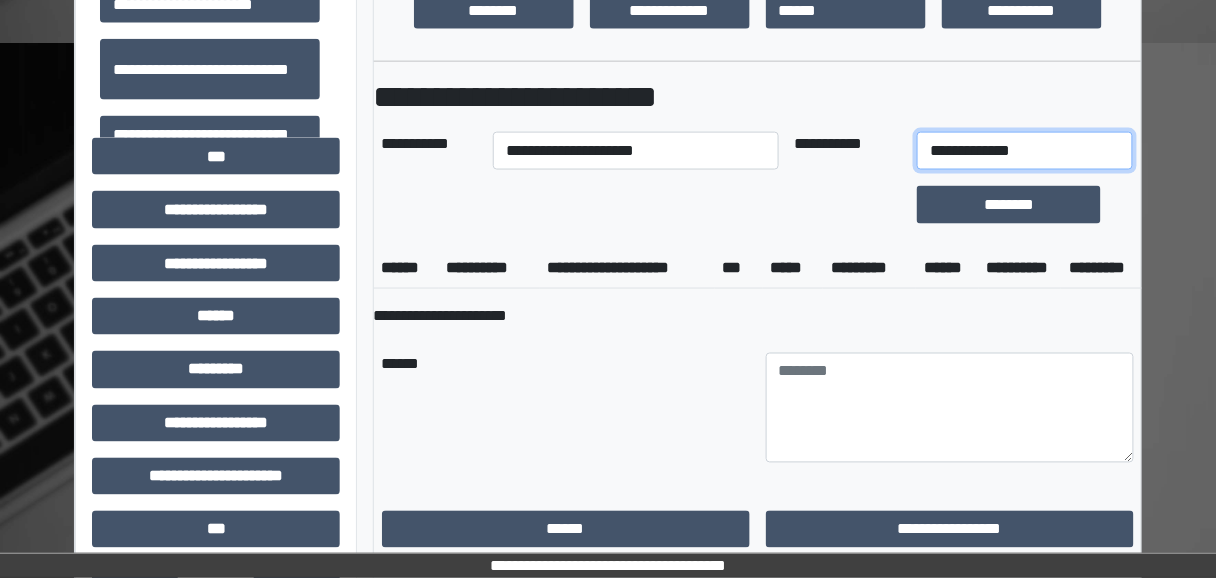 click on "**********" at bounding box center (1025, 151) 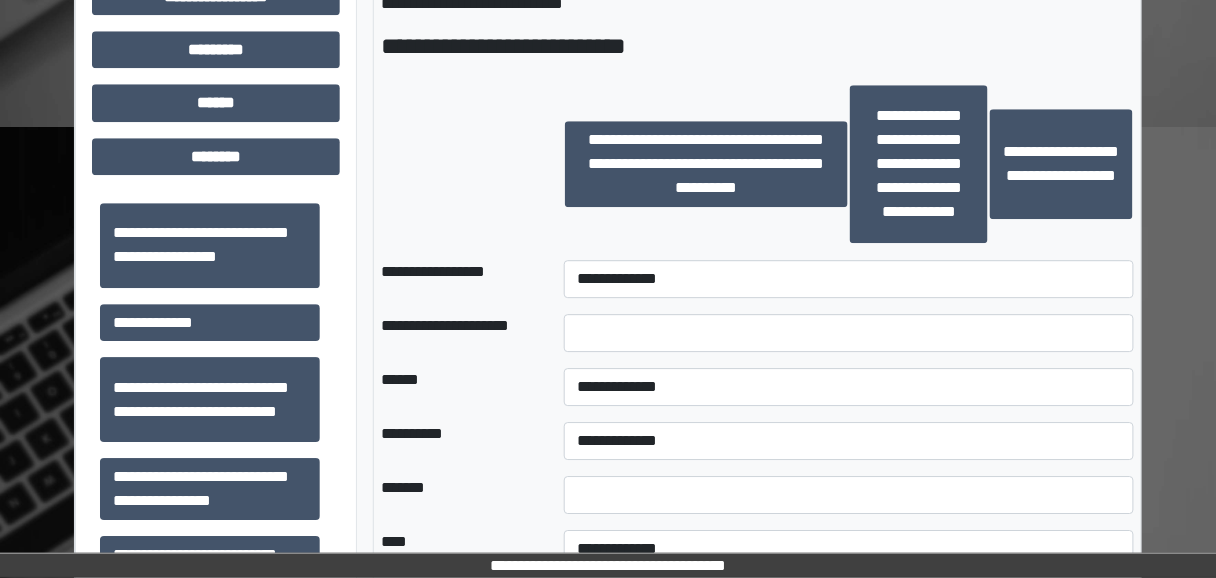 scroll, scrollTop: 1360, scrollLeft: 0, axis: vertical 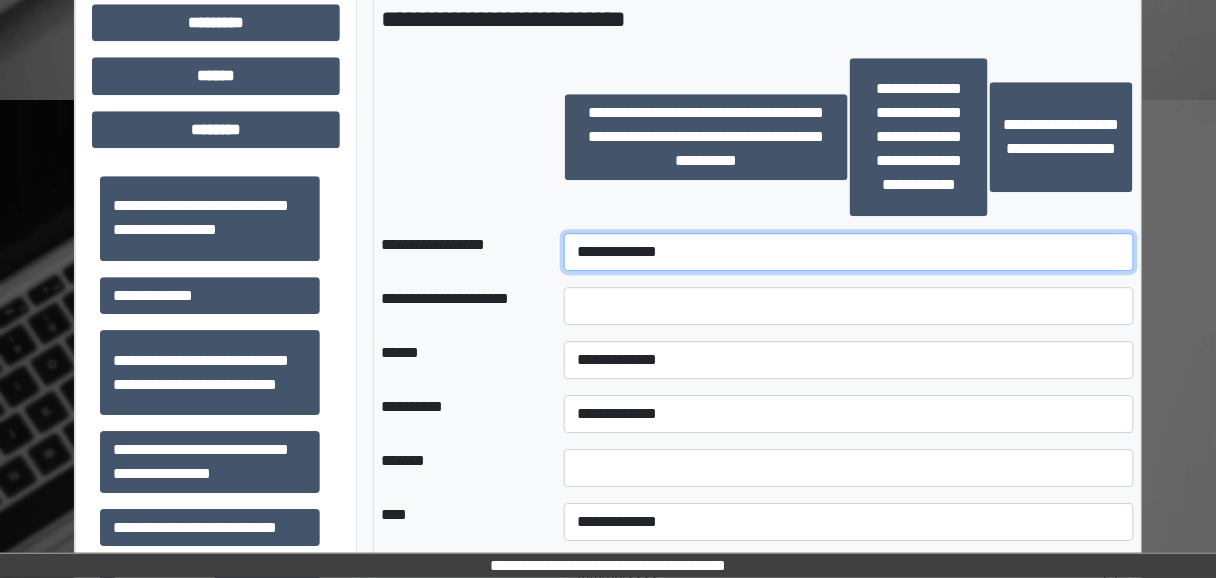 click on "**********" at bounding box center [848, 252] 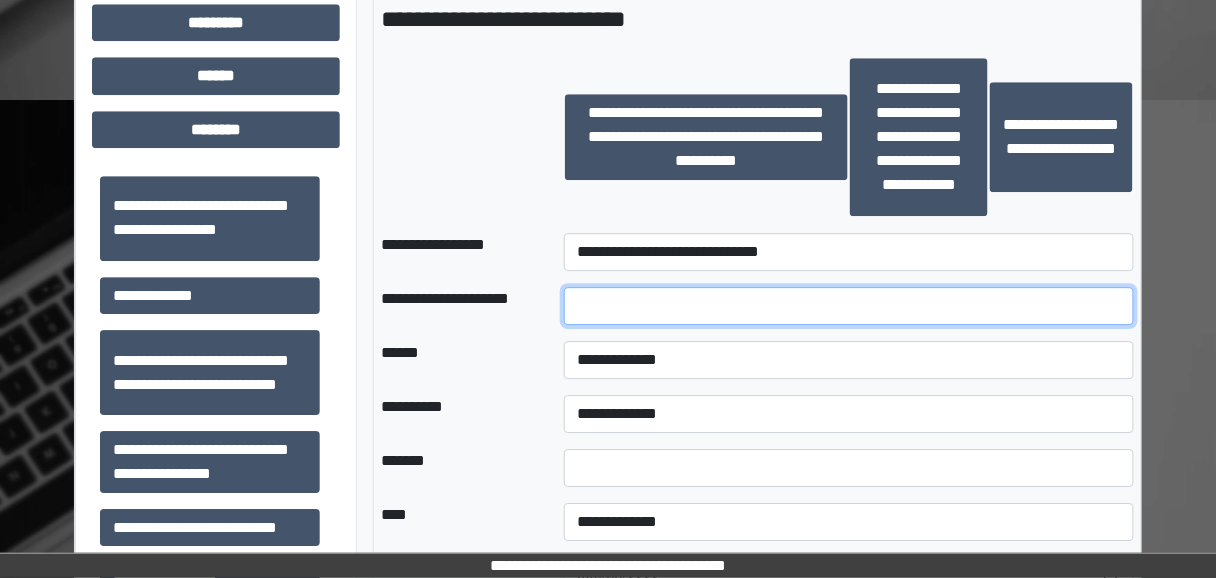 drag, startPoint x: 622, startPoint y: 325, endPoint x: 627, endPoint y: 308, distance: 17.720045 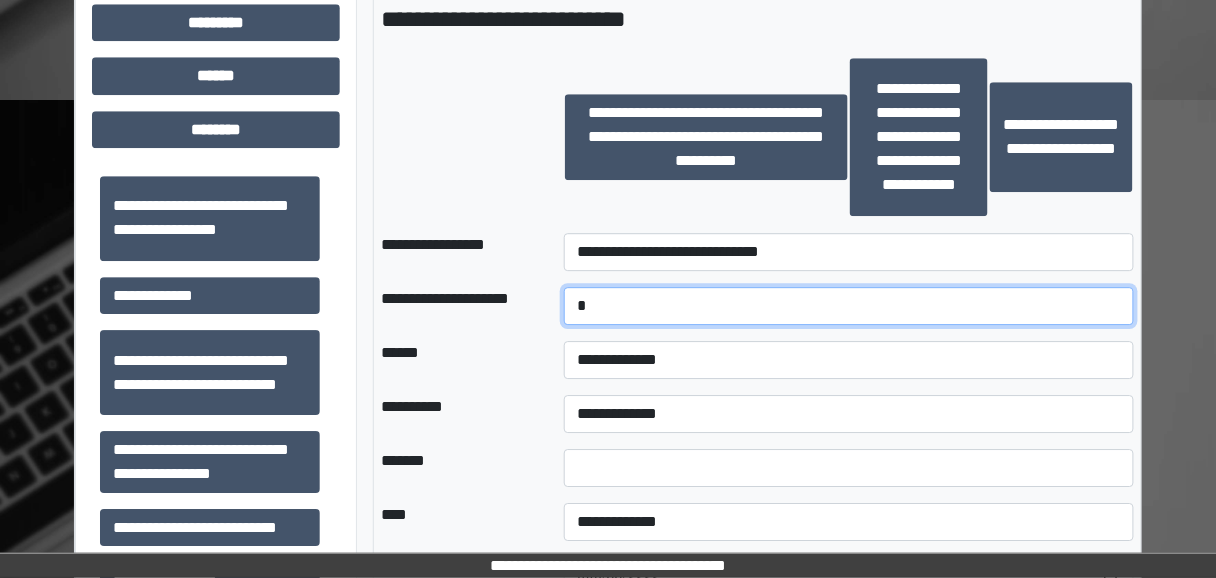 type on "*" 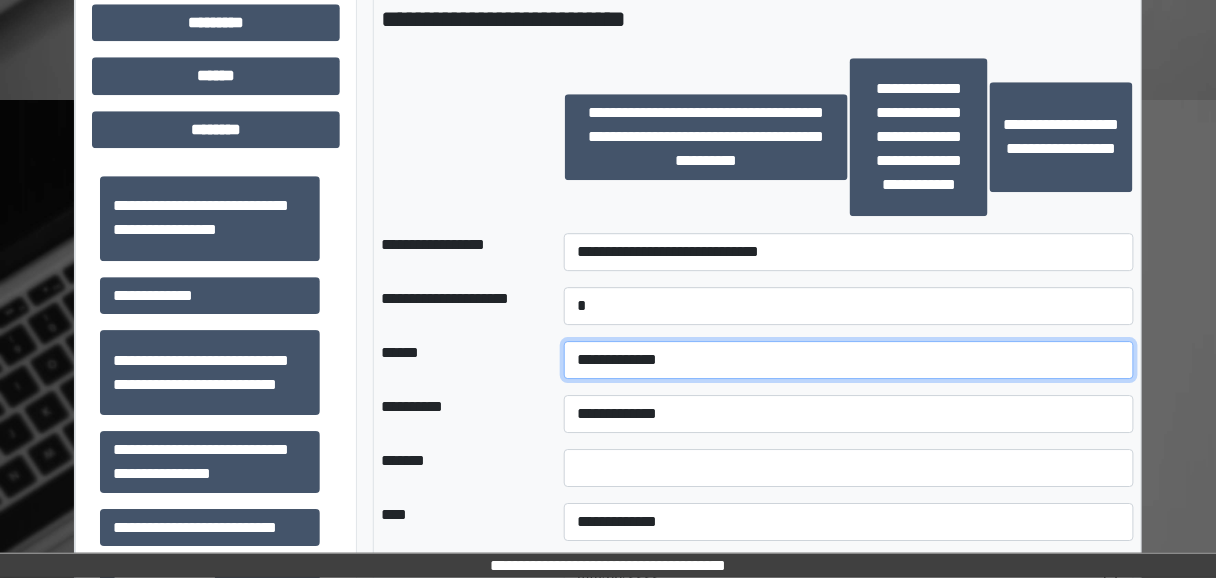 click on "**********" at bounding box center [848, 360] 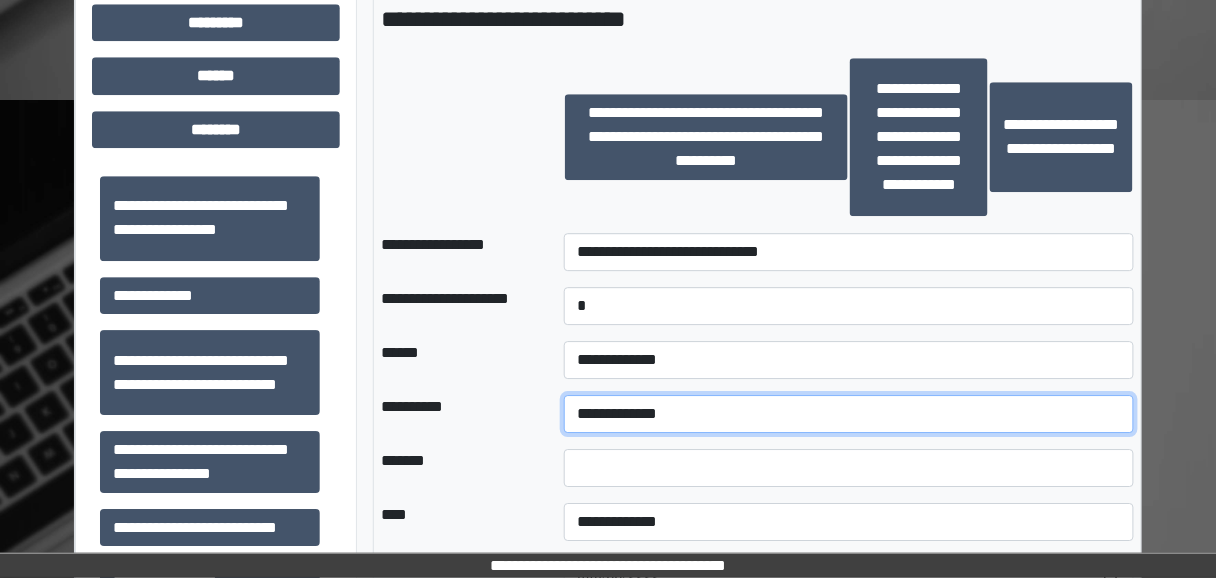 click on "**********" at bounding box center [848, 414] 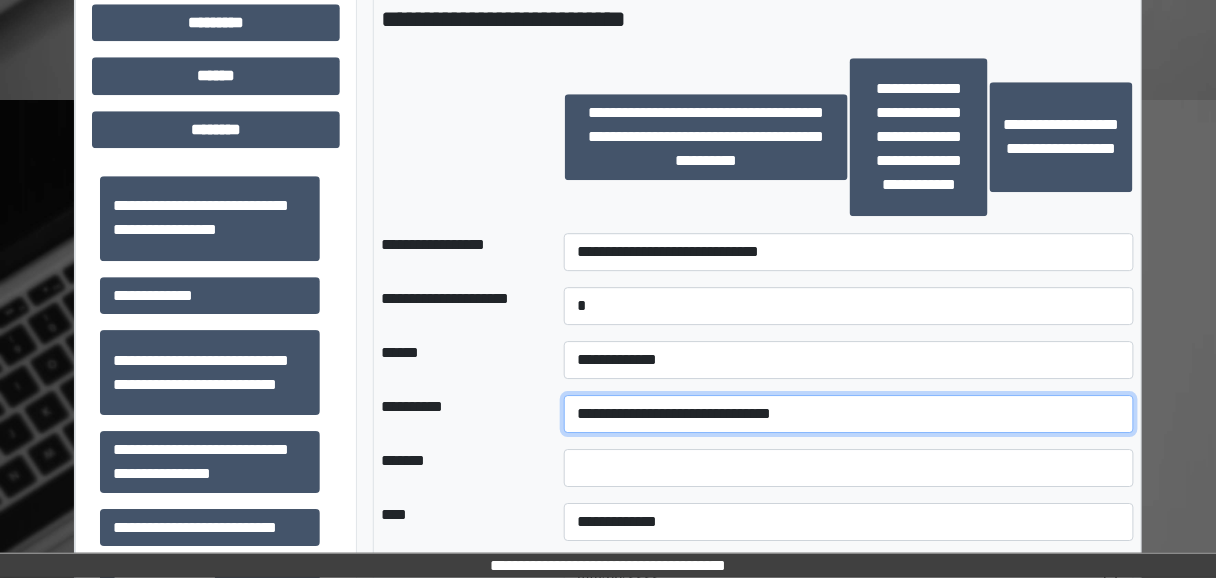click on "**********" at bounding box center (848, 414) 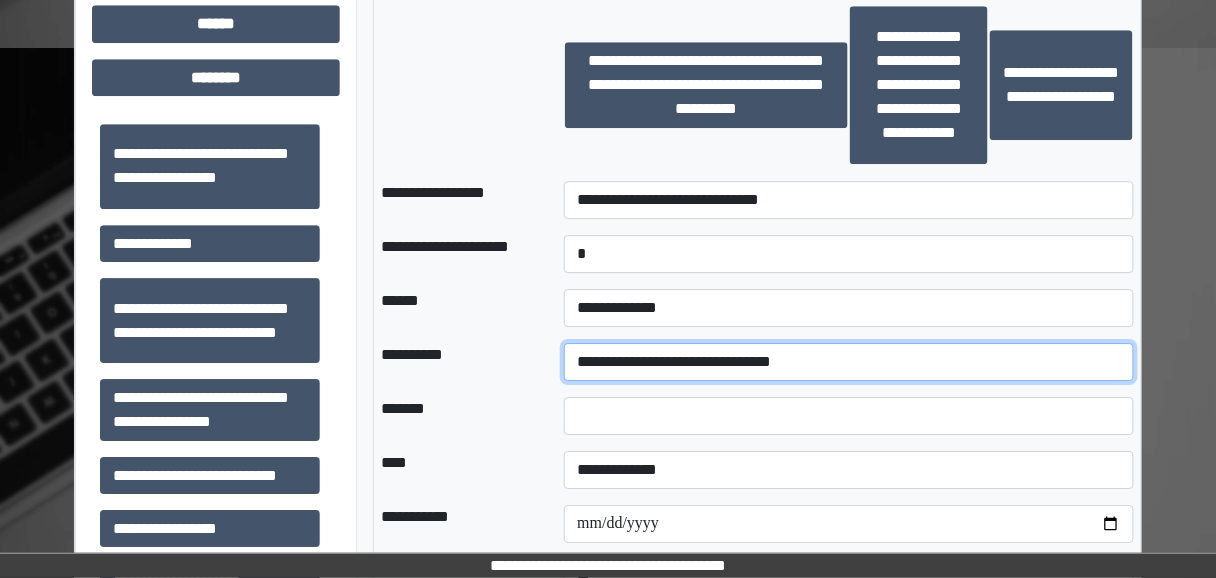 scroll, scrollTop: 1440, scrollLeft: 0, axis: vertical 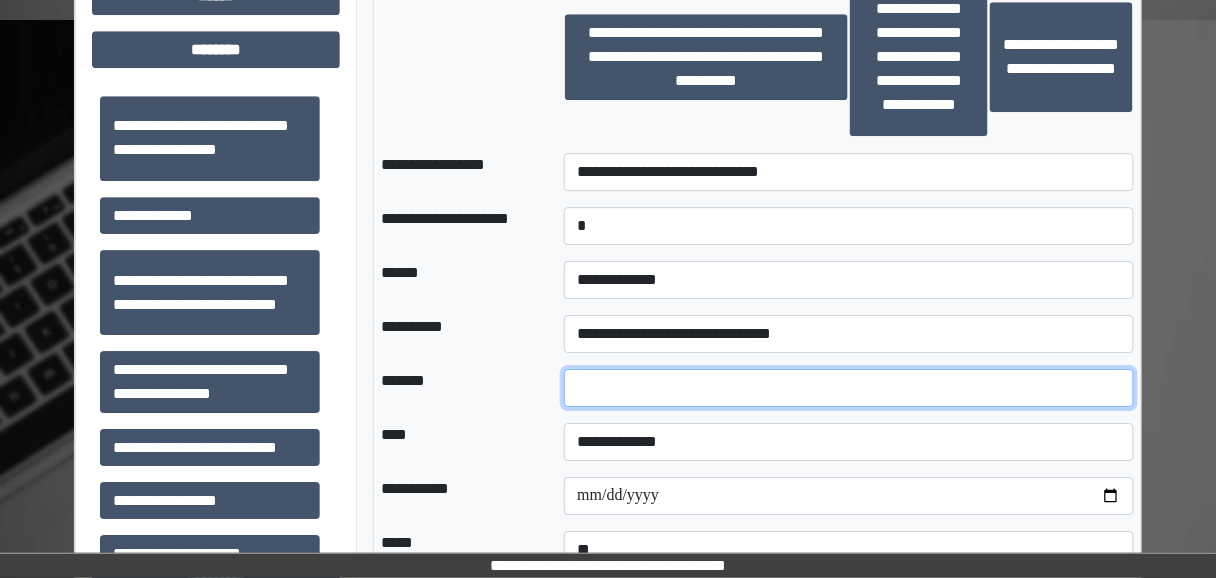 click at bounding box center [848, 388] 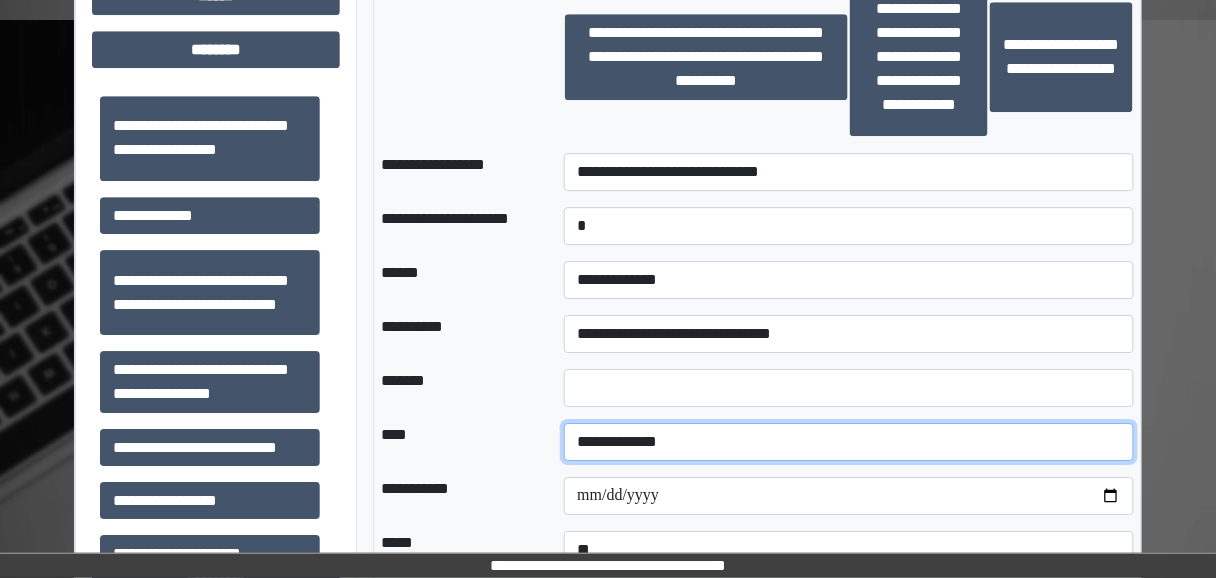 click on "**********" at bounding box center [848, 442] 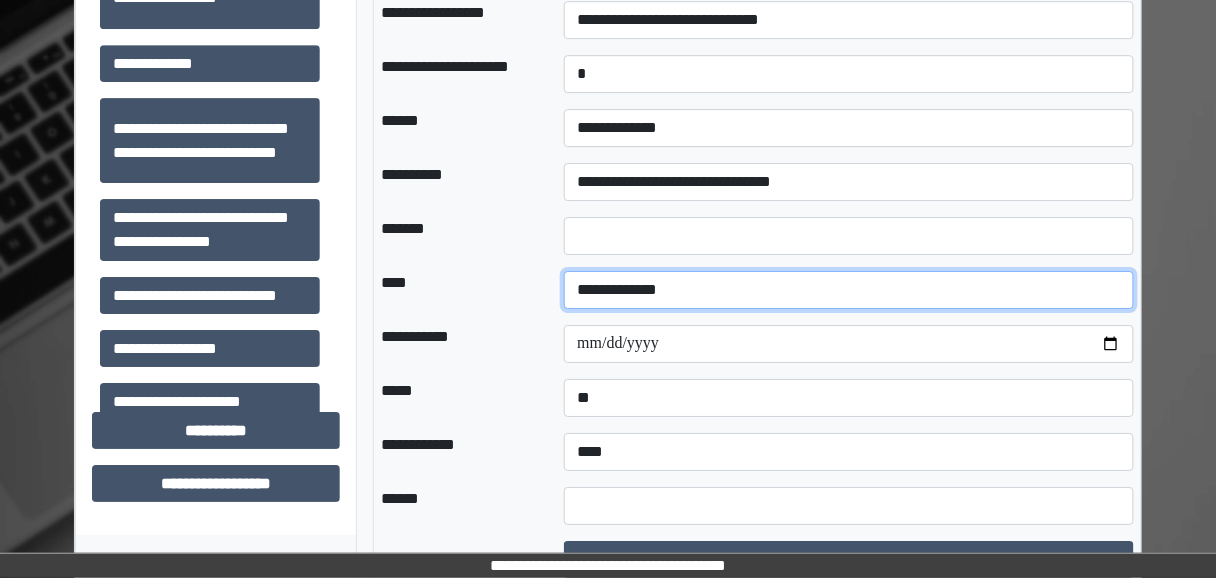 scroll, scrollTop: 1600, scrollLeft: 0, axis: vertical 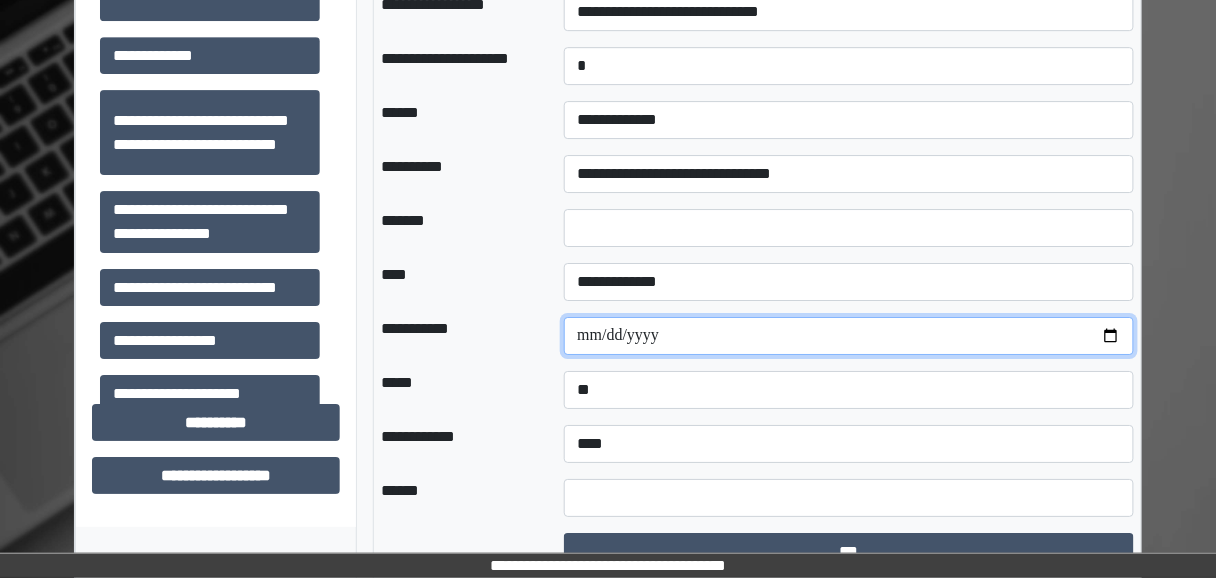drag, startPoint x: 581, startPoint y: 359, endPoint x: 880, endPoint y: 347, distance: 299.2407 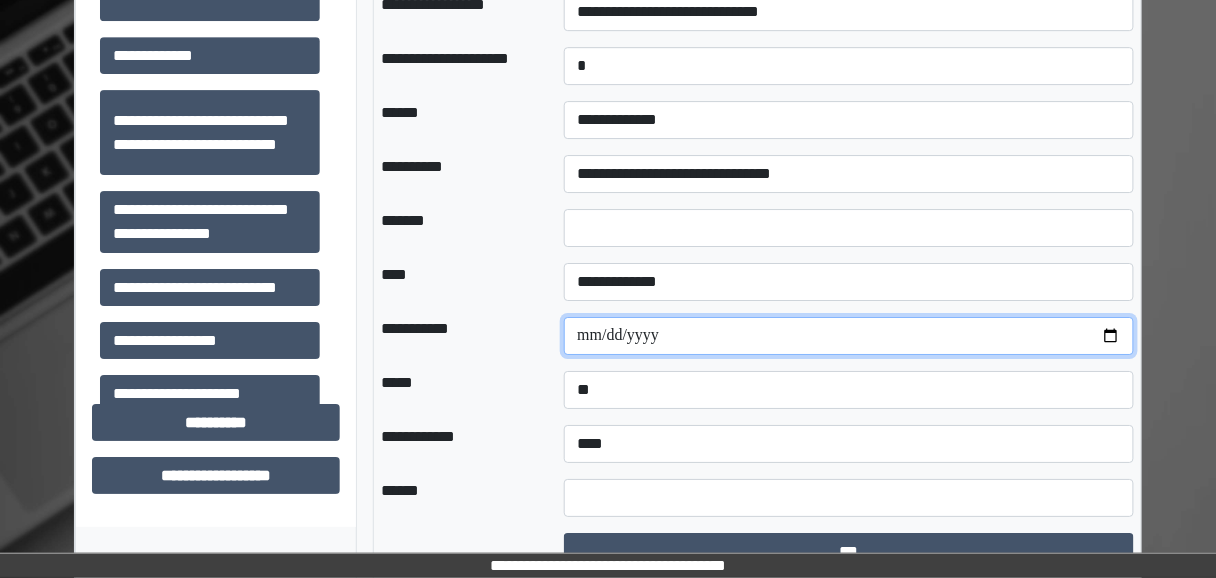 click at bounding box center (848, 336) 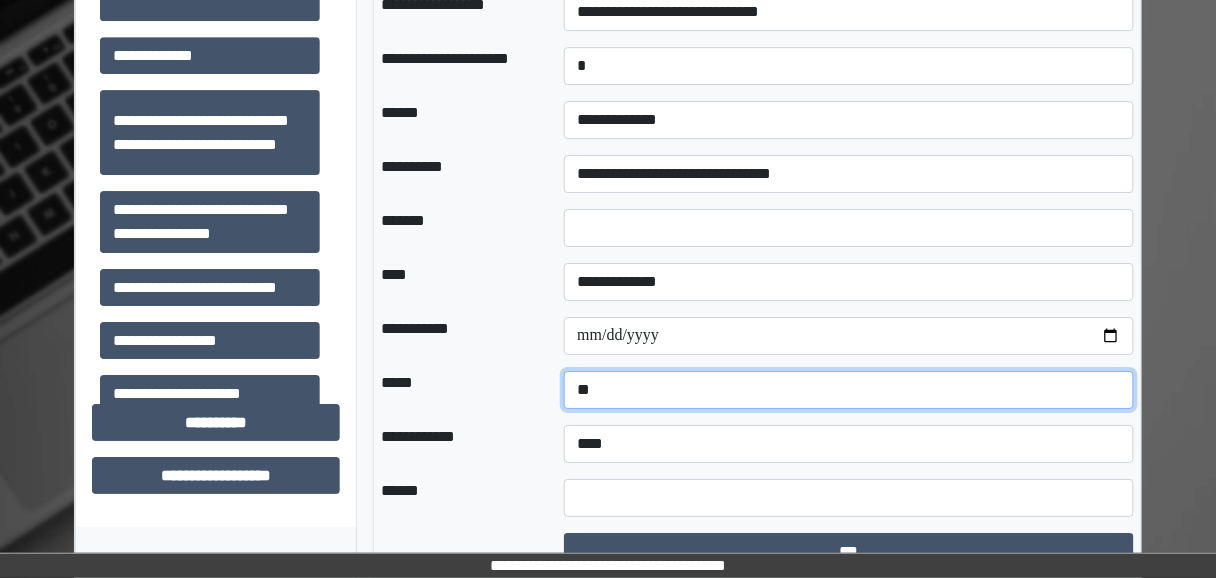 click on "**********" at bounding box center (848, 390) 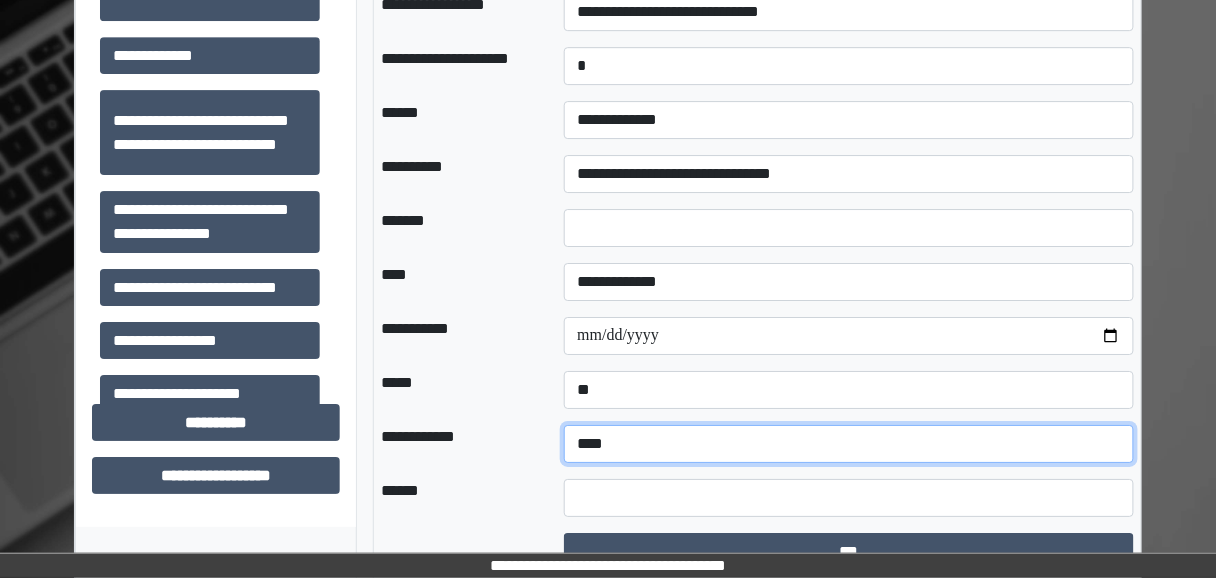 click on "**********" at bounding box center (848, 444) 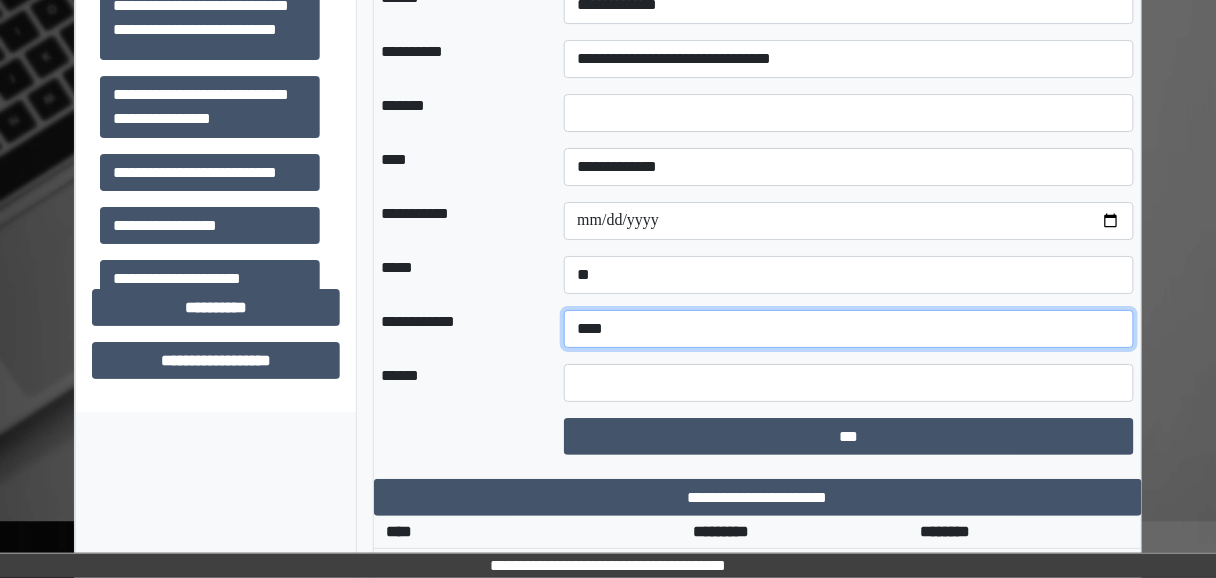 scroll, scrollTop: 1760, scrollLeft: 0, axis: vertical 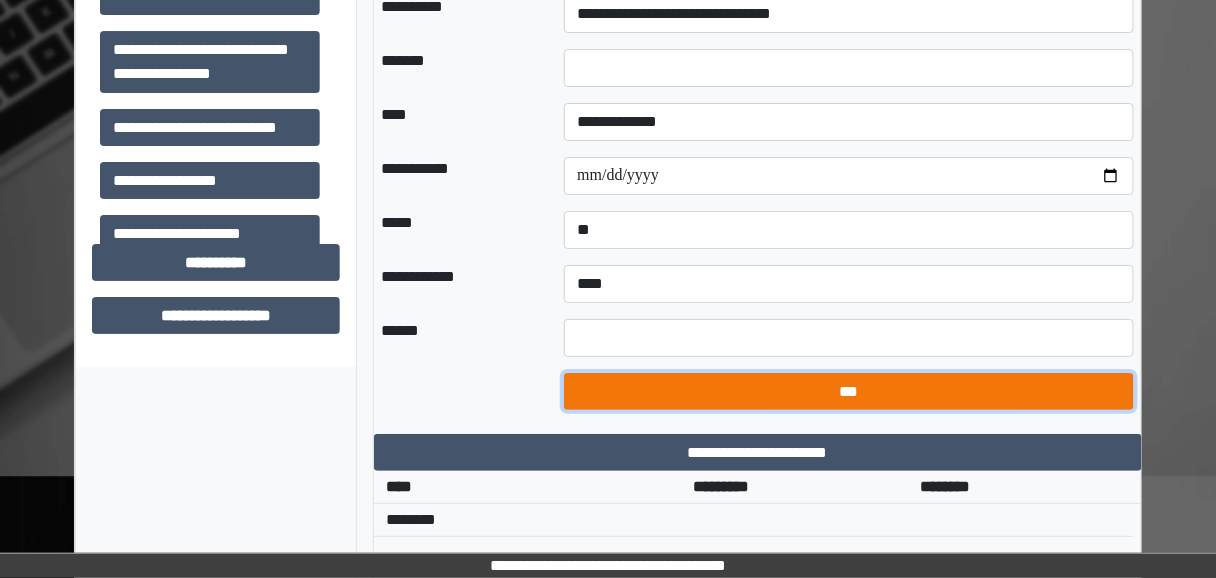 click on "***" at bounding box center (848, 391) 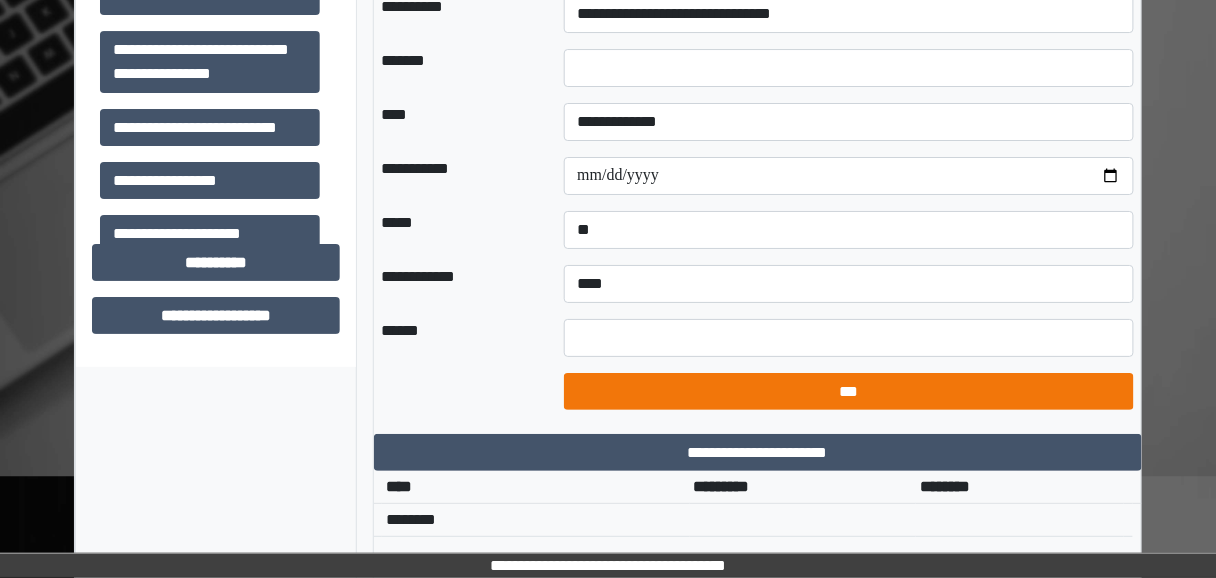 select on "*" 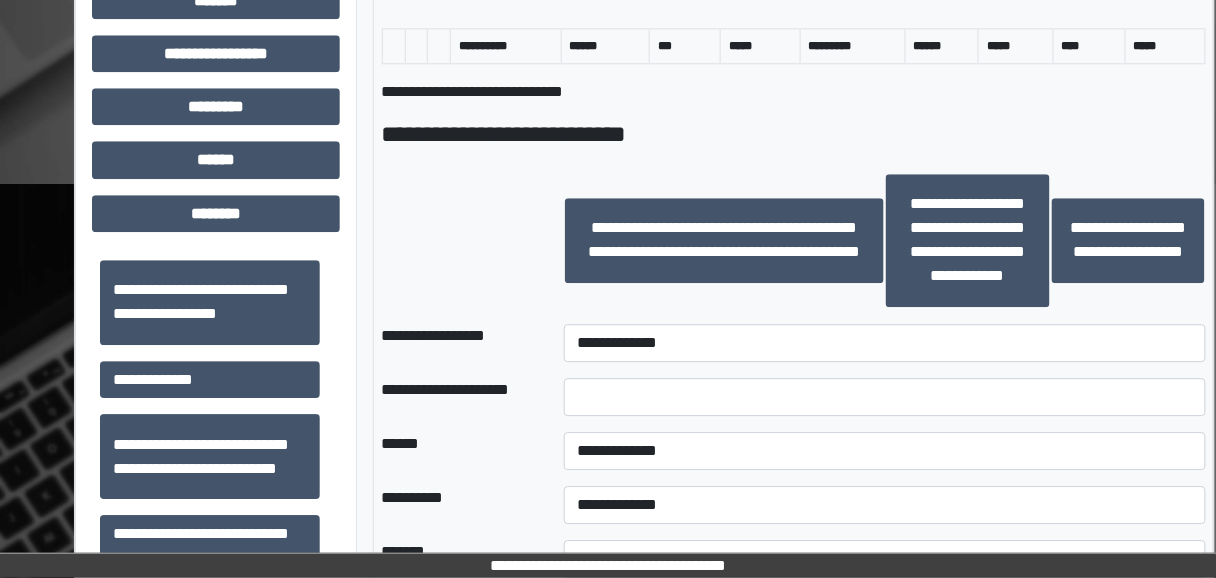 scroll, scrollTop: 1360, scrollLeft: 0, axis: vertical 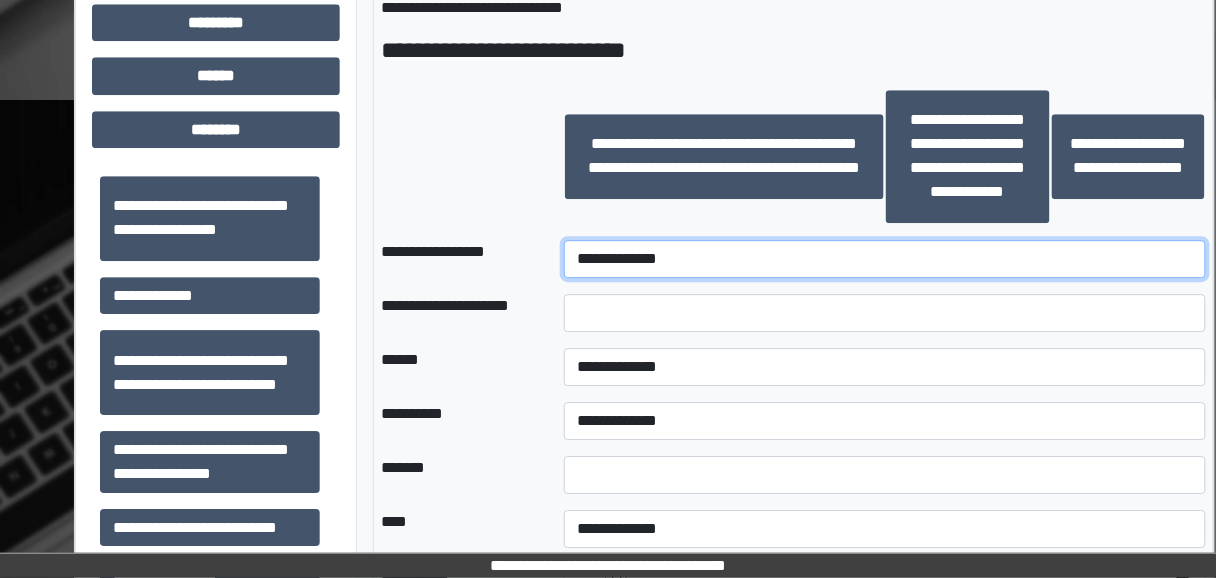 click on "**********" at bounding box center [885, 259] 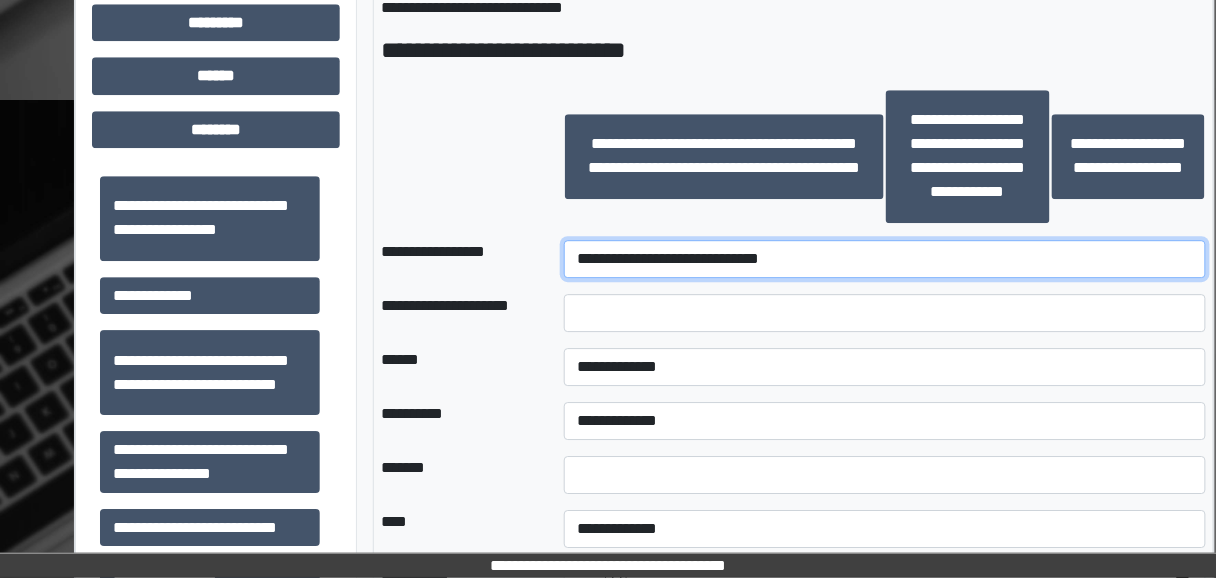click on "**********" at bounding box center (885, 259) 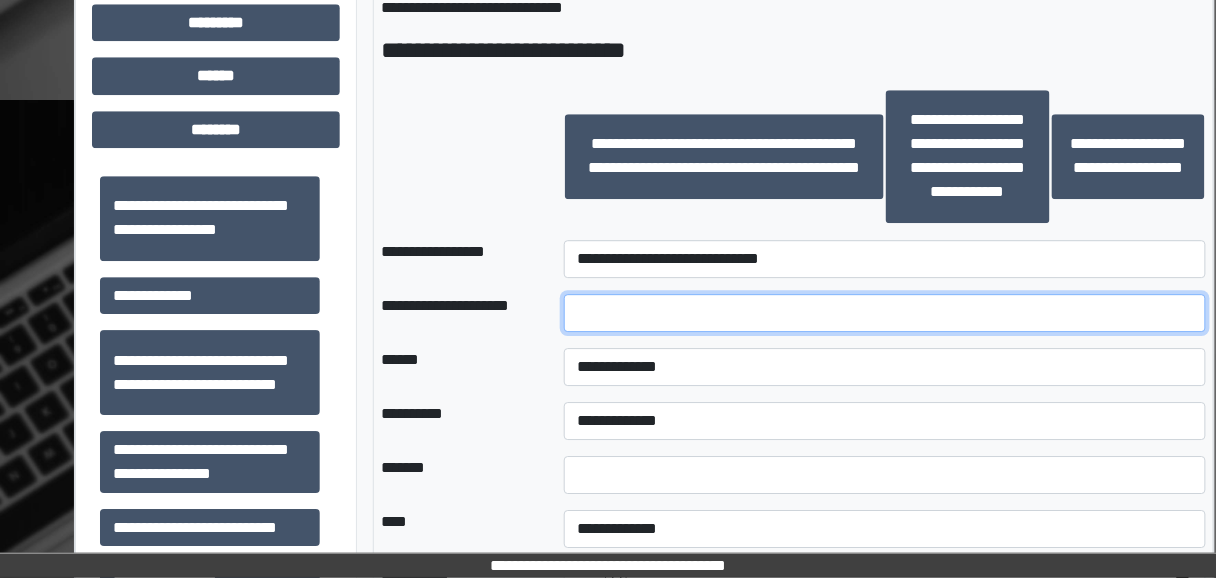 click at bounding box center (885, 313) 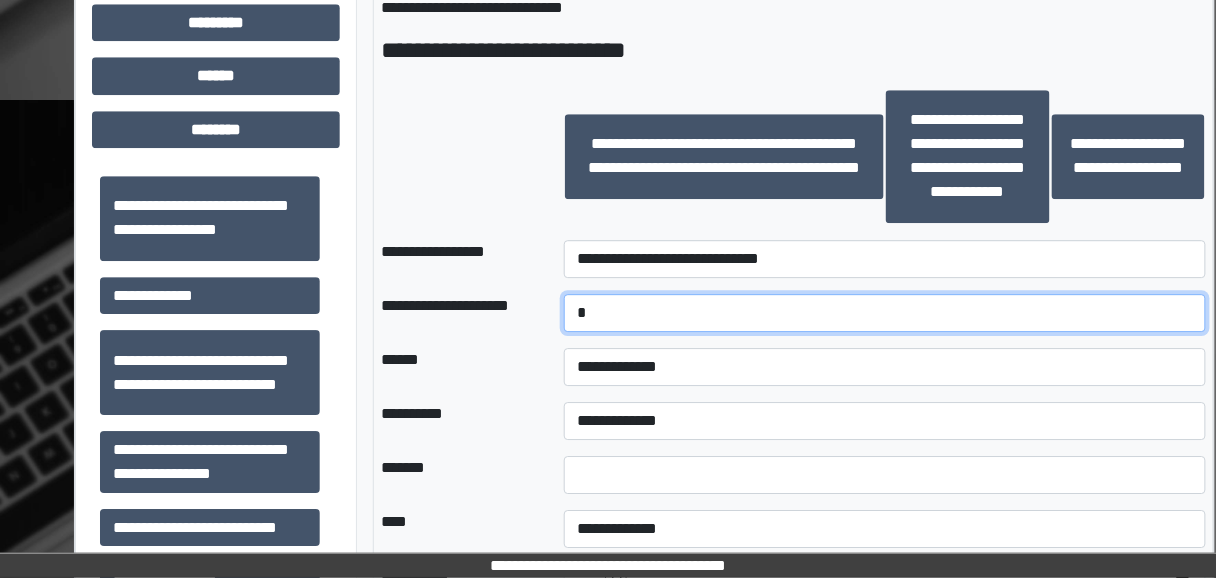 type on "*" 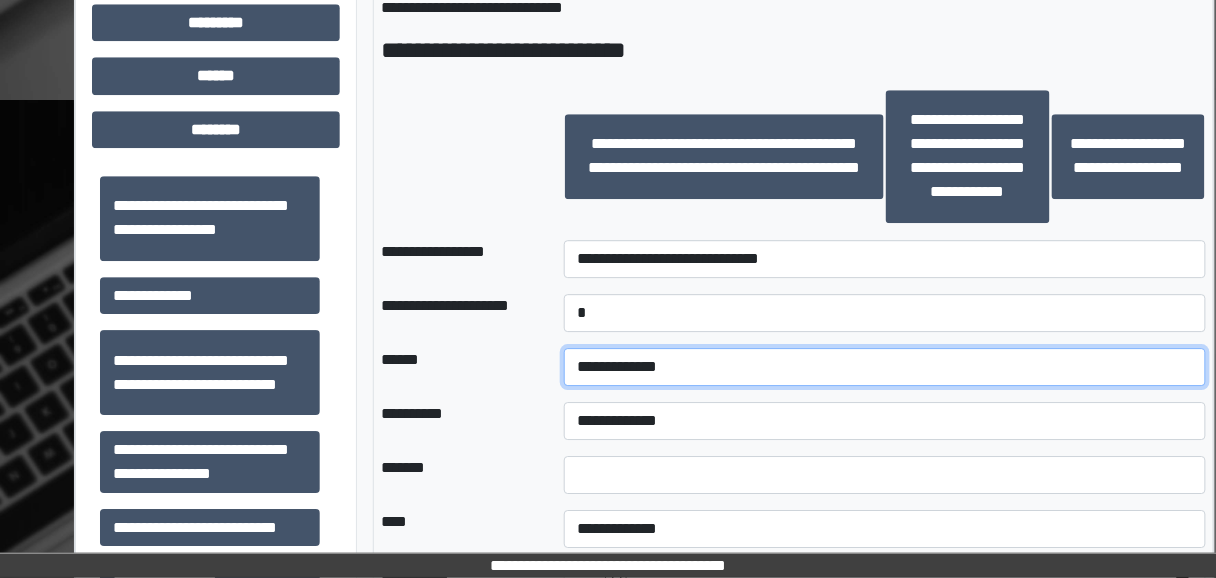 click on "**********" at bounding box center [885, 367] 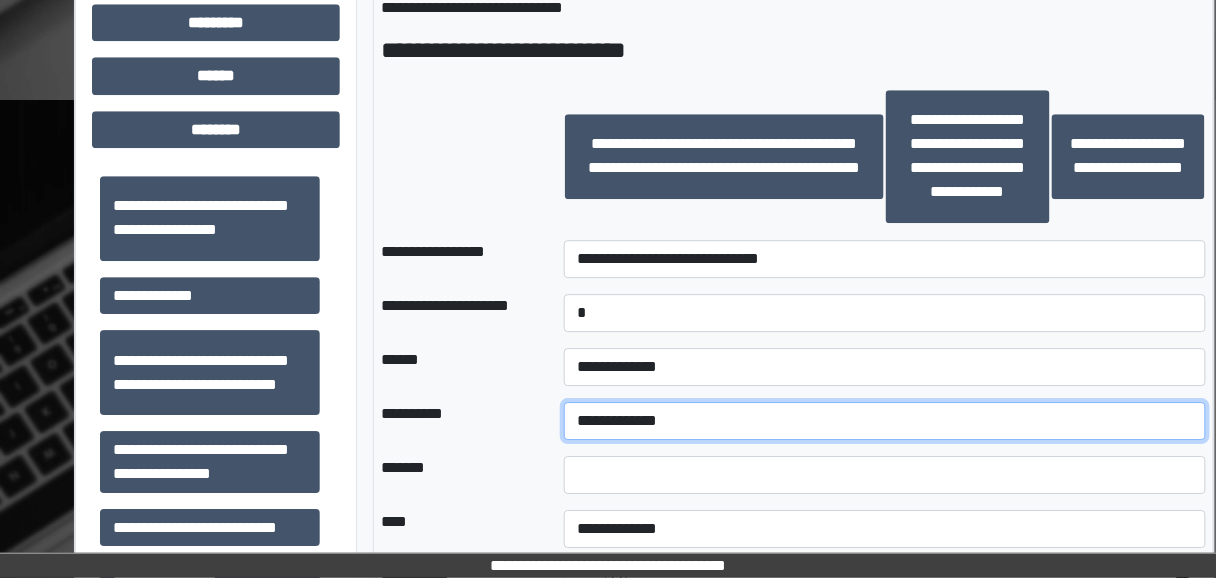 click on "**********" at bounding box center (885, 421) 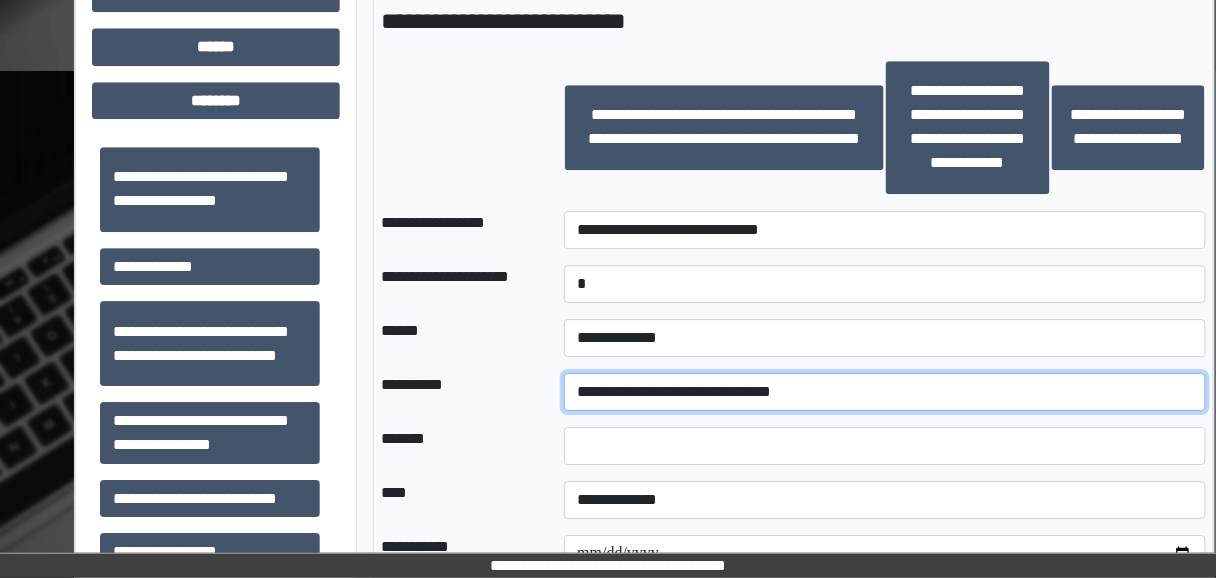 scroll, scrollTop: 1440, scrollLeft: 0, axis: vertical 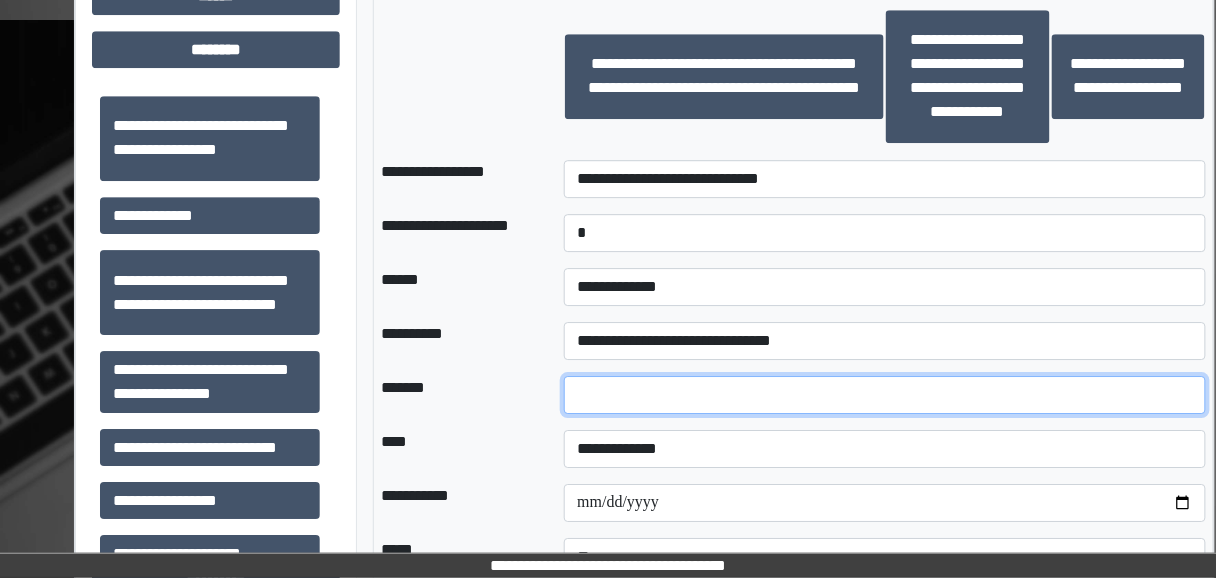 drag, startPoint x: 596, startPoint y: 387, endPoint x: 520, endPoint y: 392, distance: 76.1643 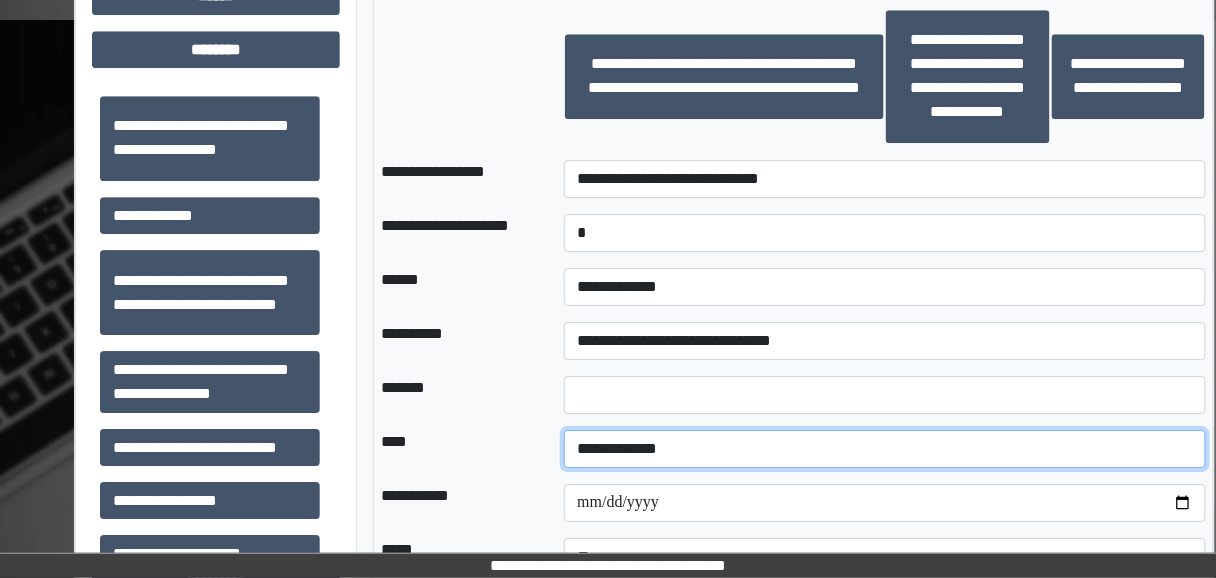 click on "**********" at bounding box center (885, 449) 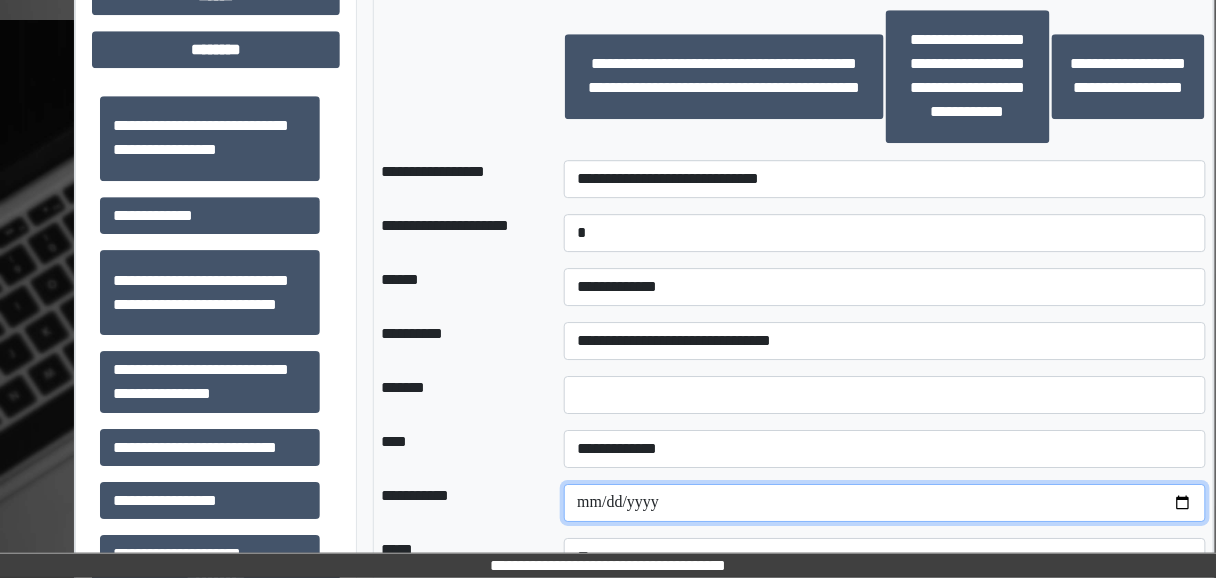 click on "**********" at bounding box center (885, 503) 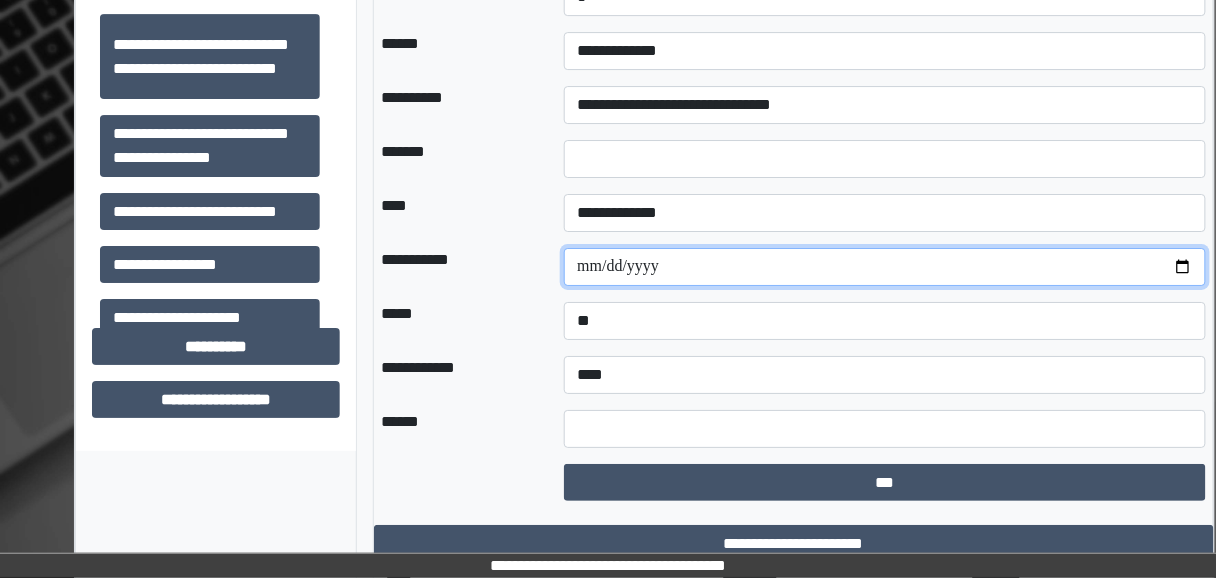 scroll, scrollTop: 1680, scrollLeft: 0, axis: vertical 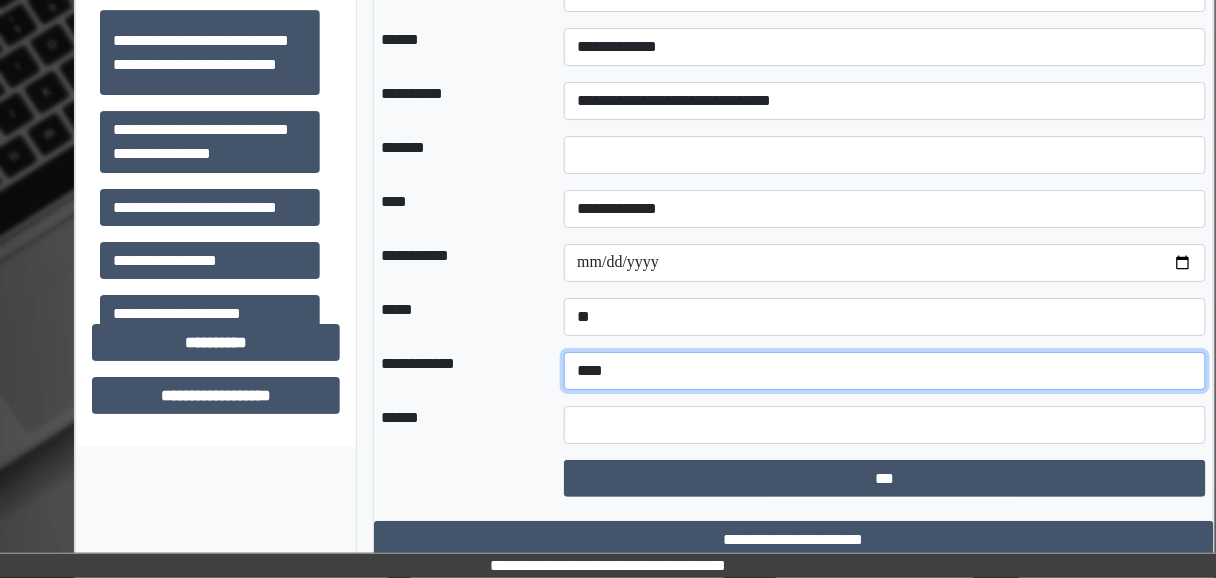 click on "**********" at bounding box center (885, 371) 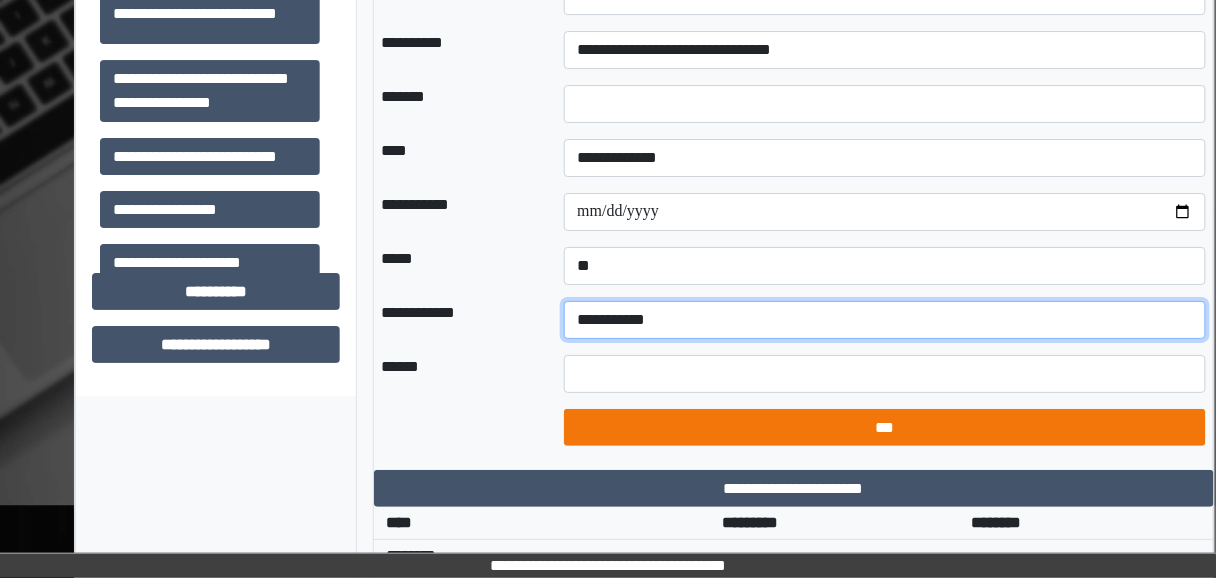 scroll, scrollTop: 1760, scrollLeft: 0, axis: vertical 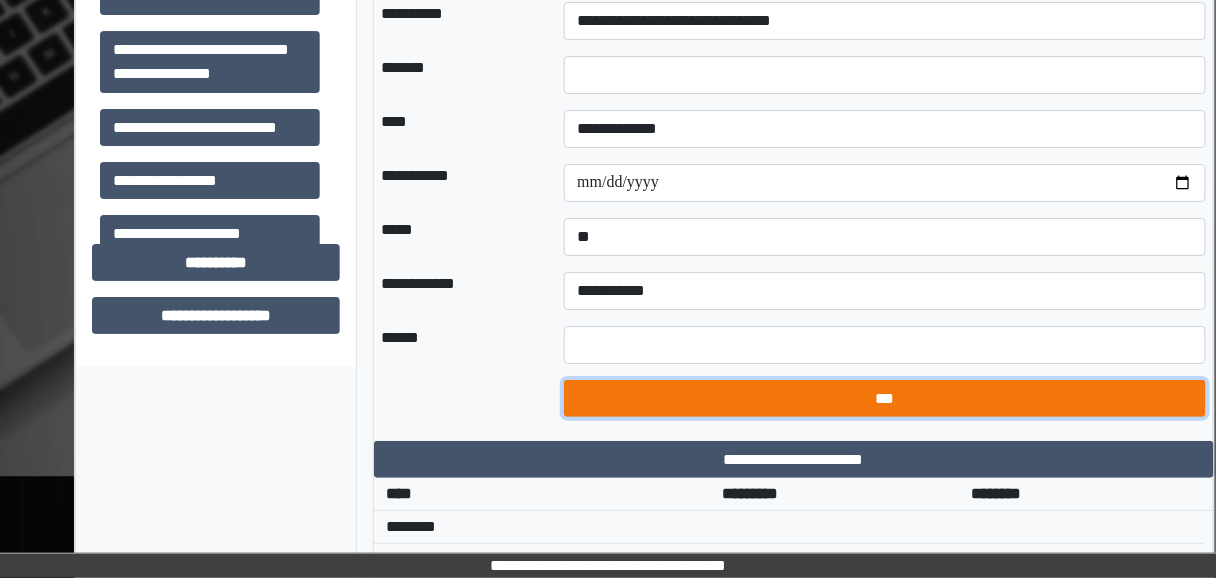 click on "***" at bounding box center [885, 398] 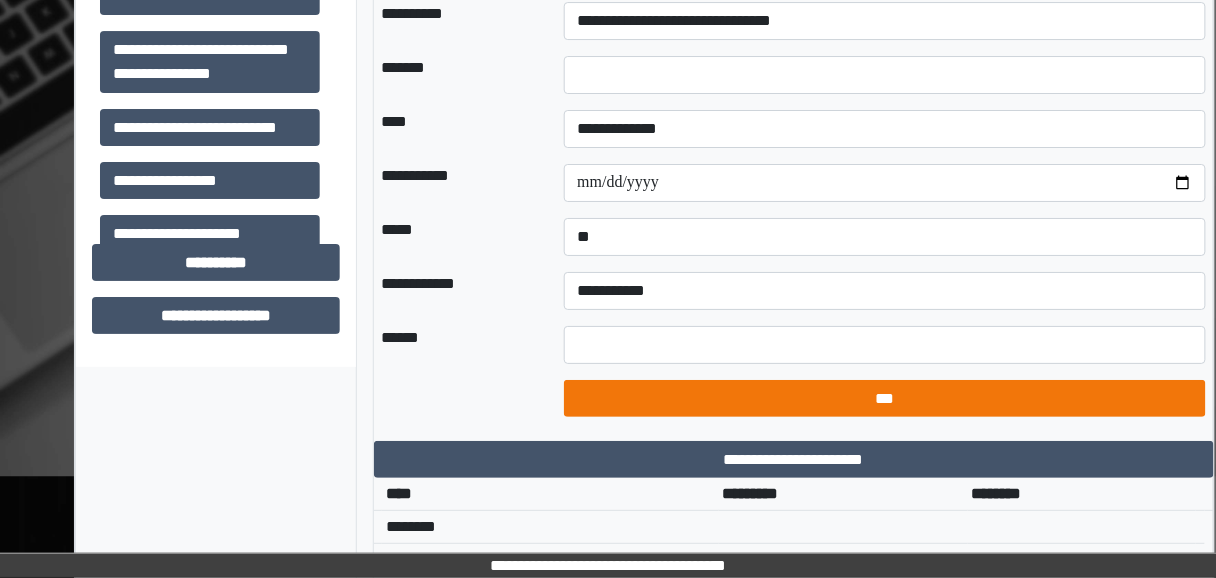 select on "*" 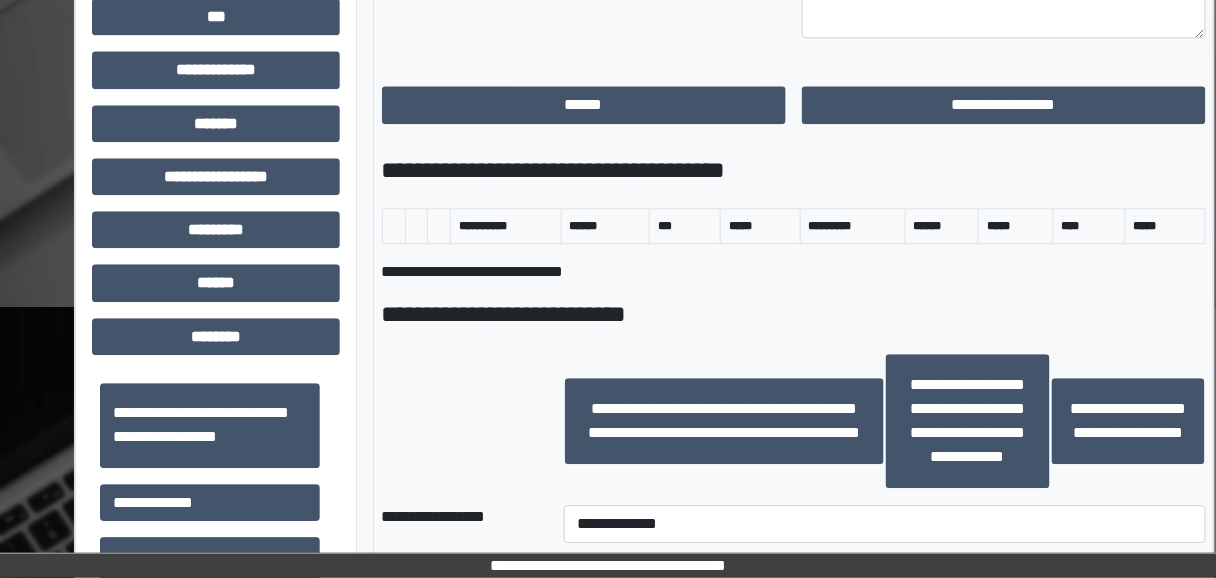 scroll, scrollTop: 1360, scrollLeft: 0, axis: vertical 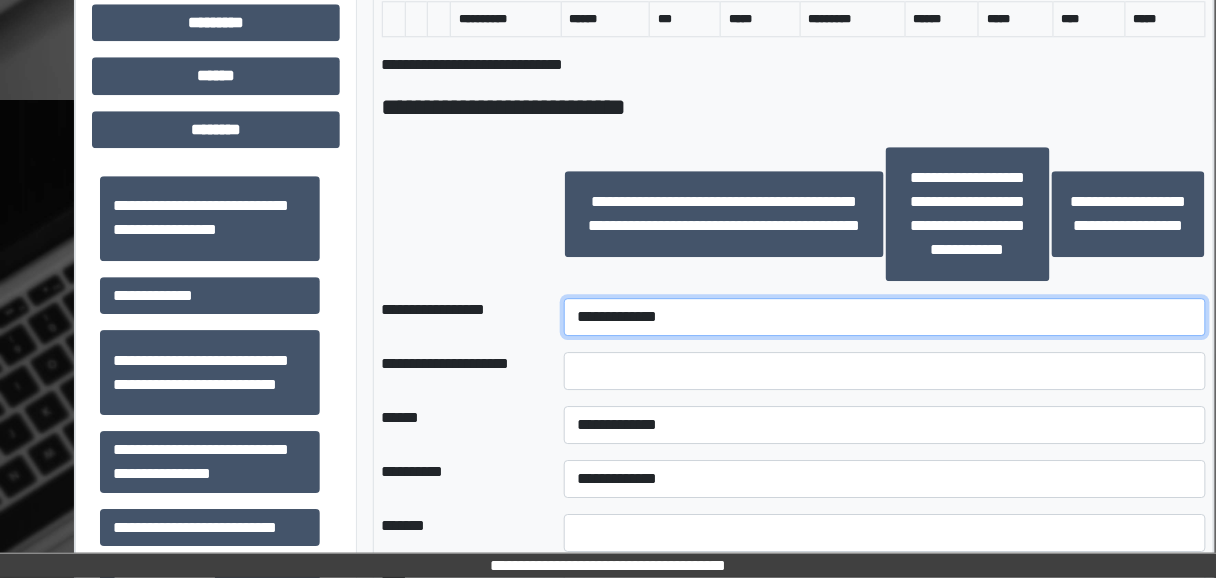 click on "**********" at bounding box center (885, 317) 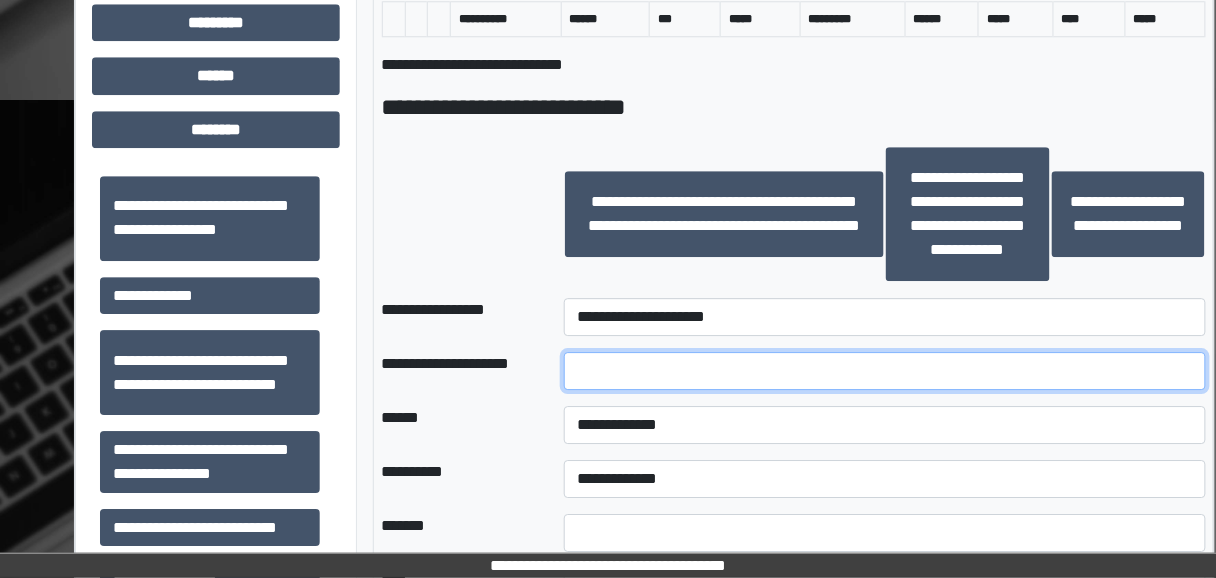 click at bounding box center (885, 371) 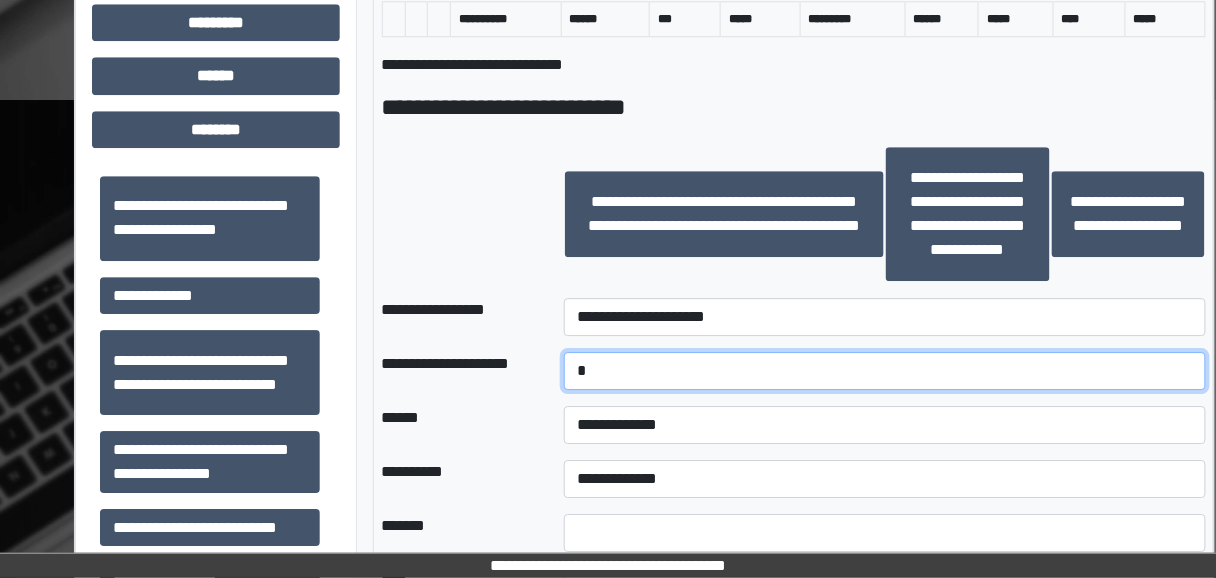 type on "*" 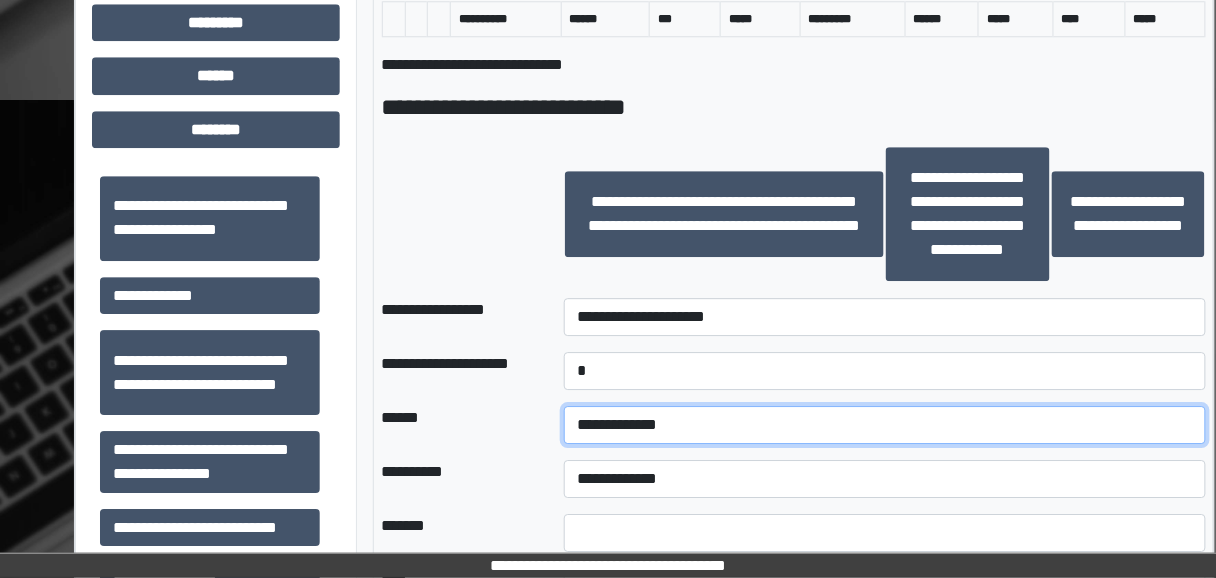 click on "**********" at bounding box center [885, 425] 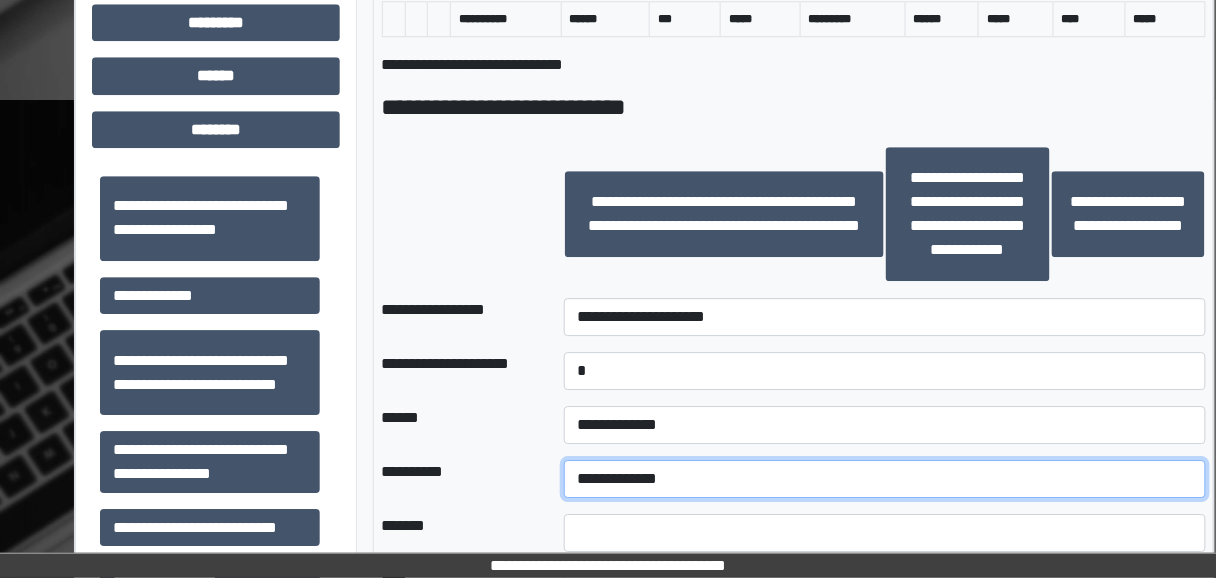 click on "**********" at bounding box center (885, 479) 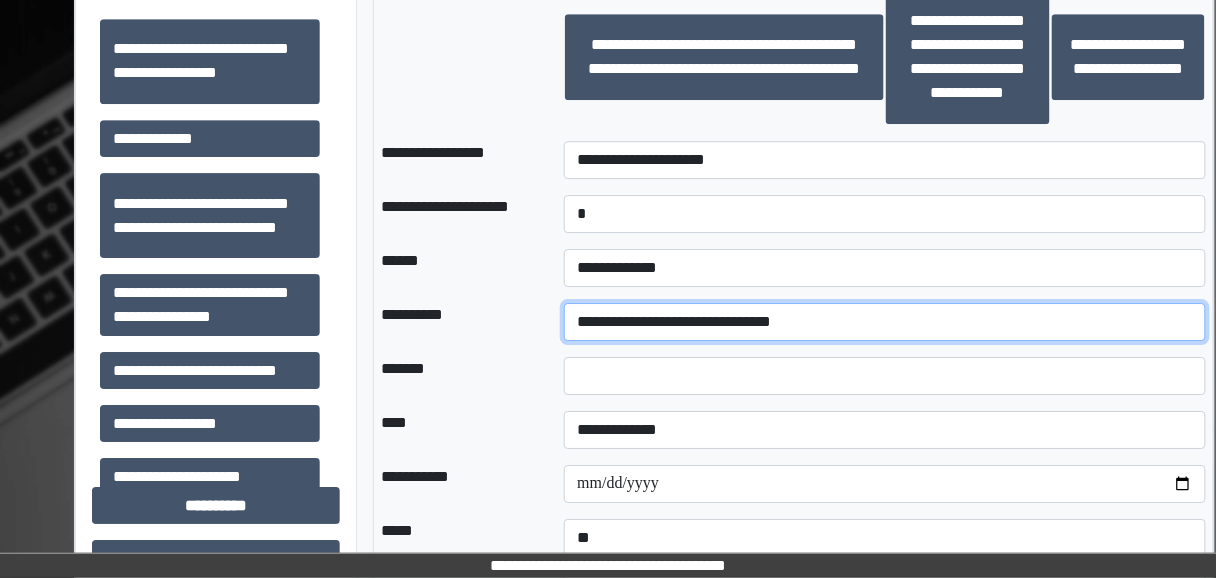 scroll, scrollTop: 1520, scrollLeft: 0, axis: vertical 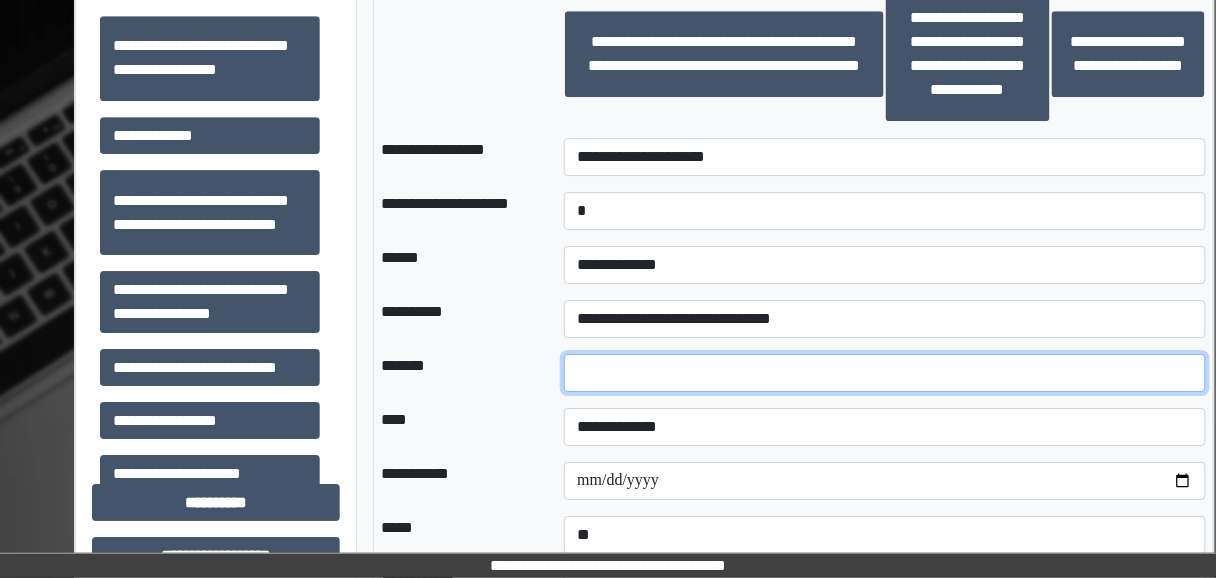 drag, startPoint x: 594, startPoint y: 360, endPoint x: 556, endPoint y: 353, distance: 38.63936 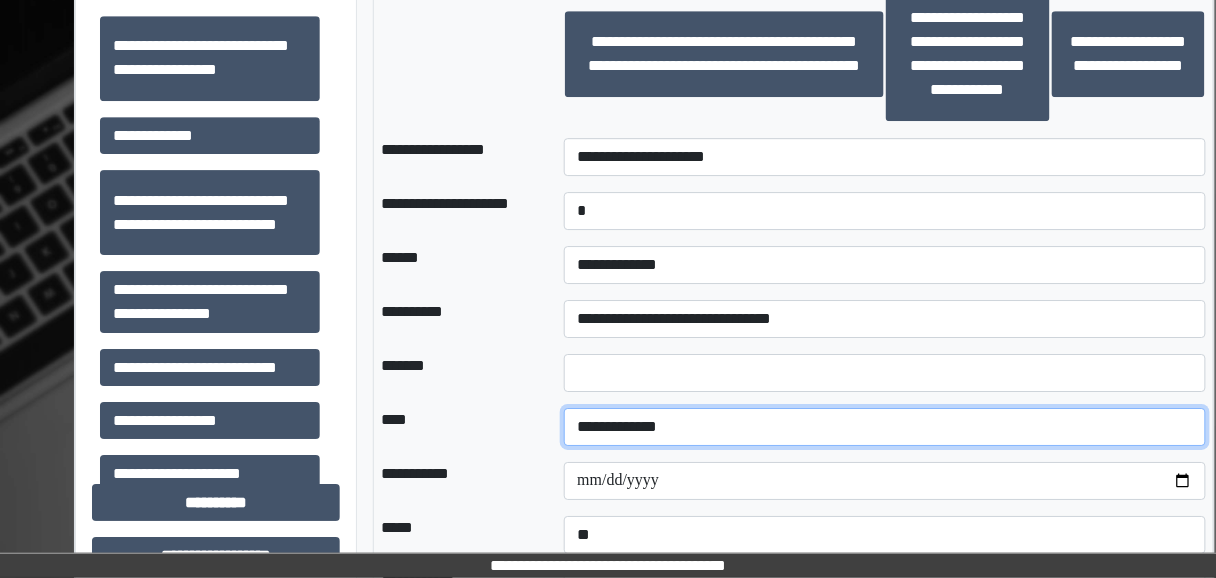 click on "**********" at bounding box center [885, 427] 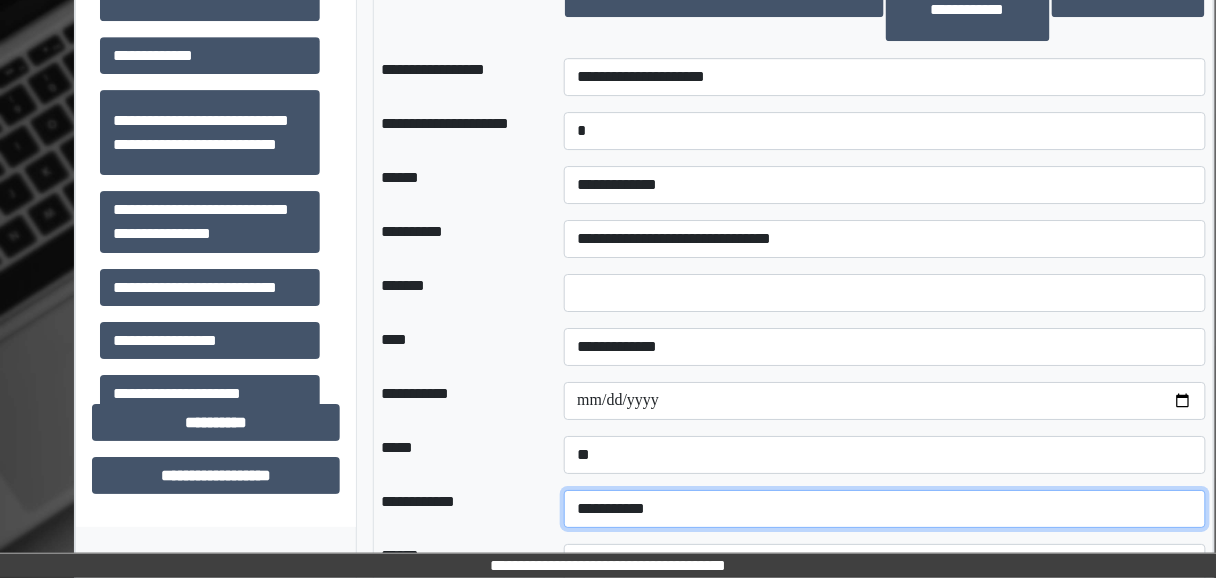 click on "**********" at bounding box center [885, 509] 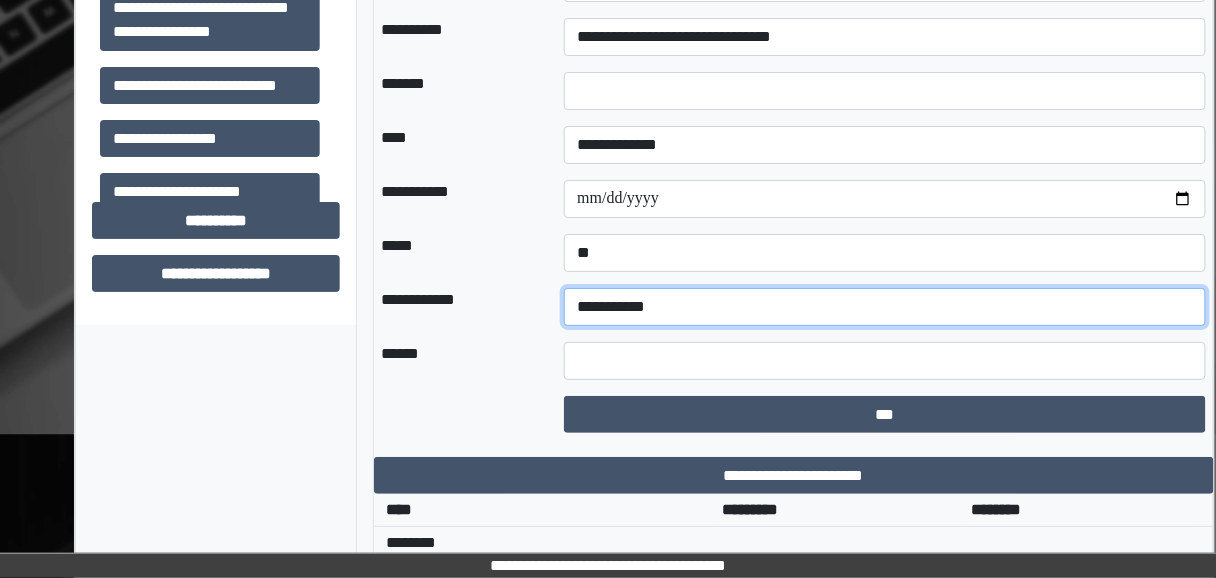 scroll, scrollTop: 1840, scrollLeft: 0, axis: vertical 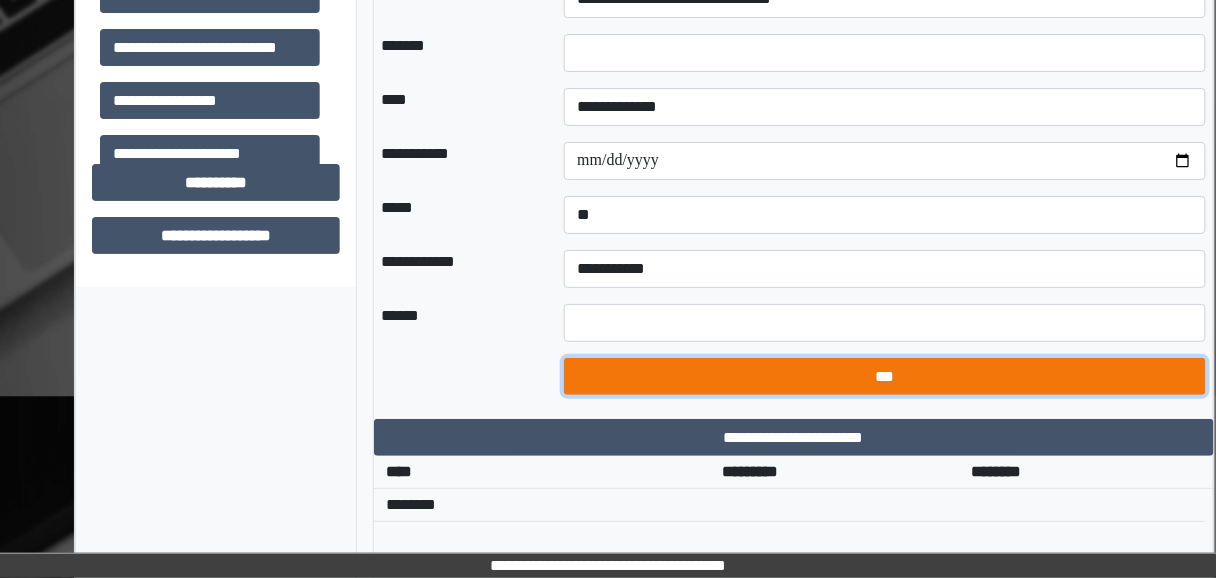 click on "***" at bounding box center (885, 376) 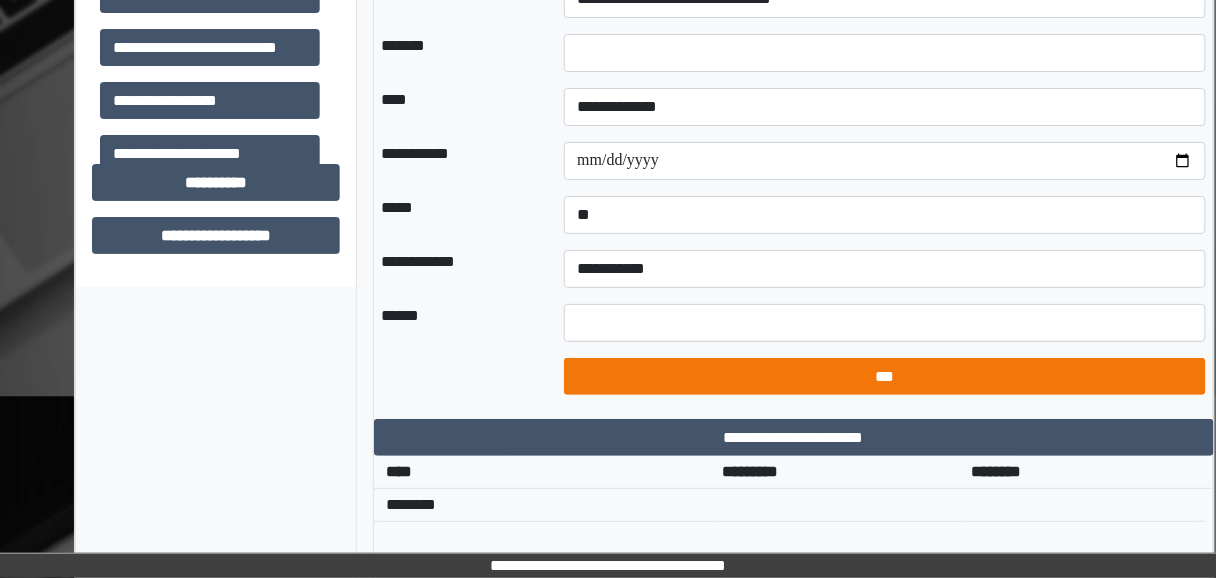 select on "*" 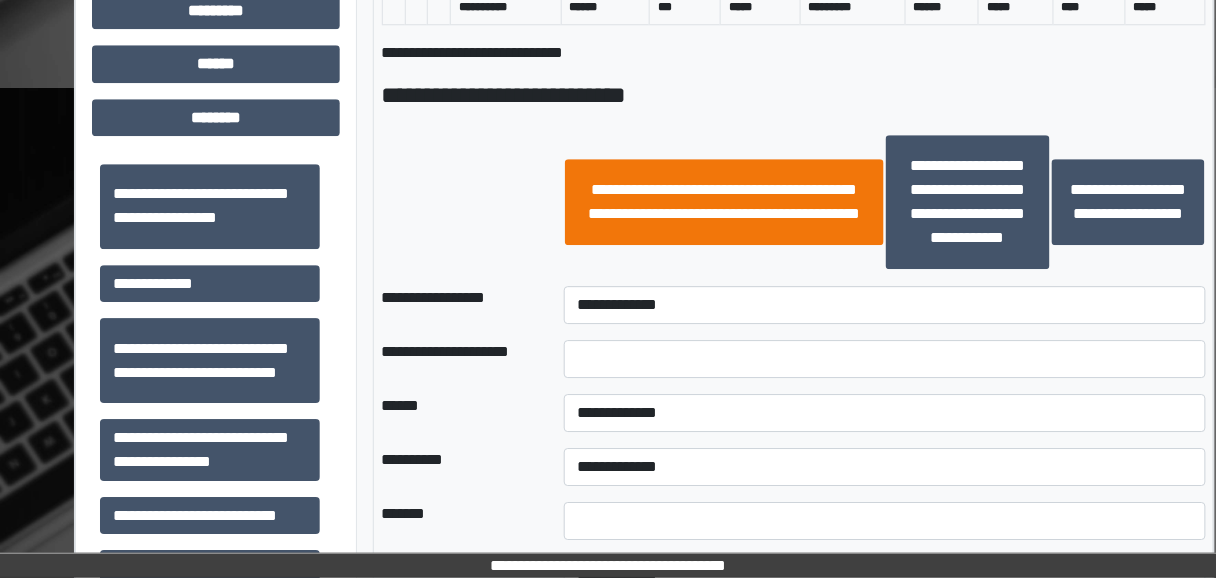 scroll, scrollTop: 1360, scrollLeft: 0, axis: vertical 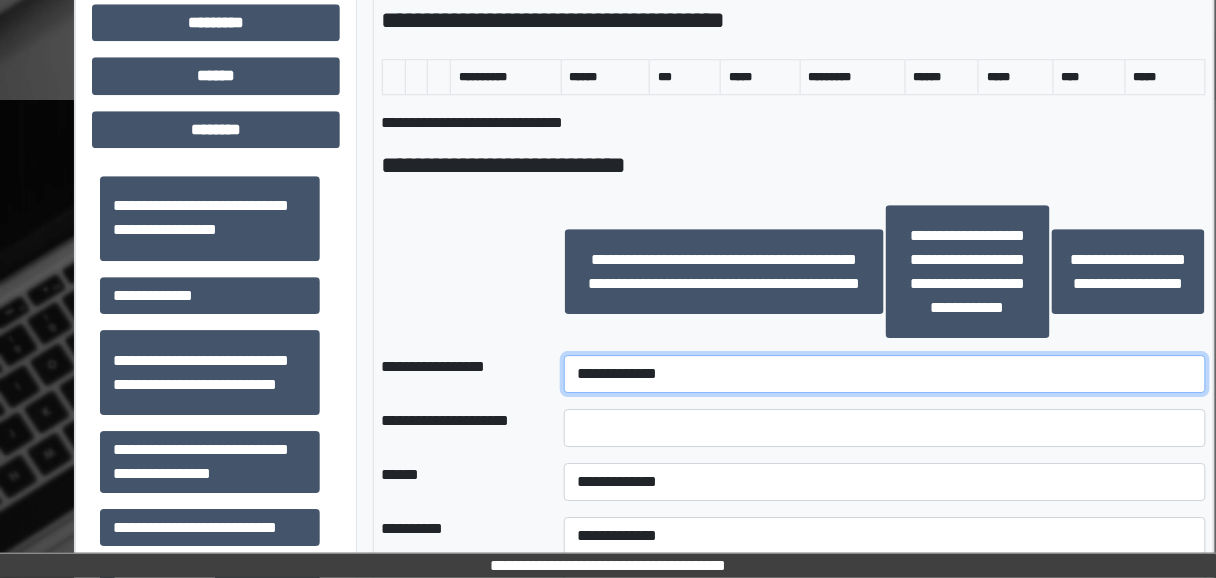 click on "**********" at bounding box center [885, 374] 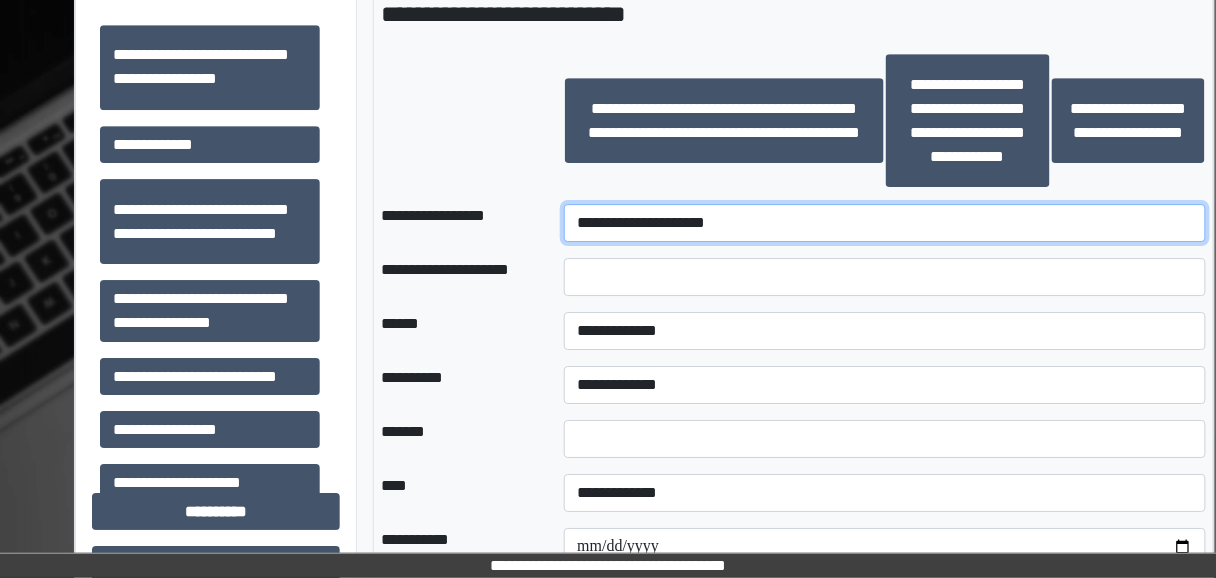 scroll, scrollTop: 1520, scrollLeft: 0, axis: vertical 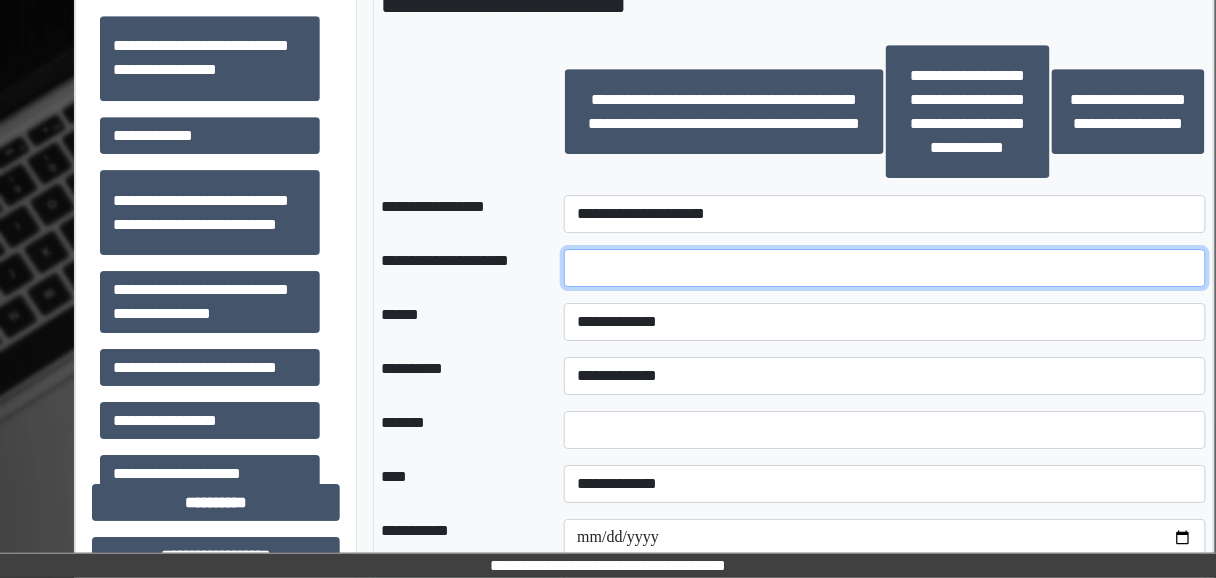 click at bounding box center (885, 268) 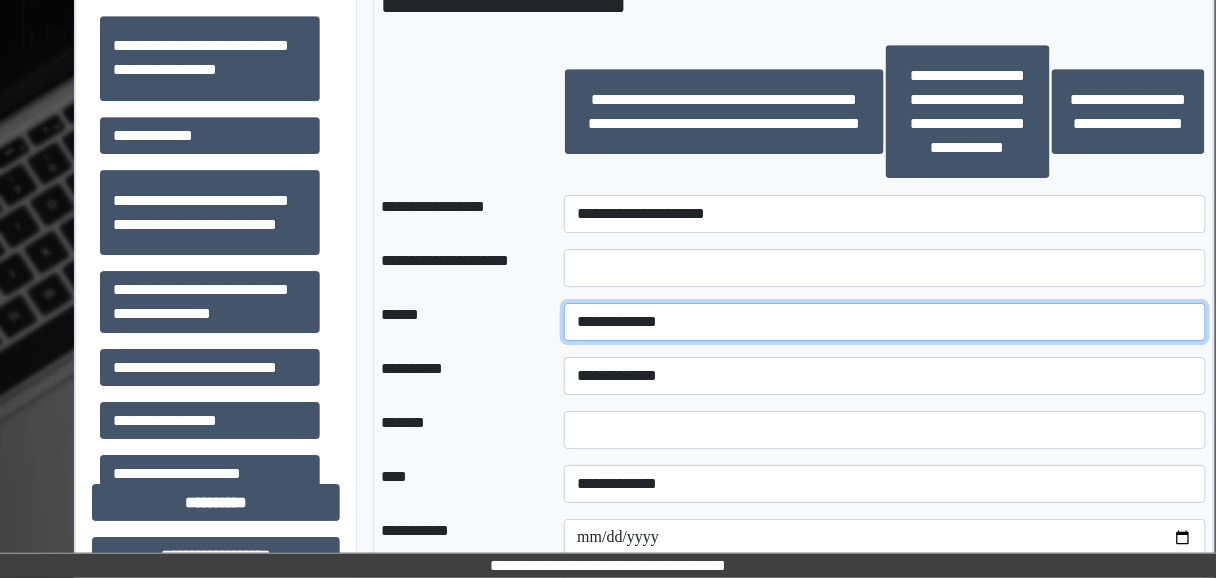 click on "**********" at bounding box center (885, 322) 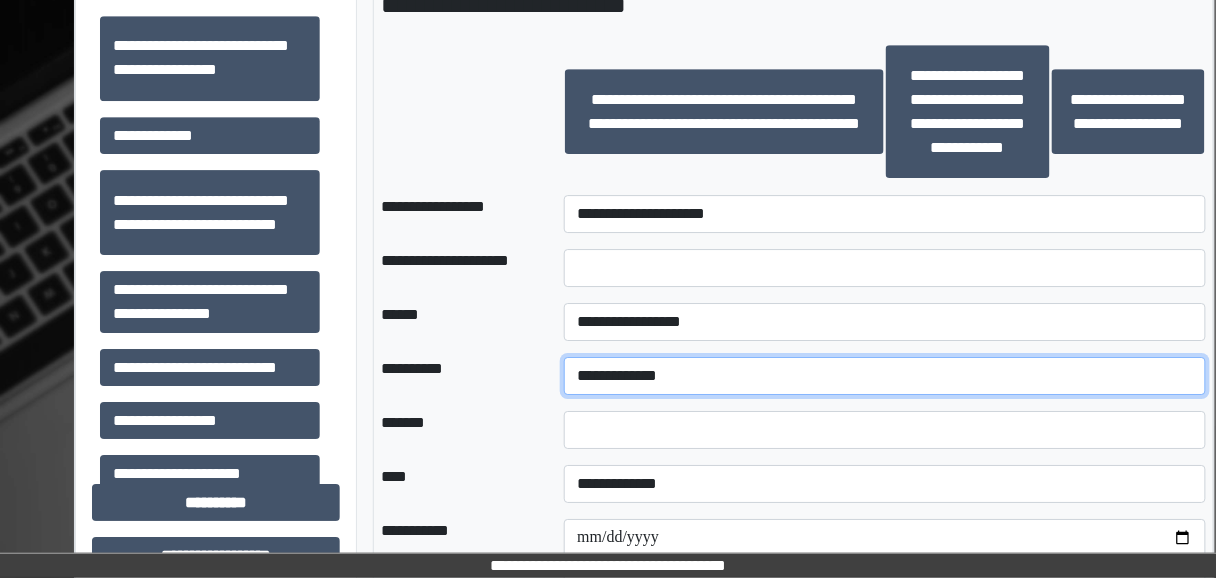 click on "**********" at bounding box center (885, 376) 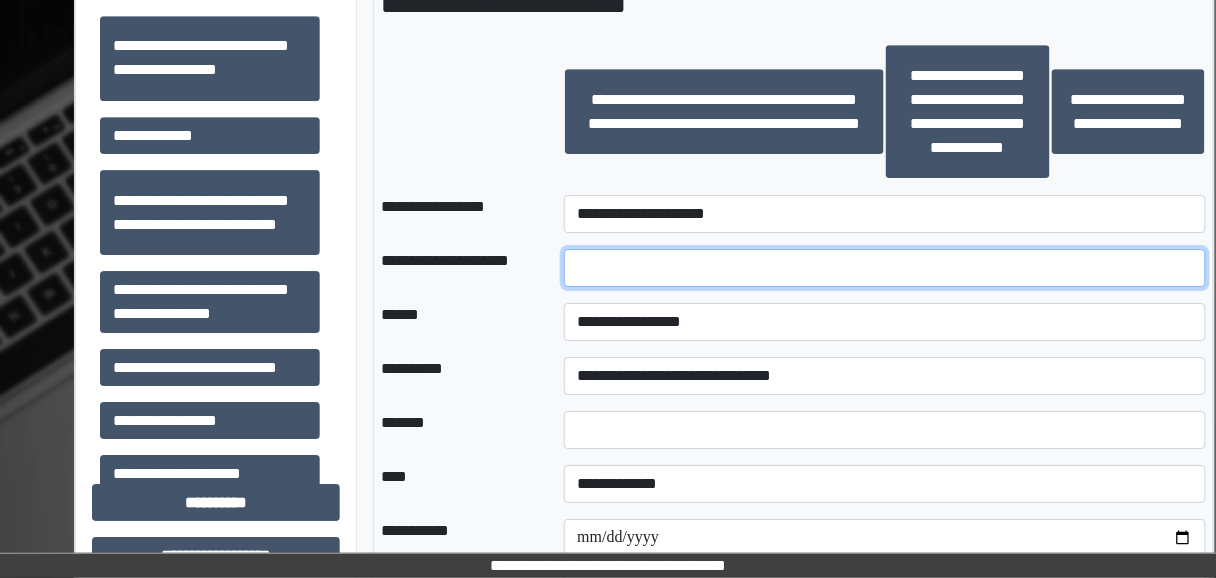 click at bounding box center [885, 268] 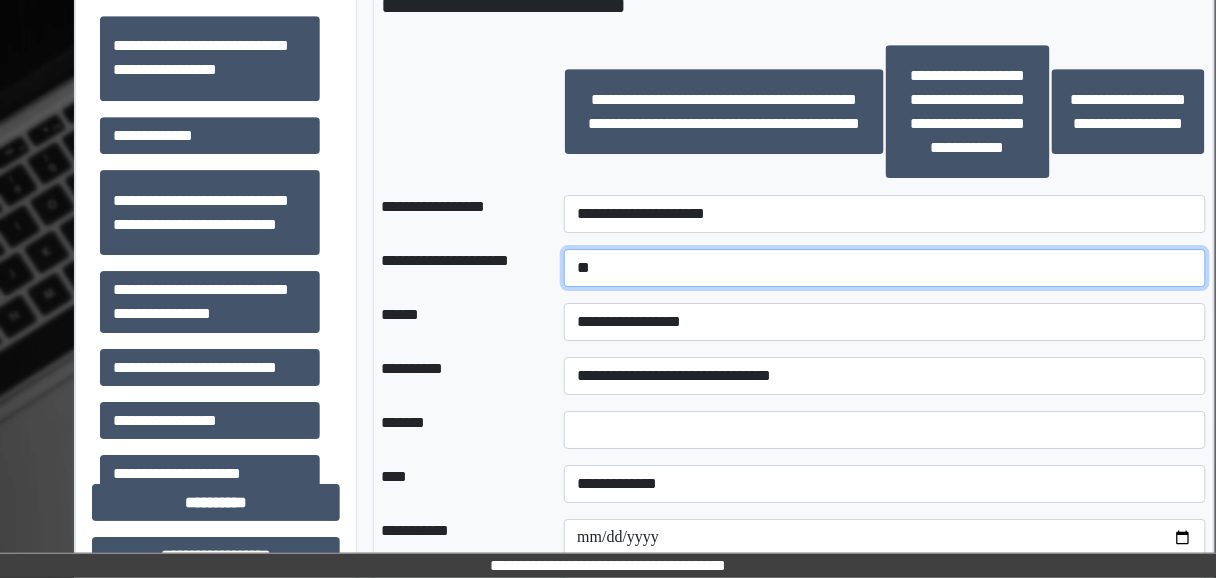 type on "*" 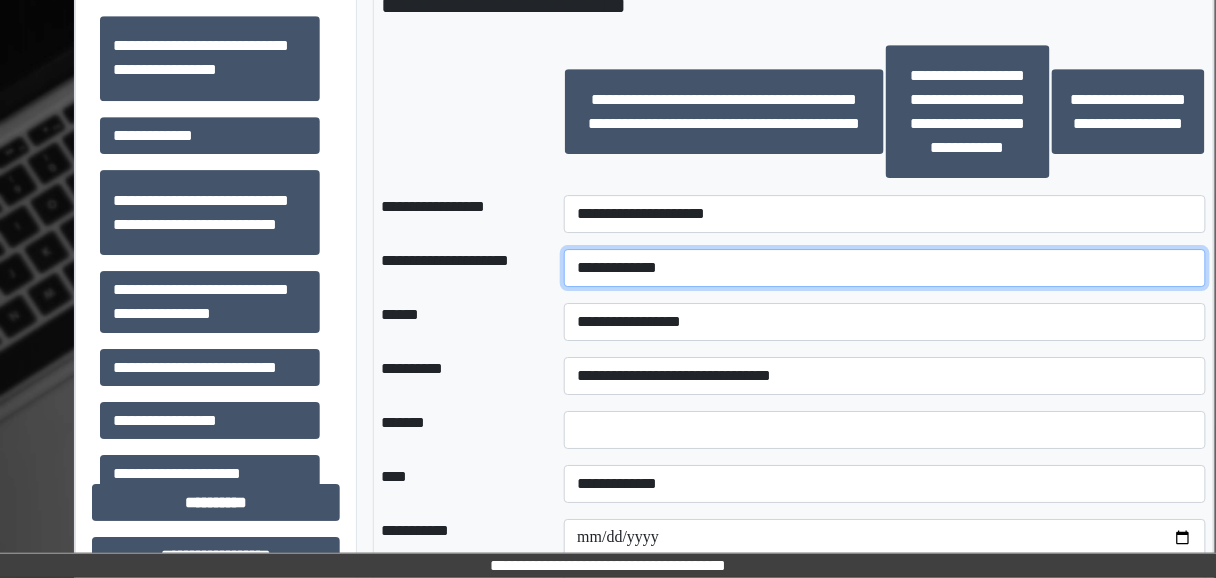 type on "**********" 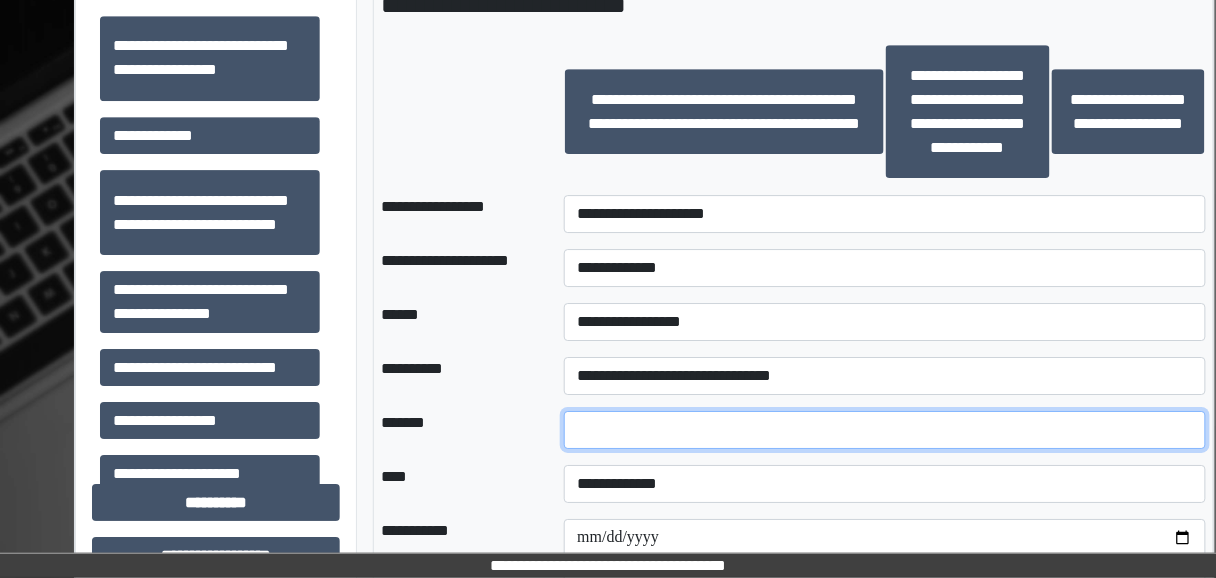 drag, startPoint x: 598, startPoint y: 432, endPoint x: 536, endPoint y: 429, distance: 62.072536 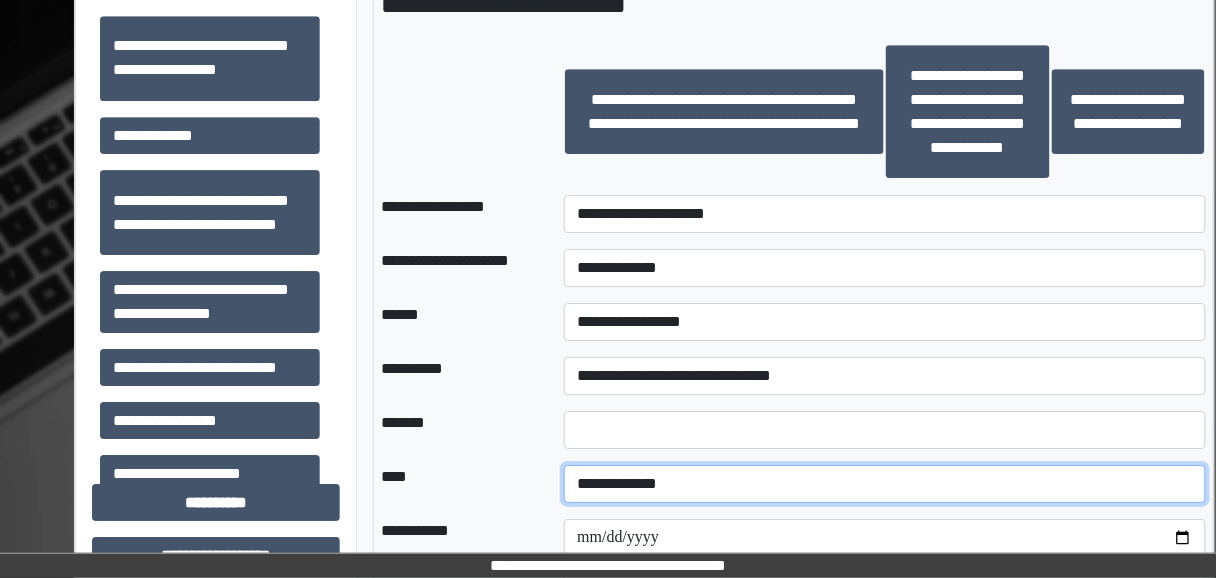 click on "**********" at bounding box center [885, 484] 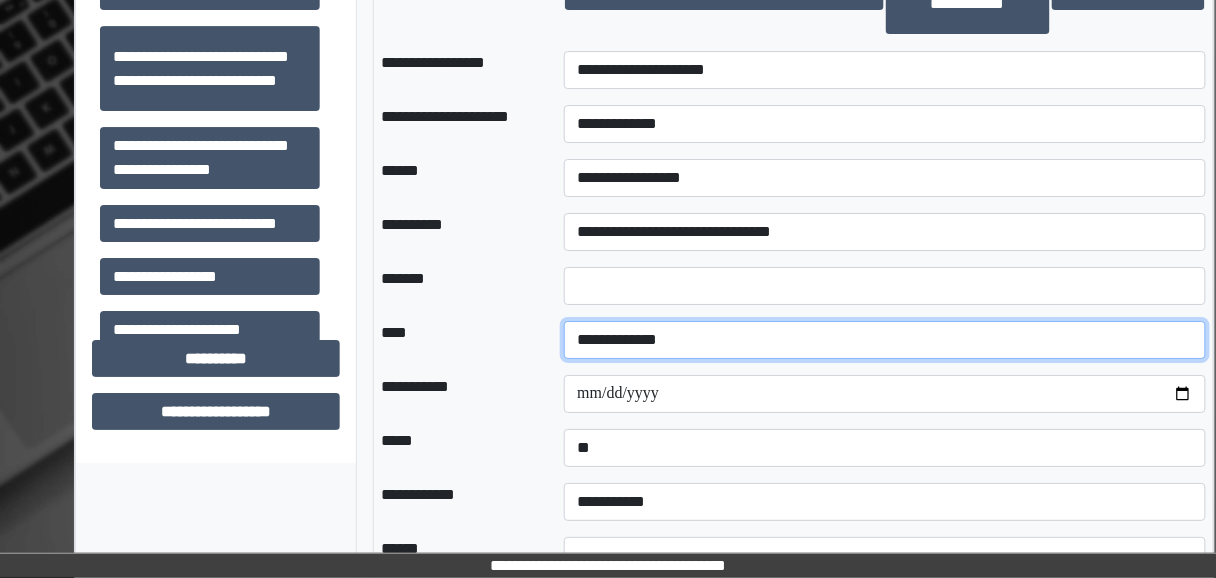 scroll, scrollTop: 1680, scrollLeft: 0, axis: vertical 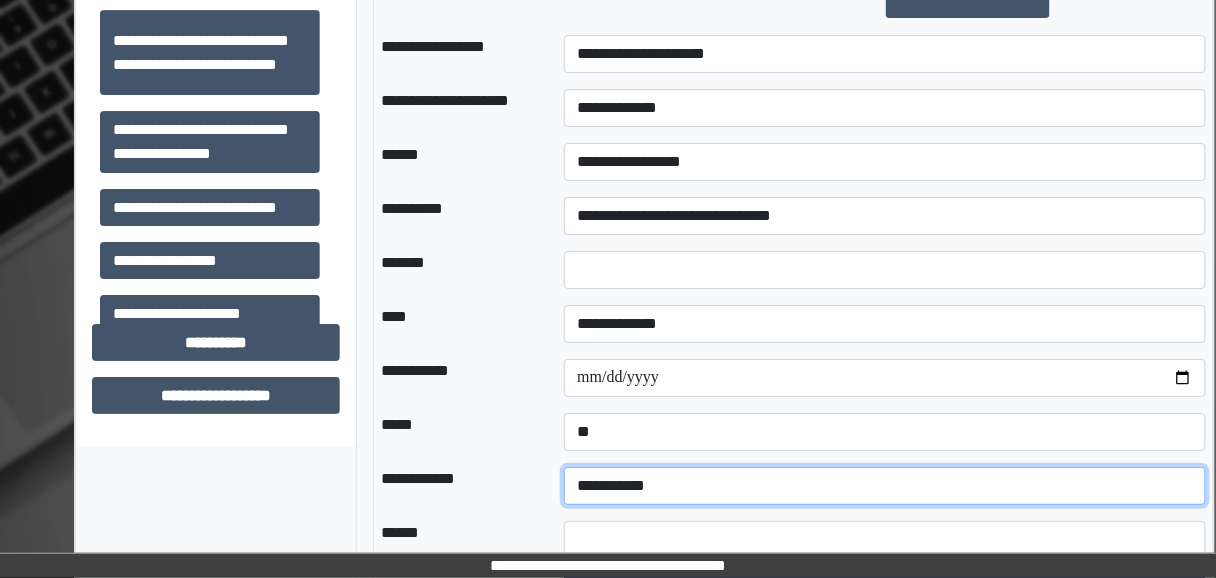 click on "**********" at bounding box center (885, 486) 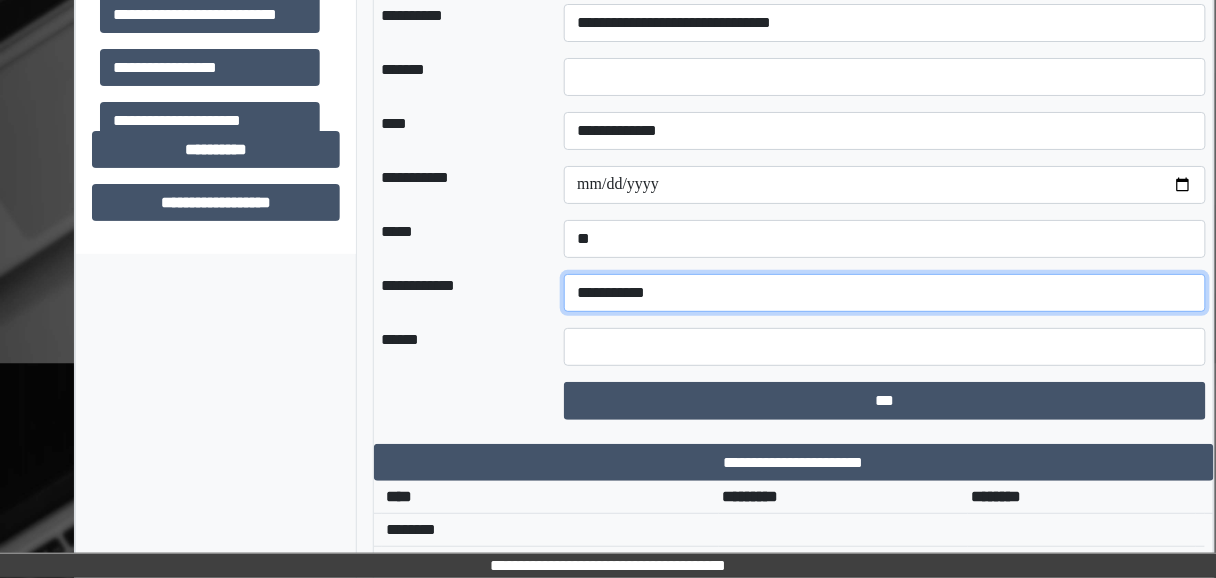 scroll, scrollTop: 1920, scrollLeft: 0, axis: vertical 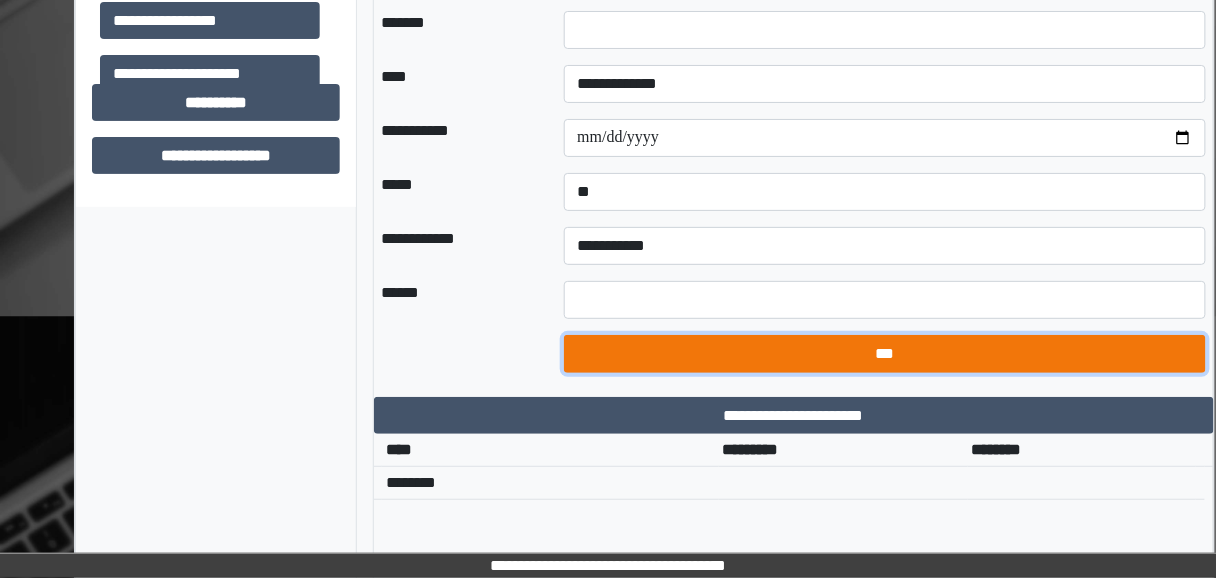 click on "***" at bounding box center (885, 353) 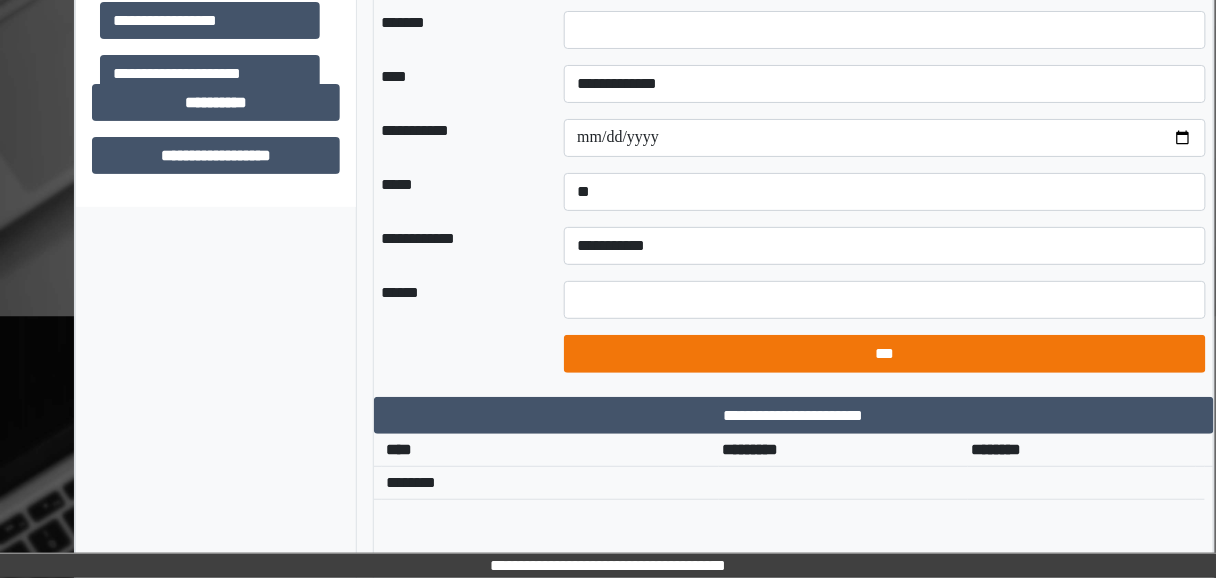 select on "*" 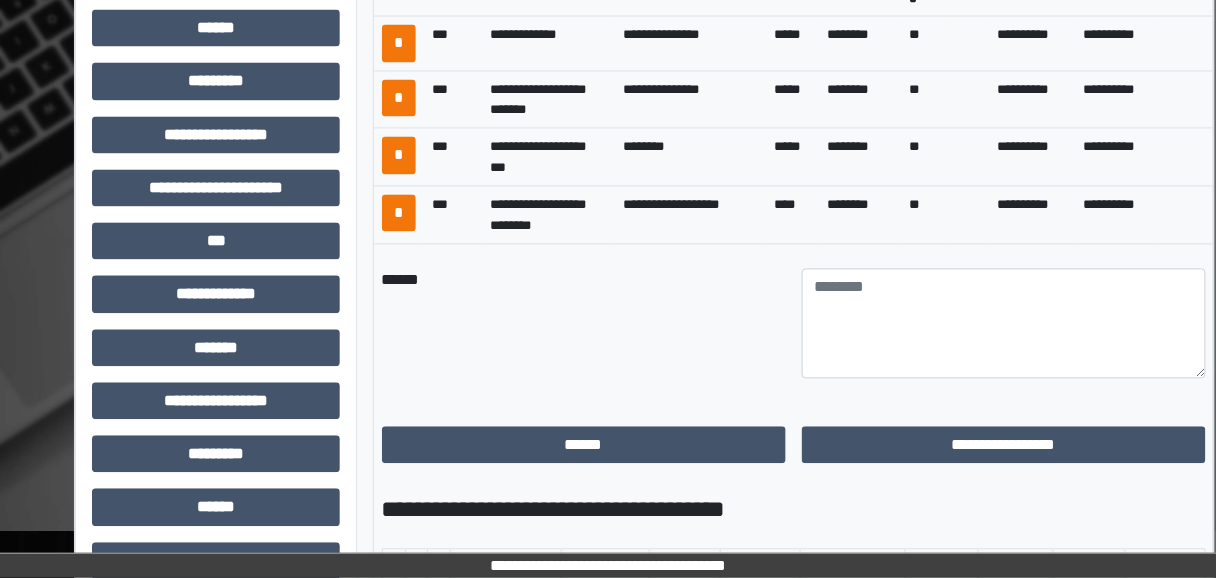 scroll, scrollTop: 960, scrollLeft: 0, axis: vertical 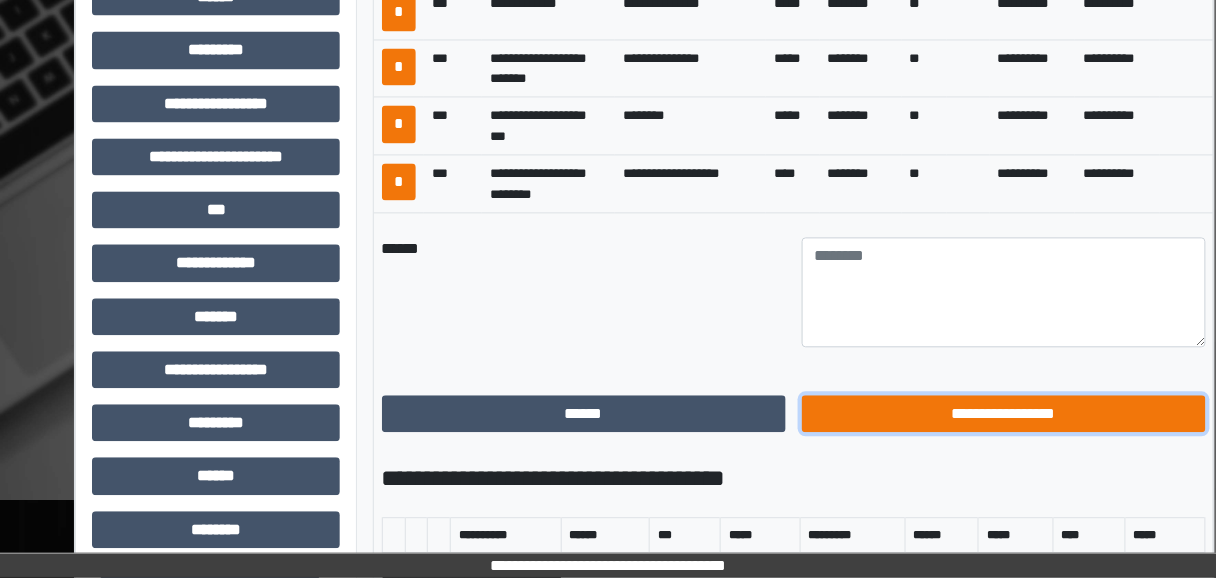 click on "**********" at bounding box center [1004, 413] 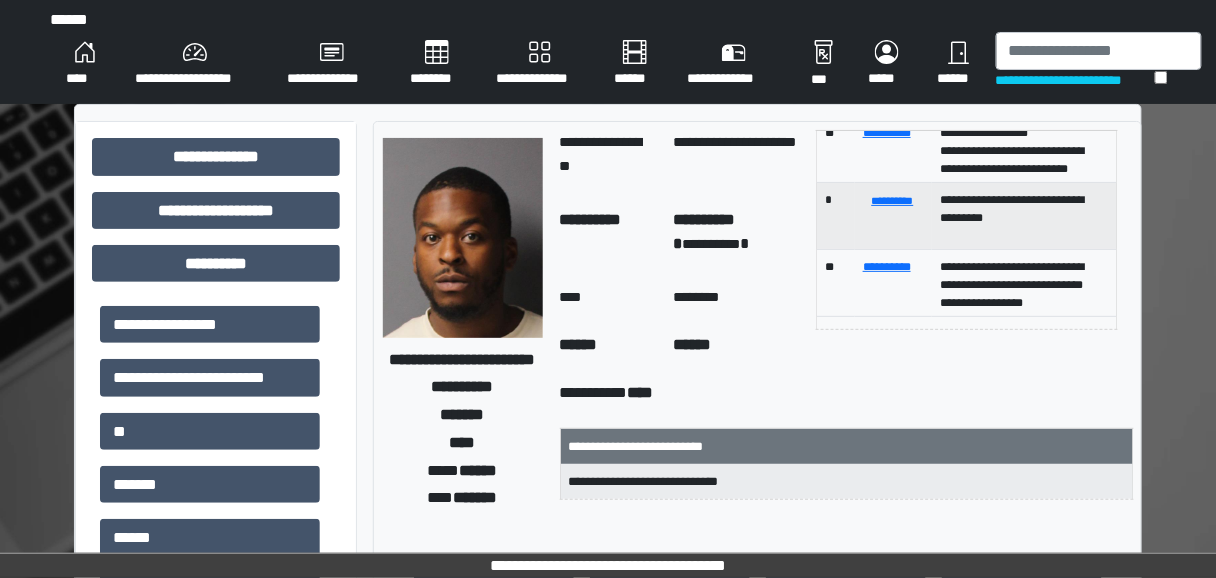 scroll, scrollTop: 400, scrollLeft: 0, axis: vertical 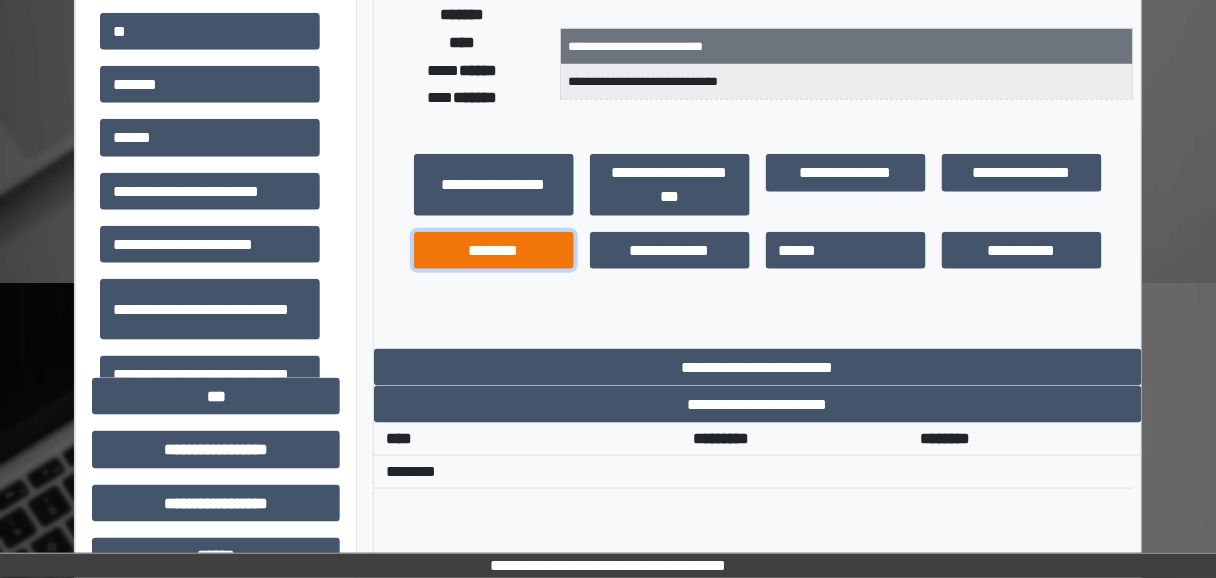 click on "********" at bounding box center [494, 250] 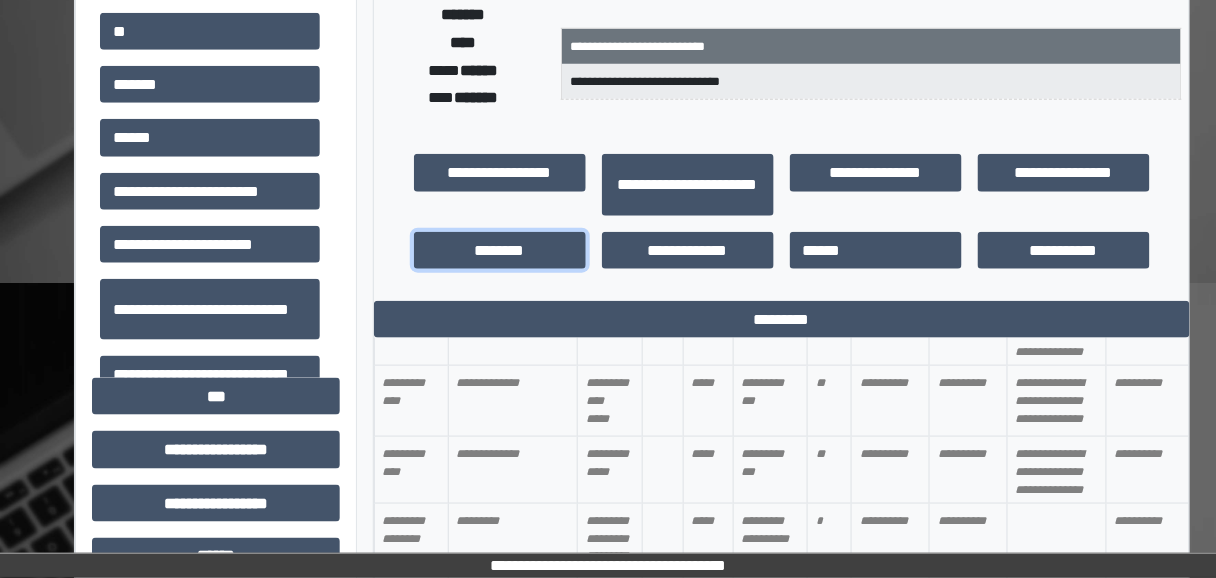 scroll, scrollTop: 0, scrollLeft: 0, axis: both 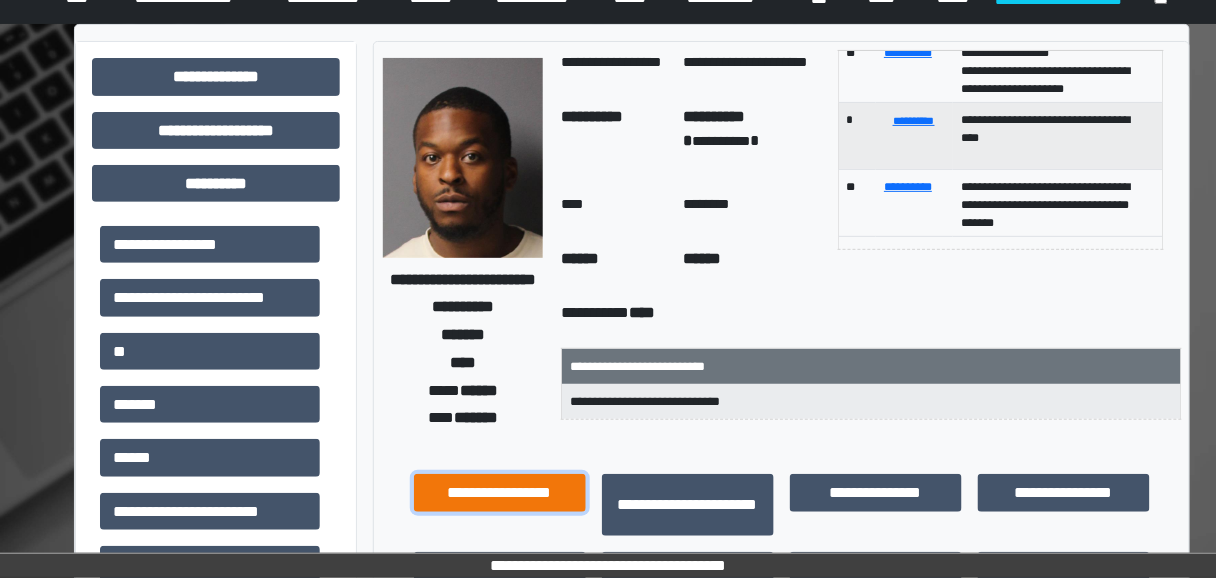 click on "**********" at bounding box center (500, 492) 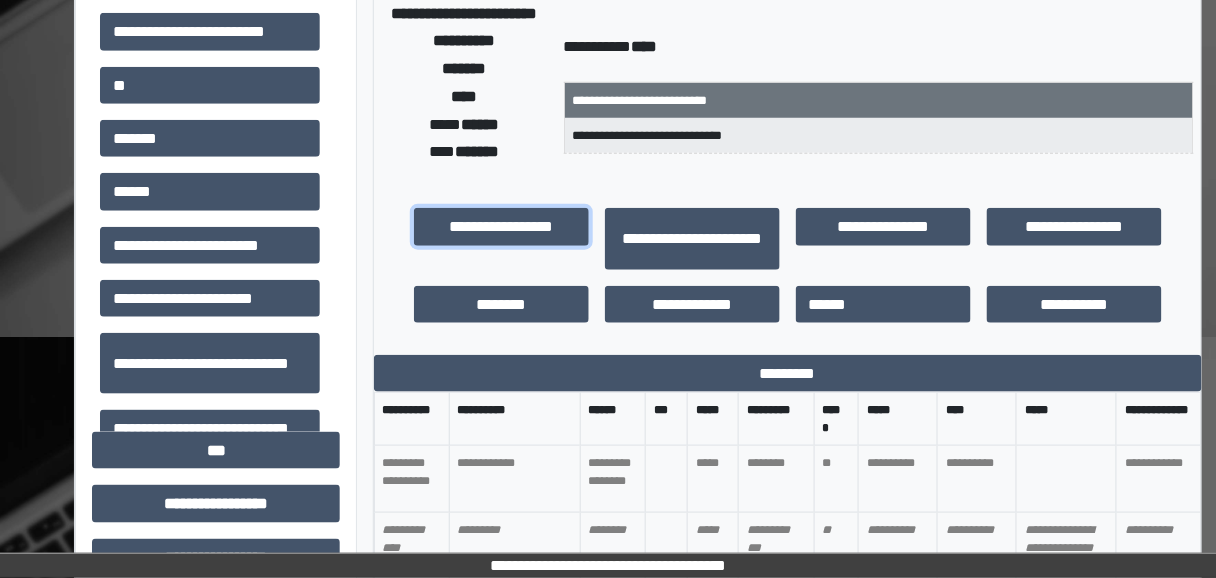 scroll, scrollTop: 400, scrollLeft: 0, axis: vertical 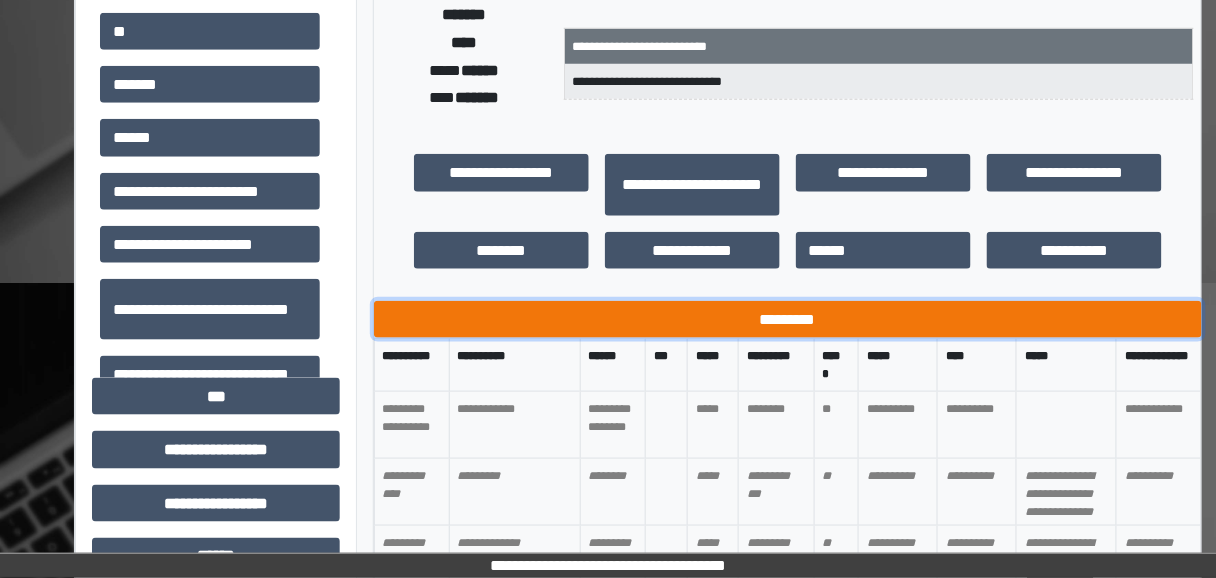 click on "*********" at bounding box center [788, 319] 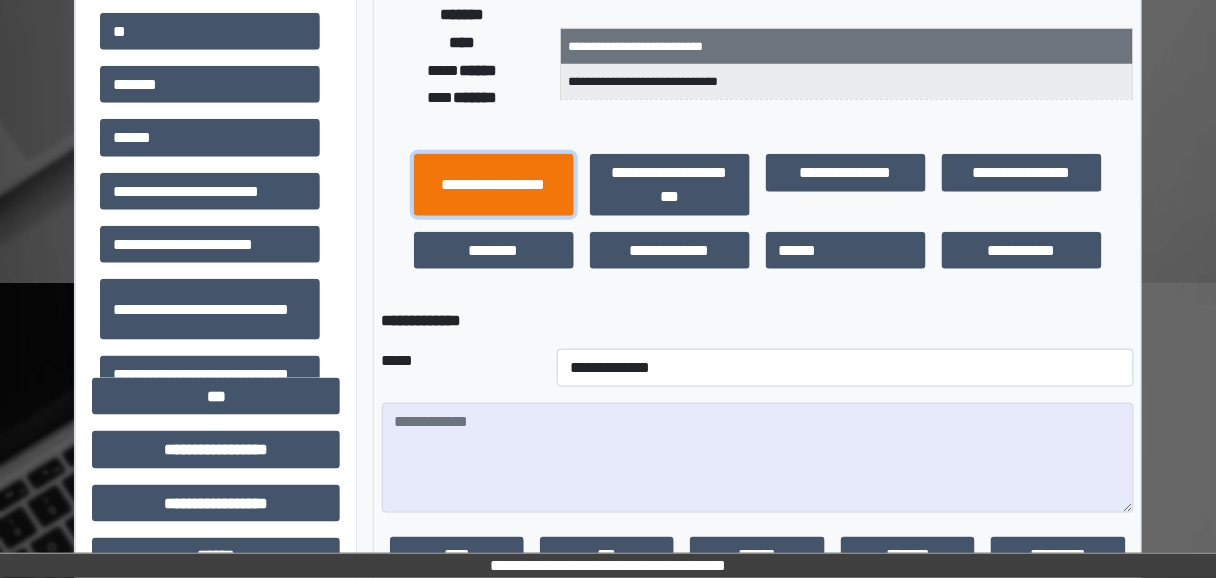 click on "**********" at bounding box center [494, 184] 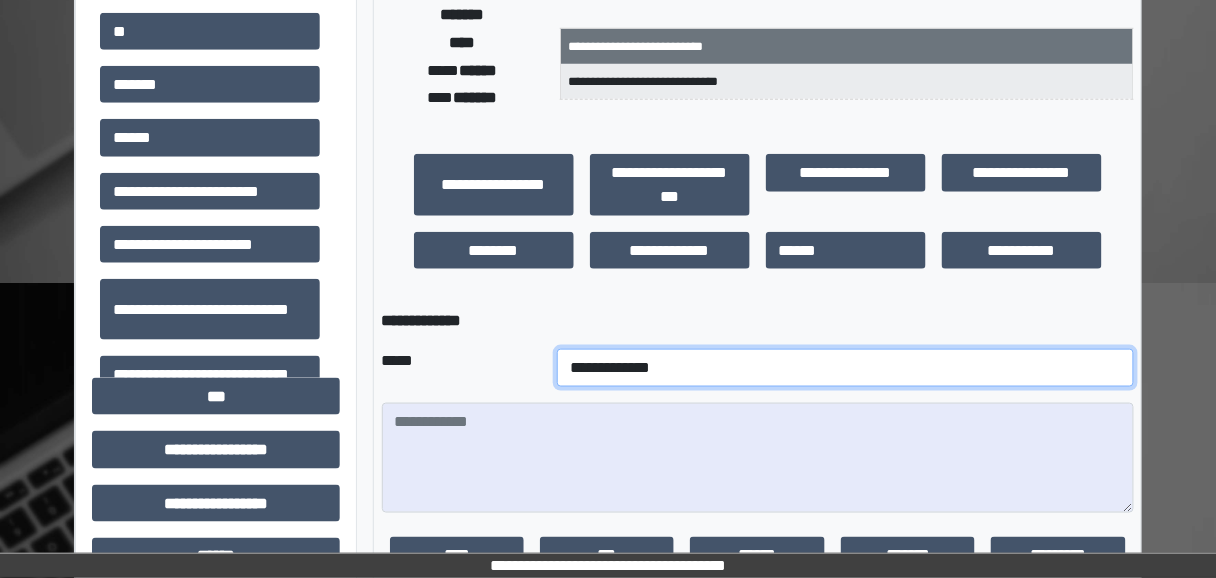 click on "**********" at bounding box center (845, 368) 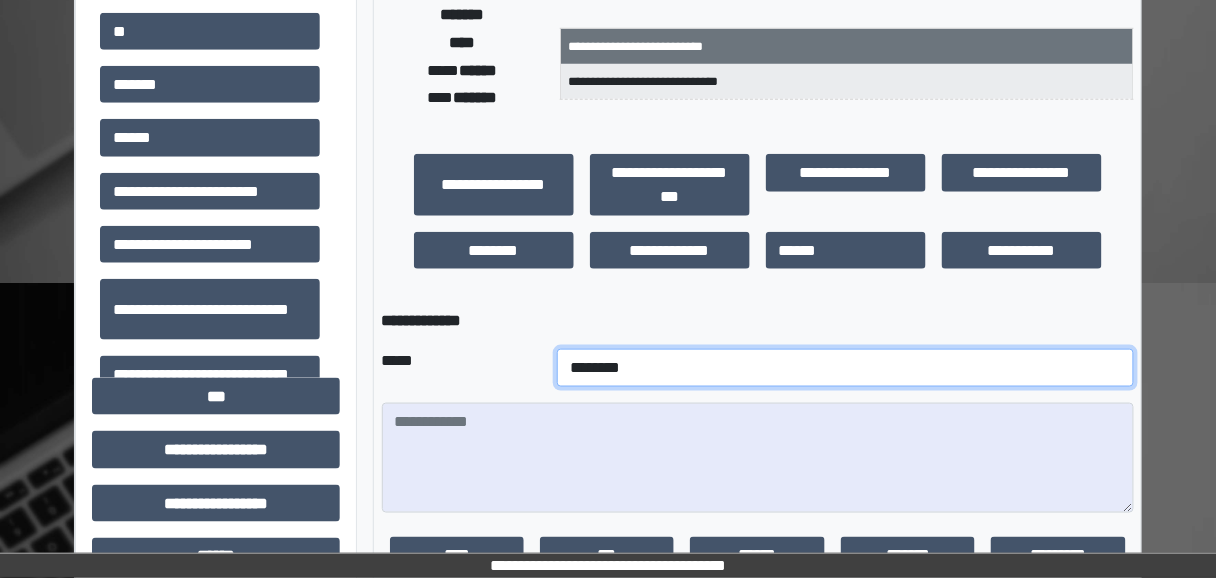 click on "**********" at bounding box center [845, 368] 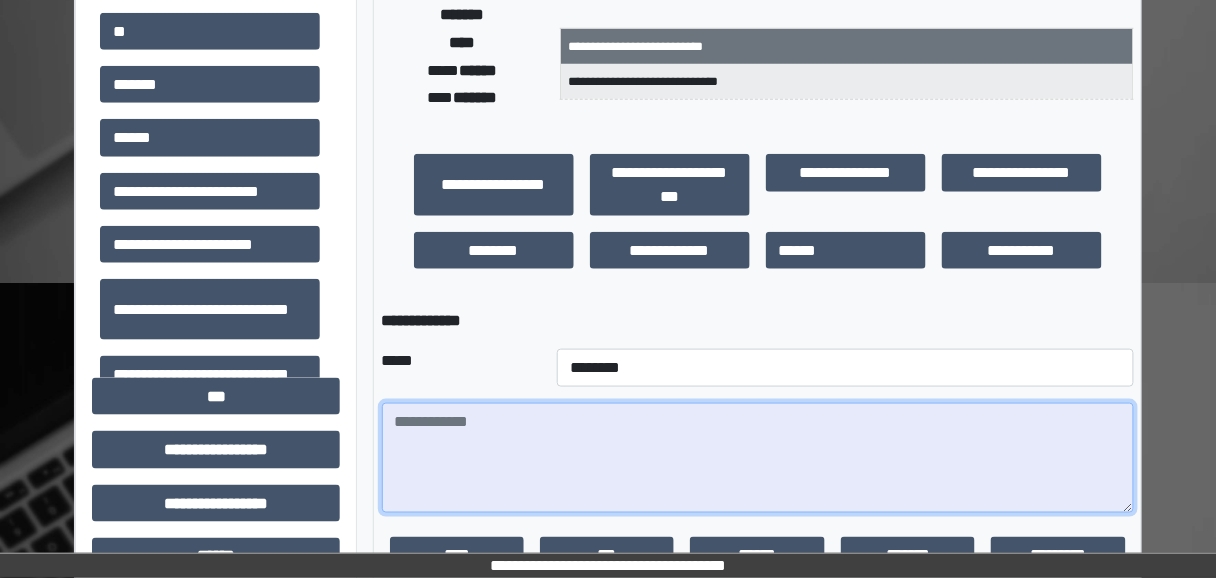 click at bounding box center [758, 458] 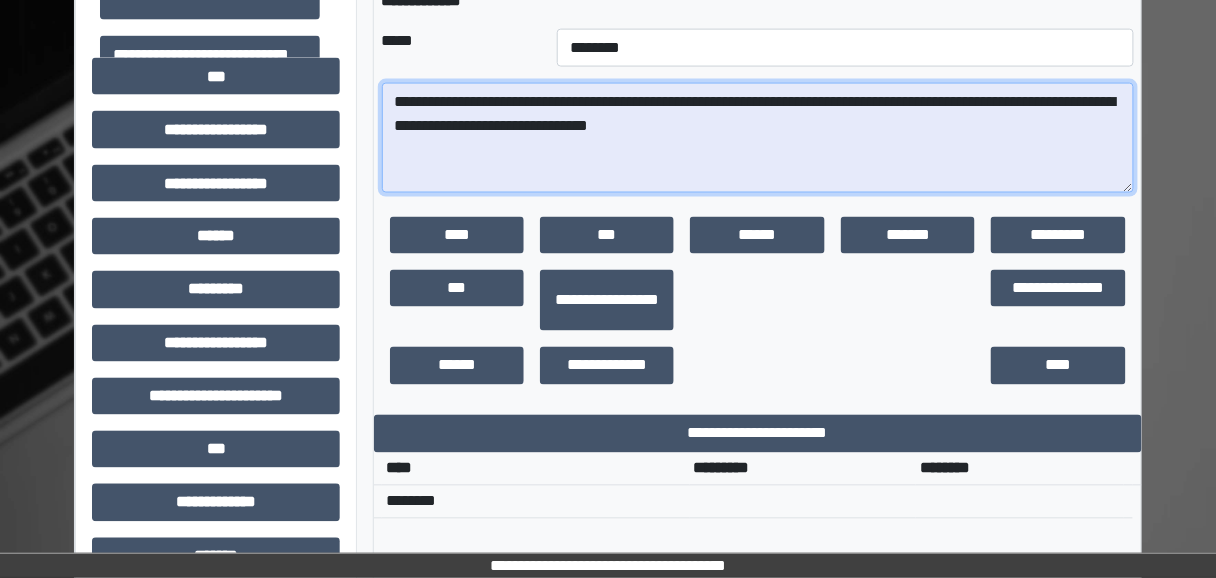 scroll, scrollTop: 640, scrollLeft: 0, axis: vertical 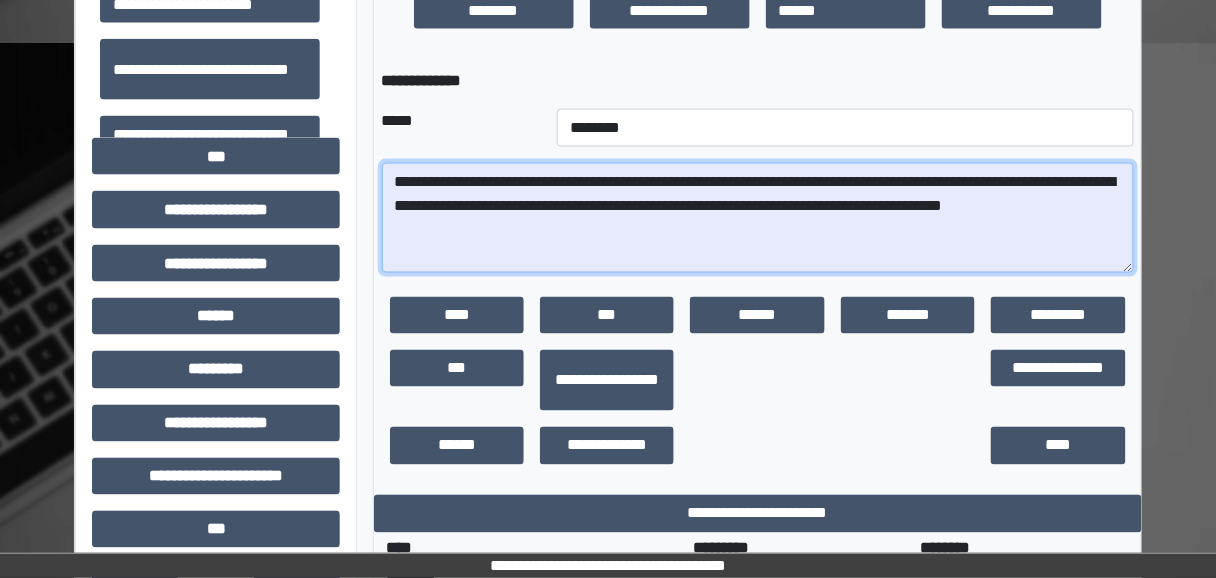 click on "**********" at bounding box center (758, 218) 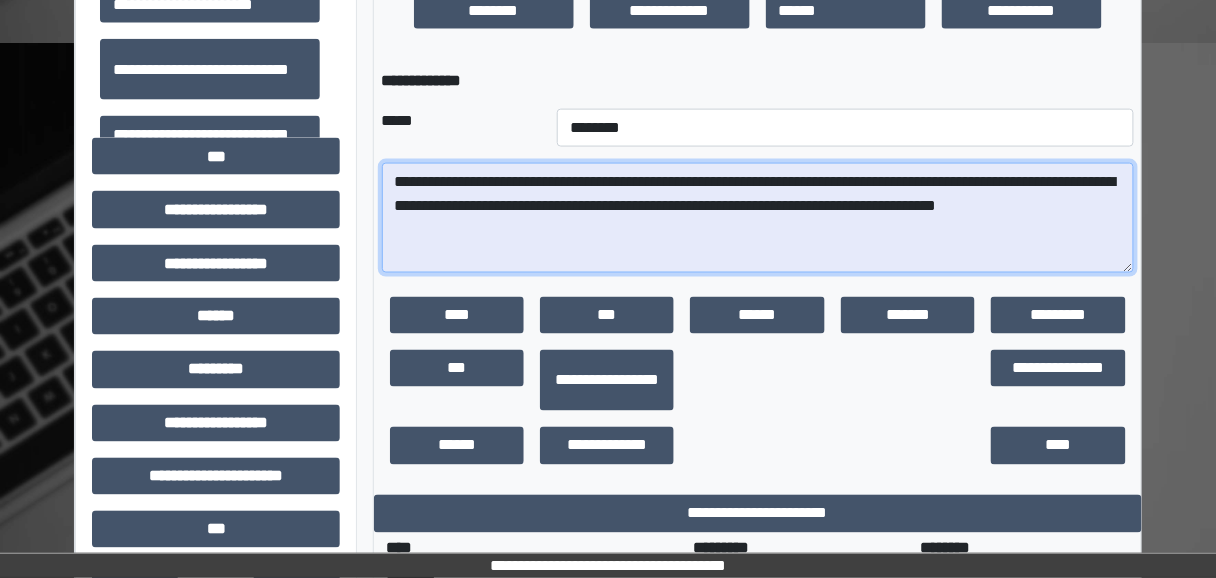 click on "**********" at bounding box center (758, 218) 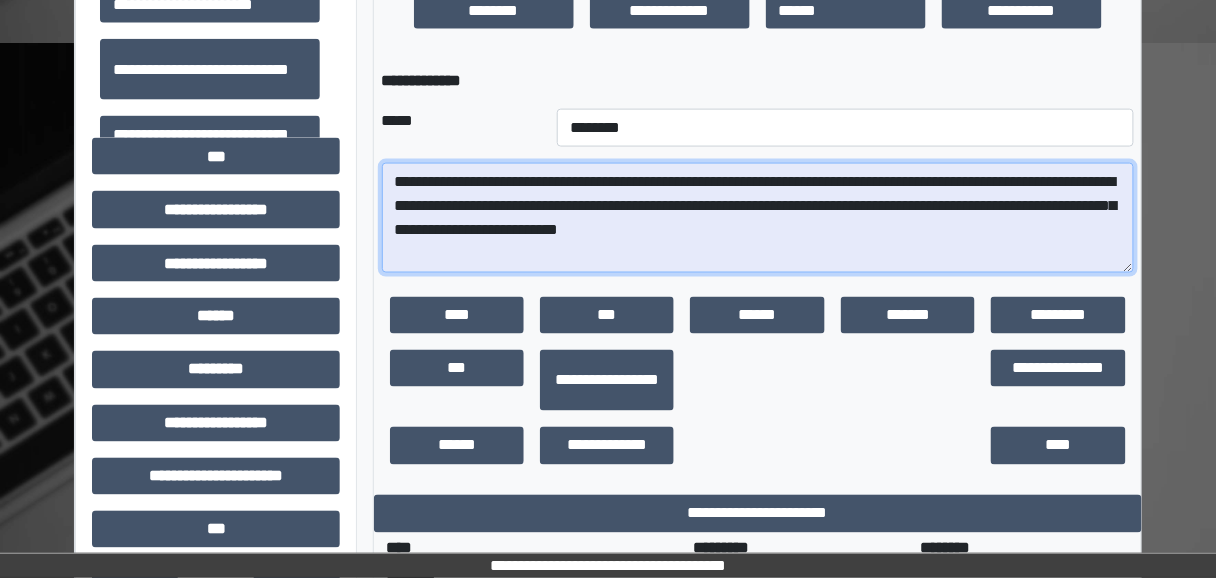 click on "**********" at bounding box center [758, 218] 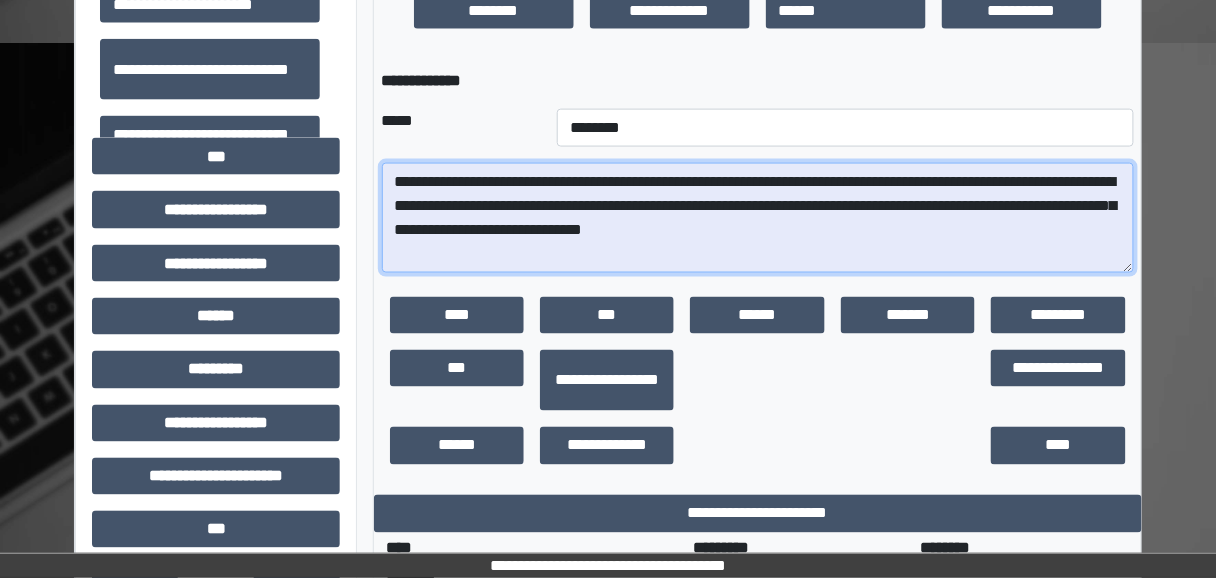 click on "**********" at bounding box center (758, 218) 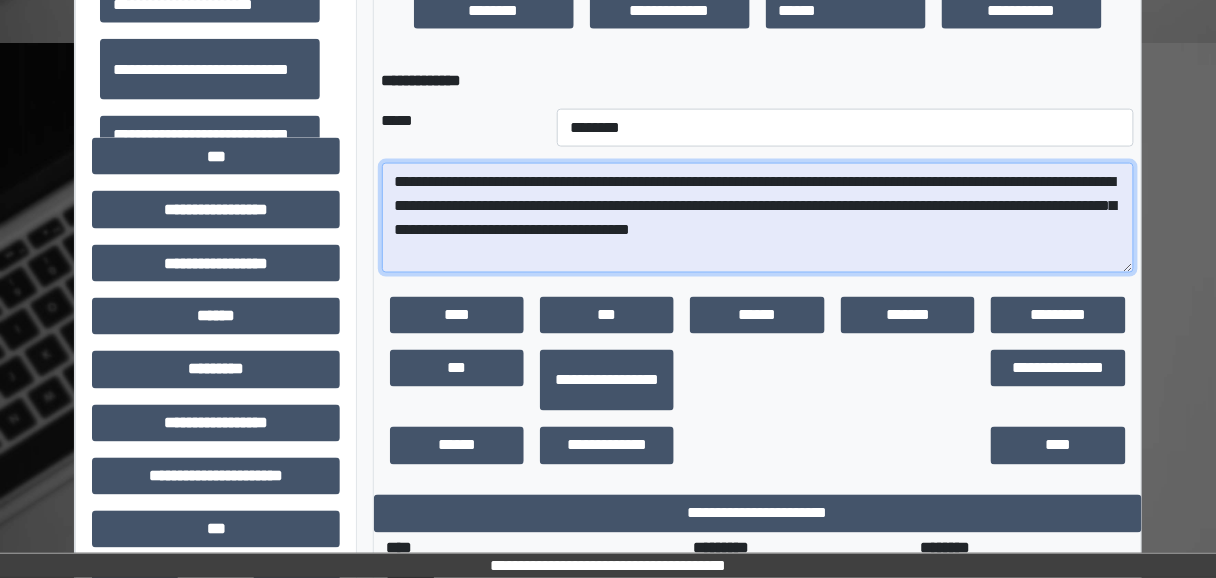 click on "**********" at bounding box center [758, 218] 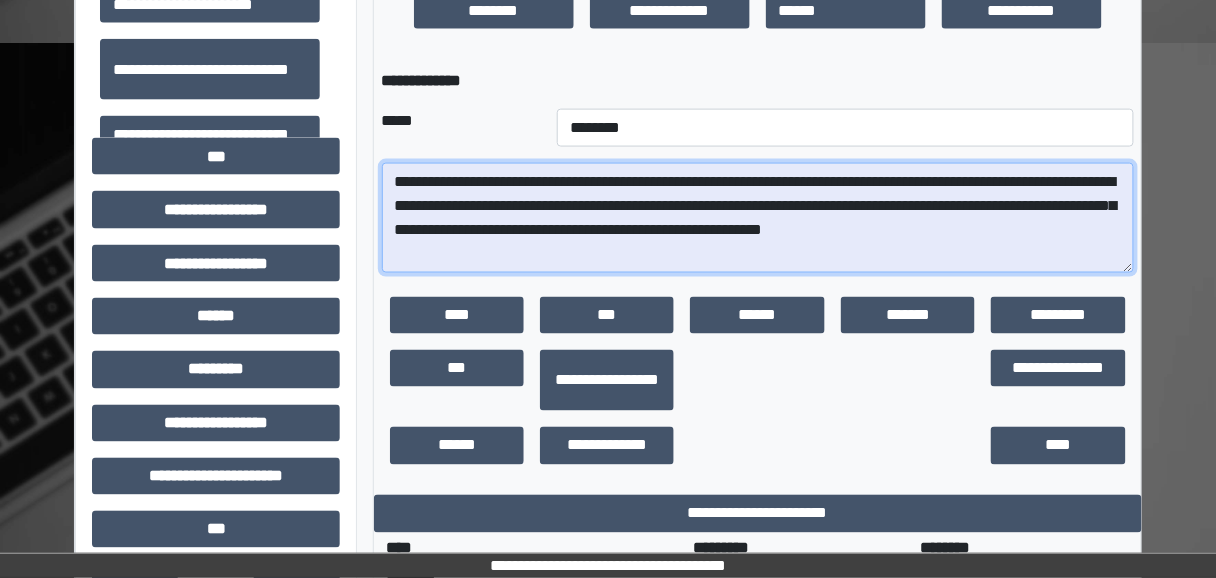 click on "**********" at bounding box center [758, 218] 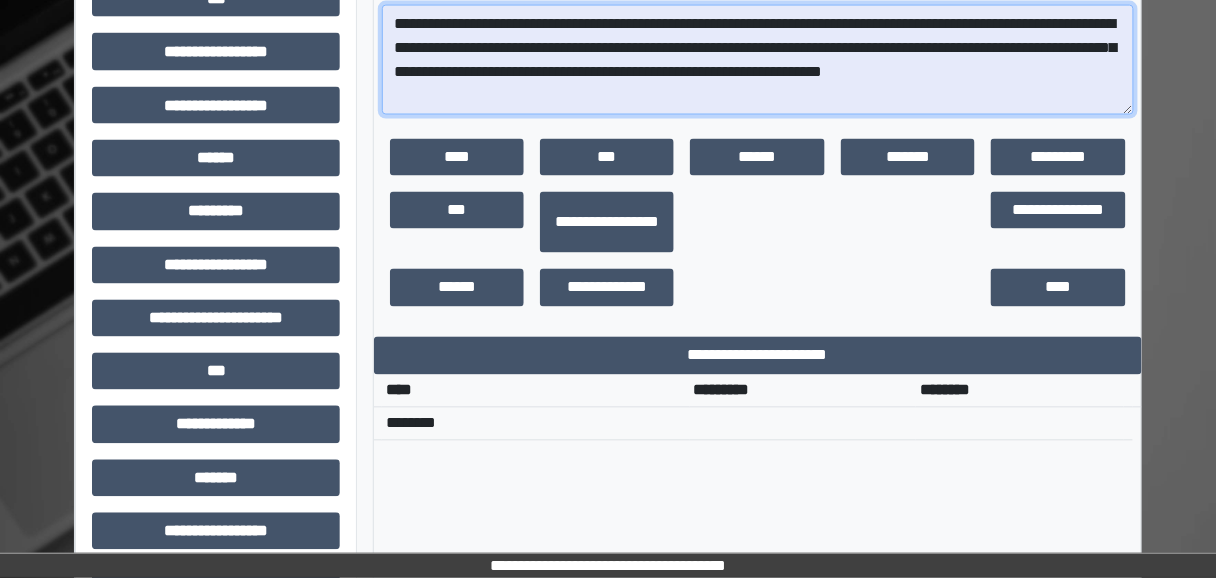 scroll, scrollTop: 800, scrollLeft: 0, axis: vertical 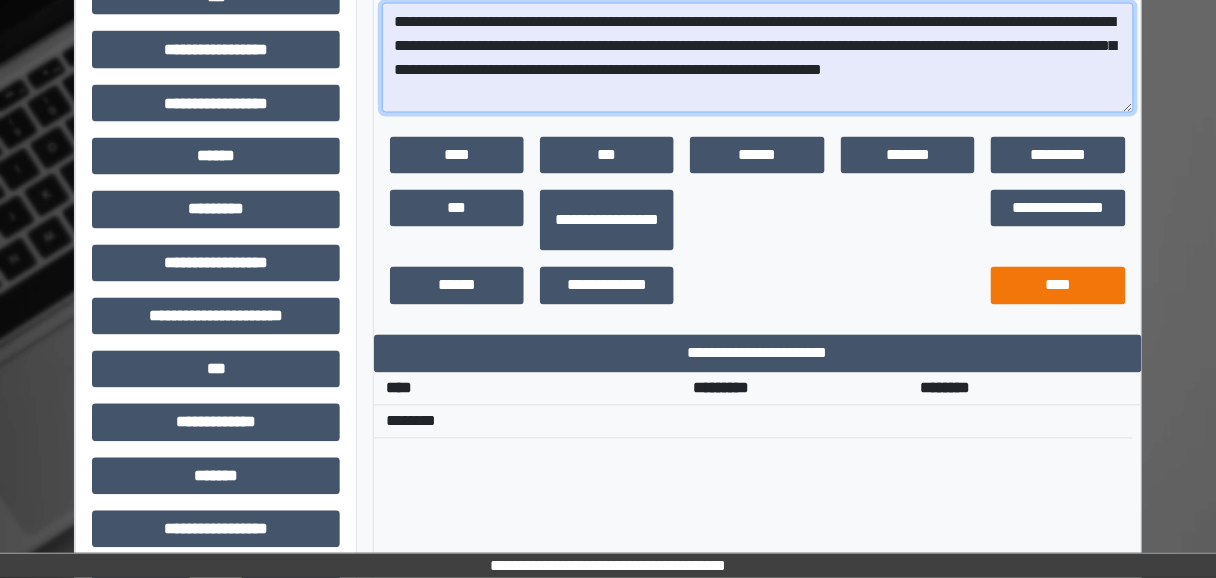 type on "**********" 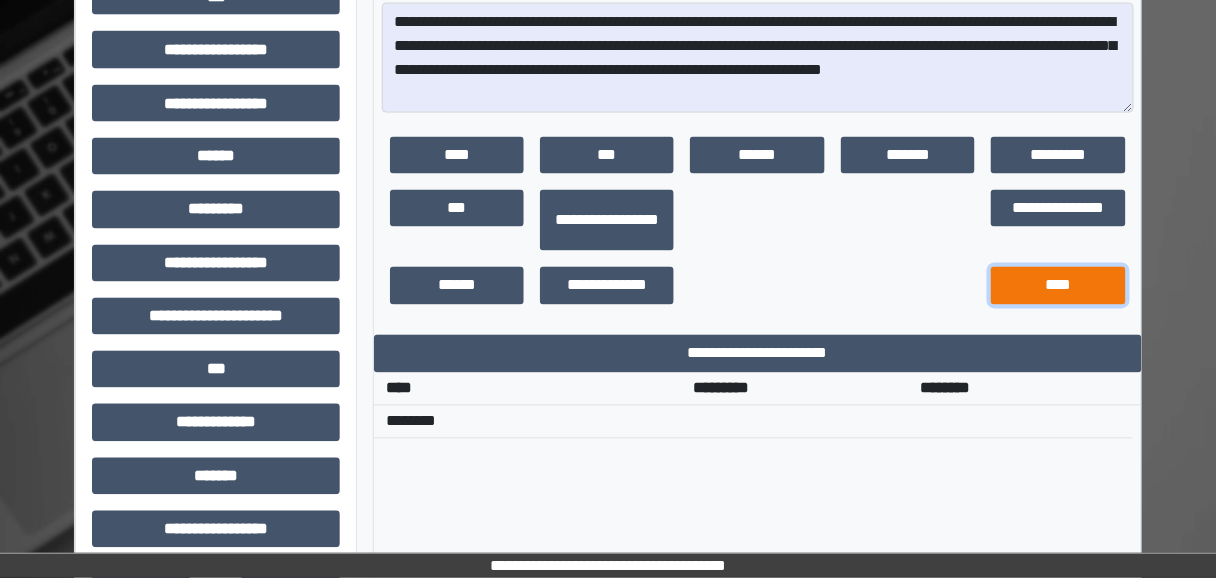 click on "****" at bounding box center (1058, 286) 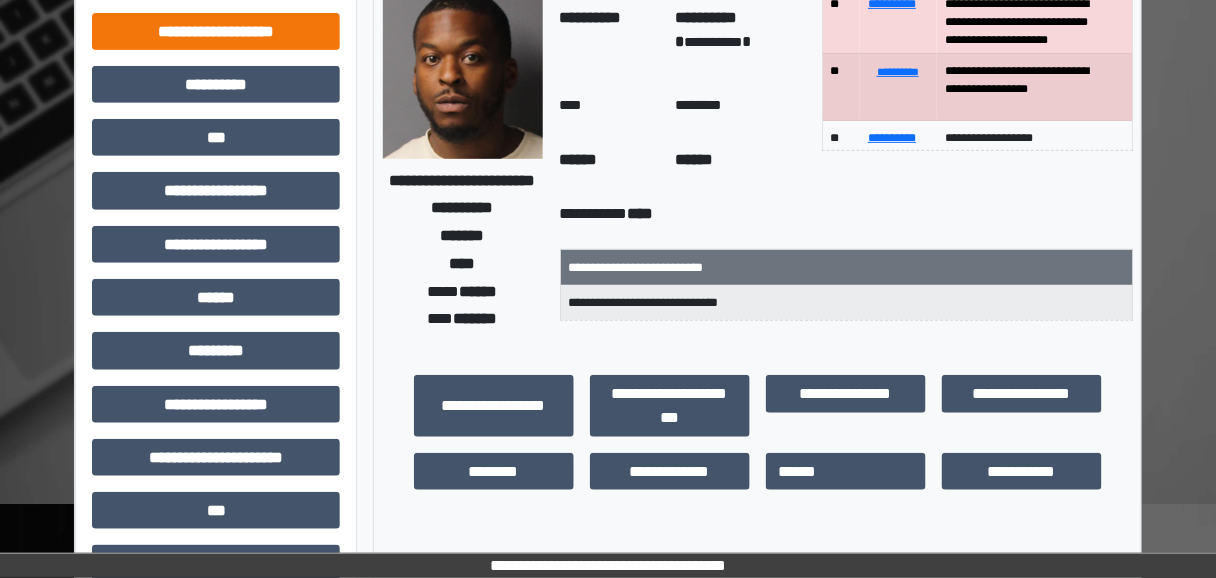 scroll, scrollTop: 0, scrollLeft: 0, axis: both 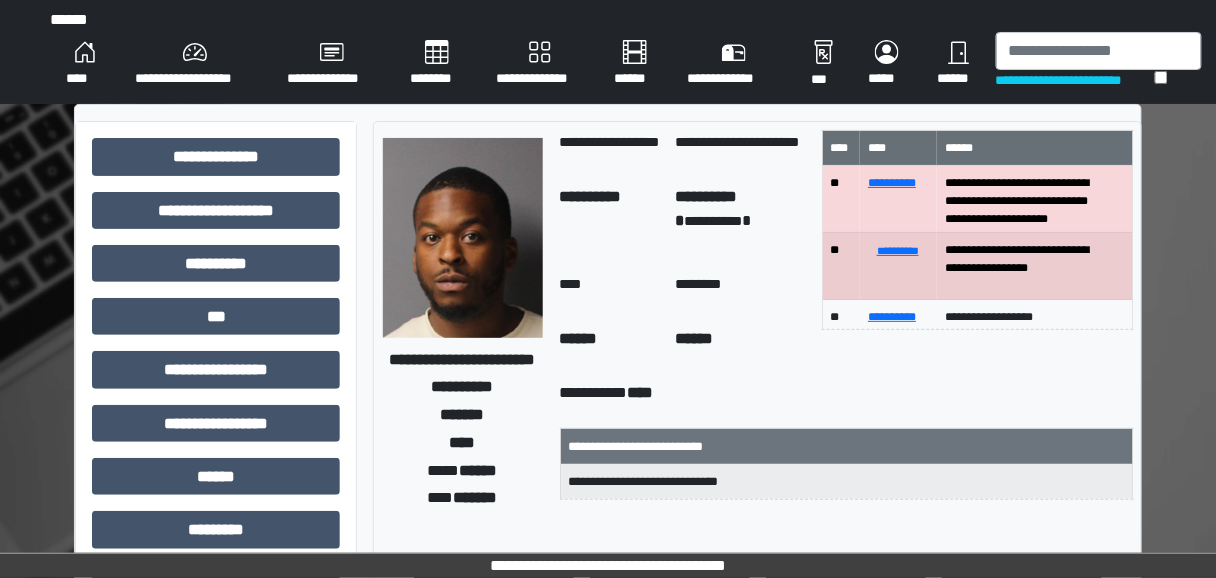 click on "****" at bounding box center (84, 64) 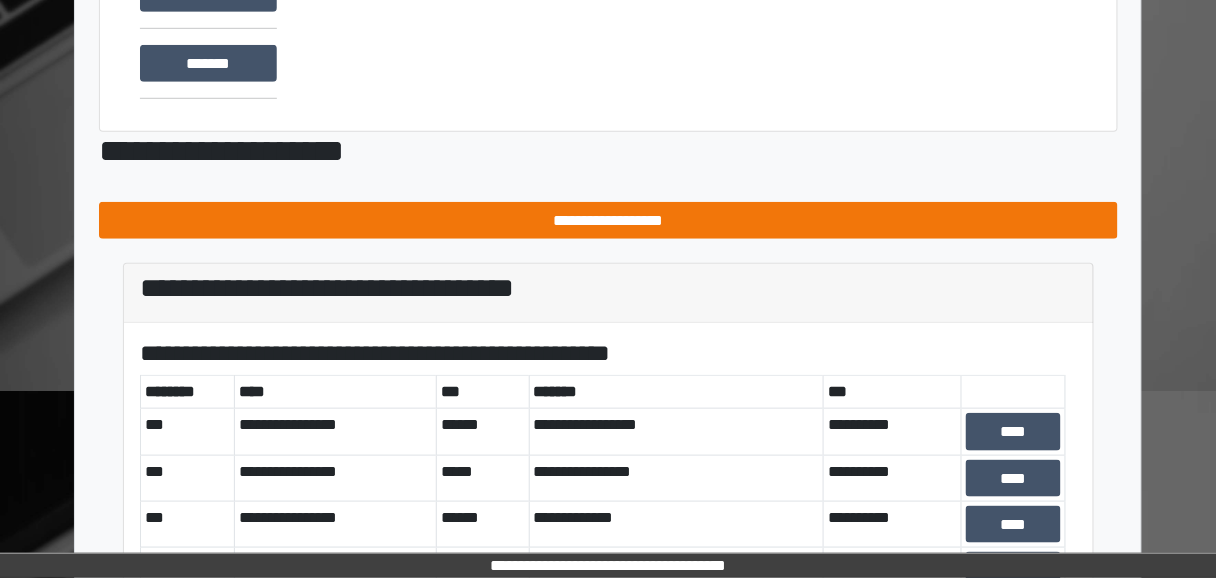 scroll, scrollTop: 320, scrollLeft: 0, axis: vertical 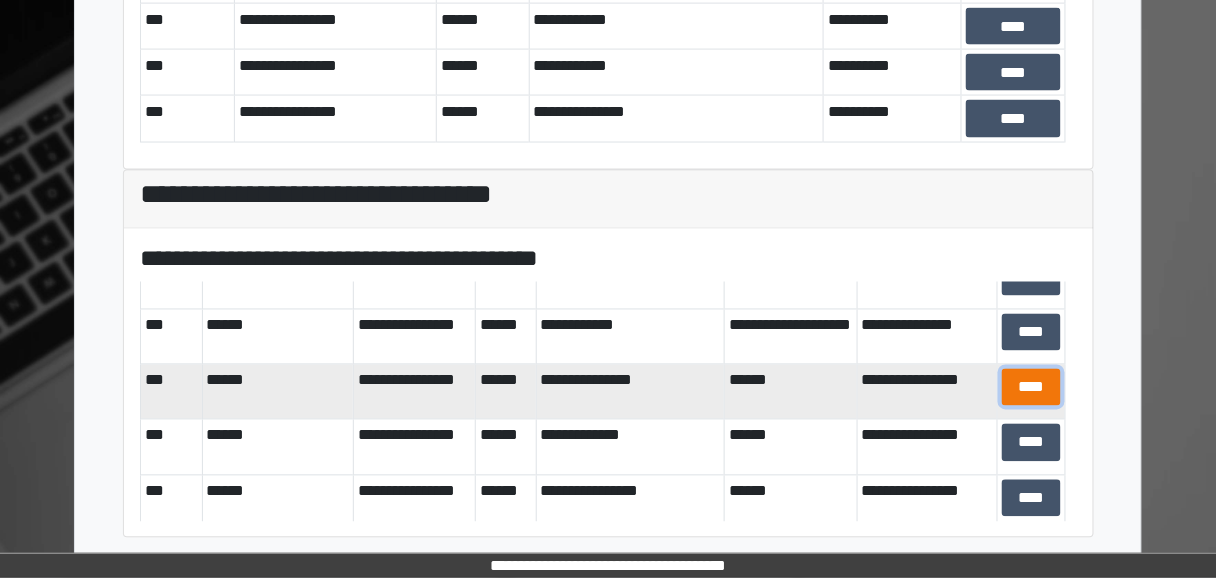 click on "****" at bounding box center (1031, 387) 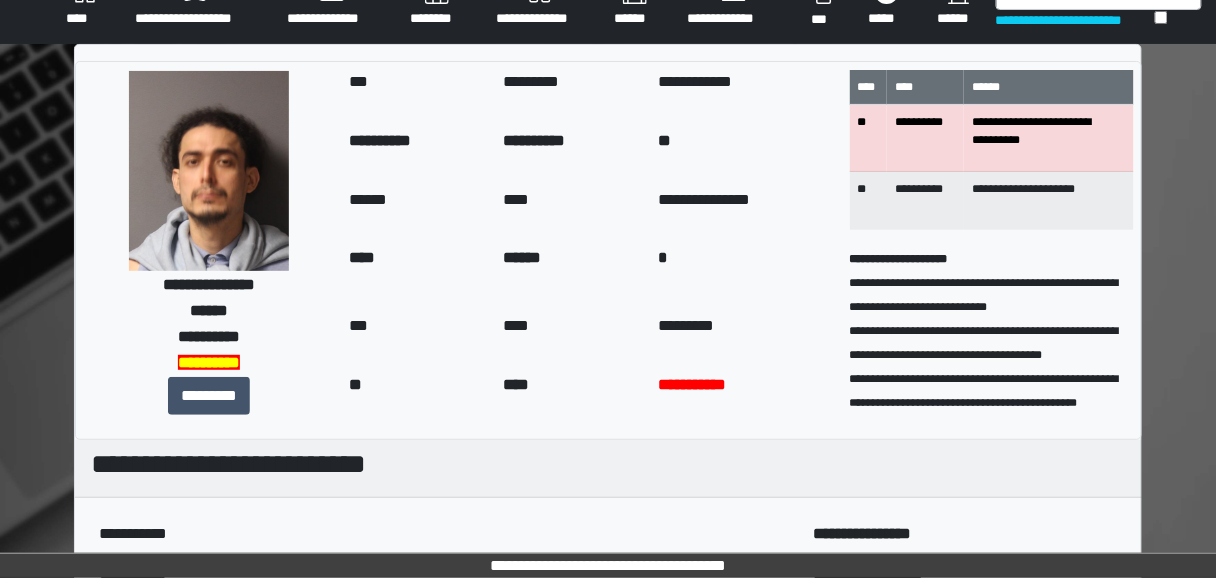 scroll, scrollTop: 0, scrollLeft: 0, axis: both 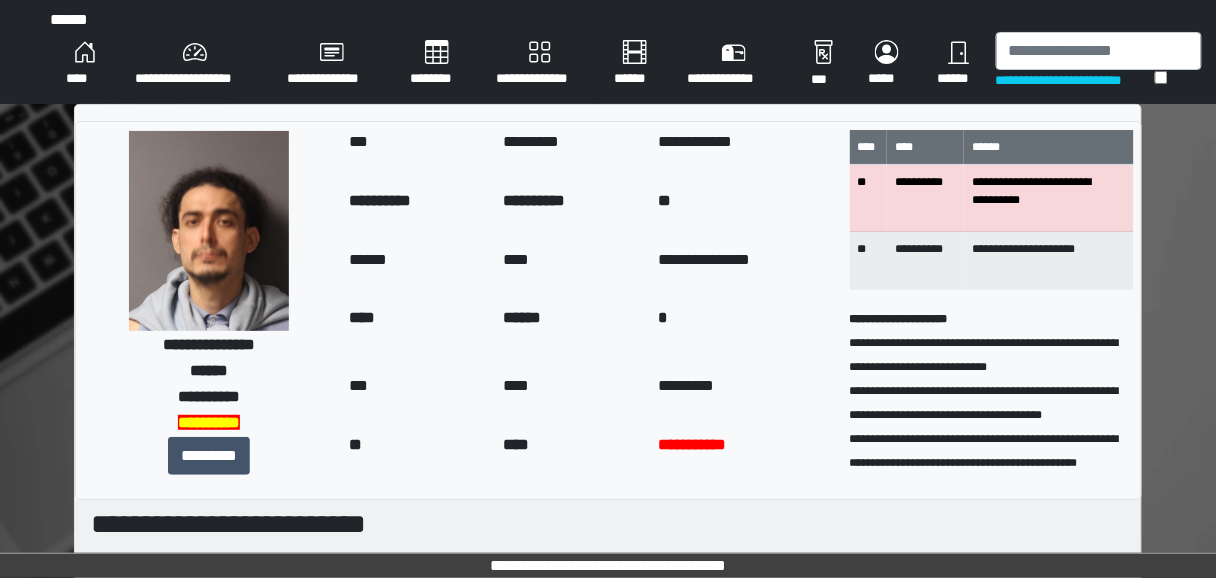 click on "****" at bounding box center (84, 64) 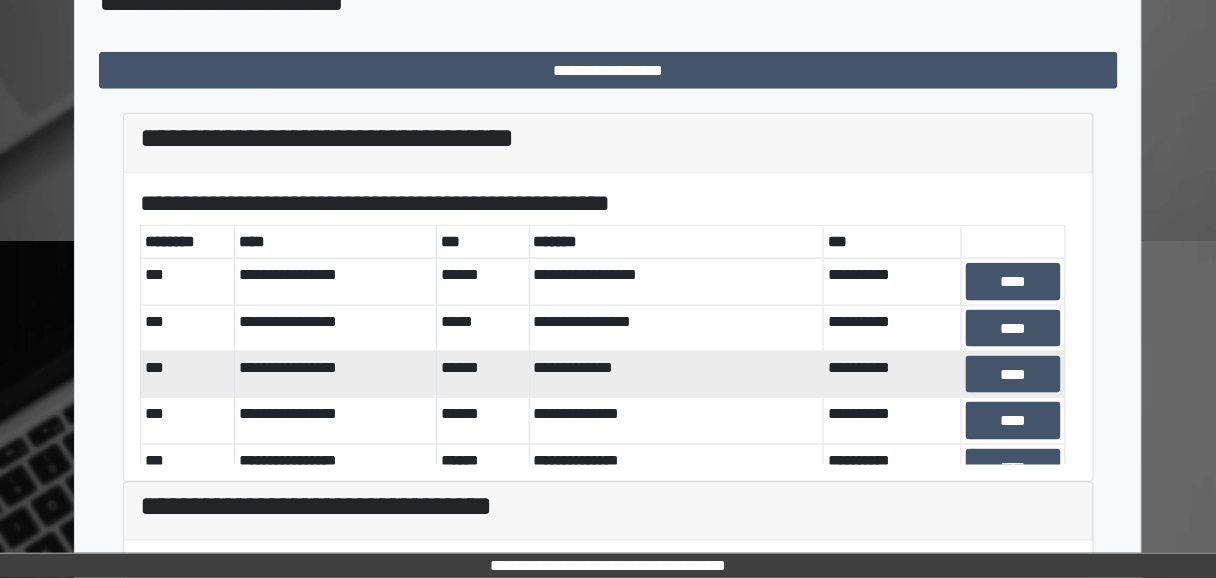 scroll, scrollTop: 480, scrollLeft: 0, axis: vertical 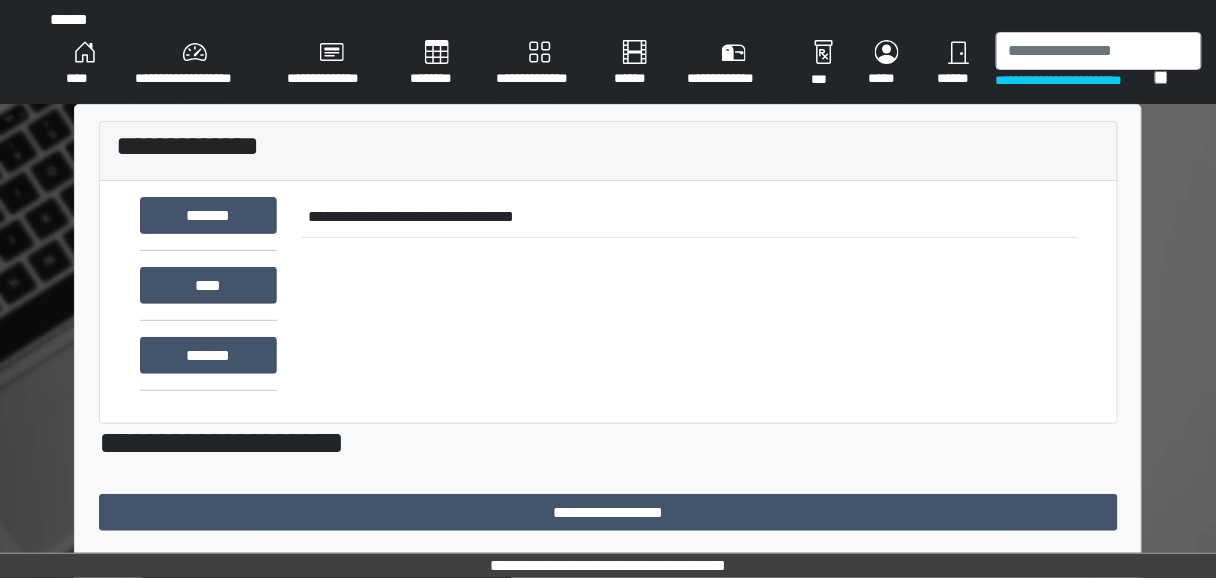 click on "******" at bounding box center [958, 64] 